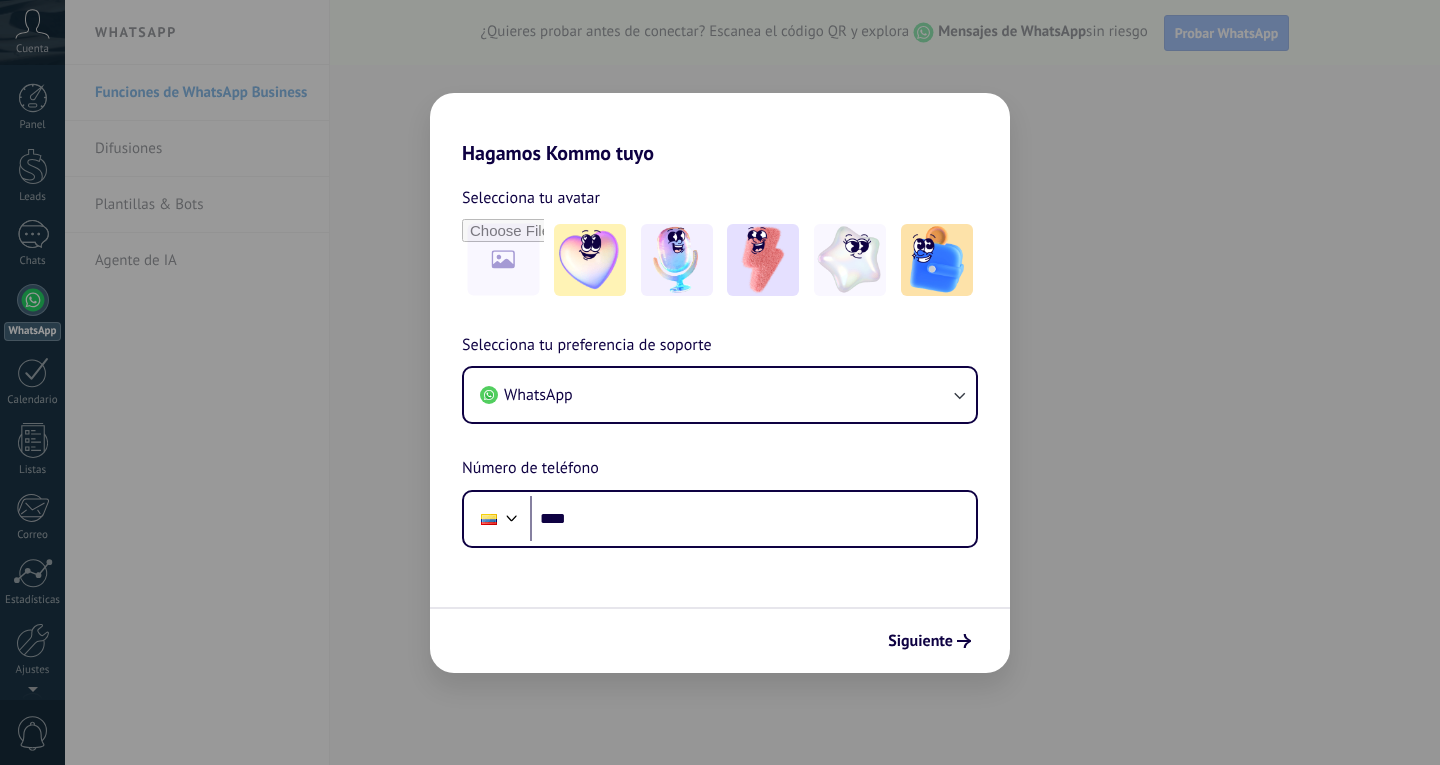 scroll, scrollTop: 0, scrollLeft: 0, axis: both 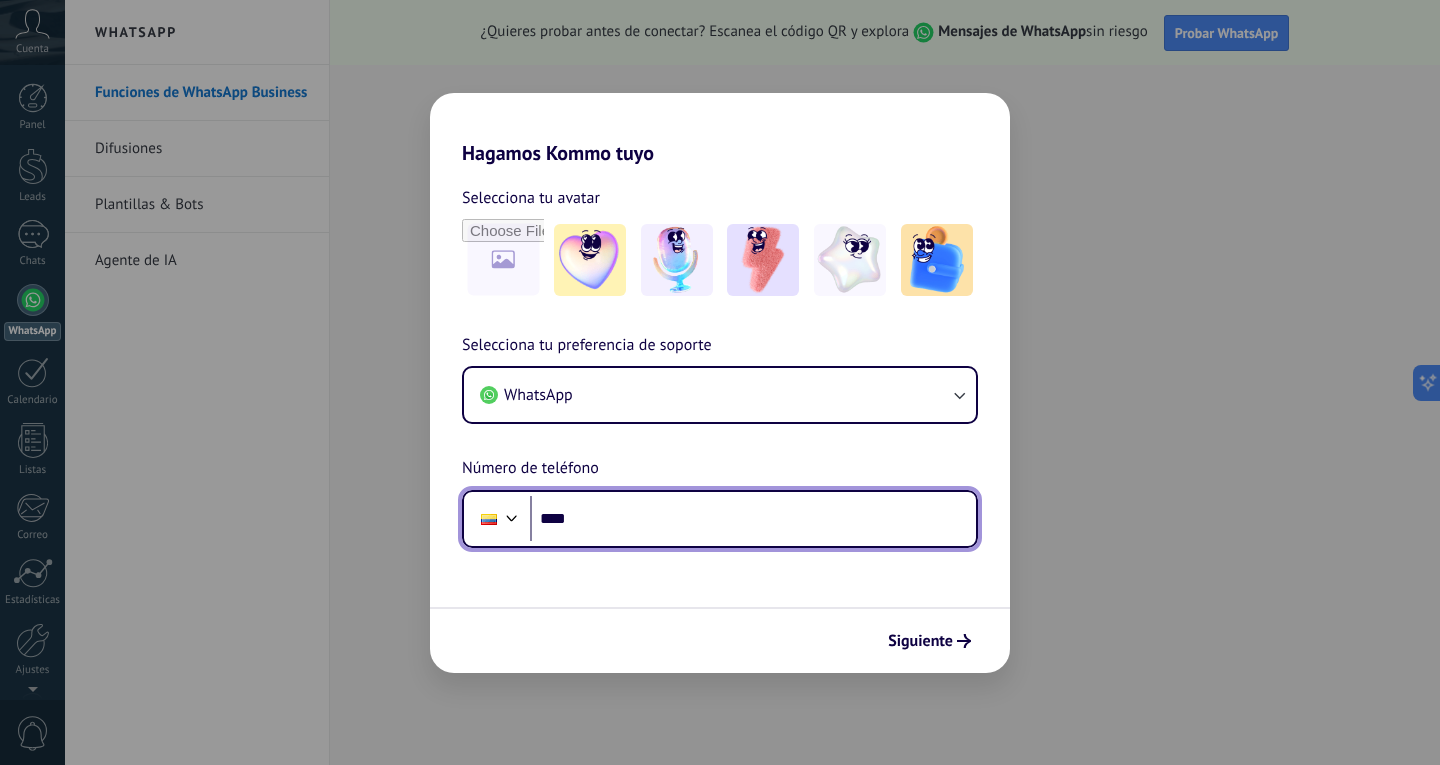 click on "****" at bounding box center (753, 519) 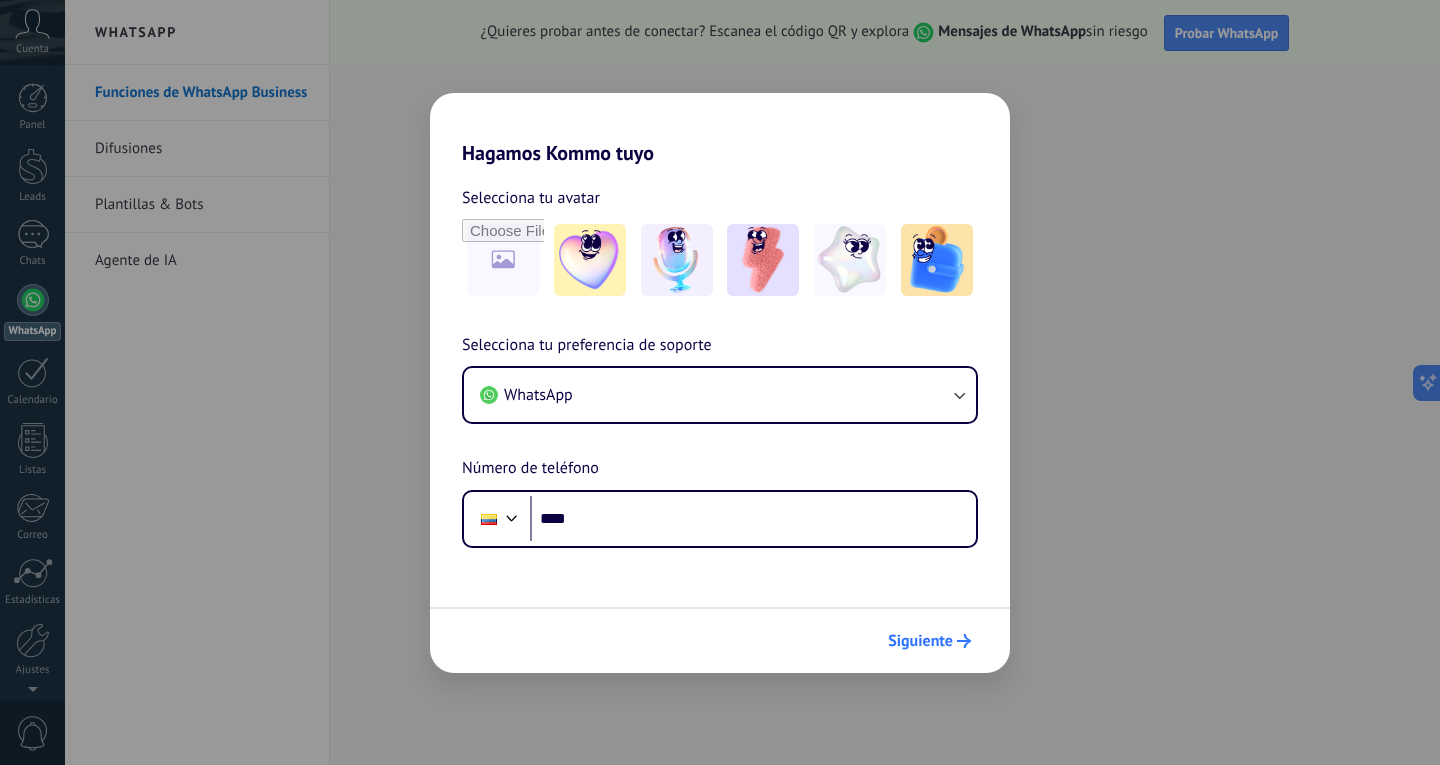 click on "Siguiente" at bounding box center [929, 641] 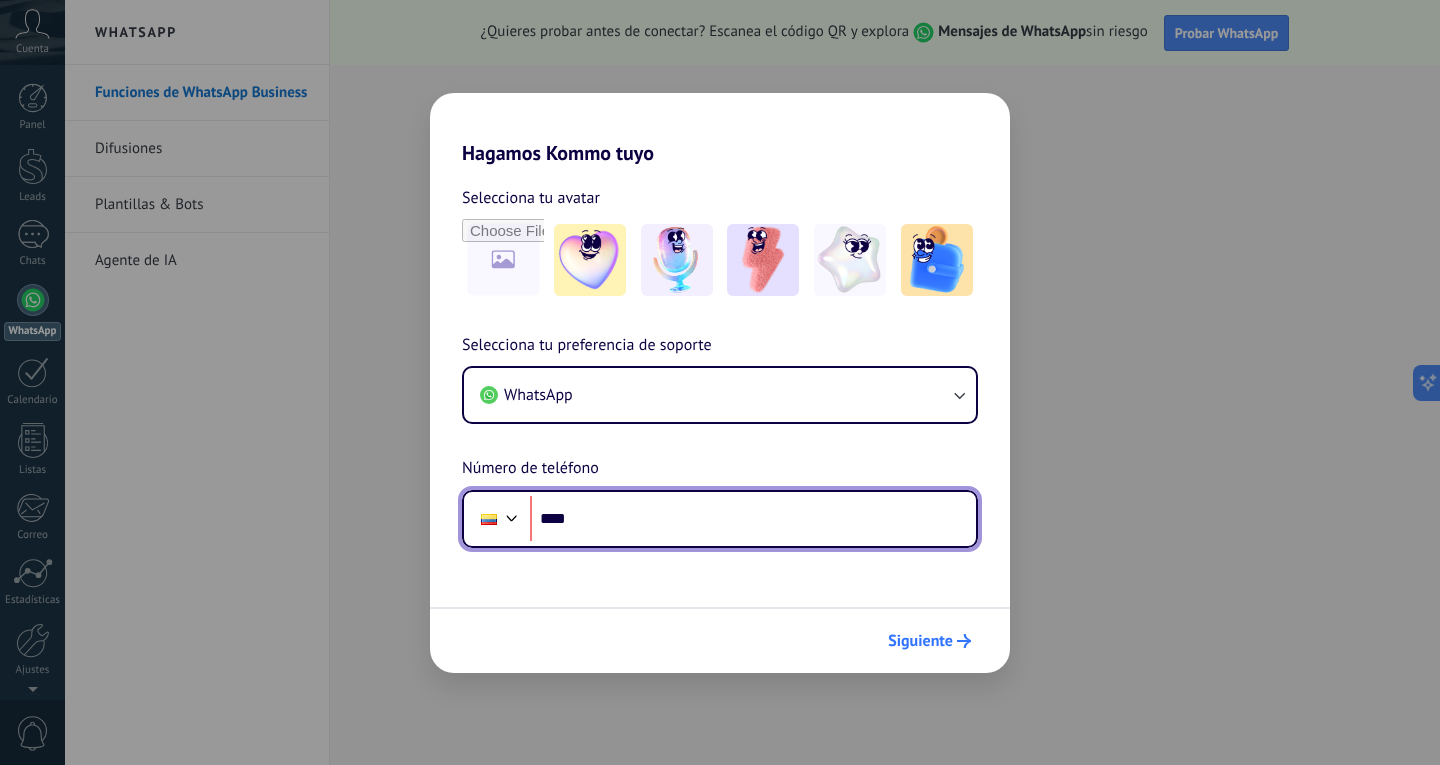 scroll, scrollTop: 0, scrollLeft: 0, axis: both 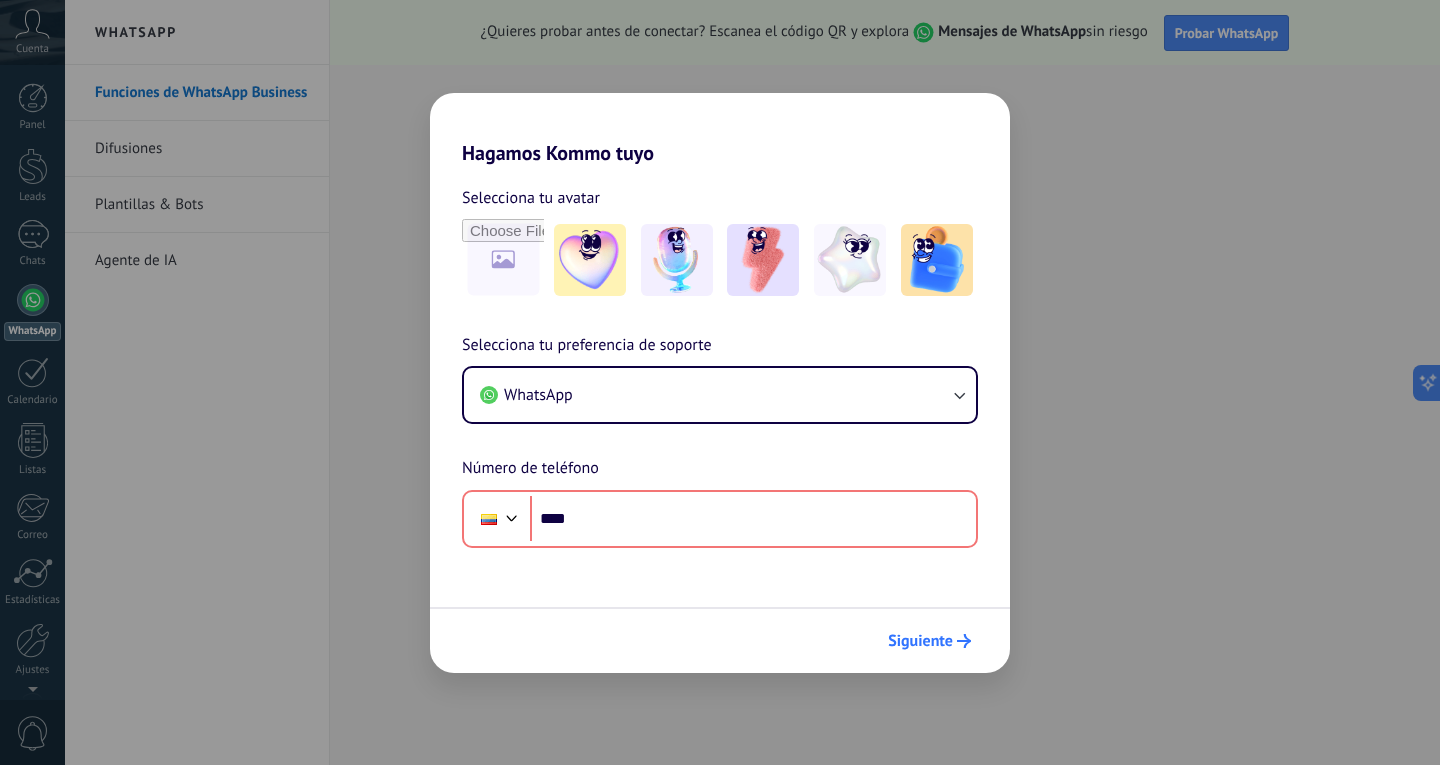 click on "Siguiente" at bounding box center [929, 641] 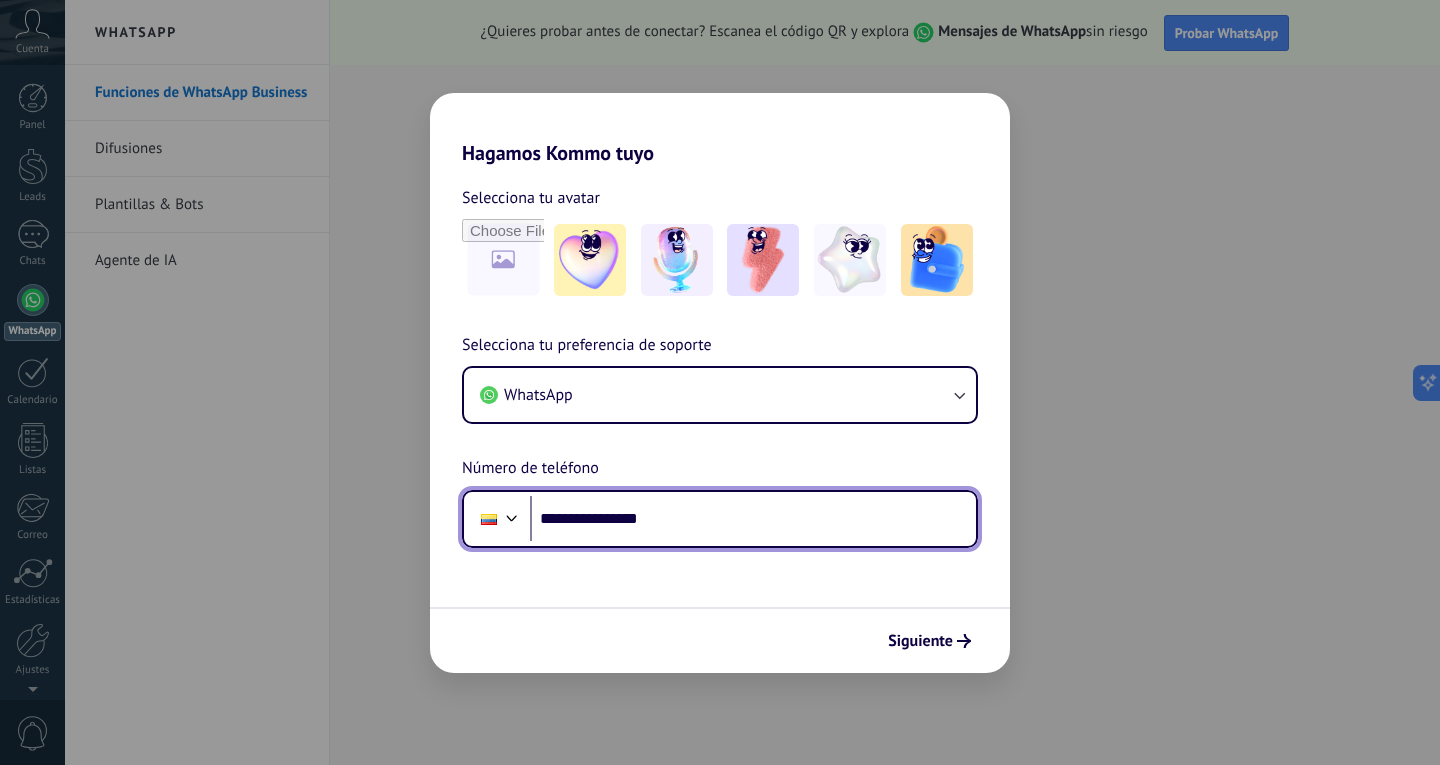 type on "**********" 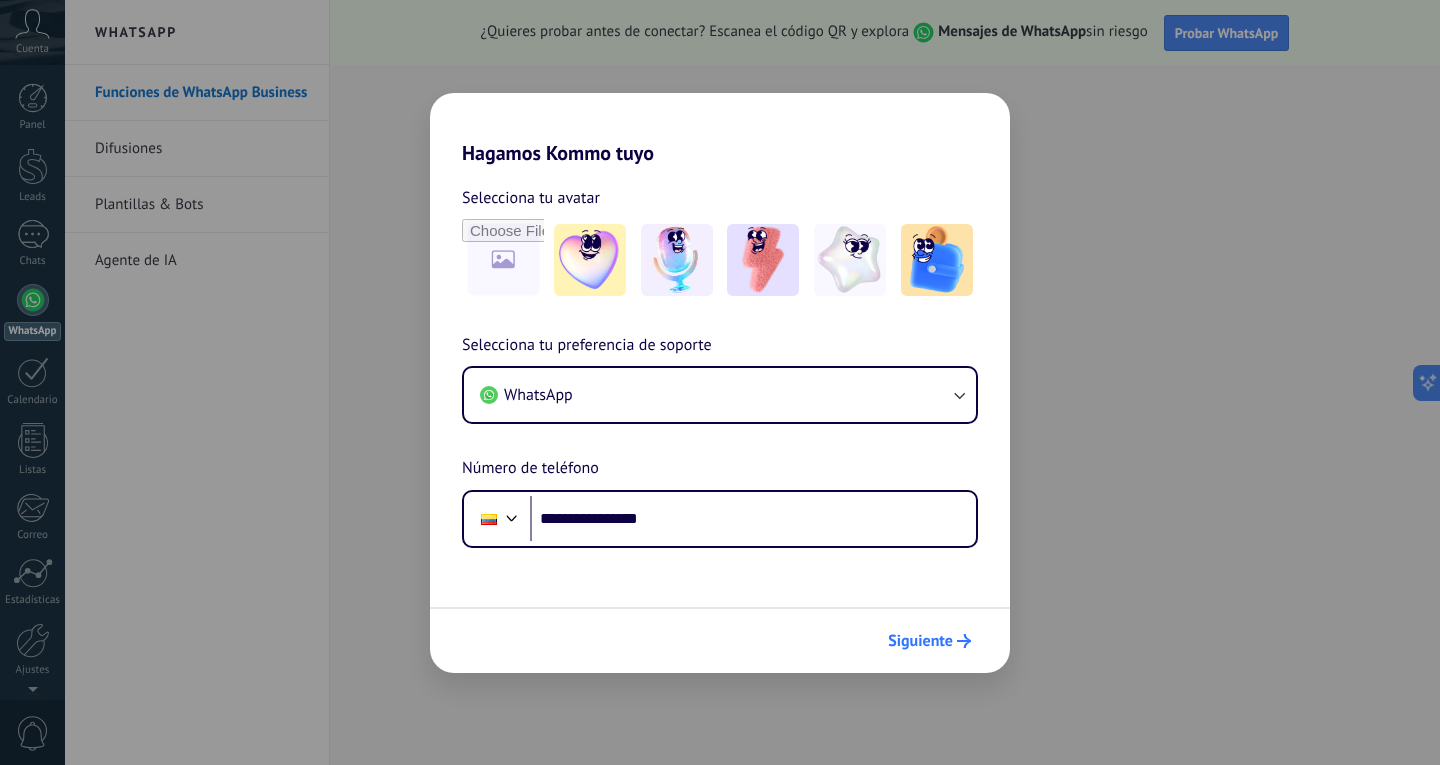 click on "Siguiente" at bounding box center (929, 641) 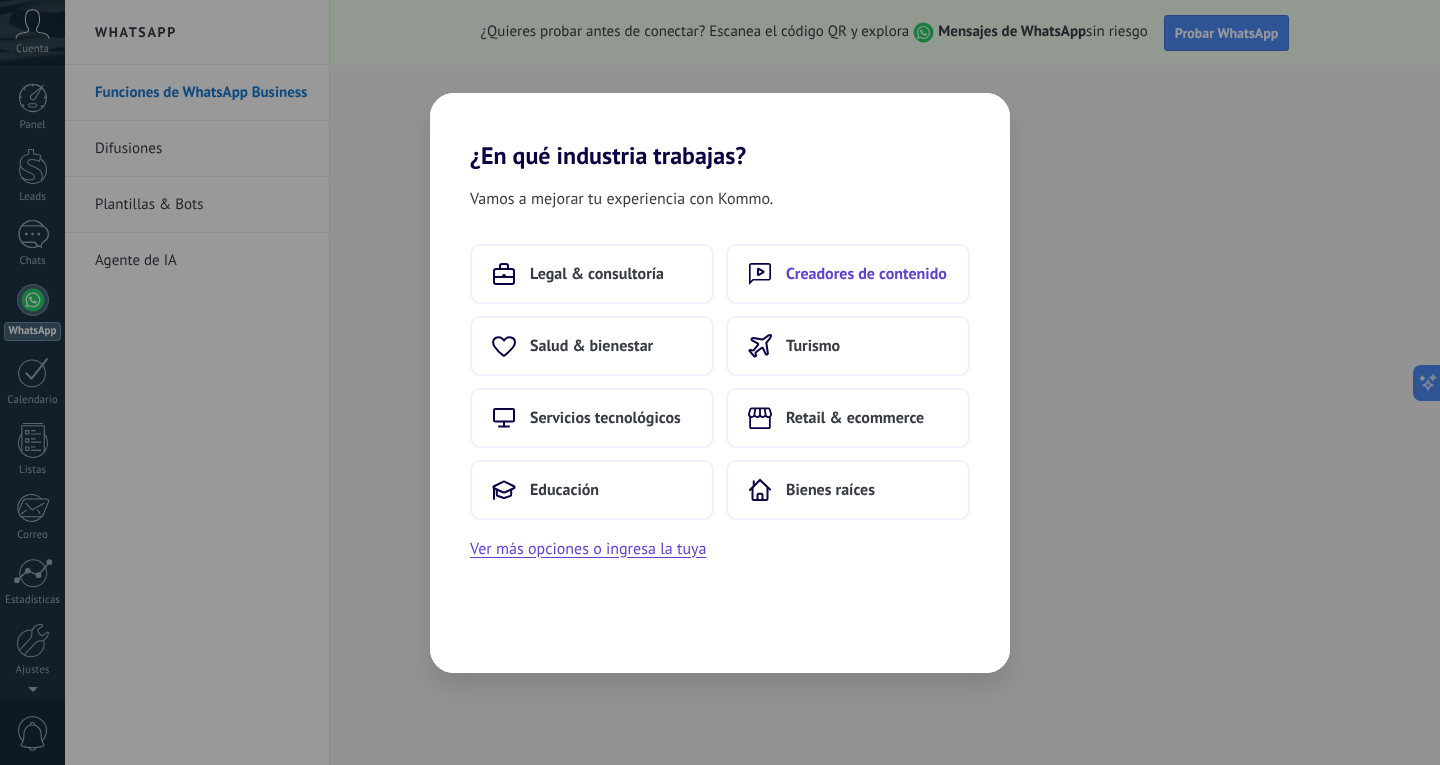 click on "Creadores de contenido" at bounding box center (848, 274) 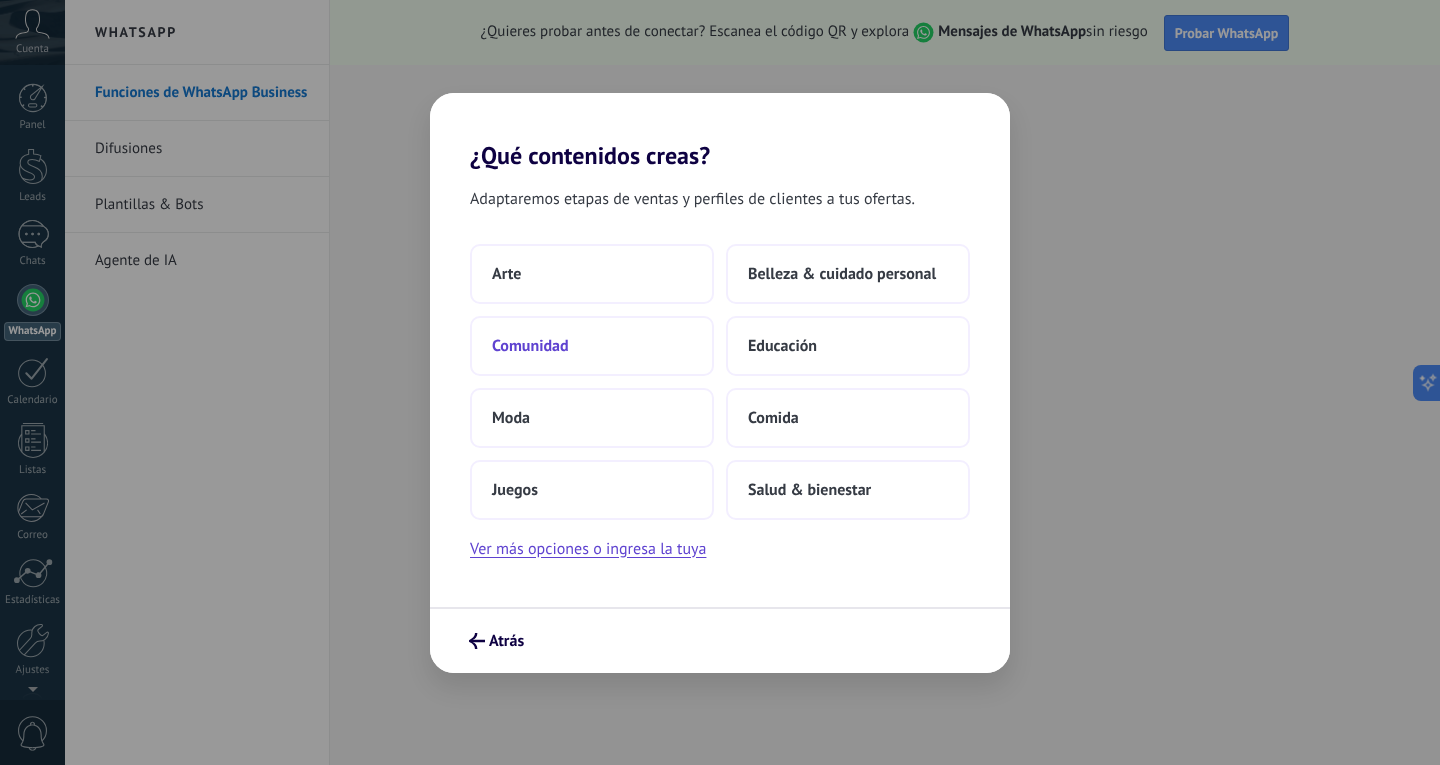click on "Comunidad" at bounding box center (592, 346) 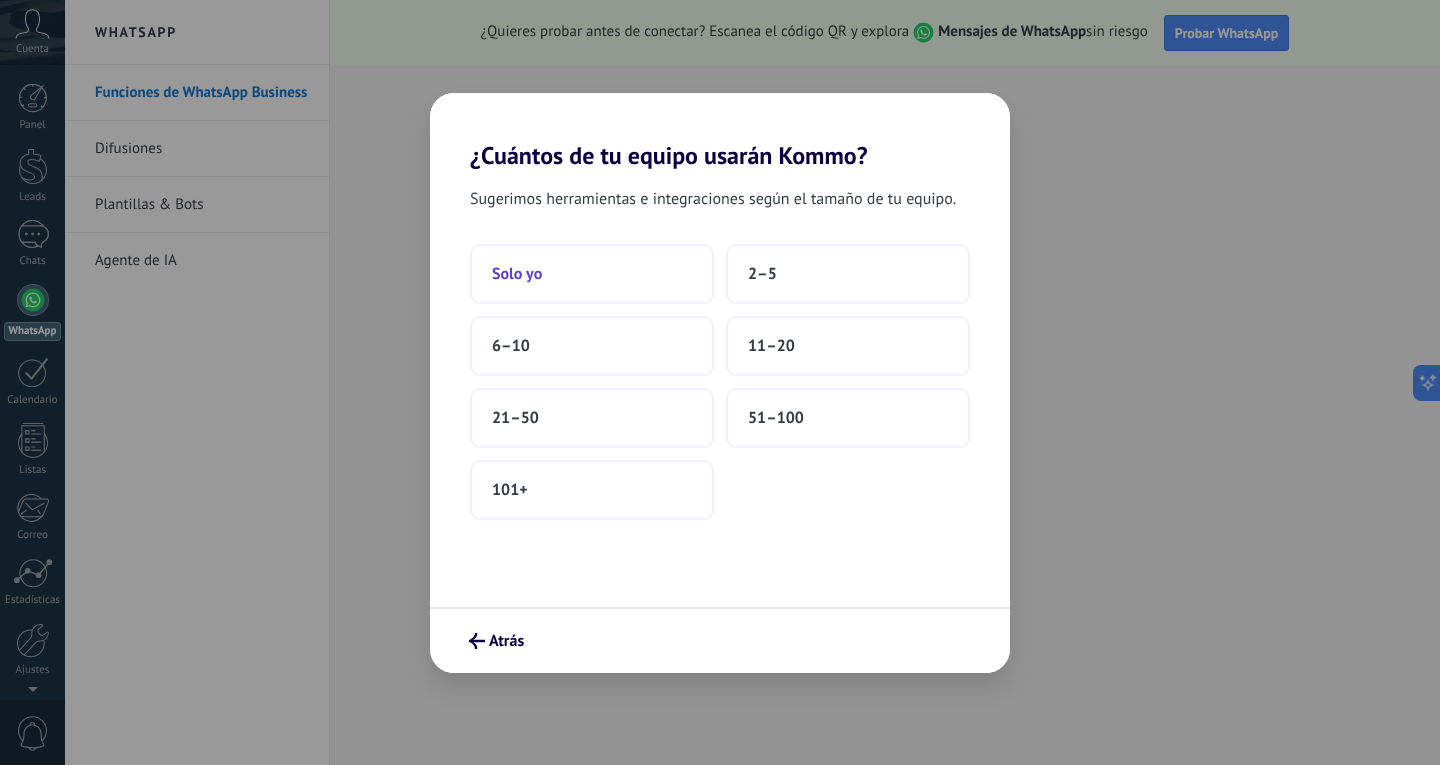 click on "Solo yo" at bounding box center [592, 274] 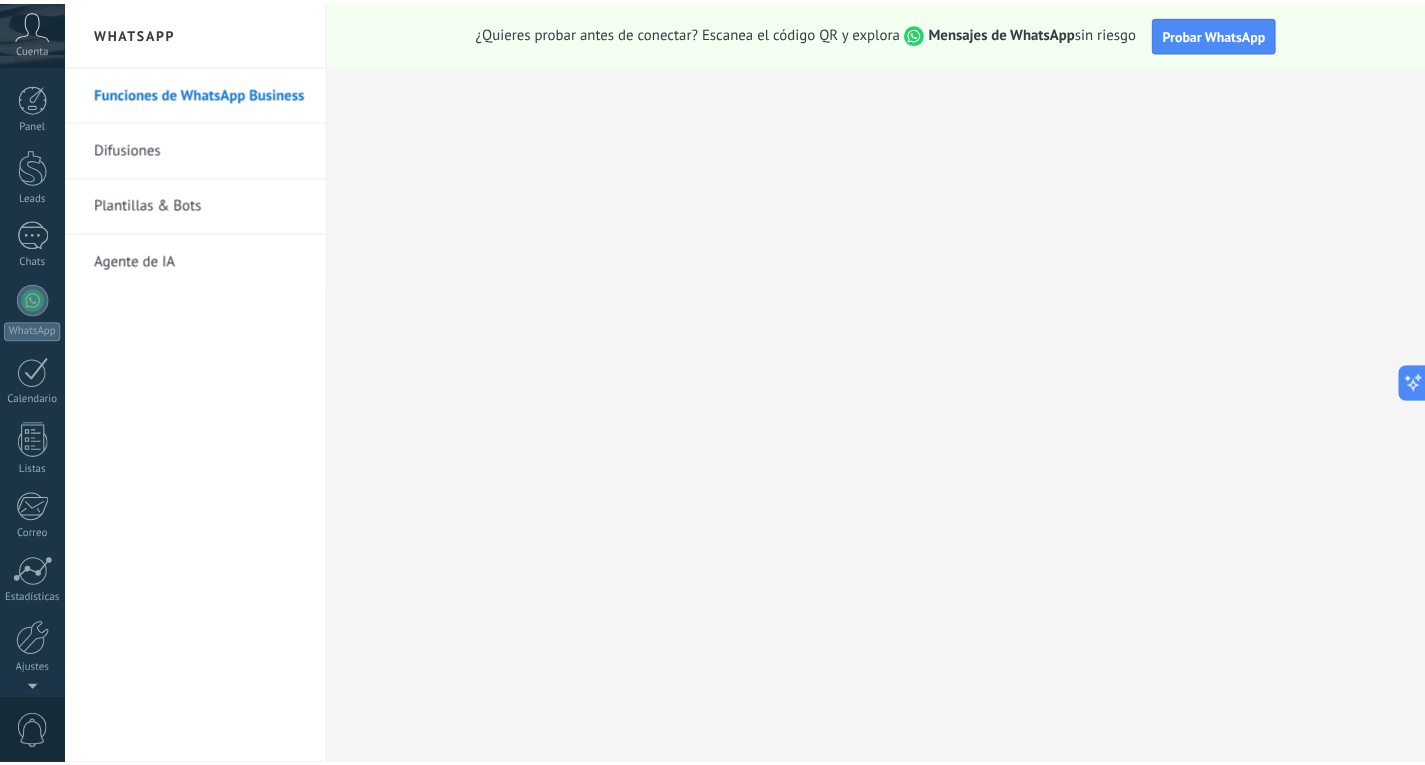scroll, scrollTop: 67, scrollLeft: 0, axis: vertical 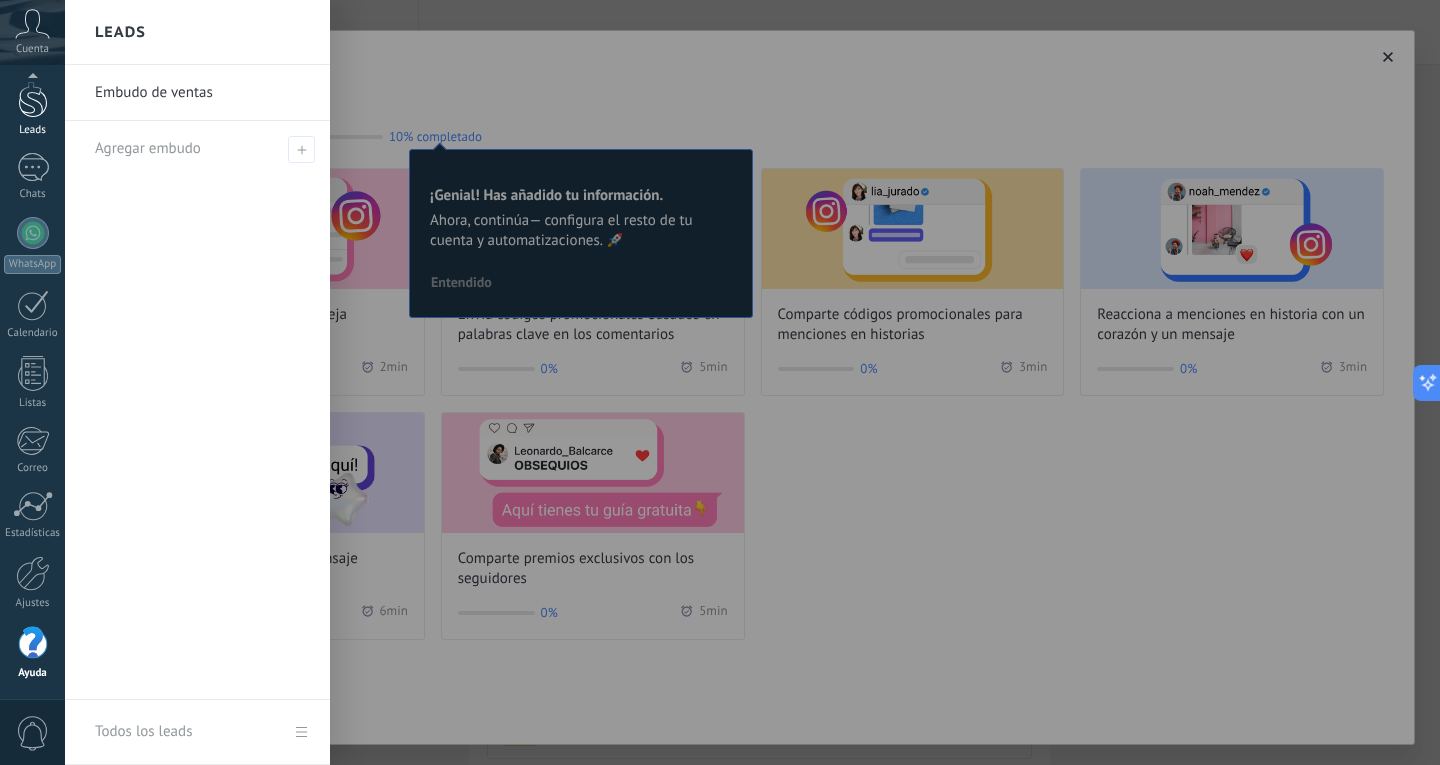 click at bounding box center [33, 99] 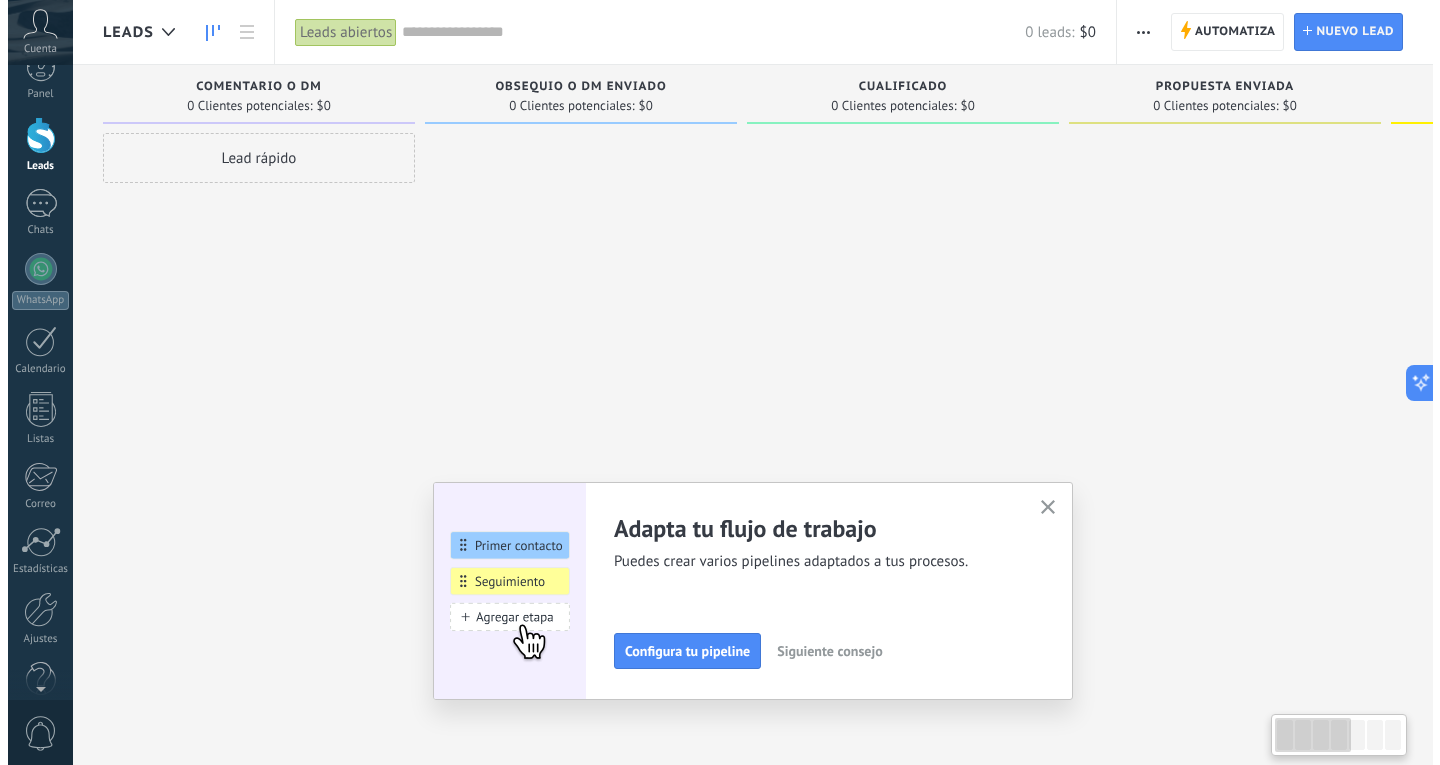 scroll, scrollTop: 0, scrollLeft: 0, axis: both 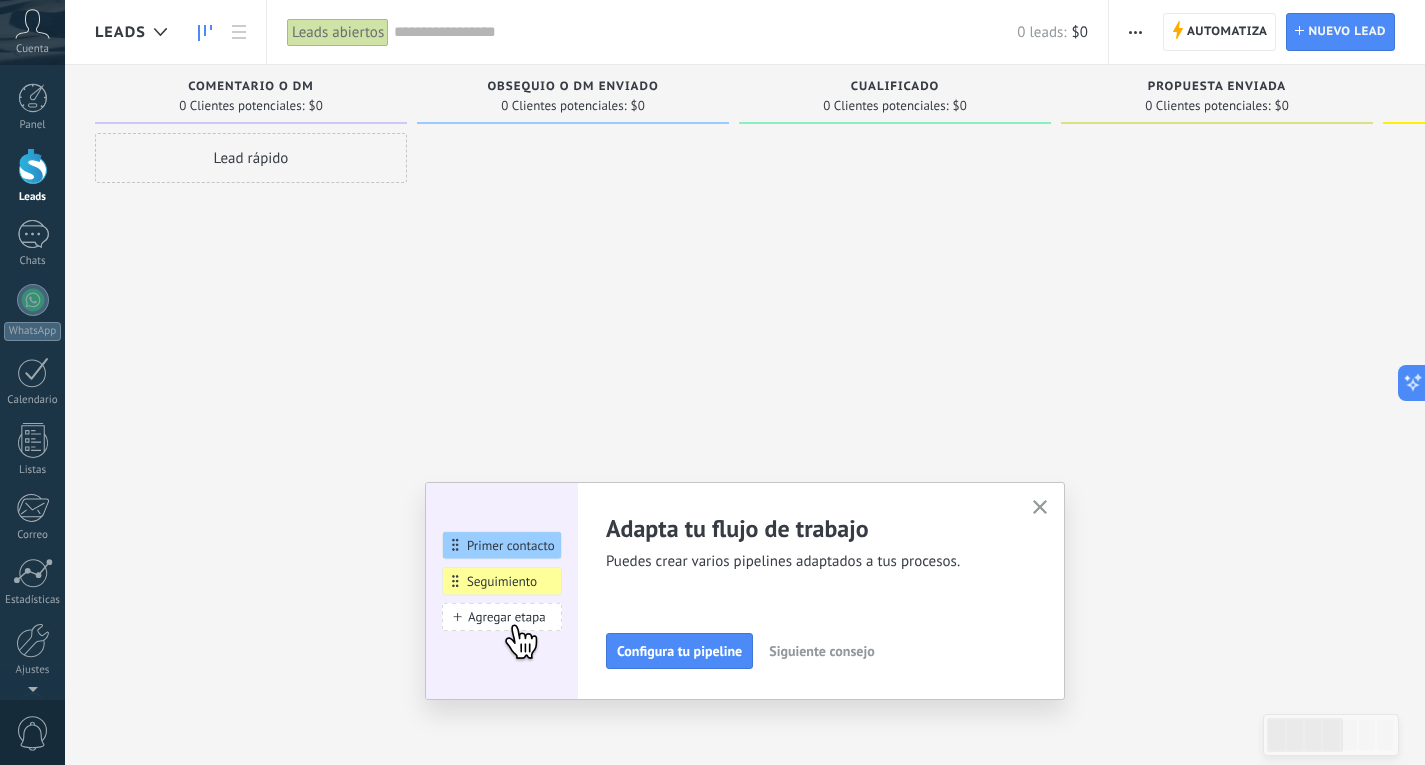 click 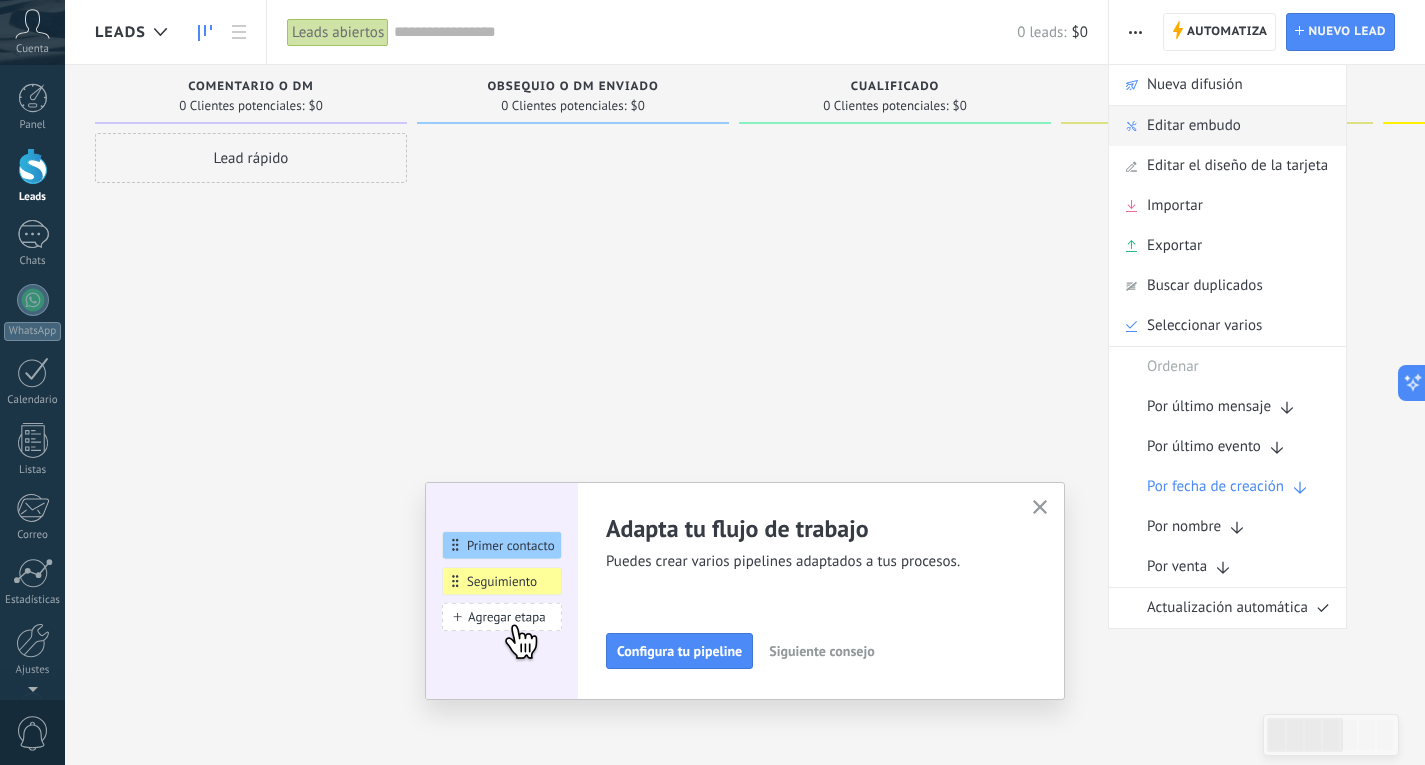 click on "Editar embudo" at bounding box center (1194, 126) 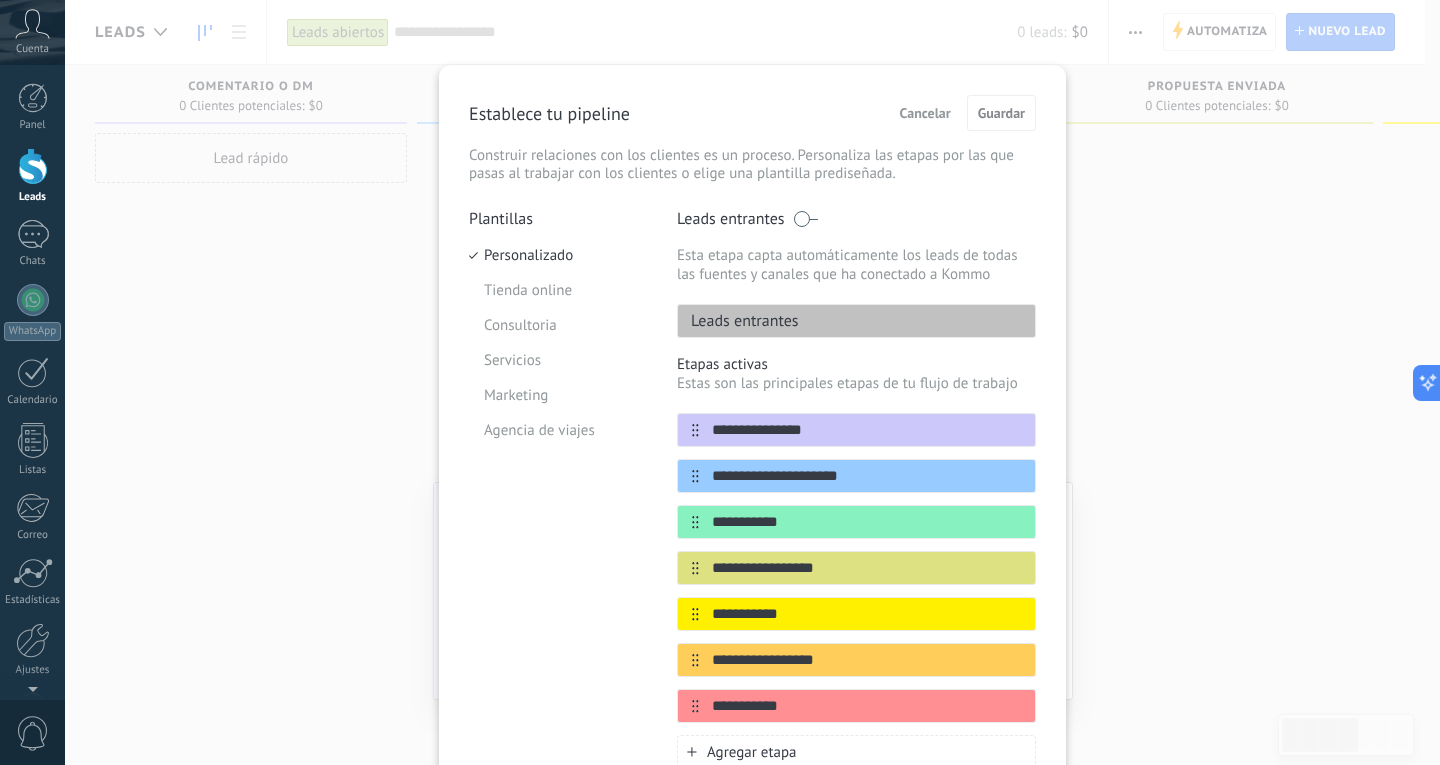 click on "Leads entrantes" at bounding box center (856, 321) 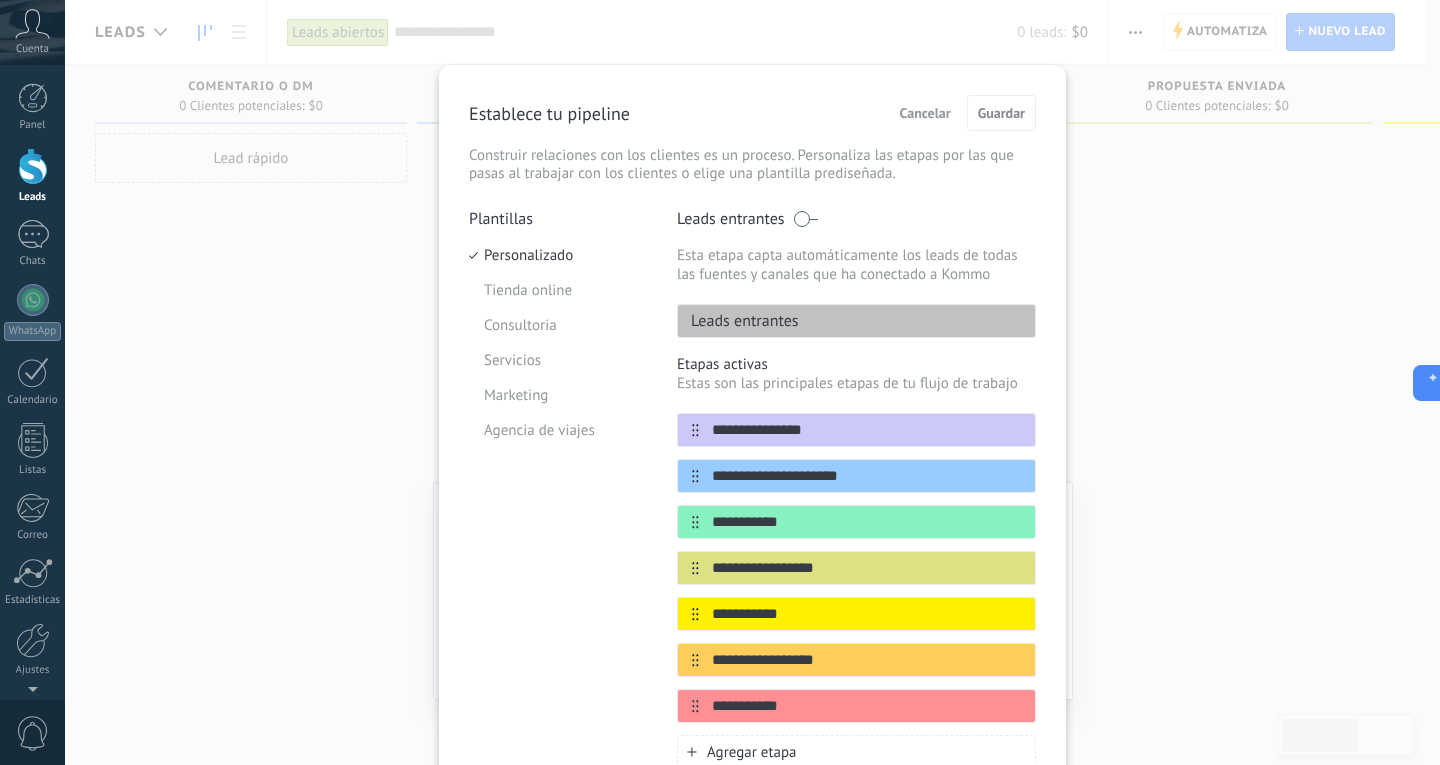 click on "Leads entrantes" at bounding box center (856, 321) 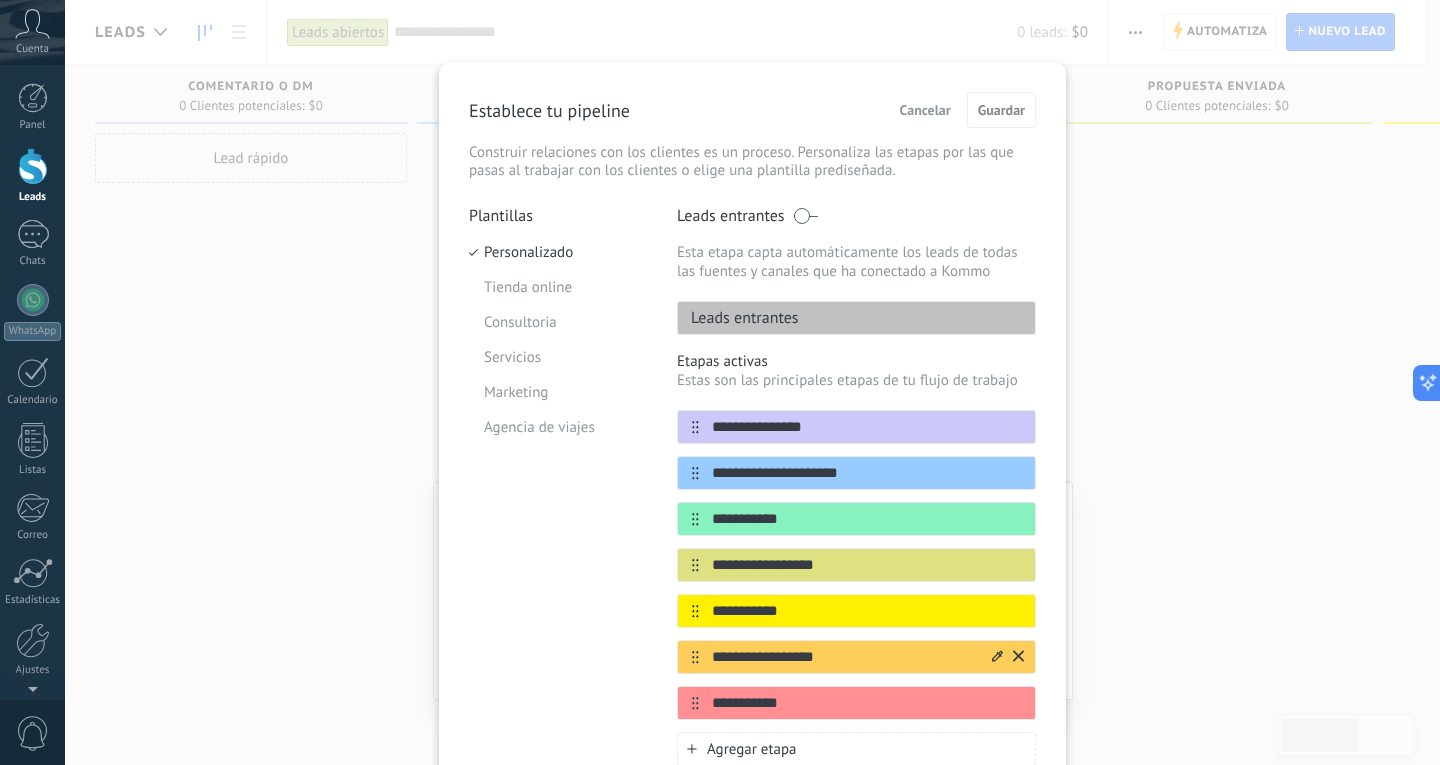 scroll, scrollTop: 0, scrollLeft: 0, axis: both 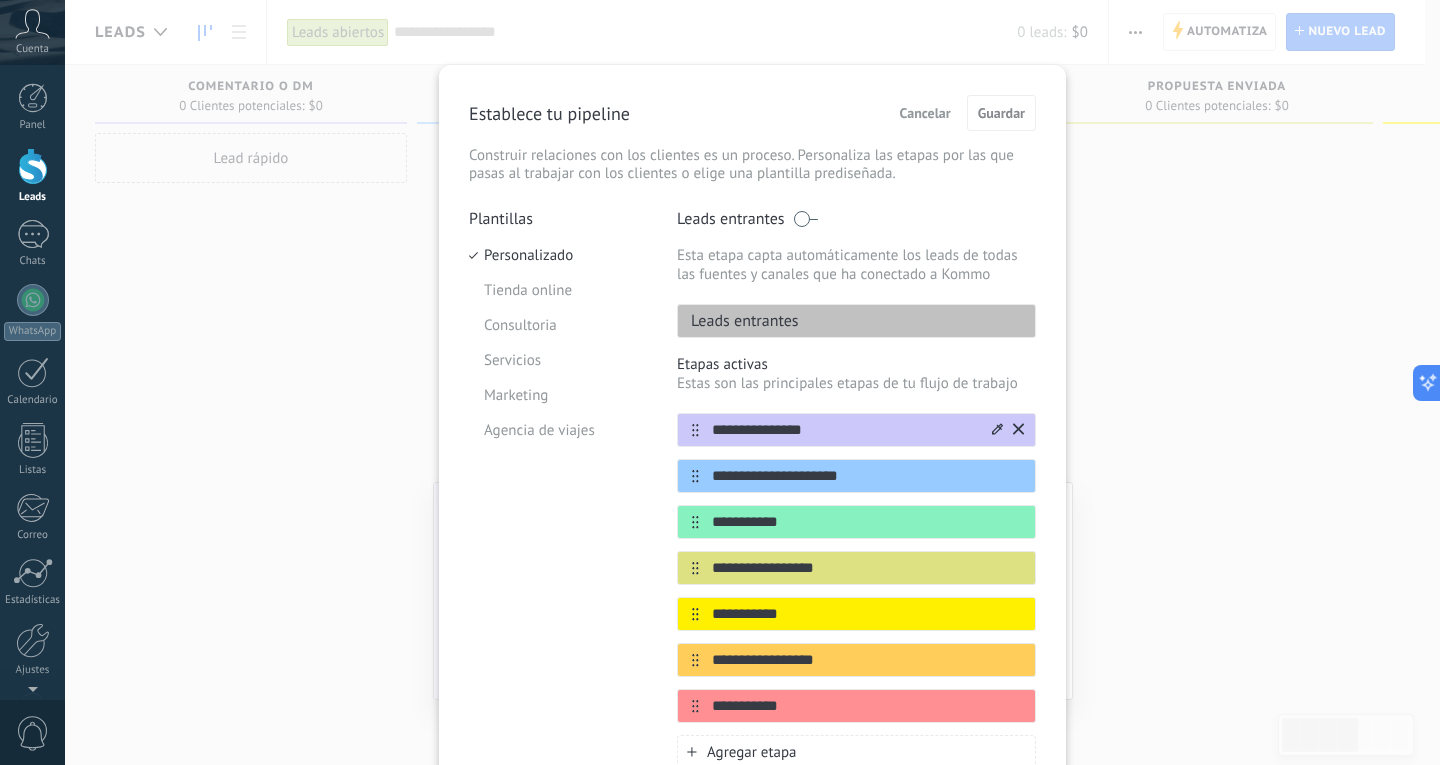 click on "**********" at bounding box center [844, 430] 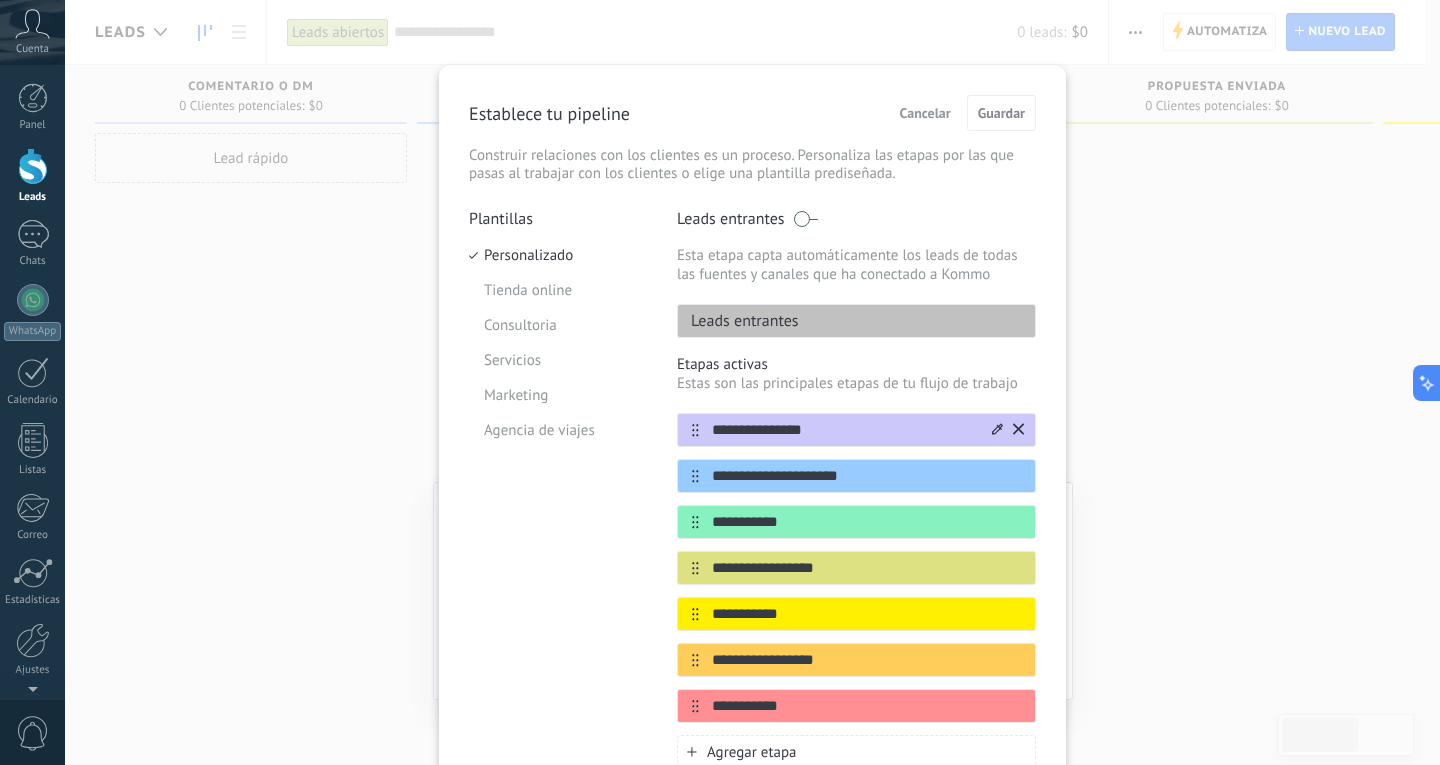 click on "**********" at bounding box center (844, 430) 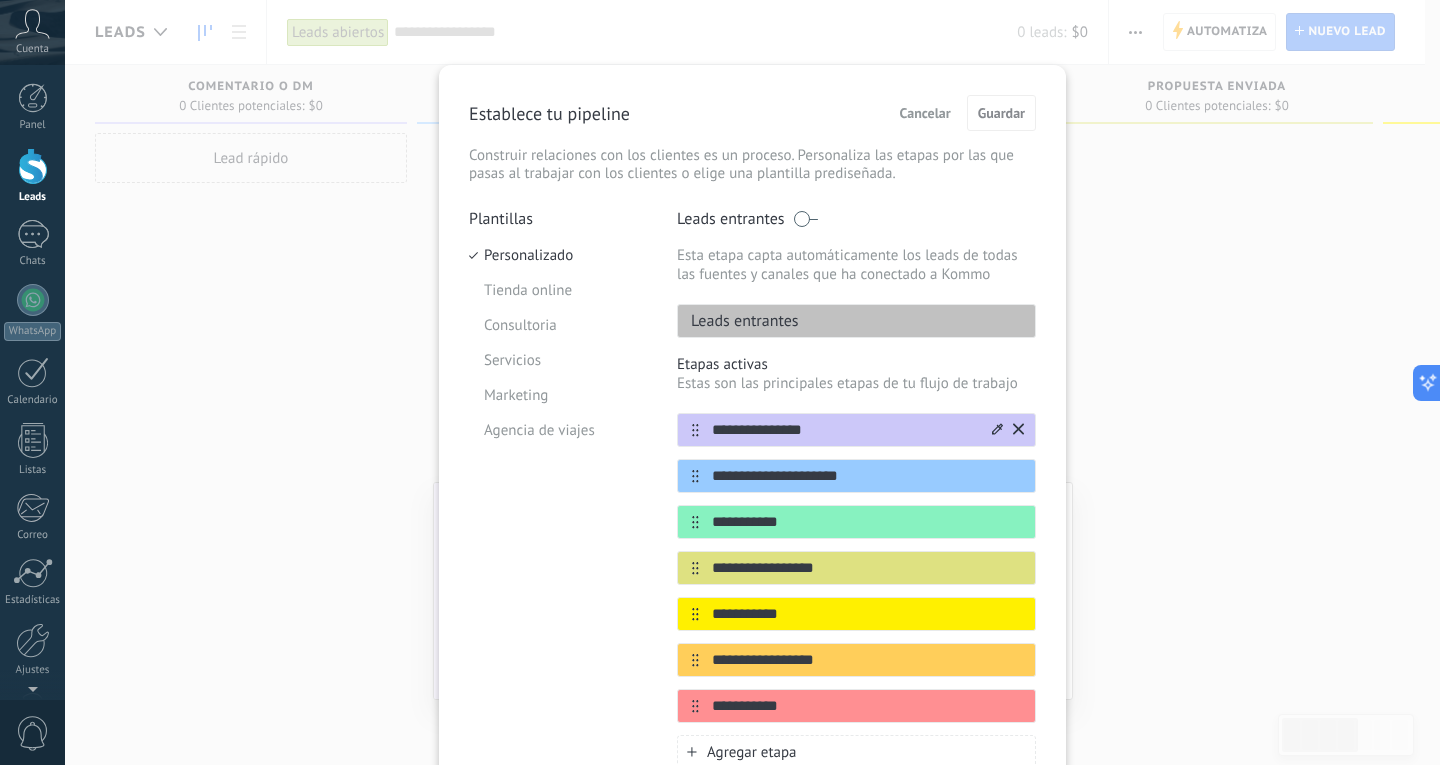 type on "*" 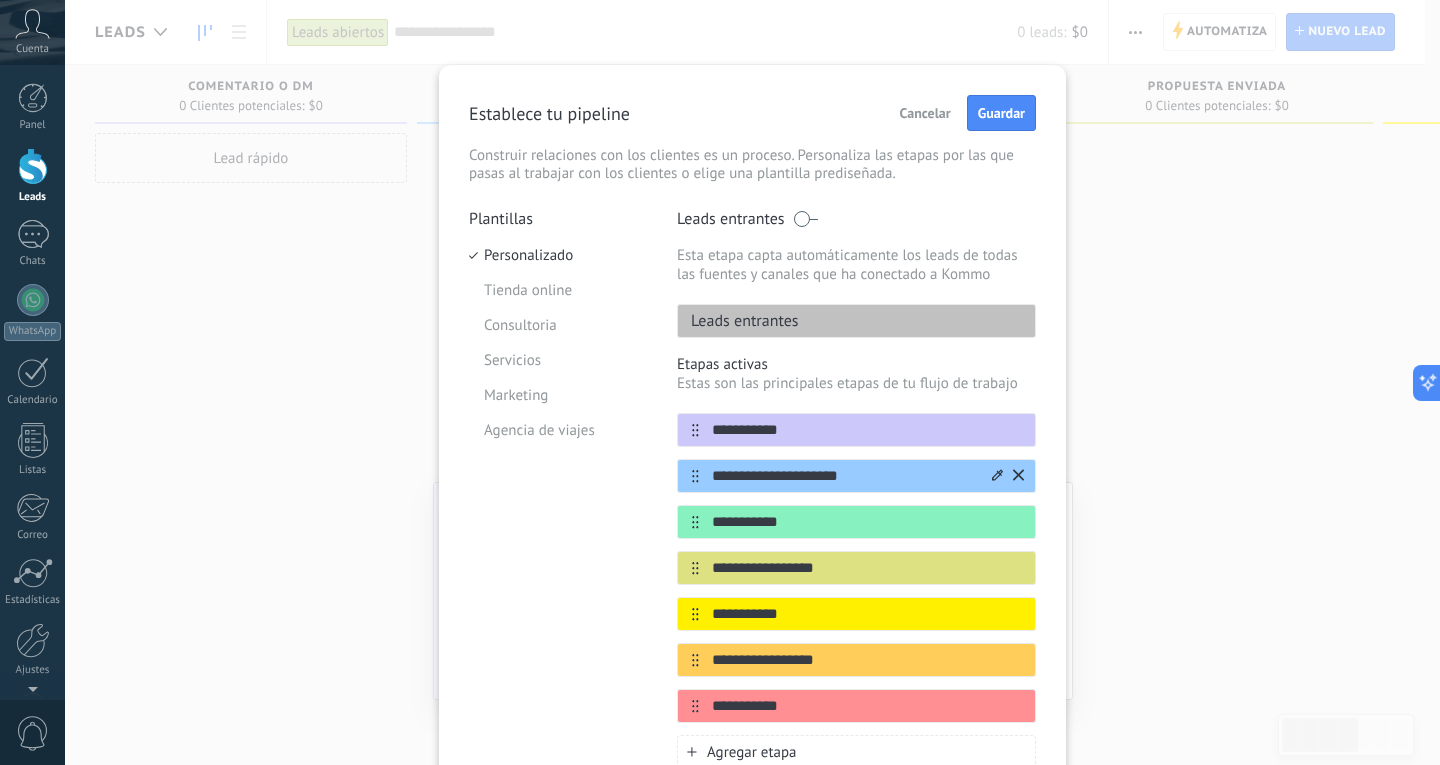 type on "**********" 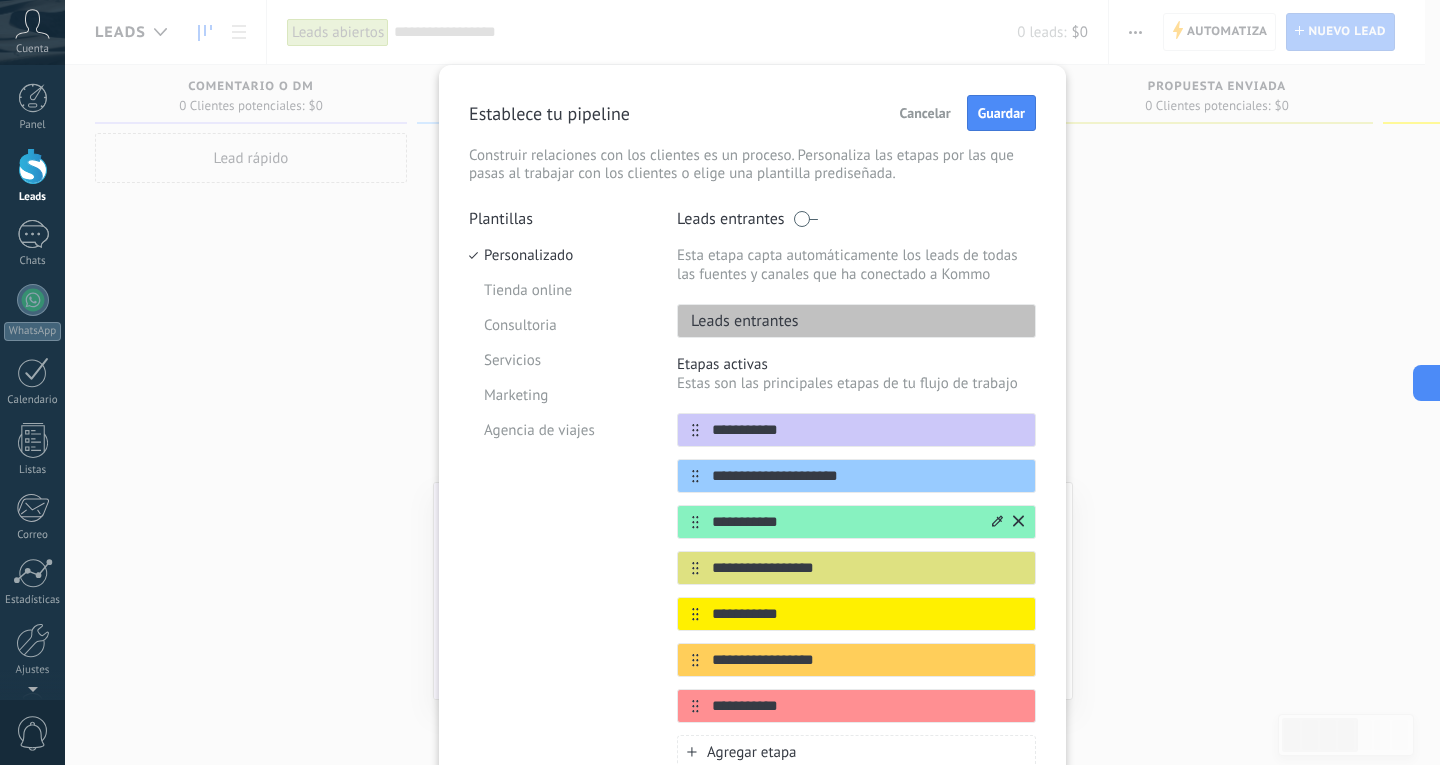 drag, startPoint x: 861, startPoint y: 477, endPoint x: 690, endPoint y: 505, distance: 173.27724 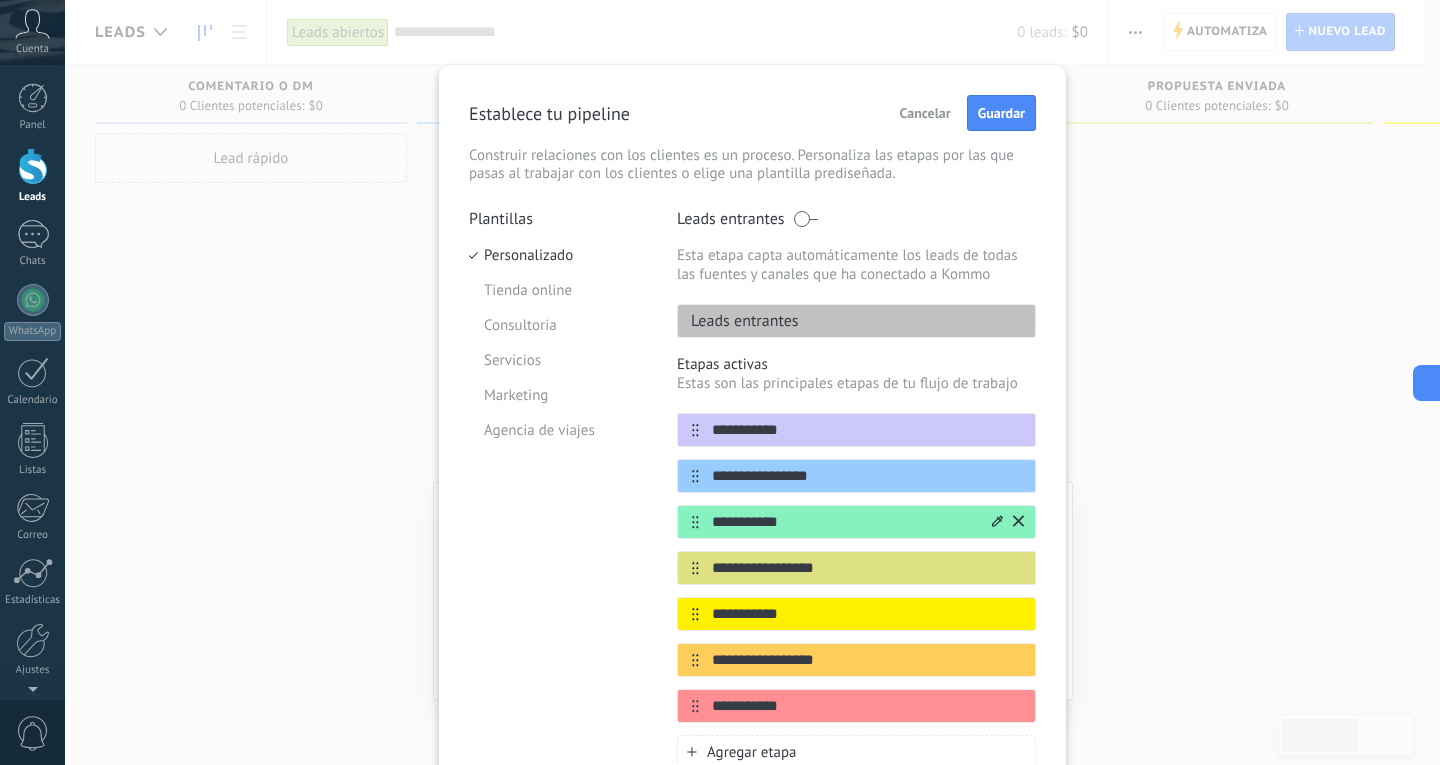 type on "**********" 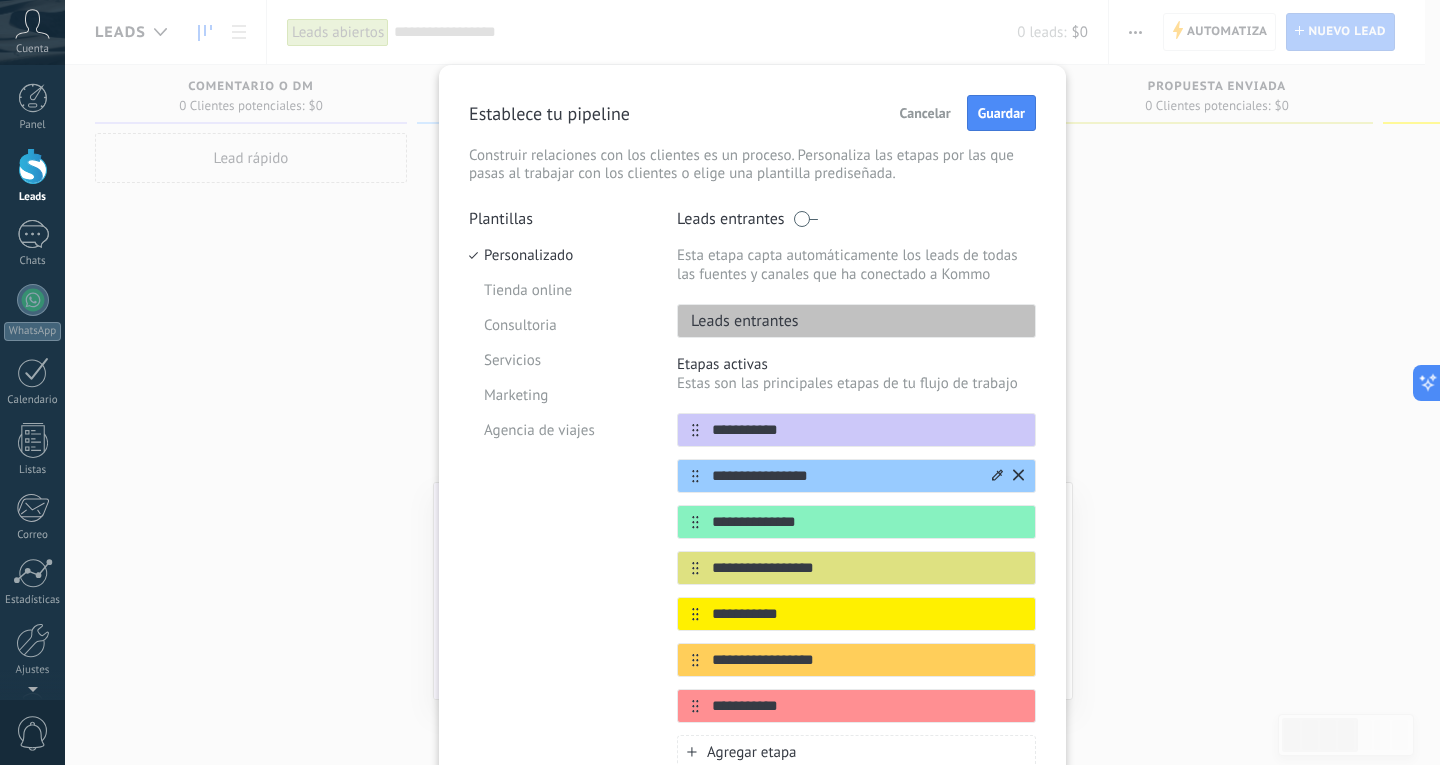 type on "**********" 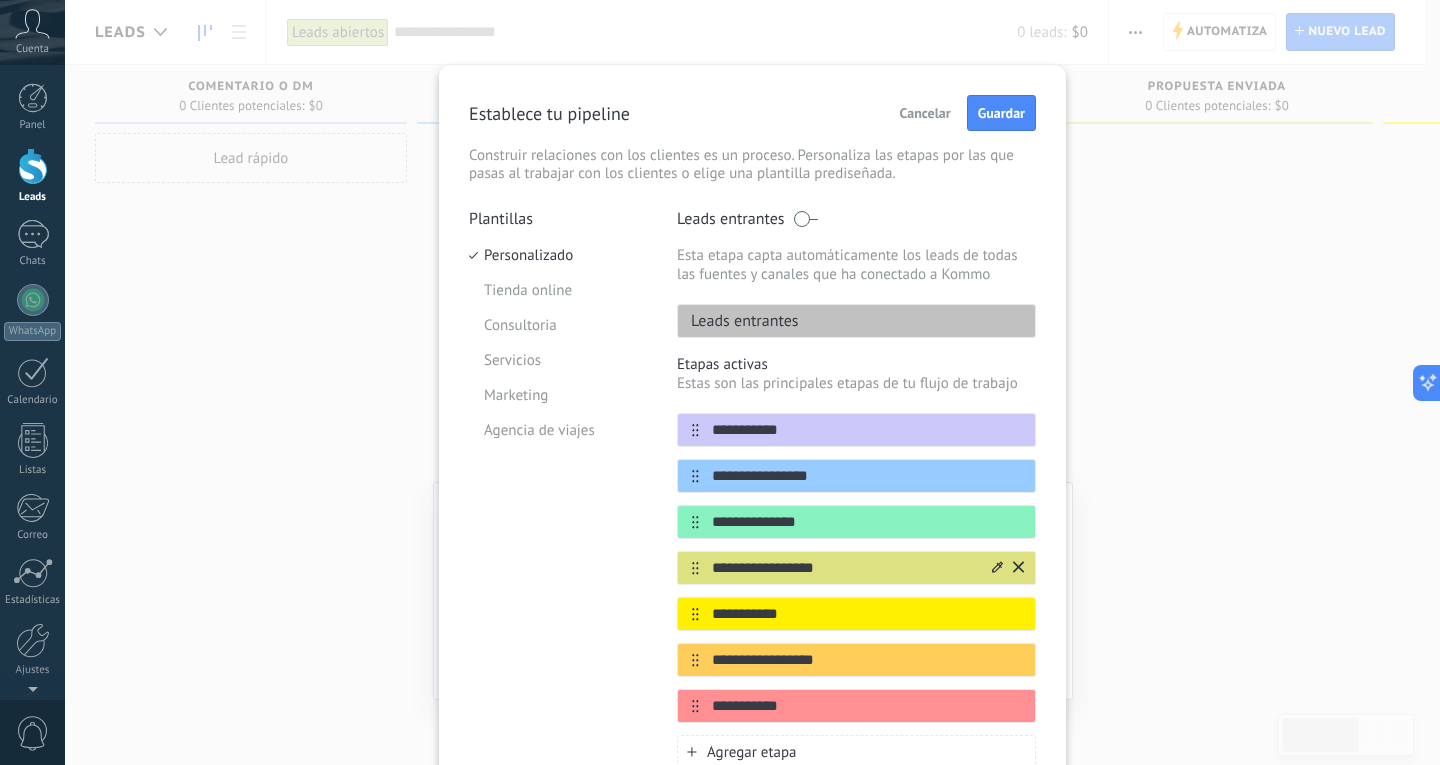 click on "**********" at bounding box center (844, 568) 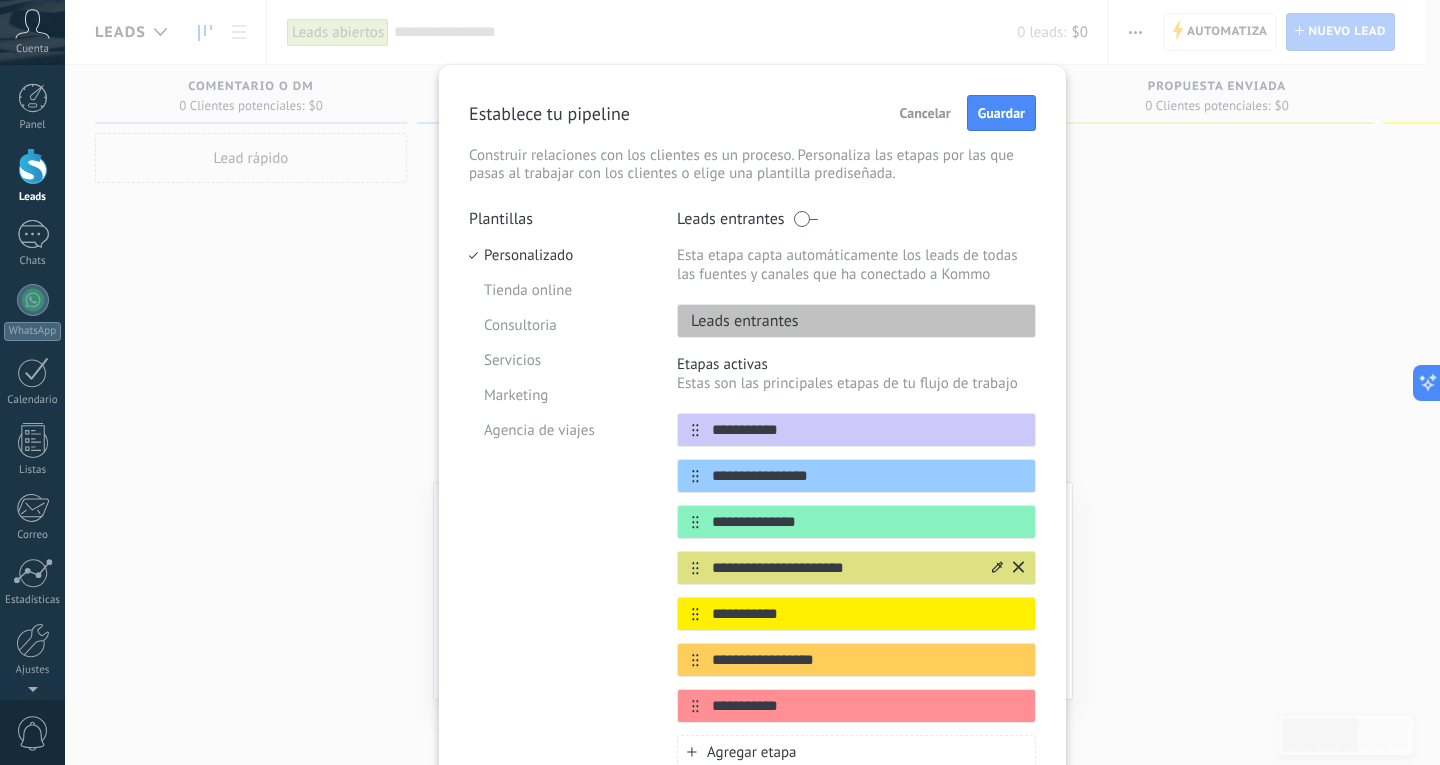 click on "**********" at bounding box center [844, 568] 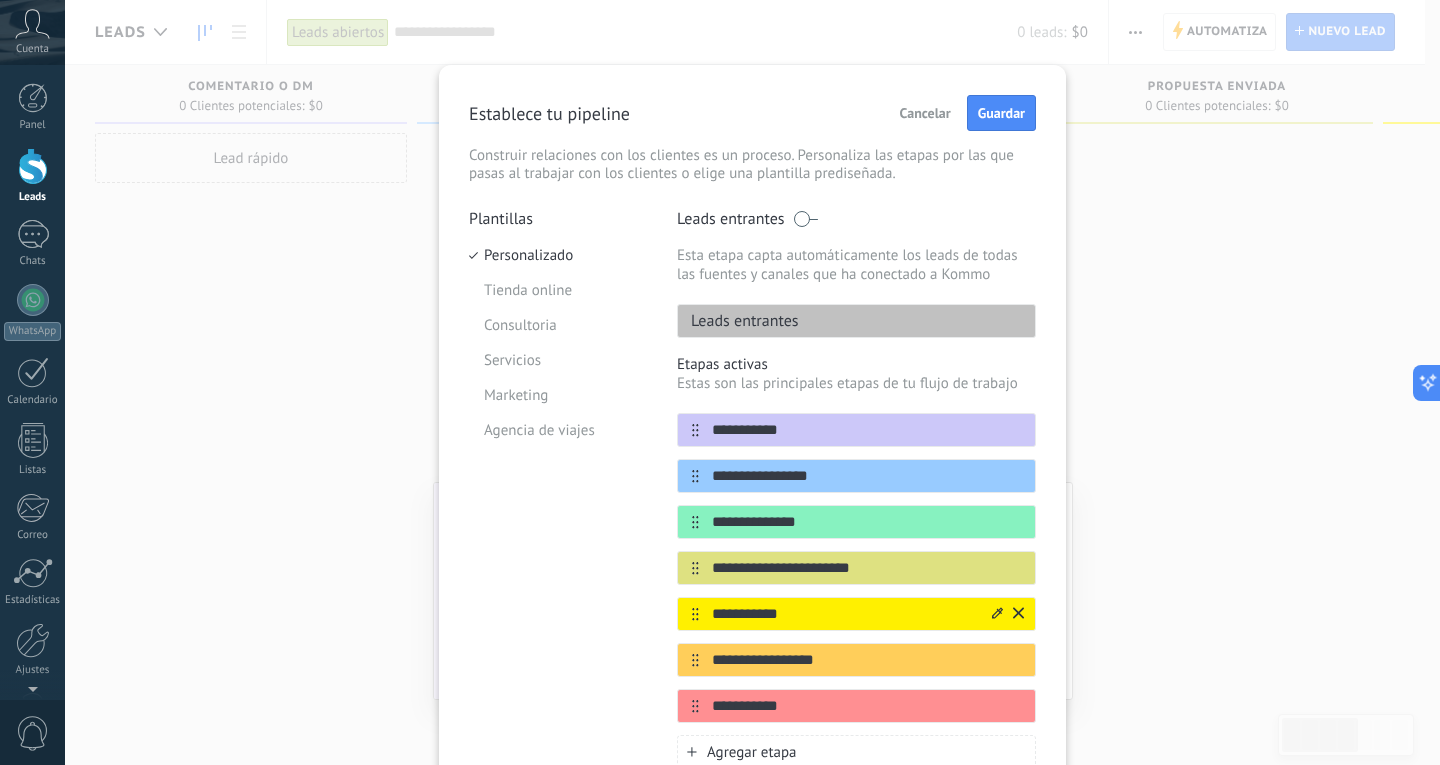 type on "**********" 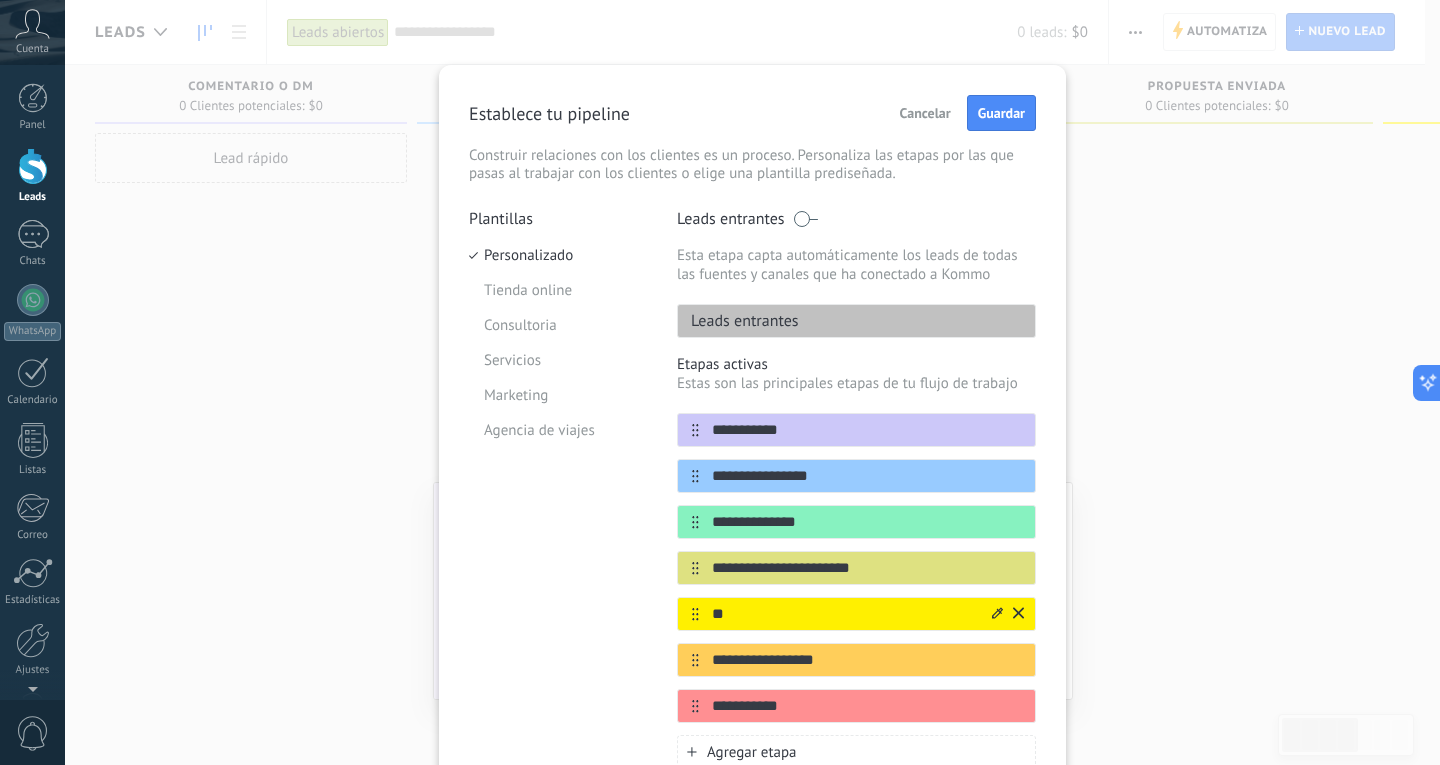 type on "*" 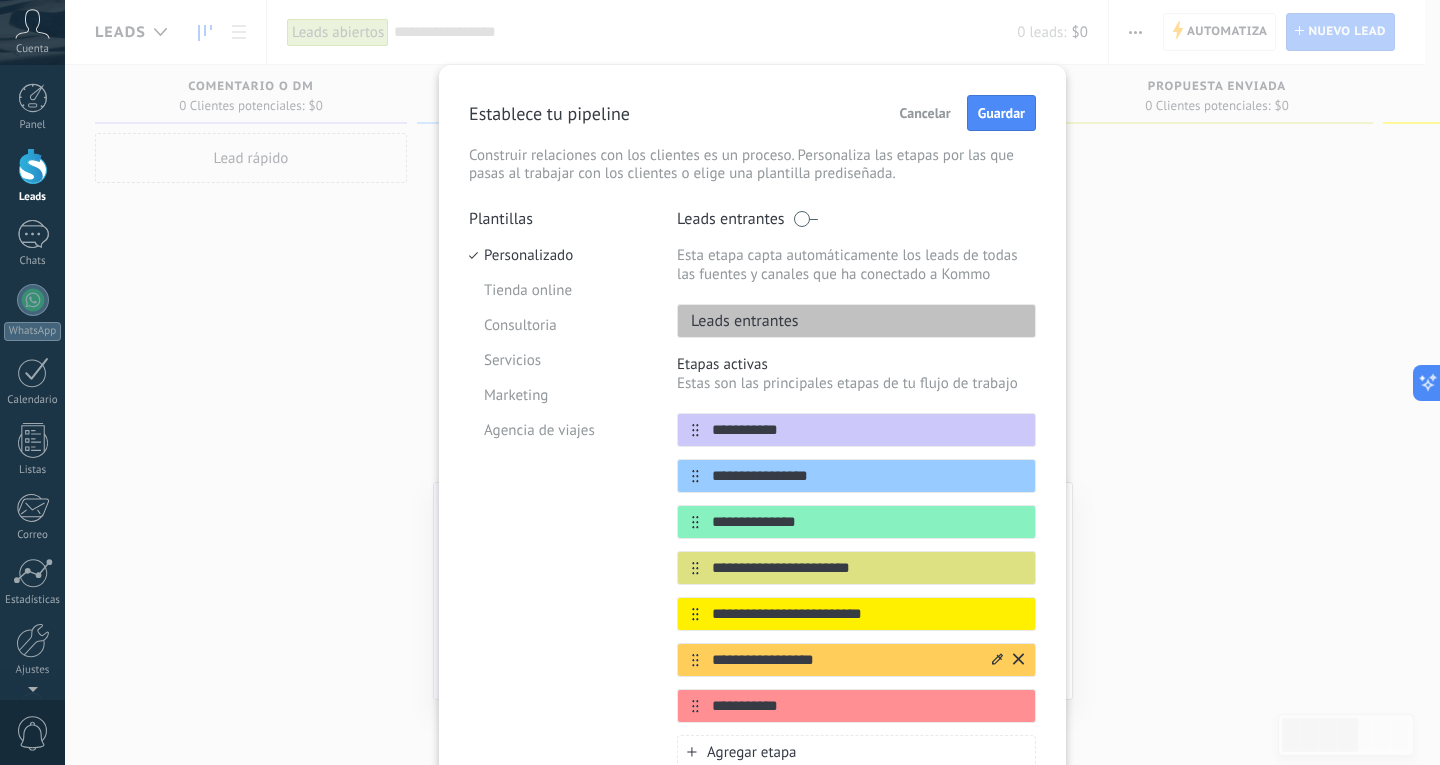 type on "**********" 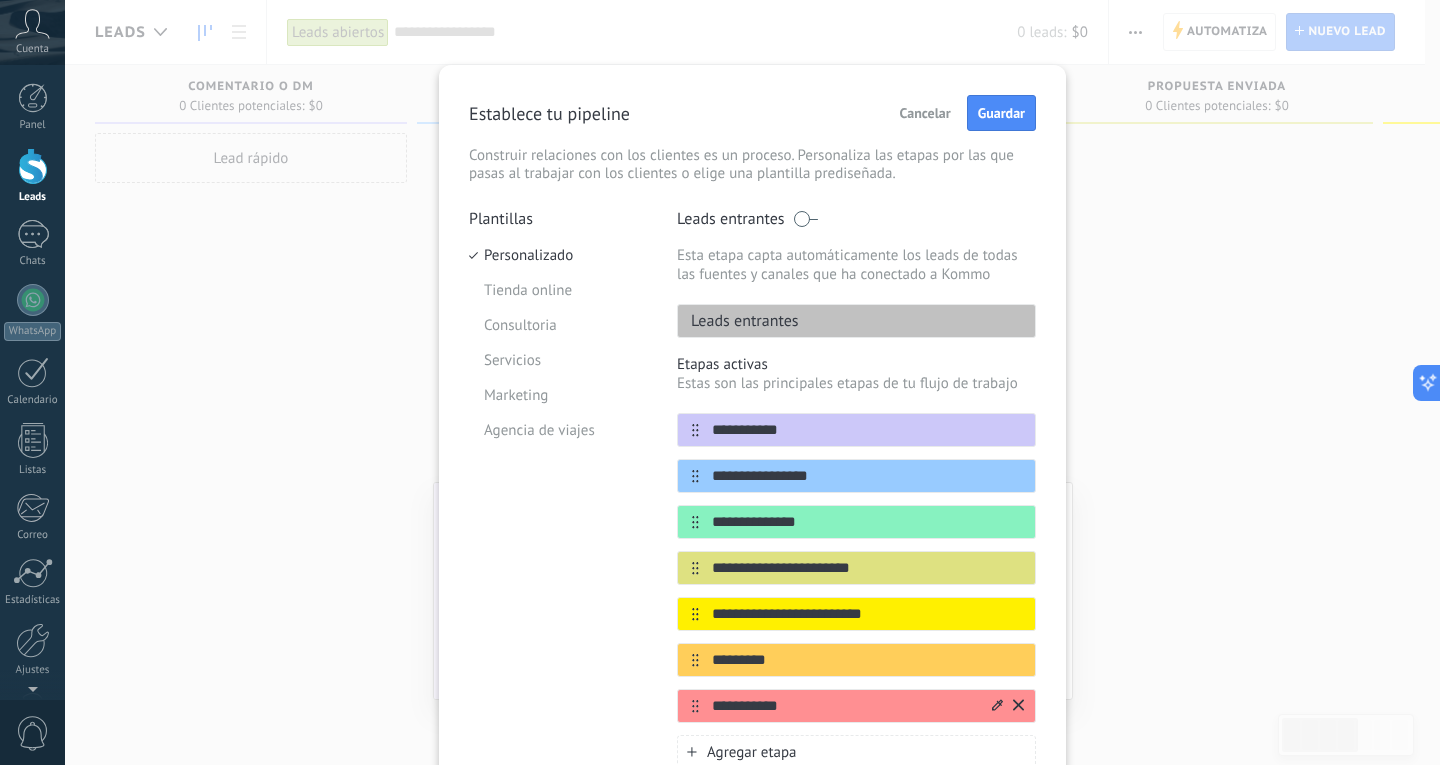 type on "*********" 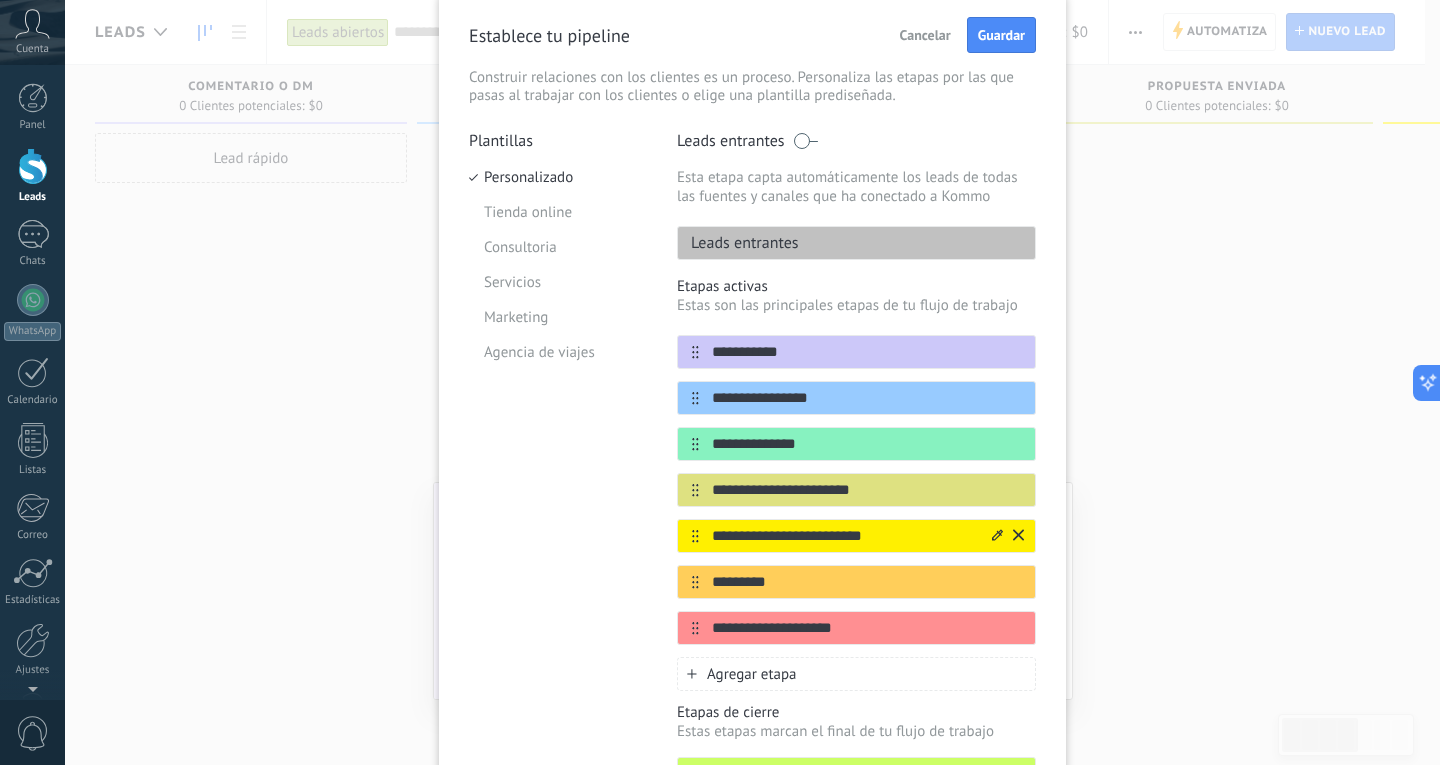 scroll, scrollTop: 257, scrollLeft: 0, axis: vertical 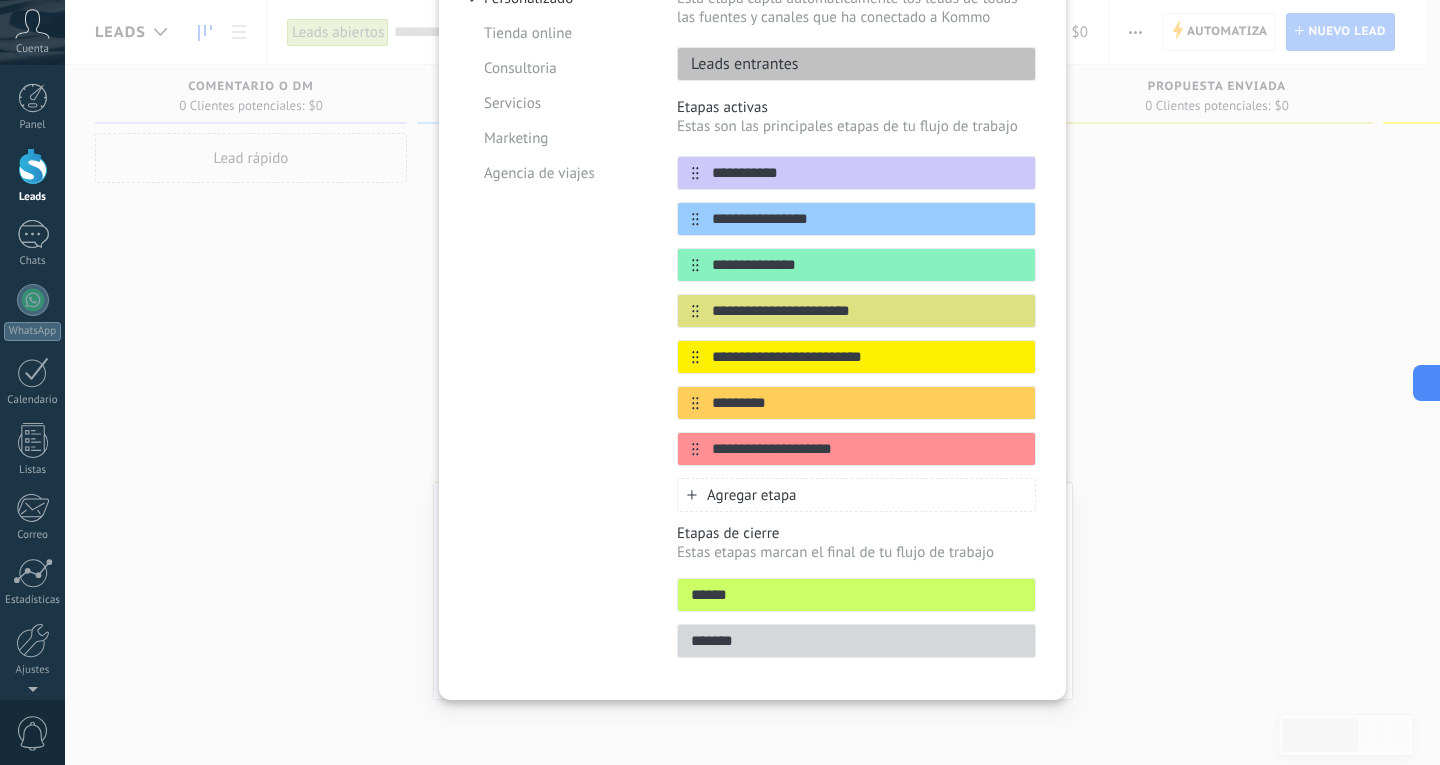 type on "**********" 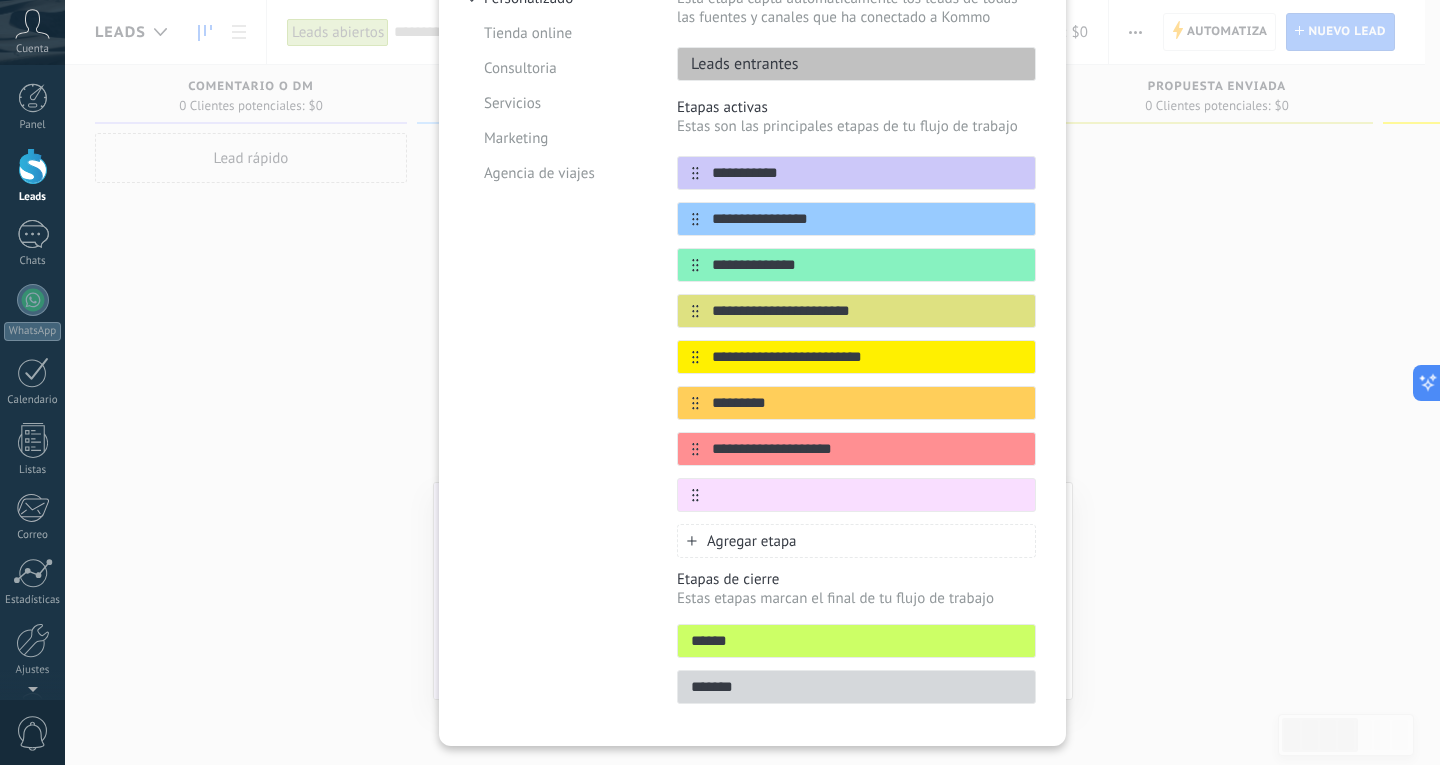 type on "*" 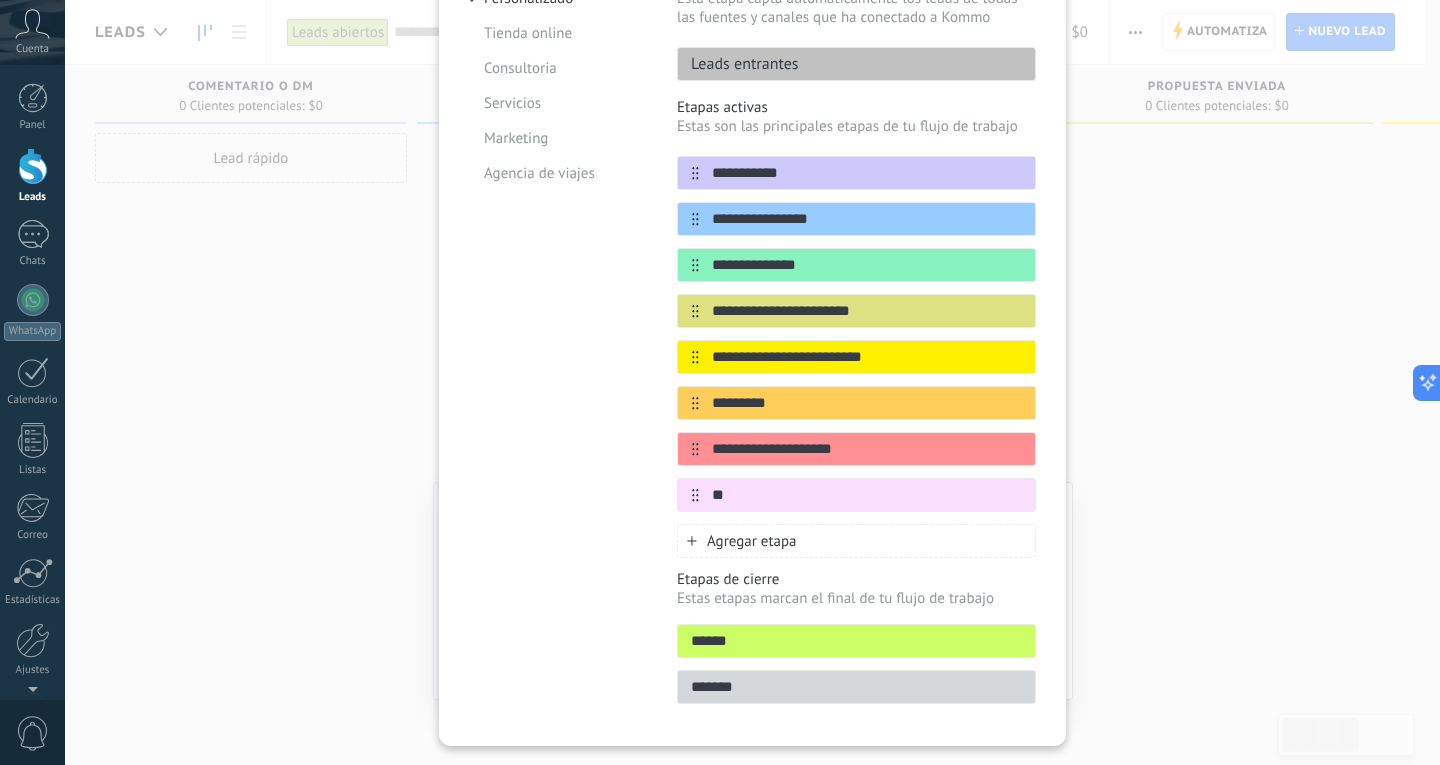 type on "*" 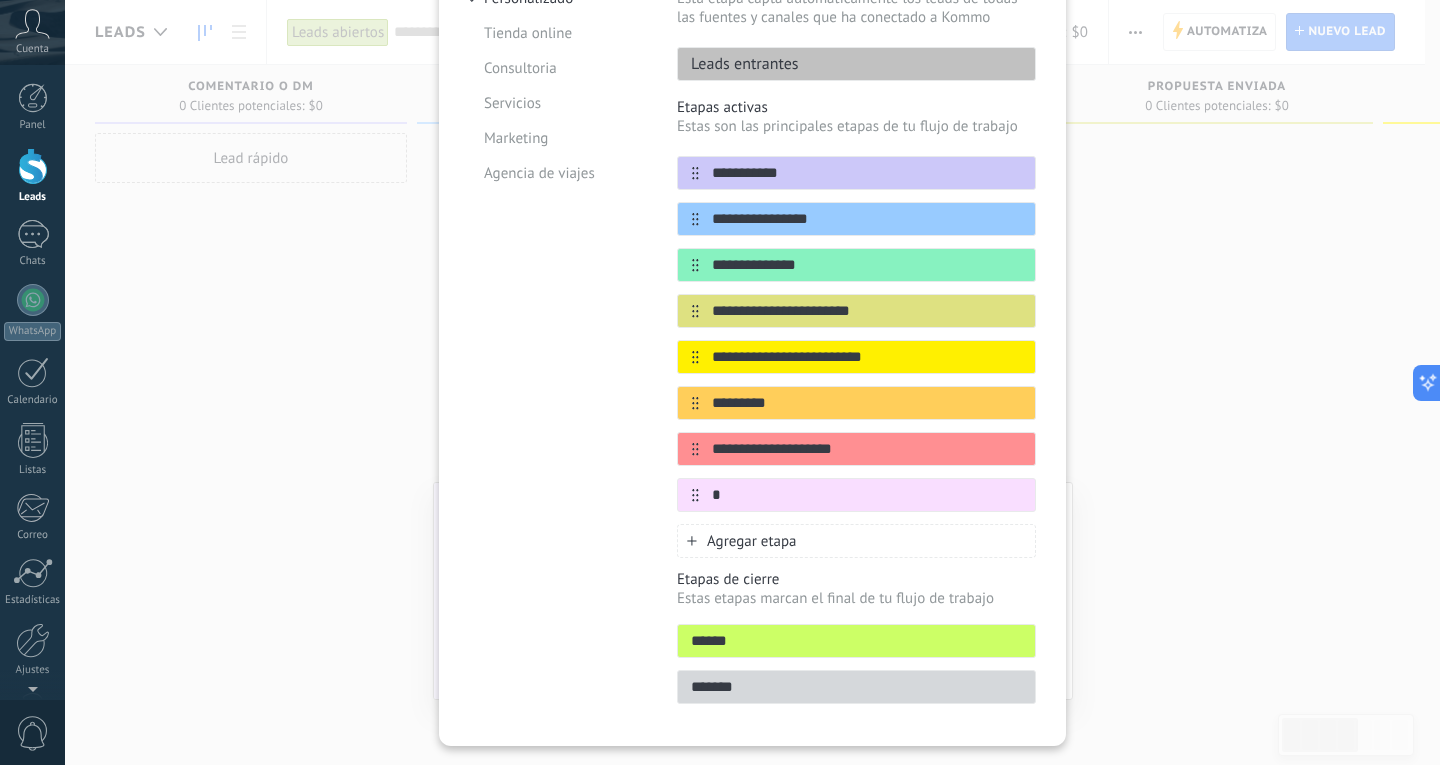 type 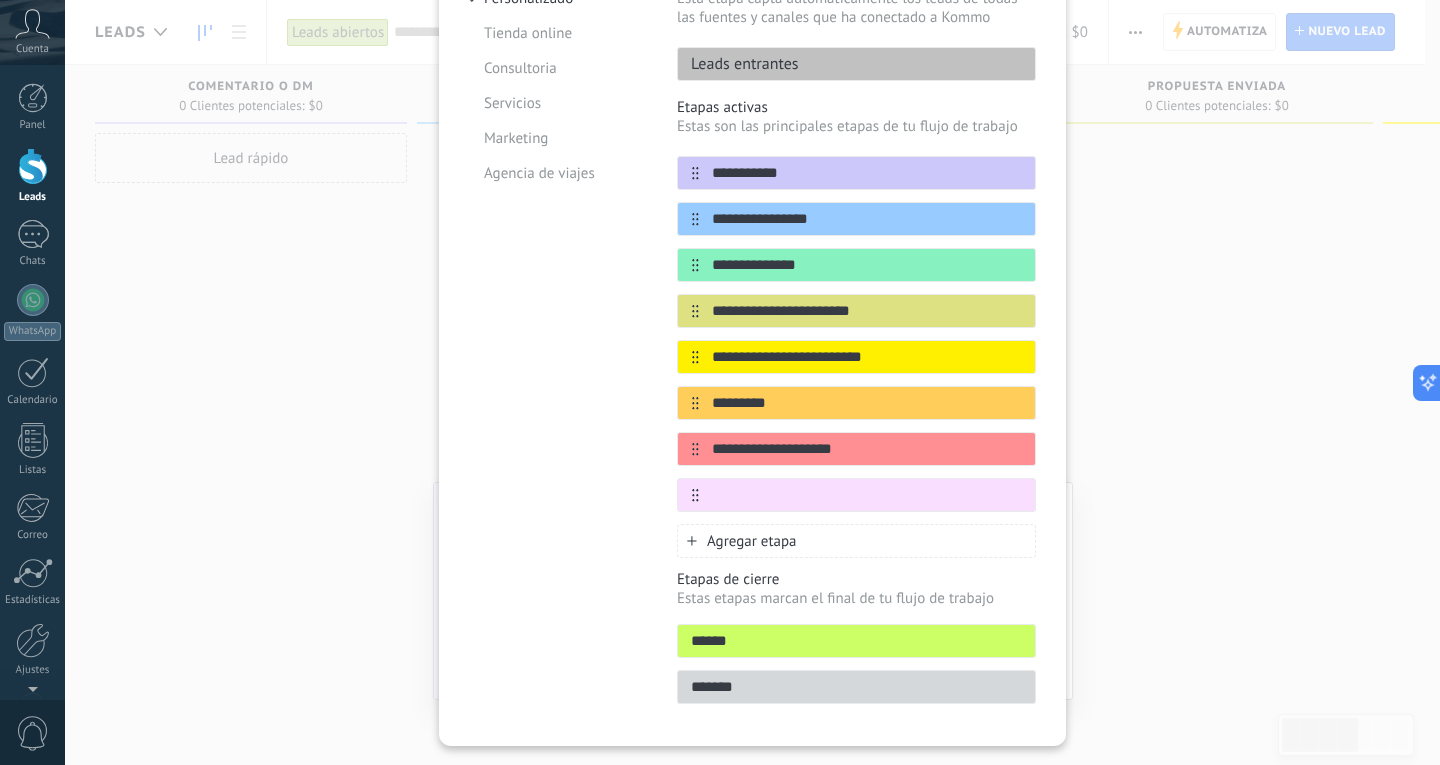 click on "******" at bounding box center (856, 641) 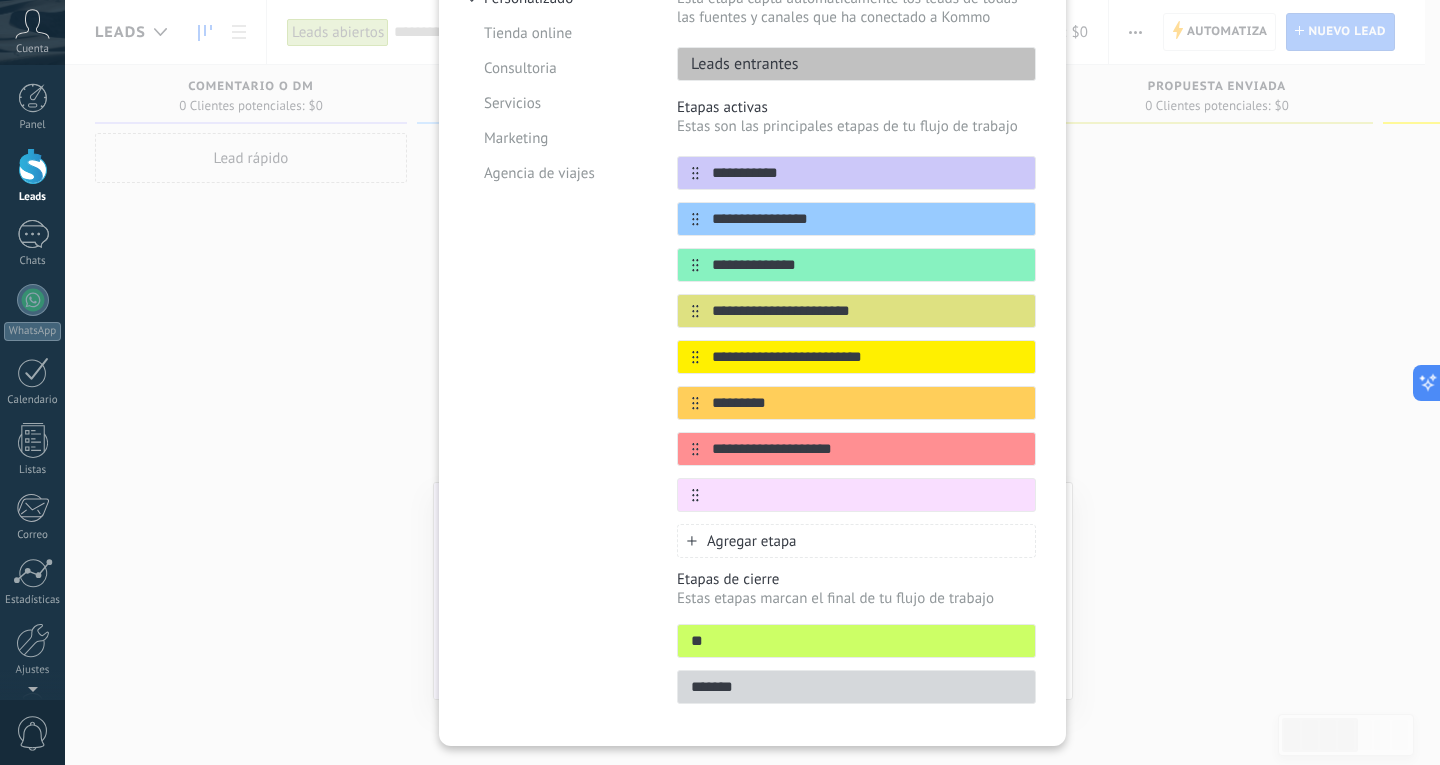type on "*" 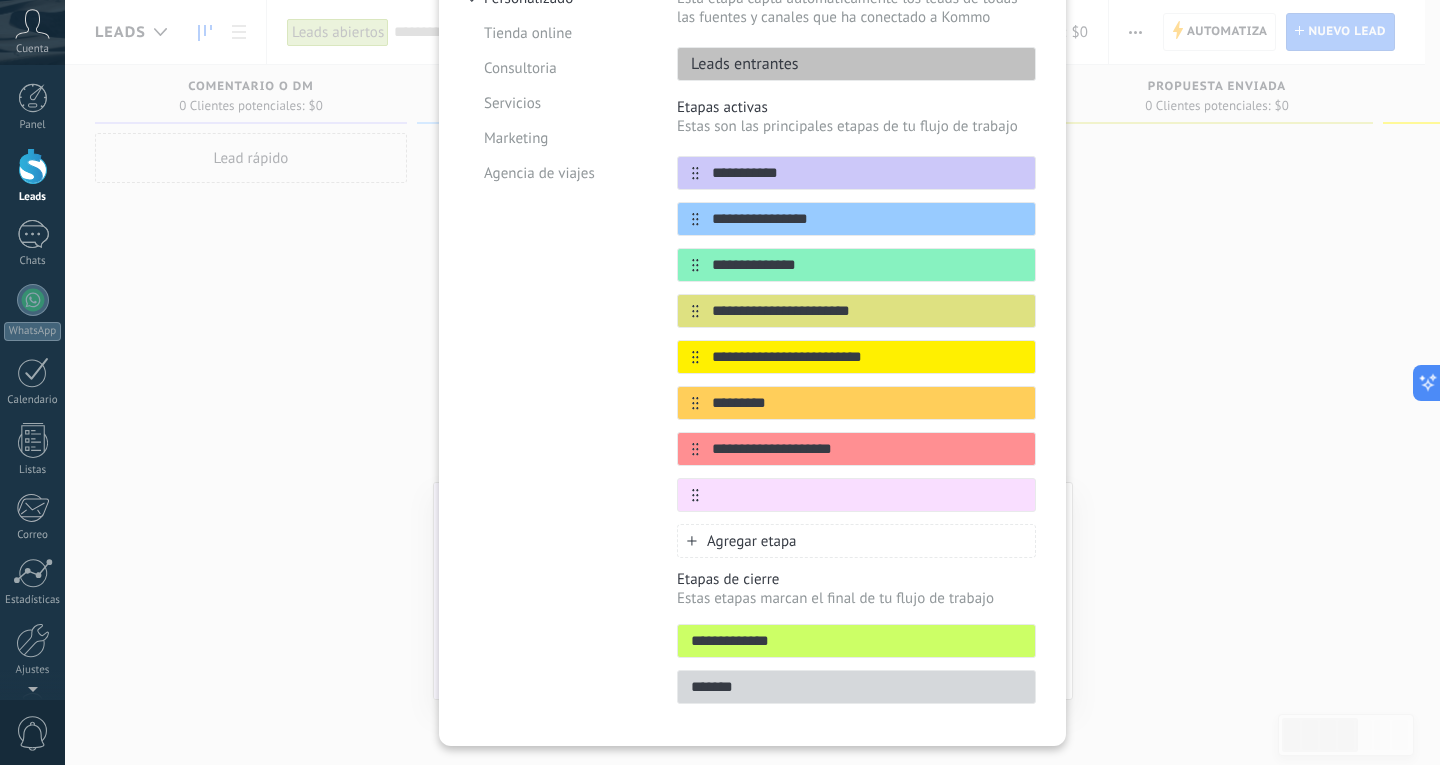 type on "**********" 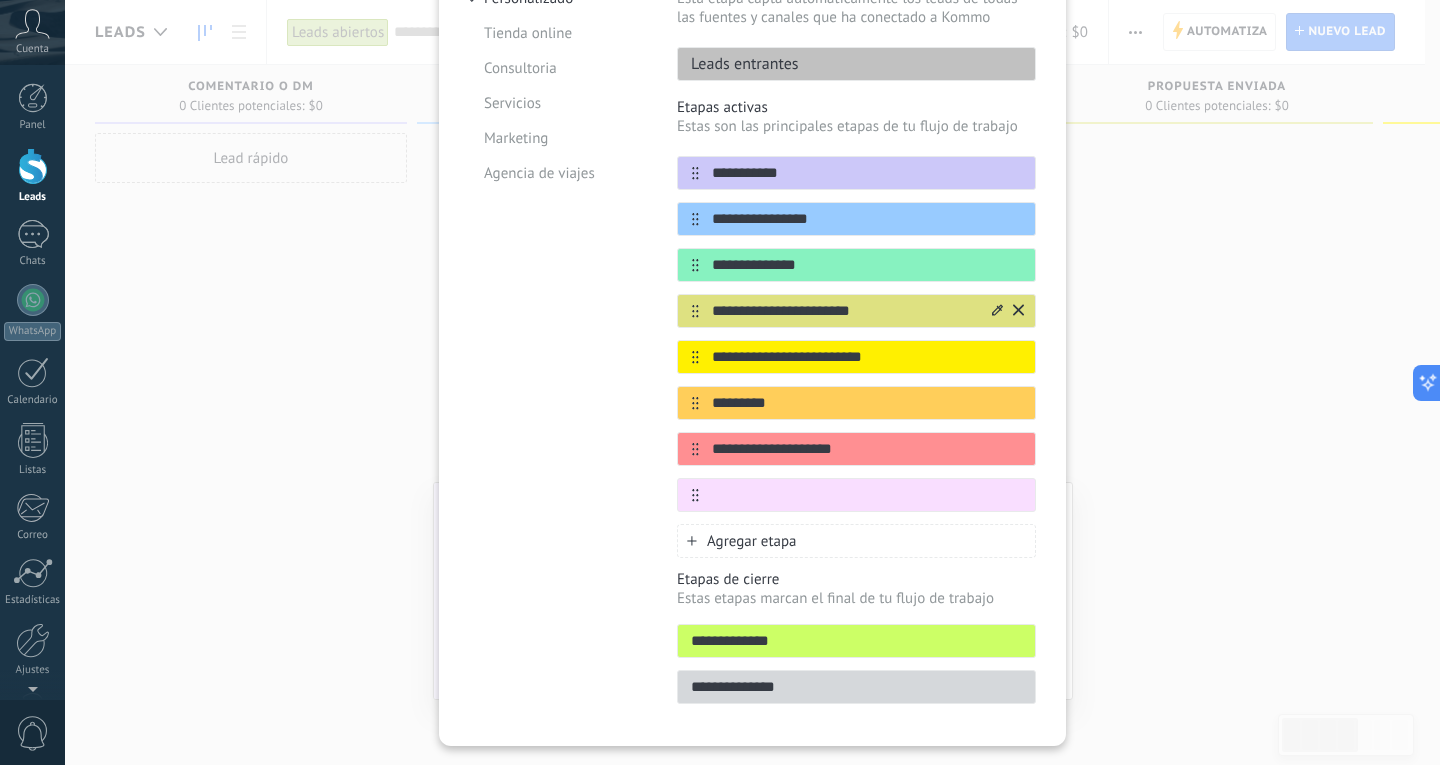 type on "**********" 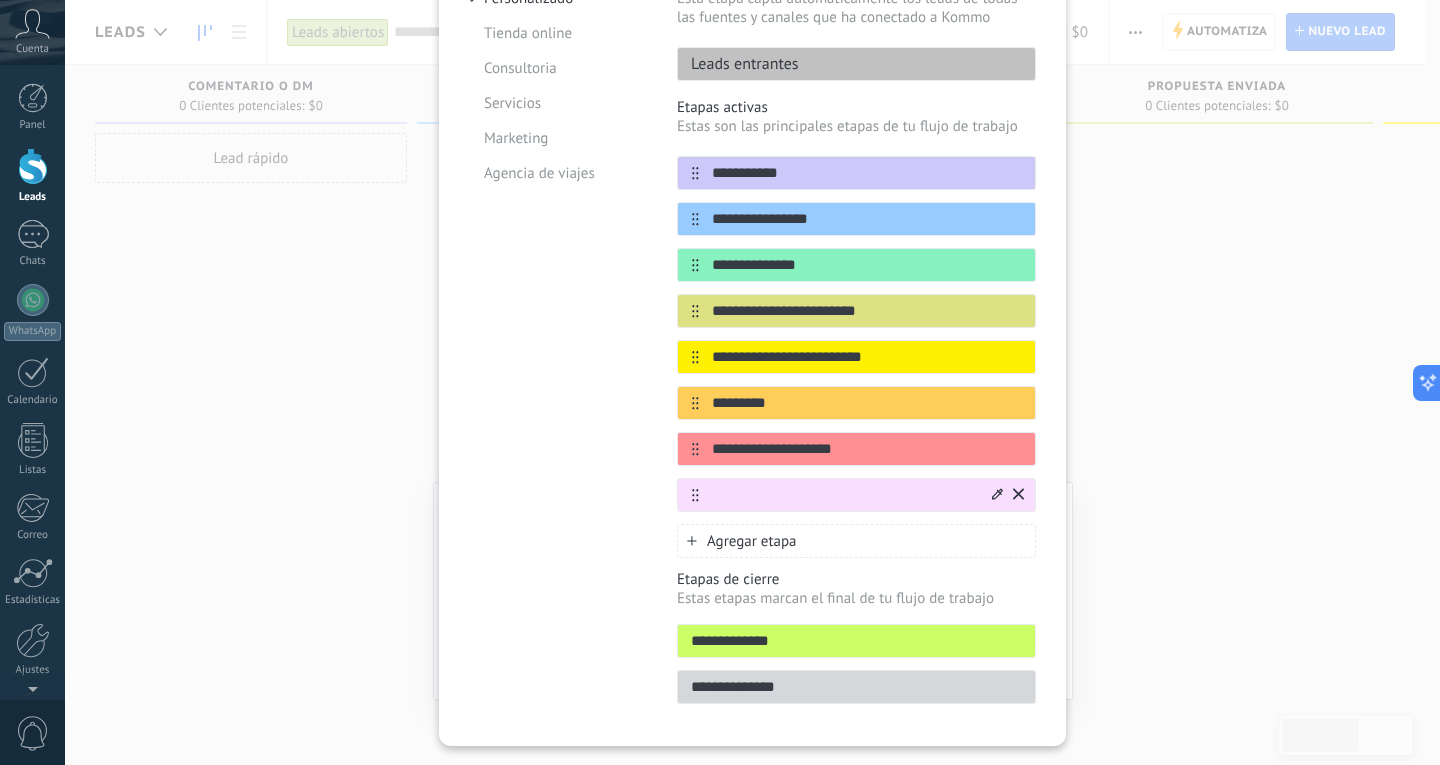 type on "**********" 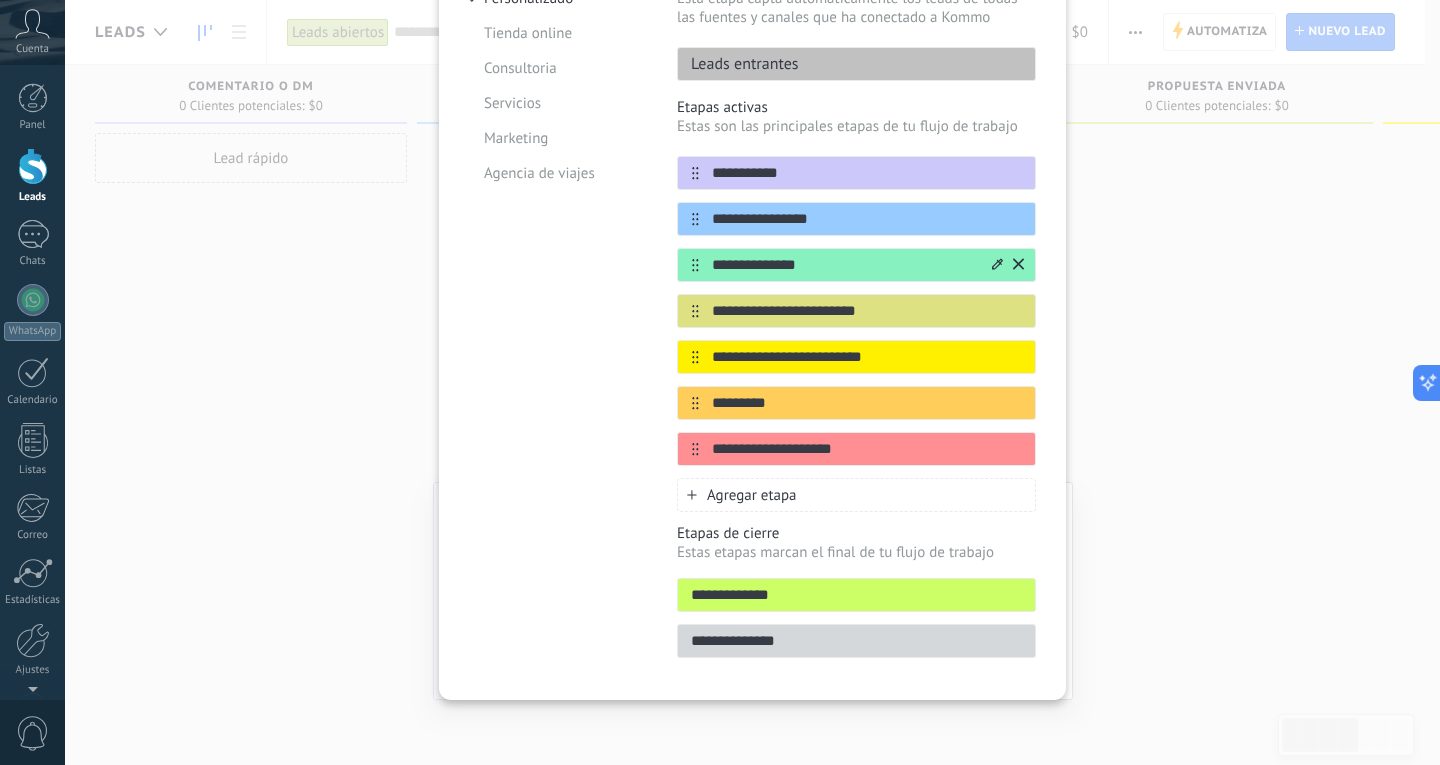 click on "**********" at bounding box center [844, 265] 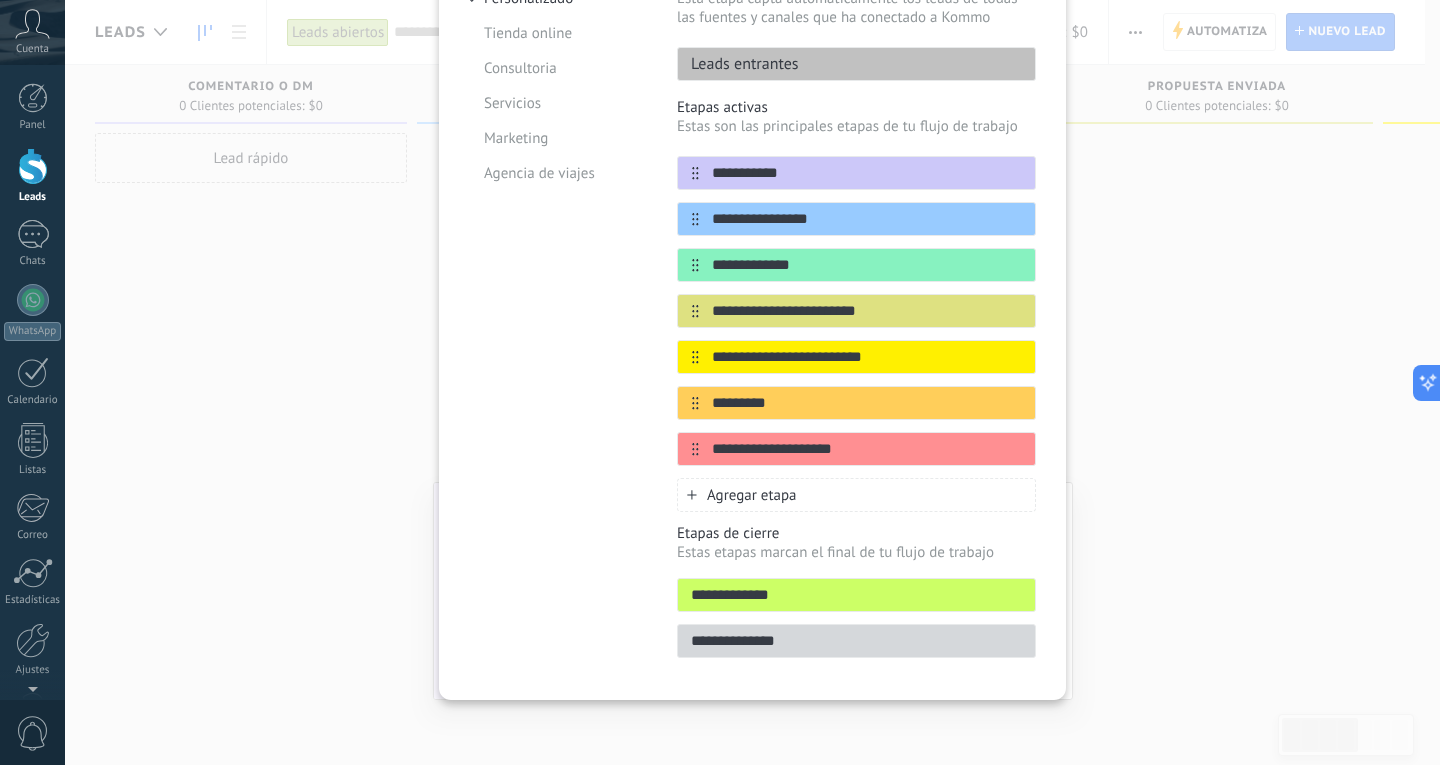 type on "**********" 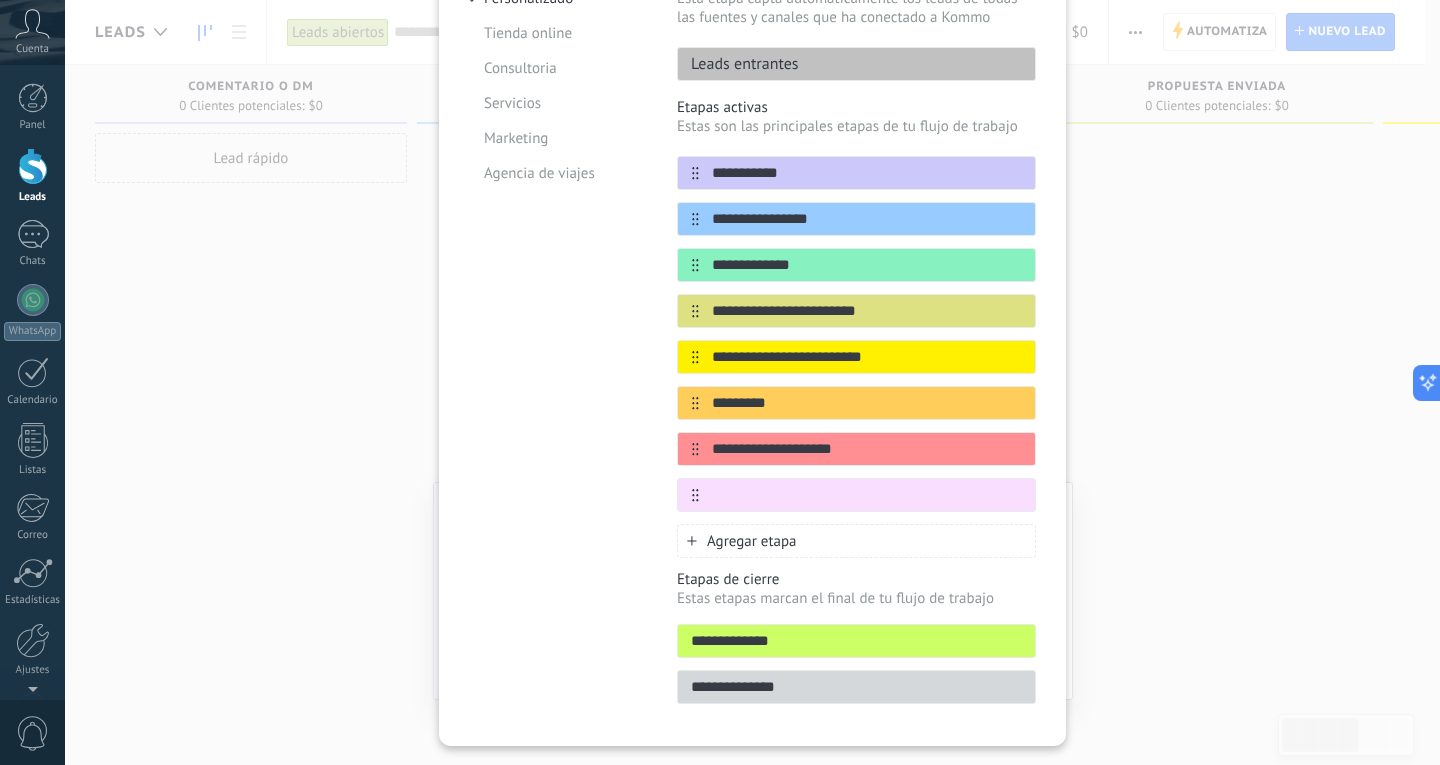 drag, startPoint x: 857, startPoint y: 500, endPoint x: 870, endPoint y: 421, distance: 80.06248 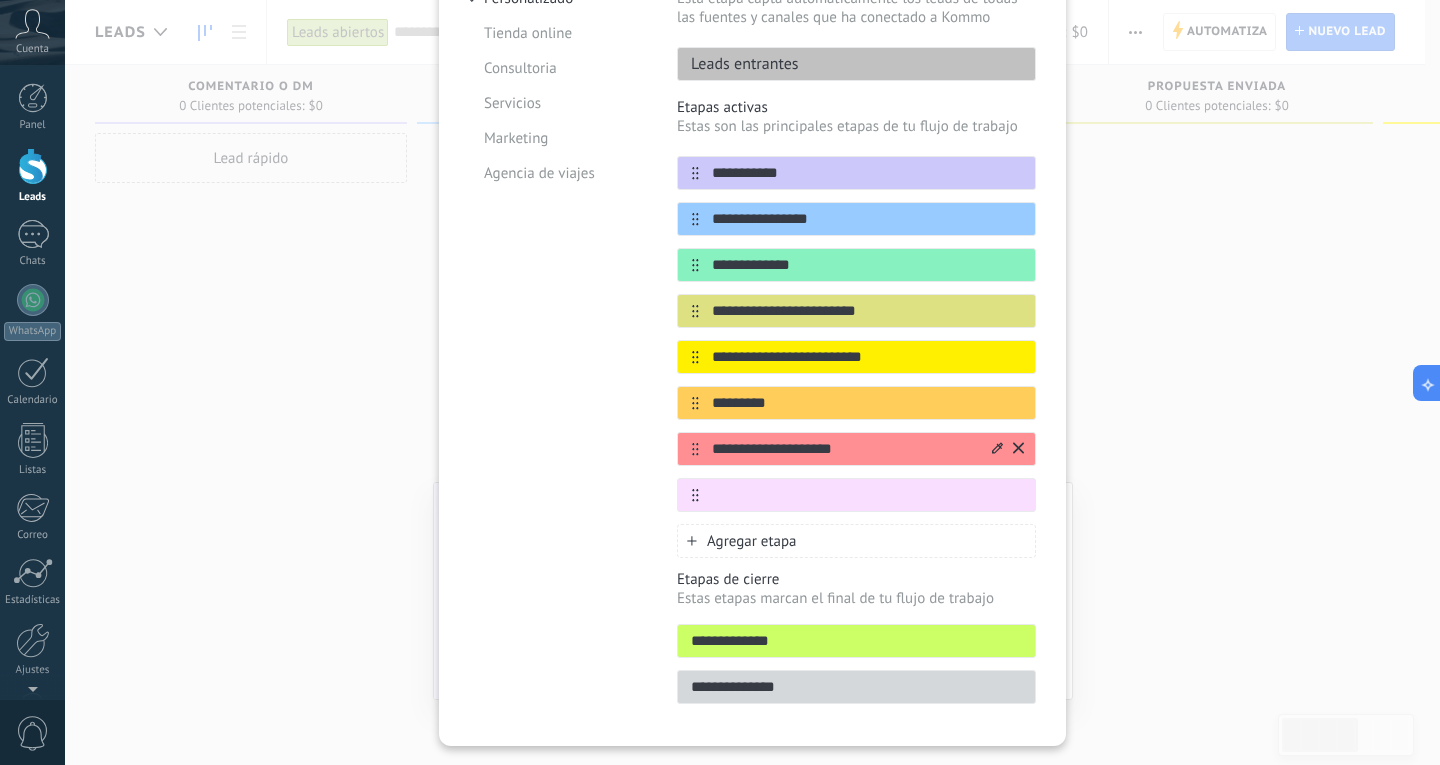 drag, startPoint x: 889, startPoint y: 443, endPoint x: 724, endPoint y: 445, distance: 165.01212 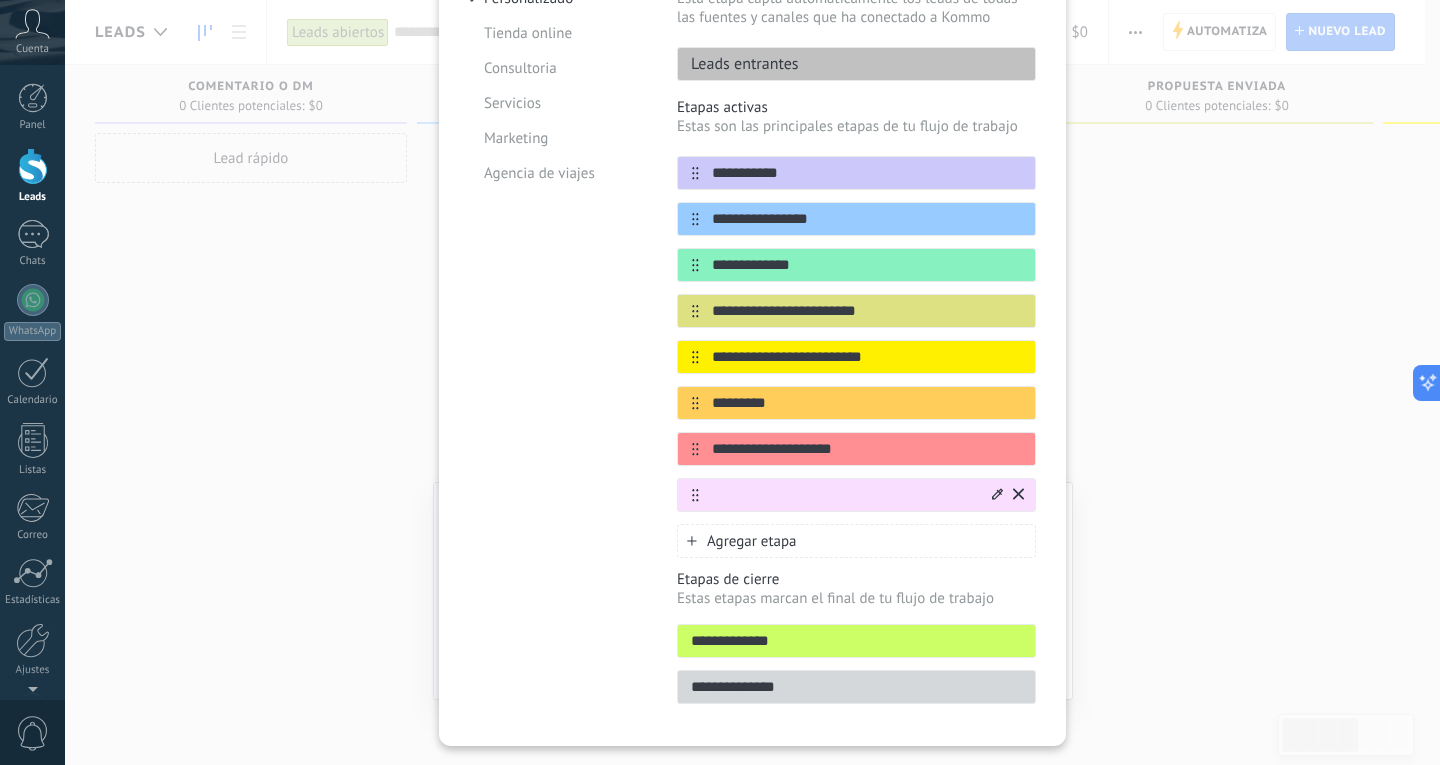 click at bounding box center [856, 495] 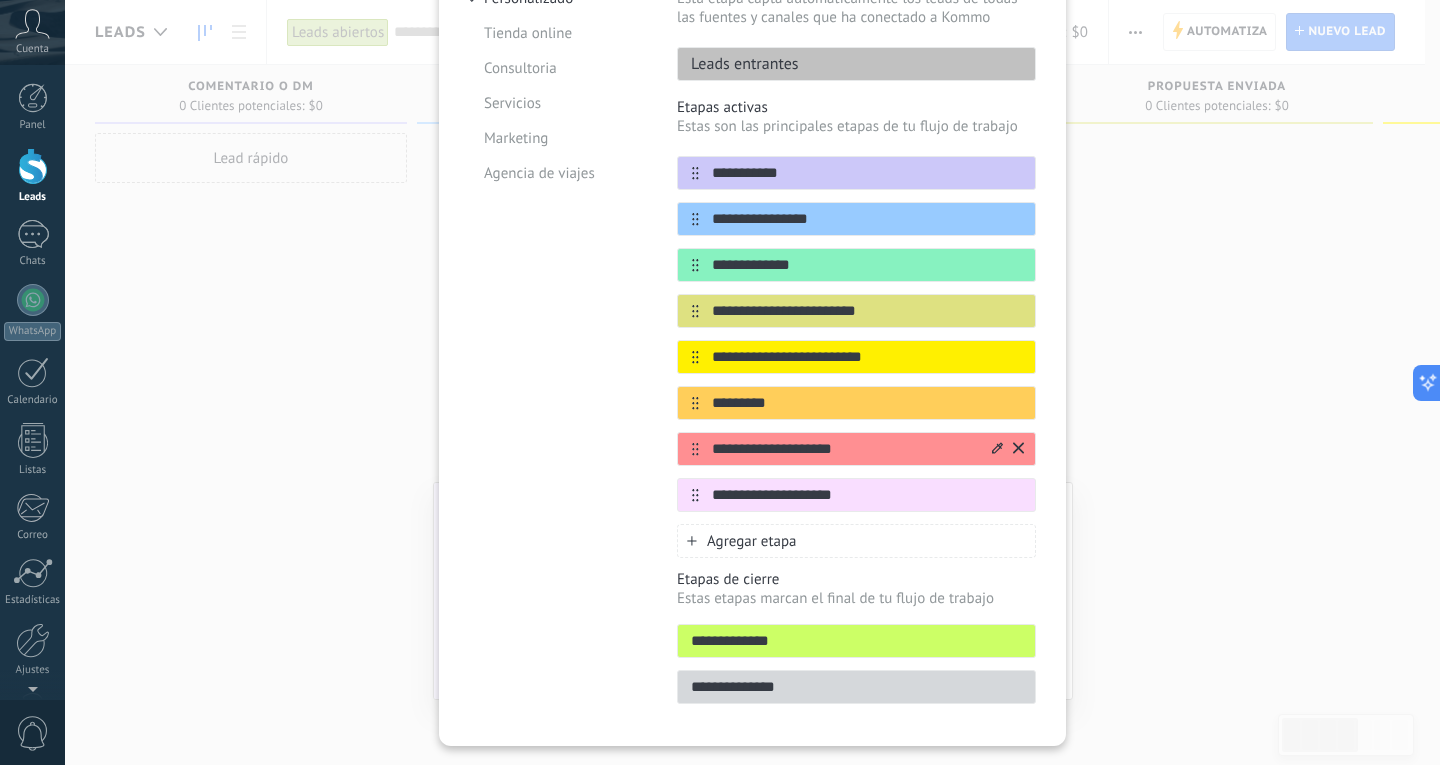 type on "**********" 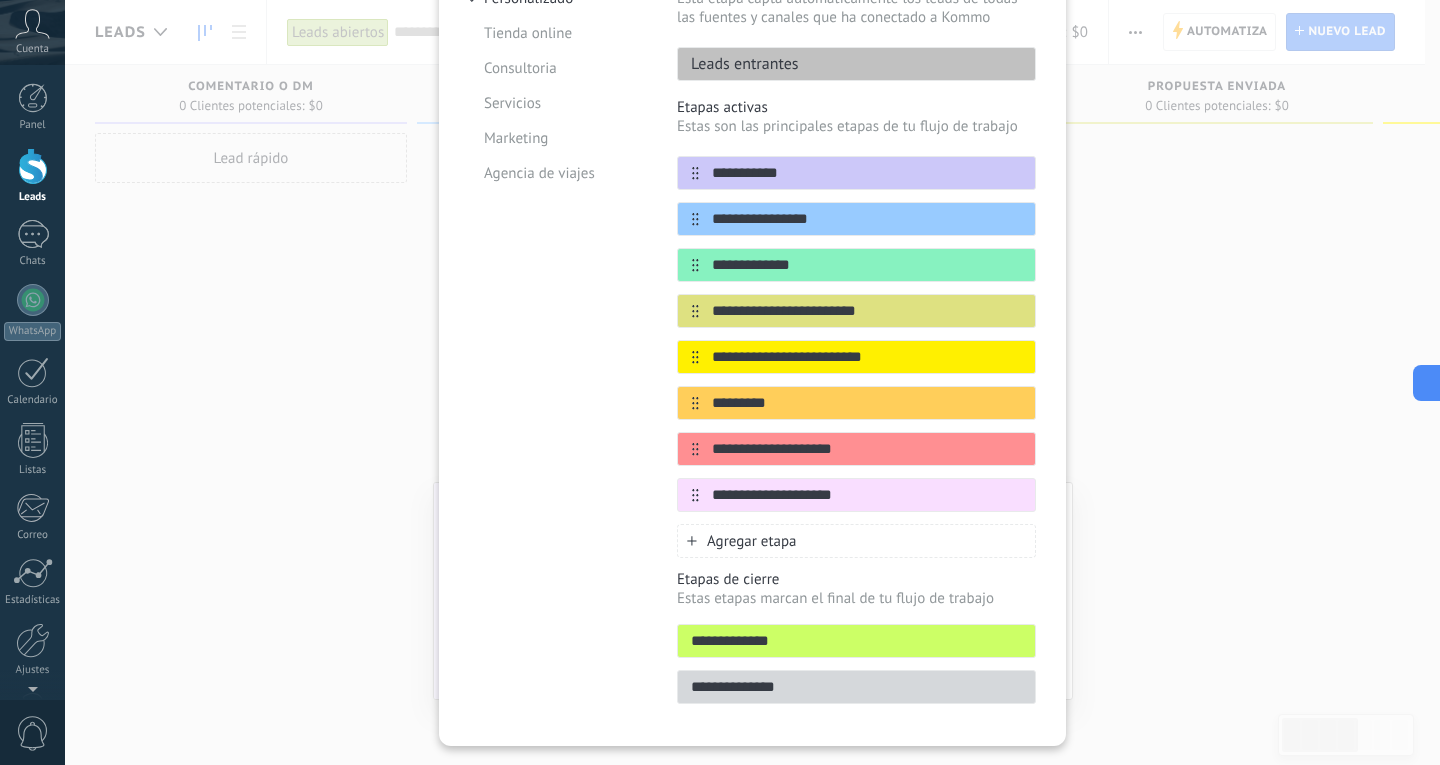 drag, startPoint x: 855, startPoint y: 445, endPoint x: 662, endPoint y: 465, distance: 194.03351 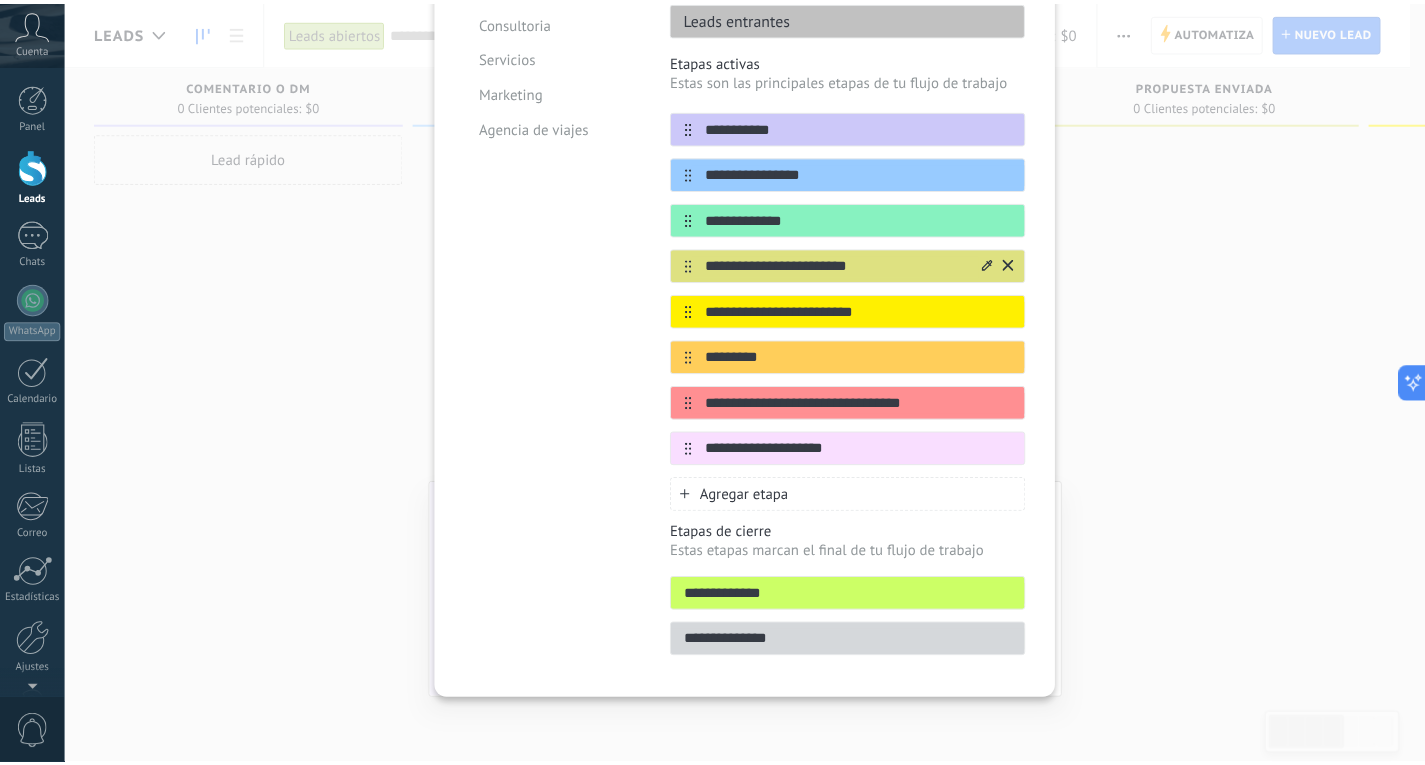 scroll, scrollTop: 0, scrollLeft: 0, axis: both 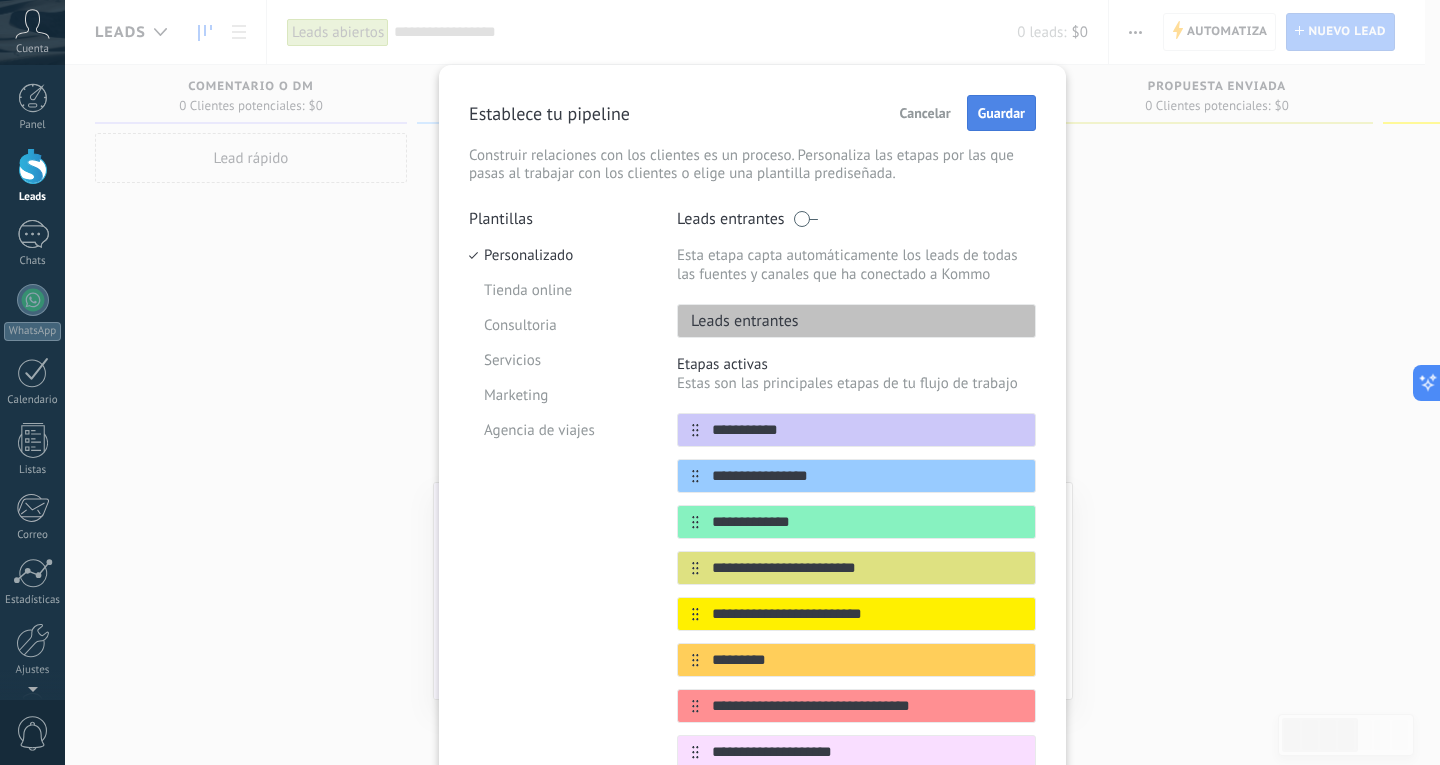 type on "**********" 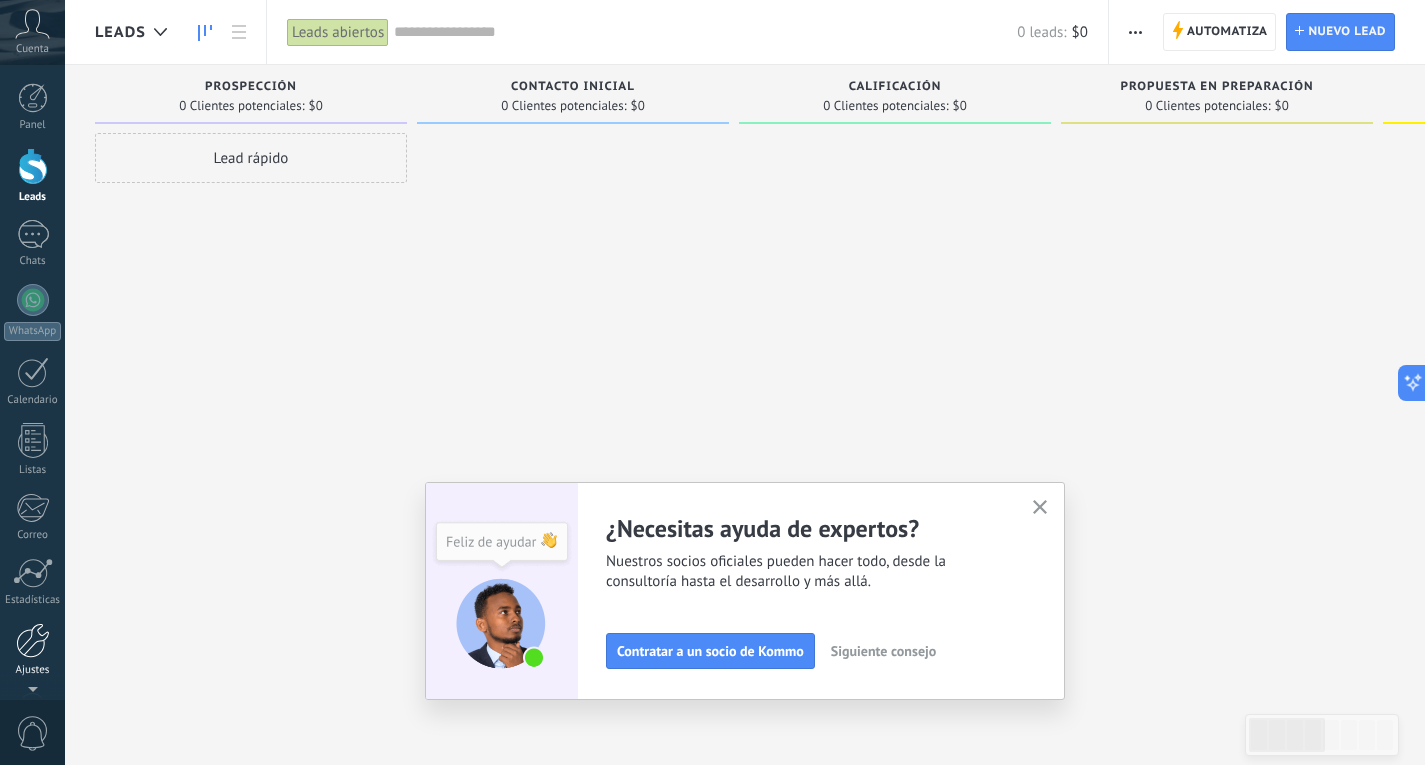 click at bounding box center (33, 640) 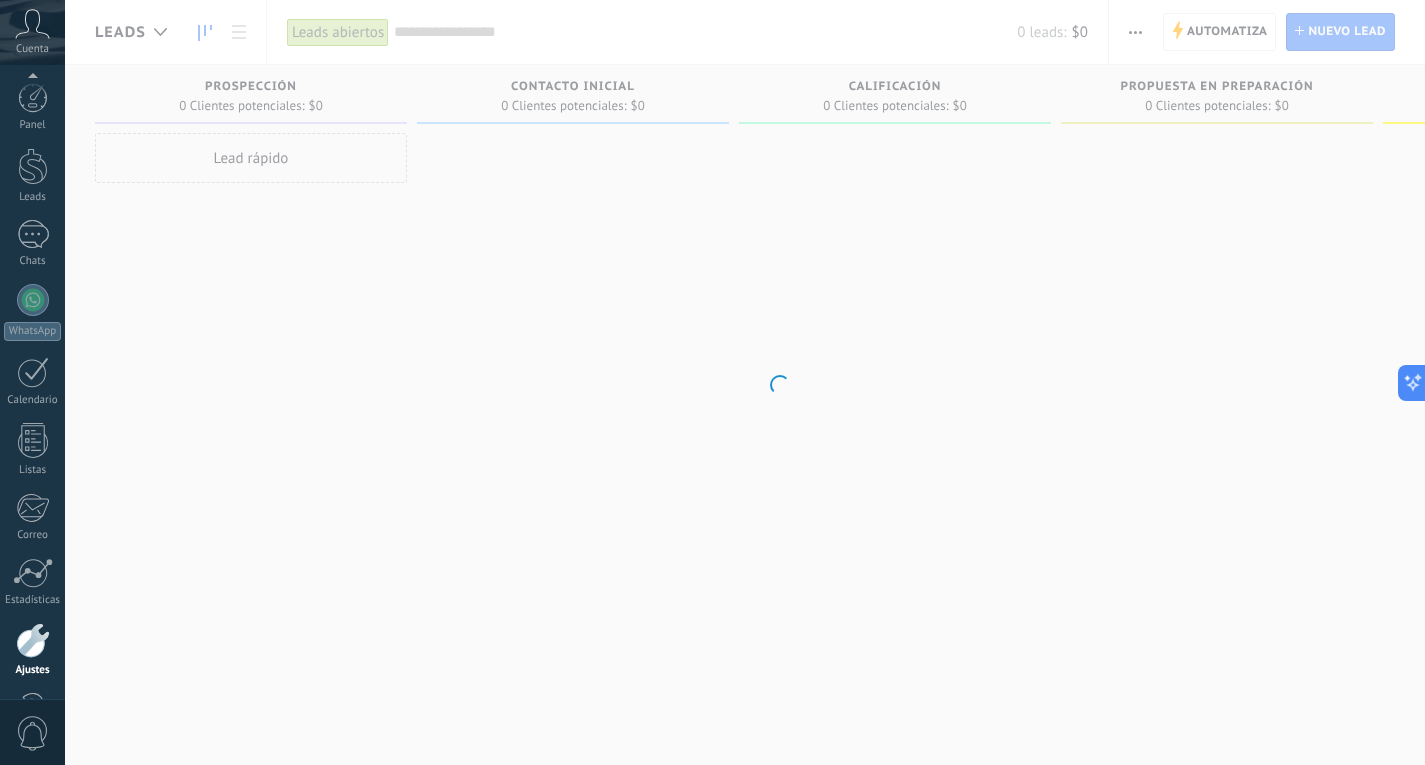 scroll, scrollTop: 67, scrollLeft: 0, axis: vertical 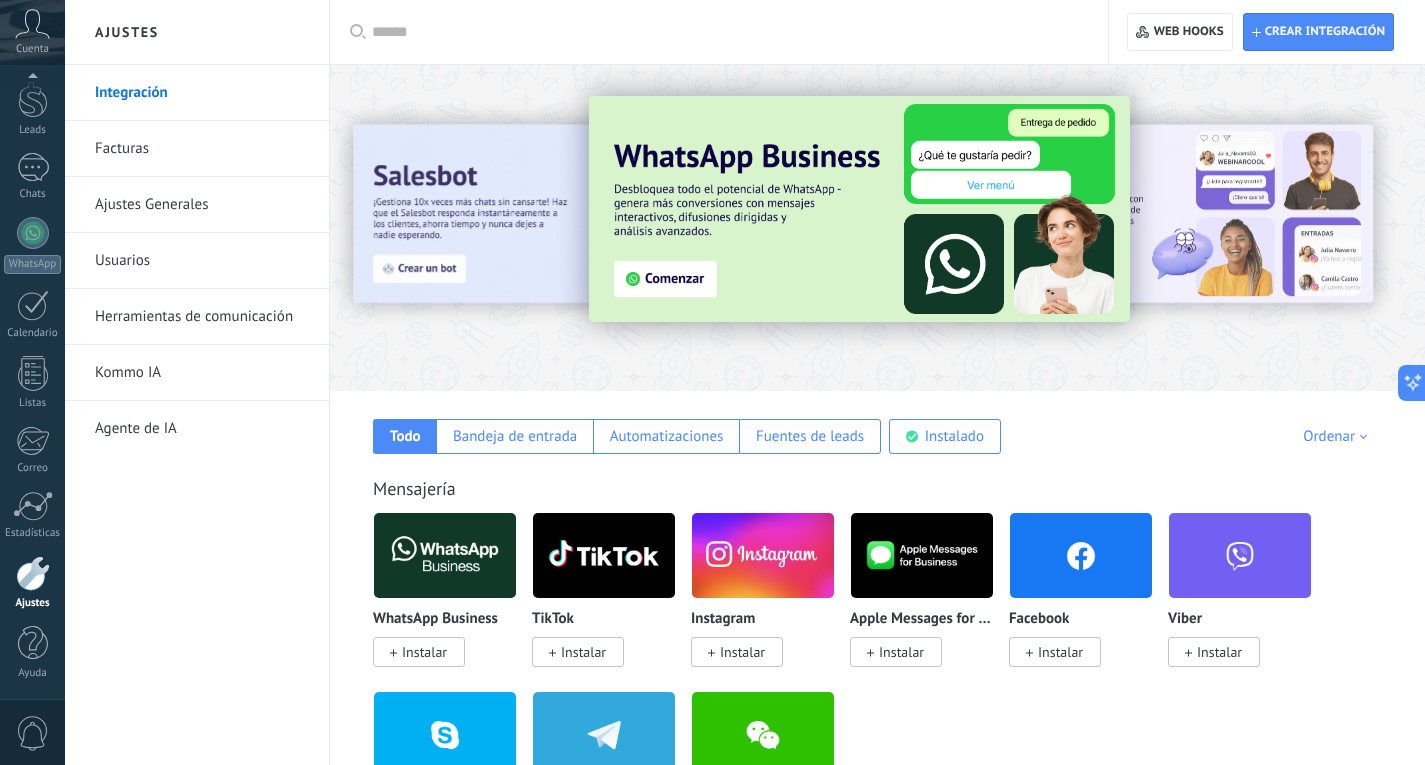 click at bounding box center (445, 555) 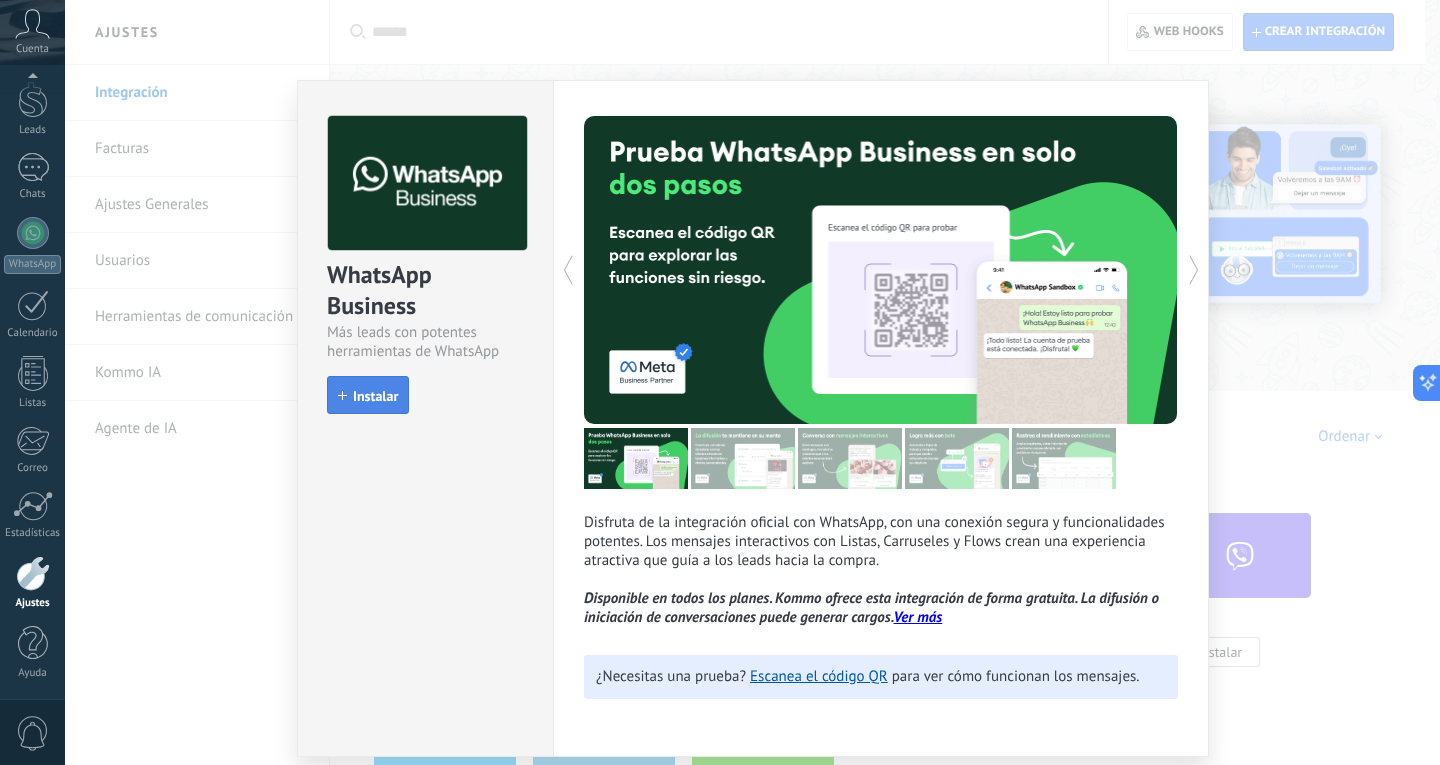 click on "Instalar" at bounding box center [375, 396] 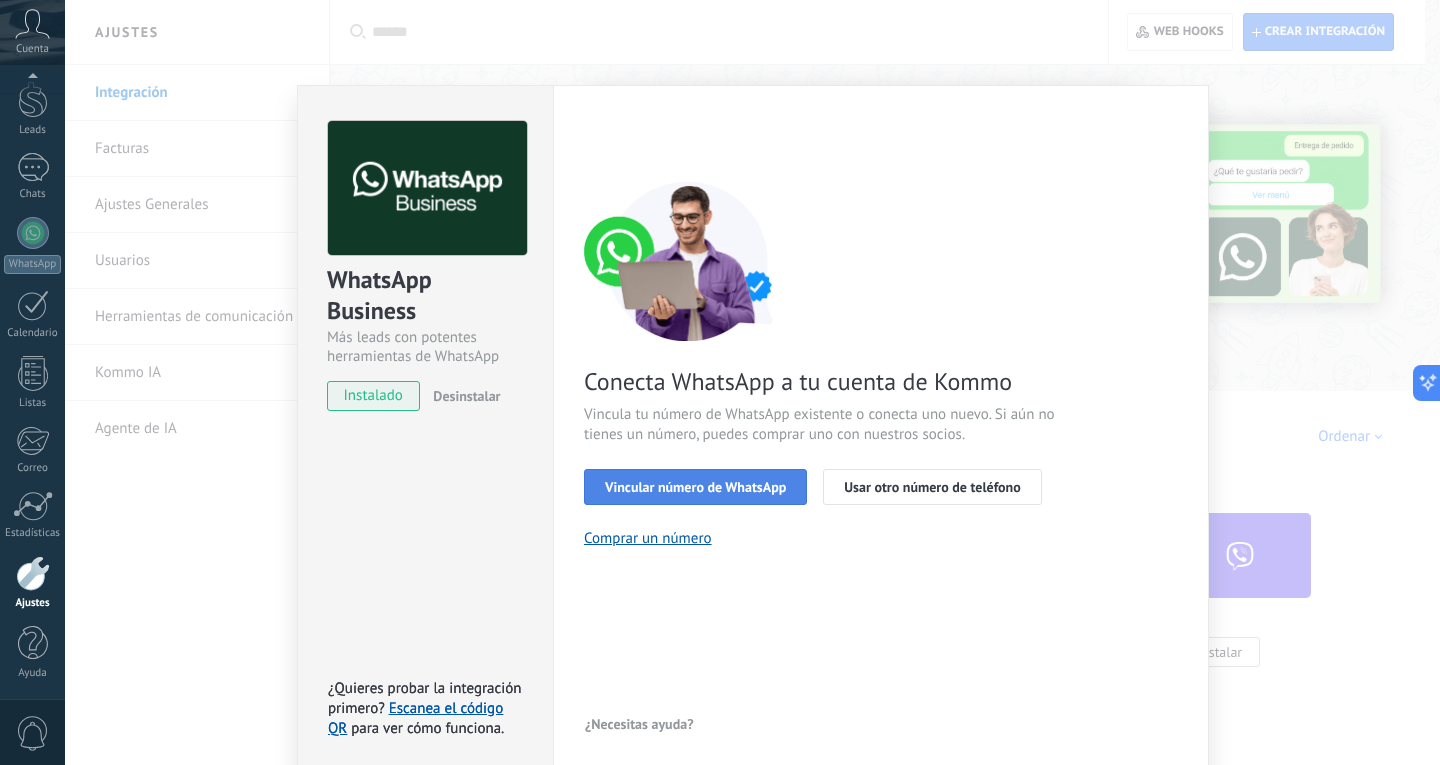 click on "Vincular número de WhatsApp" at bounding box center [695, 487] 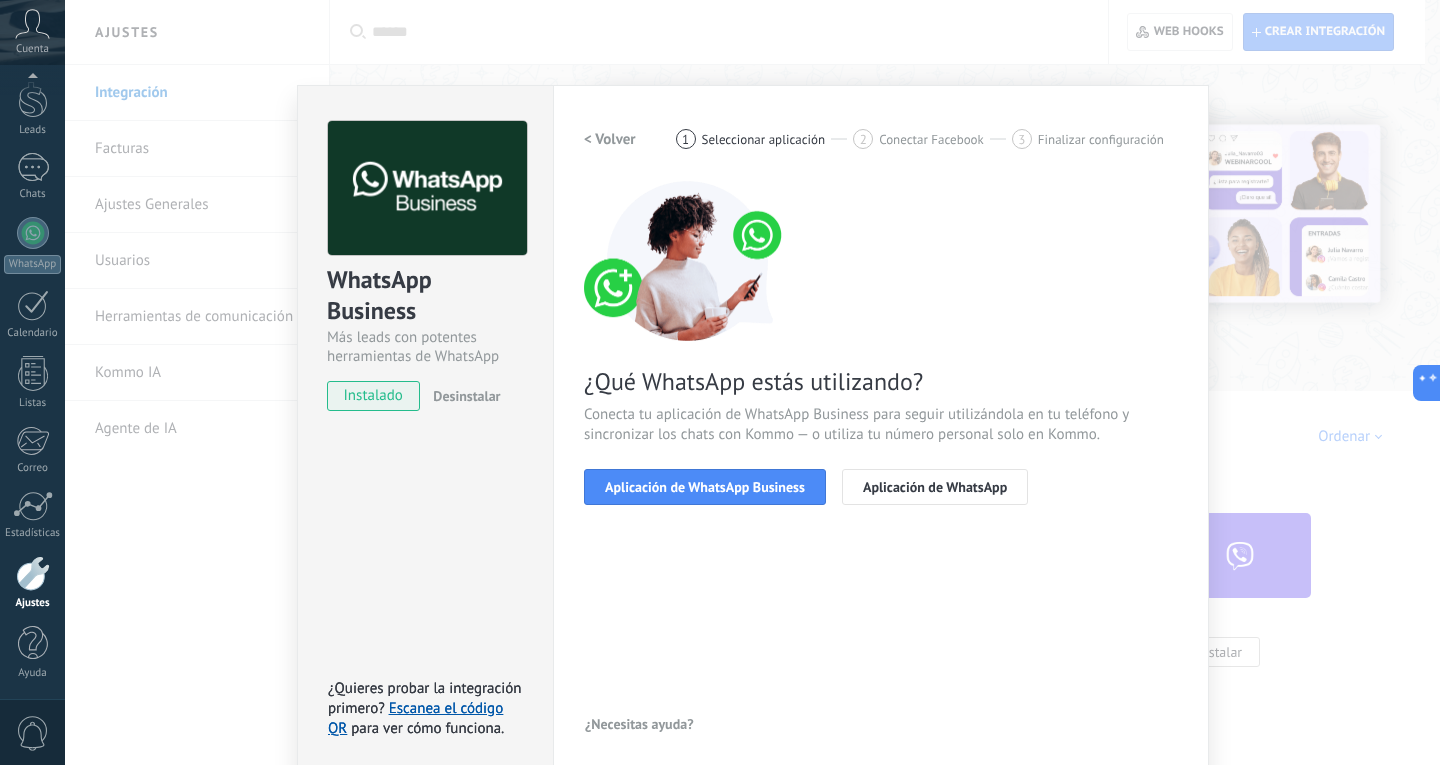 click on "Aplicación de WhatsApp Business" at bounding box center [705, 487] 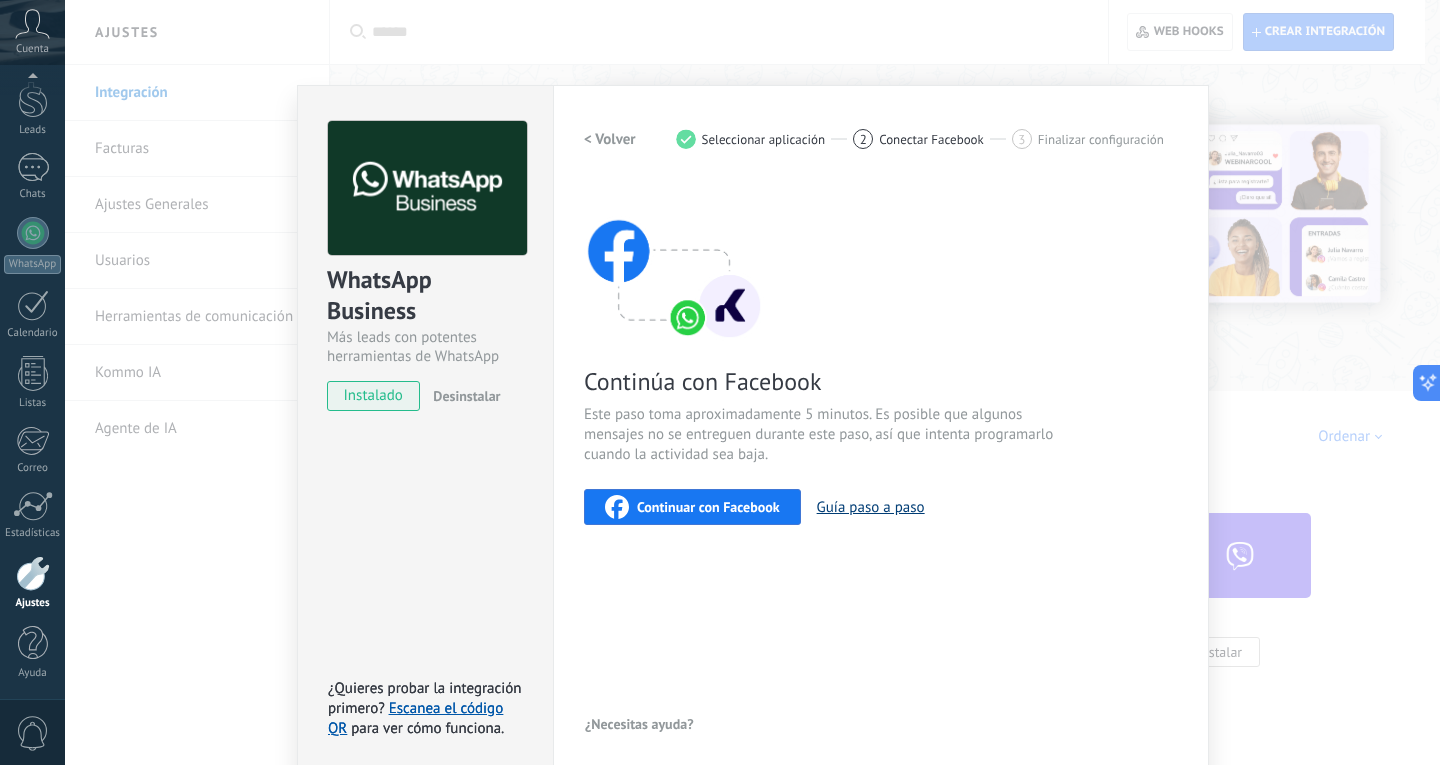 click on "Guía paso a paso" at bounding box center [871, 507] 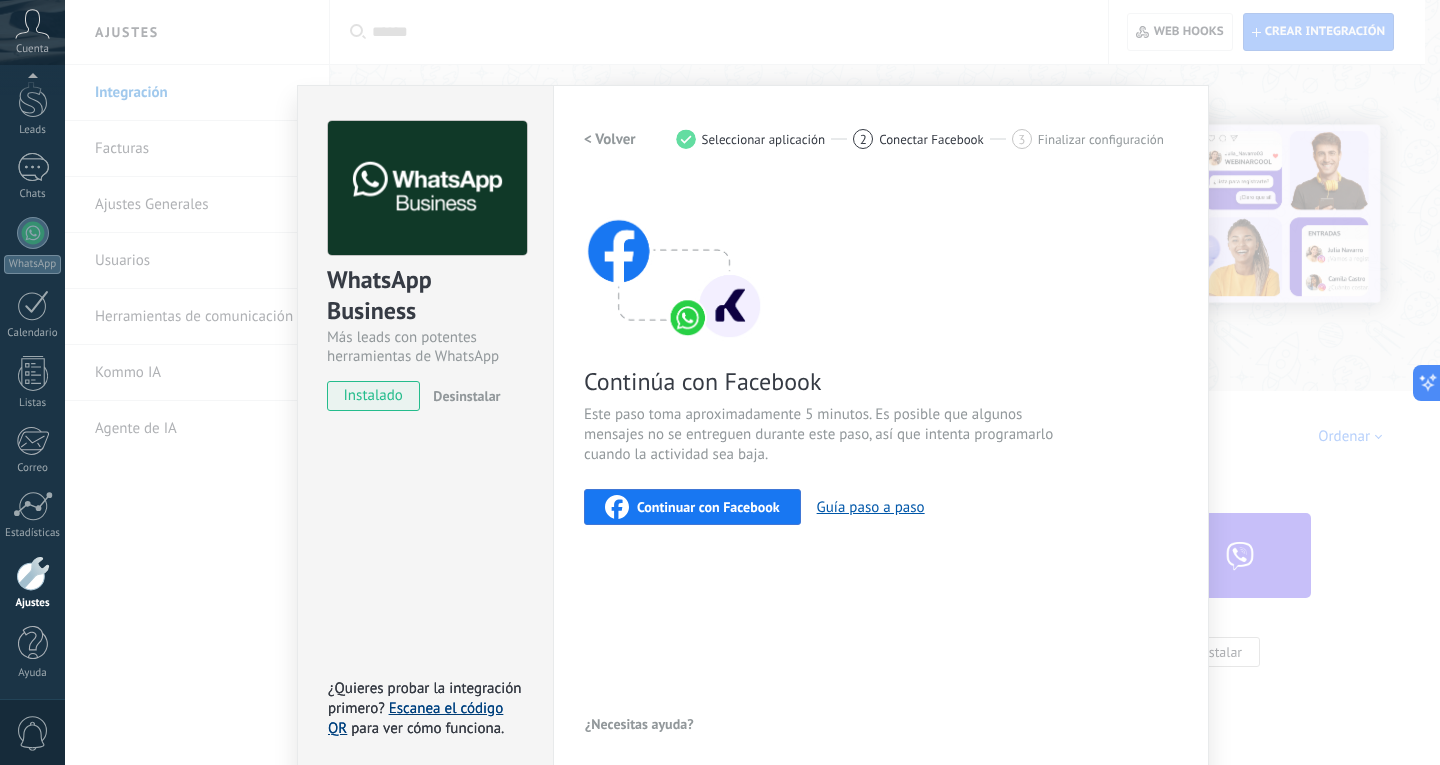 click on "Escanea el código QR" at bounding box center (415, 718) 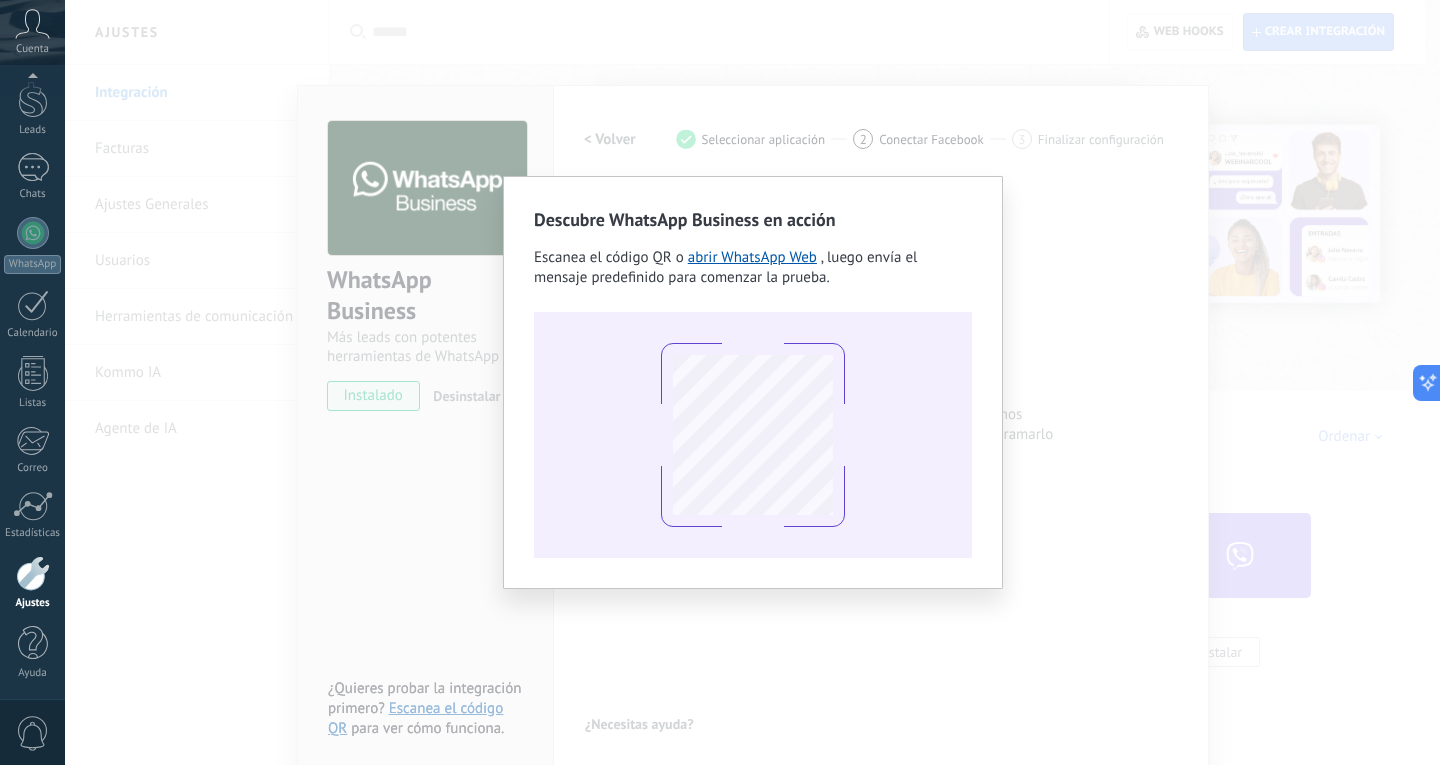 click on "Descubre WhatsApp Business en acción Escanea el código QR o   abrir WhatsApp Web   , luego envía el mensaje predefinido para comenzar la prueba." at bounding box center [752, 382] 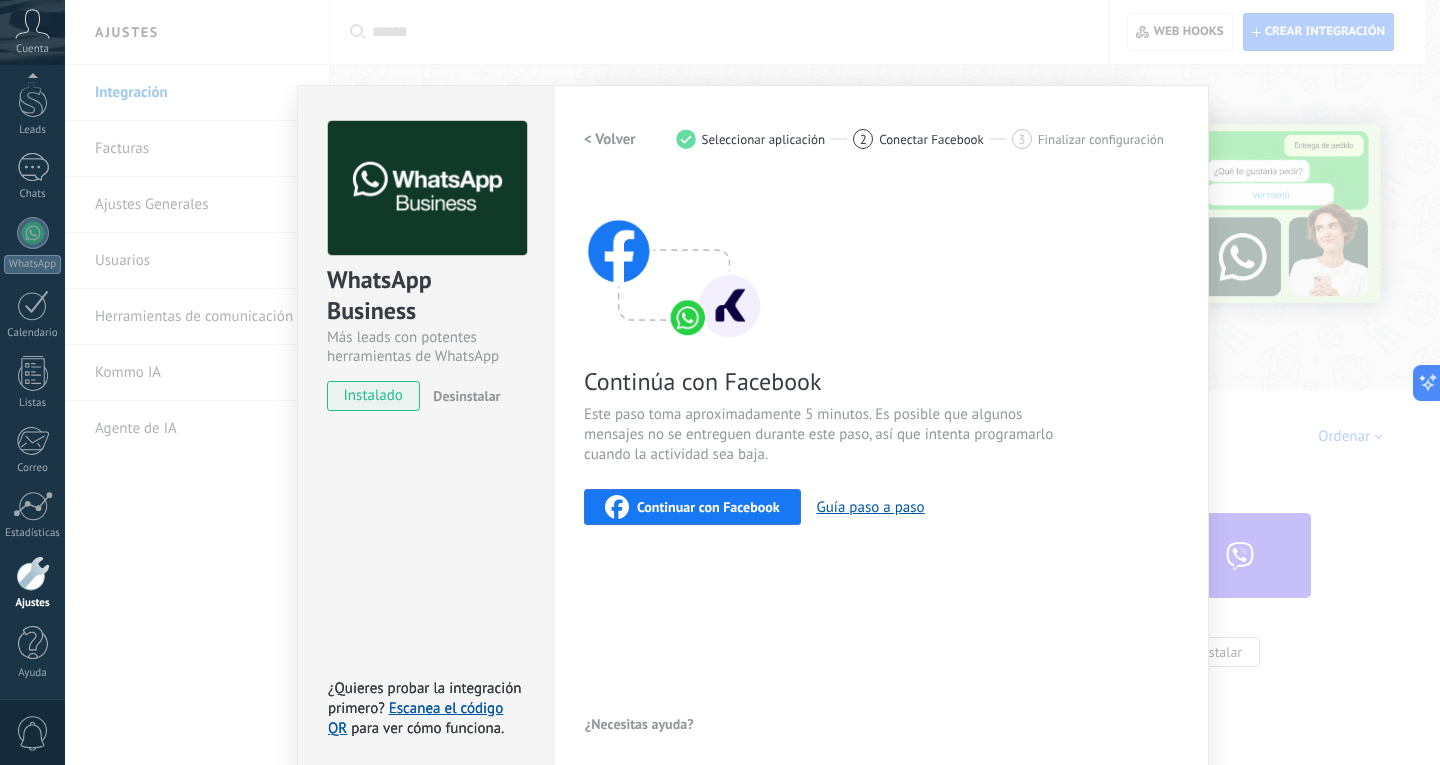 click on "WhatsApp Business Más leads con potentes herramientas de WhatsApp instalado Desinstalar ¿Quieres probar la integración primero?   Escanea el código QR   para ver cómo funciona. ¿Quieres probar la integración primero?   Escanea el código QR   para ver cómo funciona. Configuraciones Autorizaciones Esta pestaña registra a los usuarios que han concedido acceso a las integración a esta cuenta. Si deseas remover la posibilidad que un usuario pueda enviar solicitudes a la cuenta en nombre de esta integración, puedes revocar el acceso. Si el acceso a todos los usuarios es revocado, la integración dejará de funcionar. Esta aplicacion está instalada, pero nadie le ha dado acceso aun. WhatsApp Cloud API más _:  Guardar < Volver 1 Seleccionar aplicación 2 Conectar Facebook  3 Finalizar configuración Continúa con Facebook Este paso toma aproximadamente 5 minutos. Es posible que algunos mensajes no se entreguen durante este paso, así que intenta programarlo cuando la actividad sea baja." at bounding box center (752, 382) 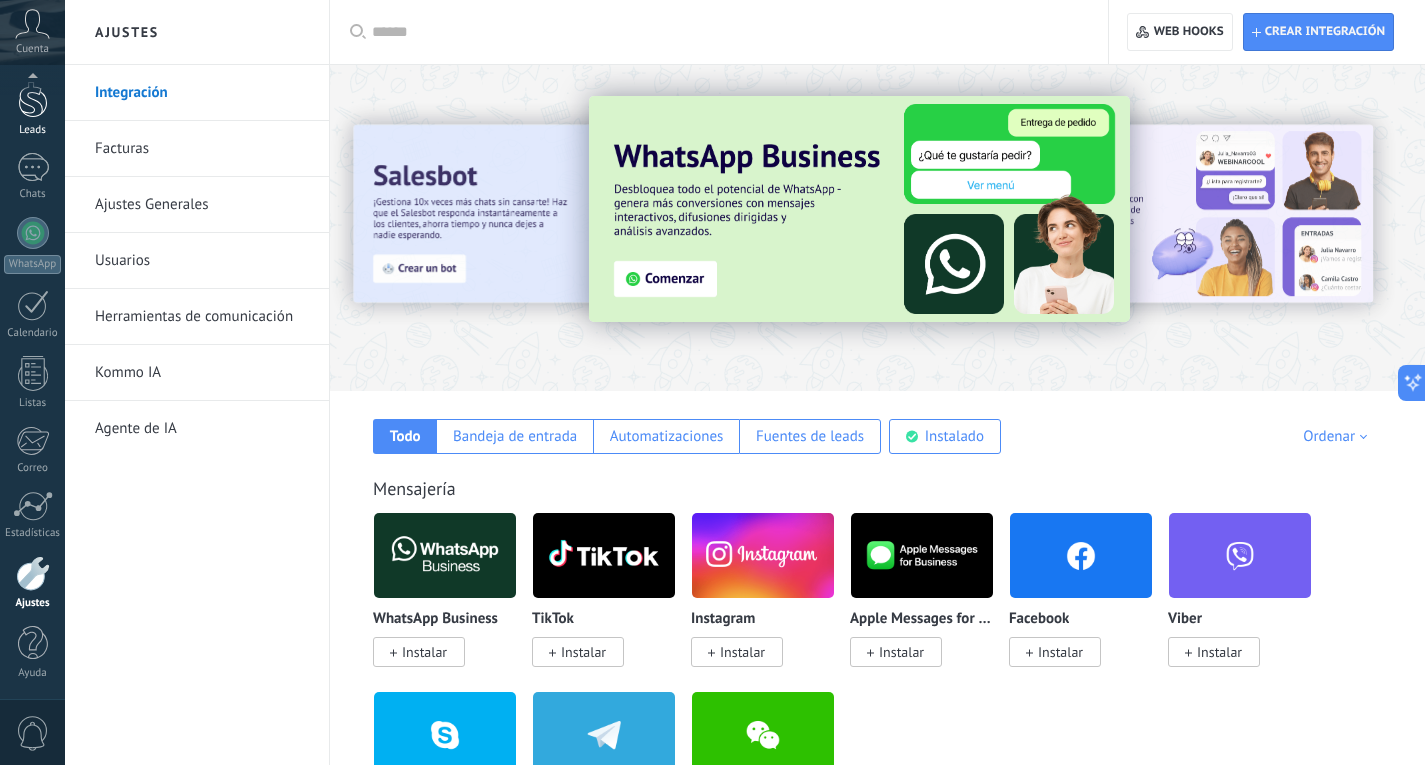 scroll, scrollTop: 46, scrollLeft: 0, axis: vertical 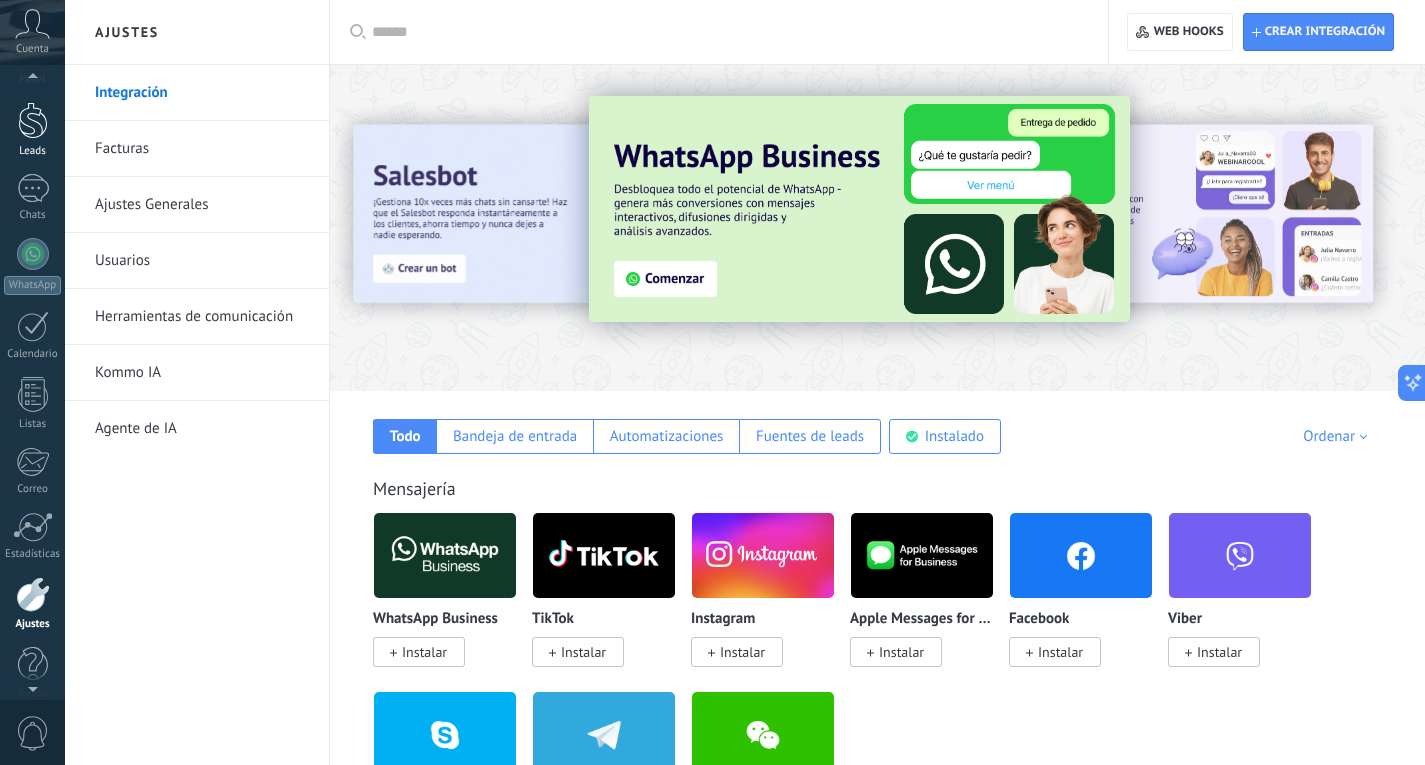 click at bounding box center (33, 120) 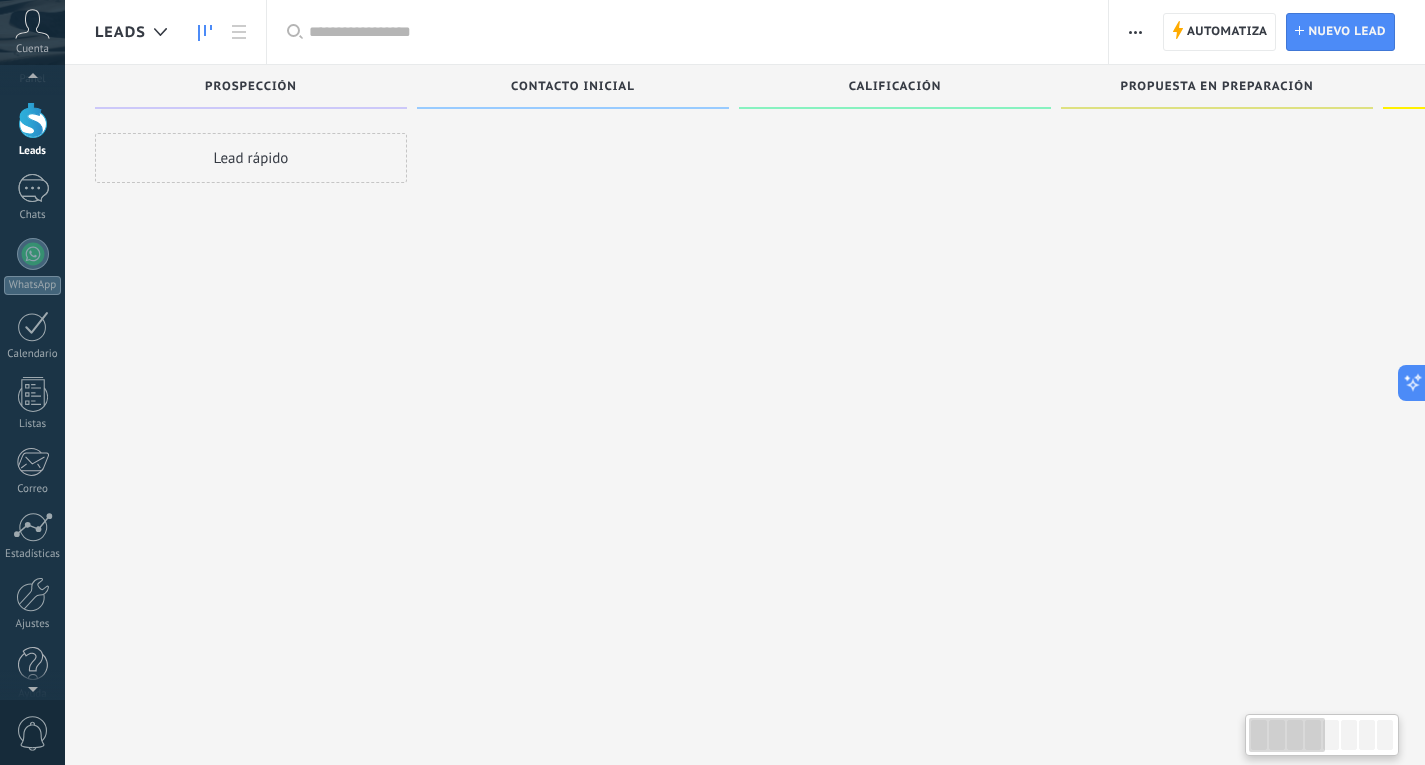 scroll, scrollTop: 0, scrollLeft: 0, axis: both 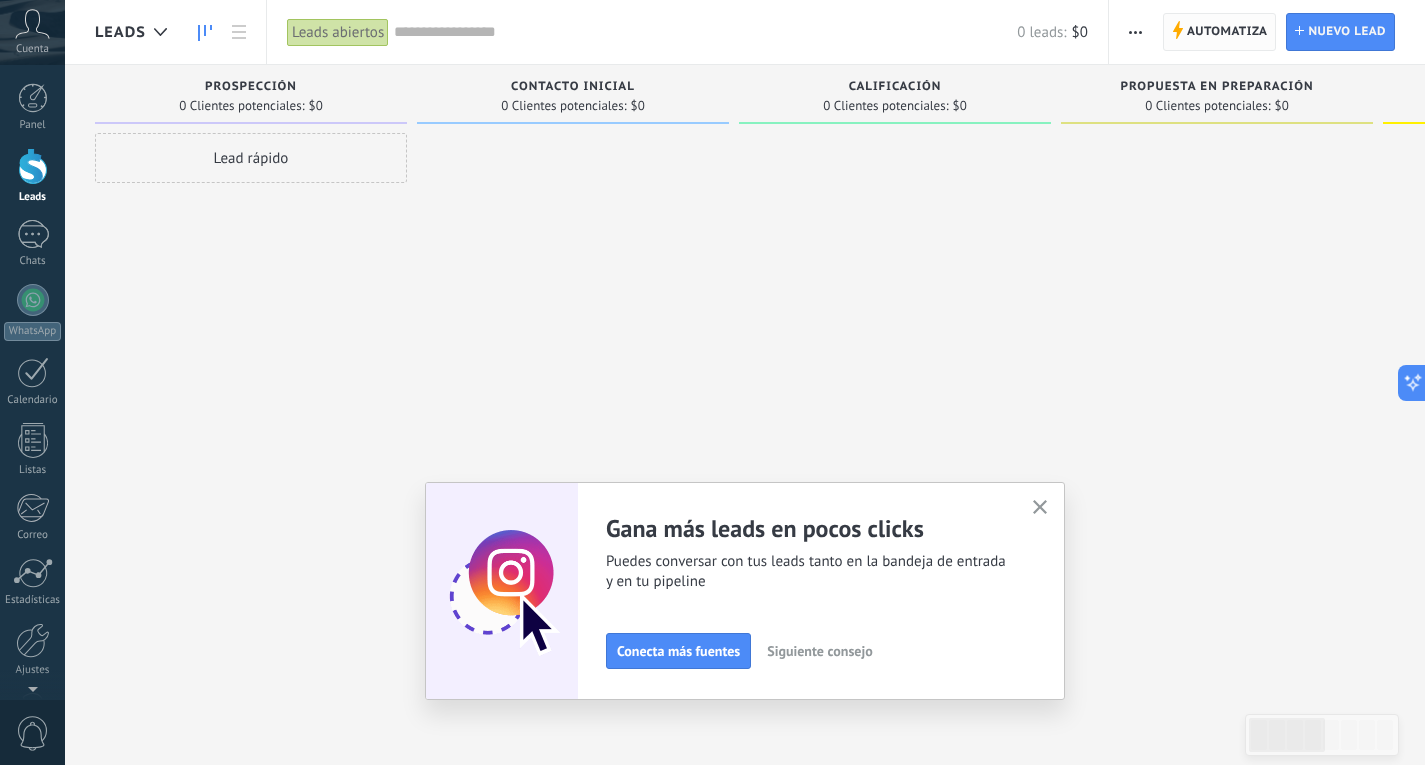 click on "Automatiza" at bounding box center [1227, 32] 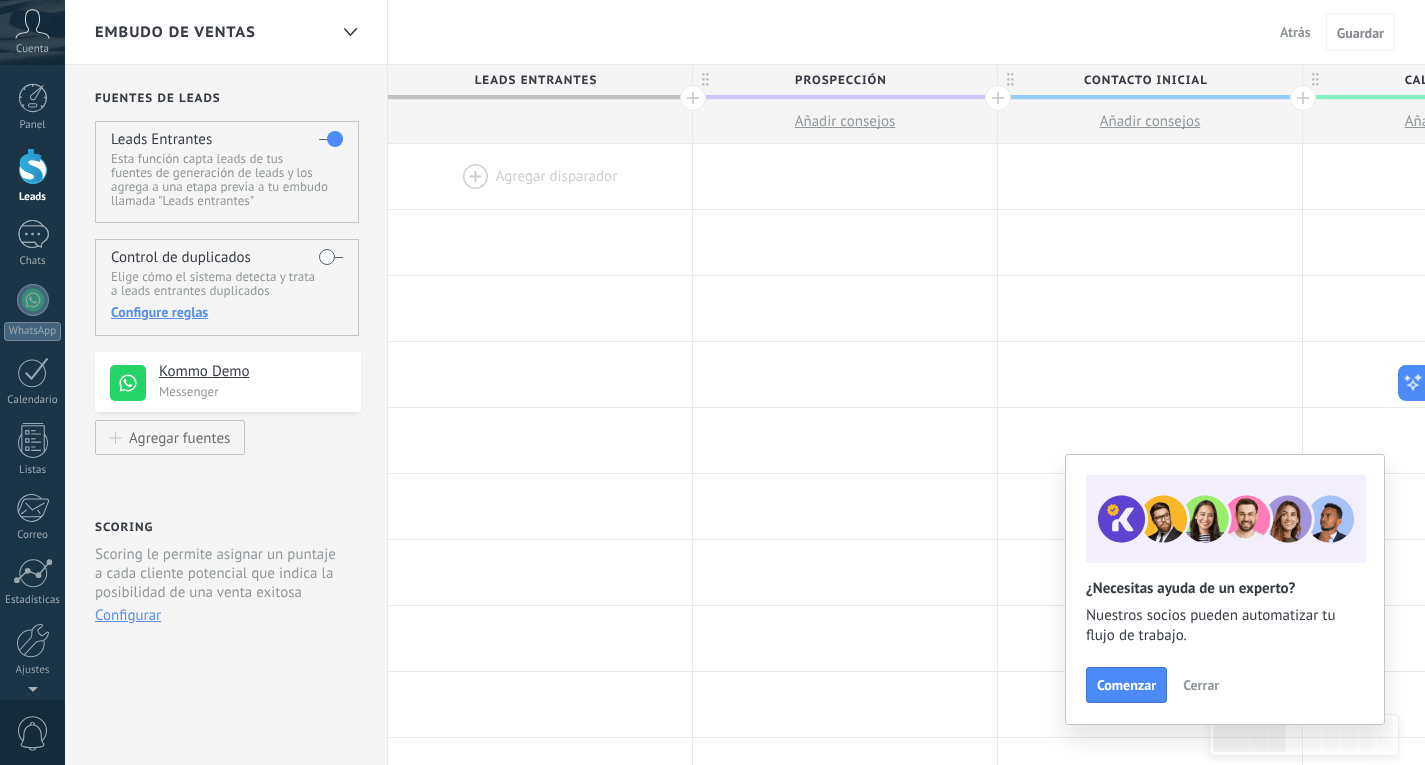 drag, startPoint x: 1220, startPoint y: 60, endPoint x: 1044, endPoint y: 79, distance: 177.0226 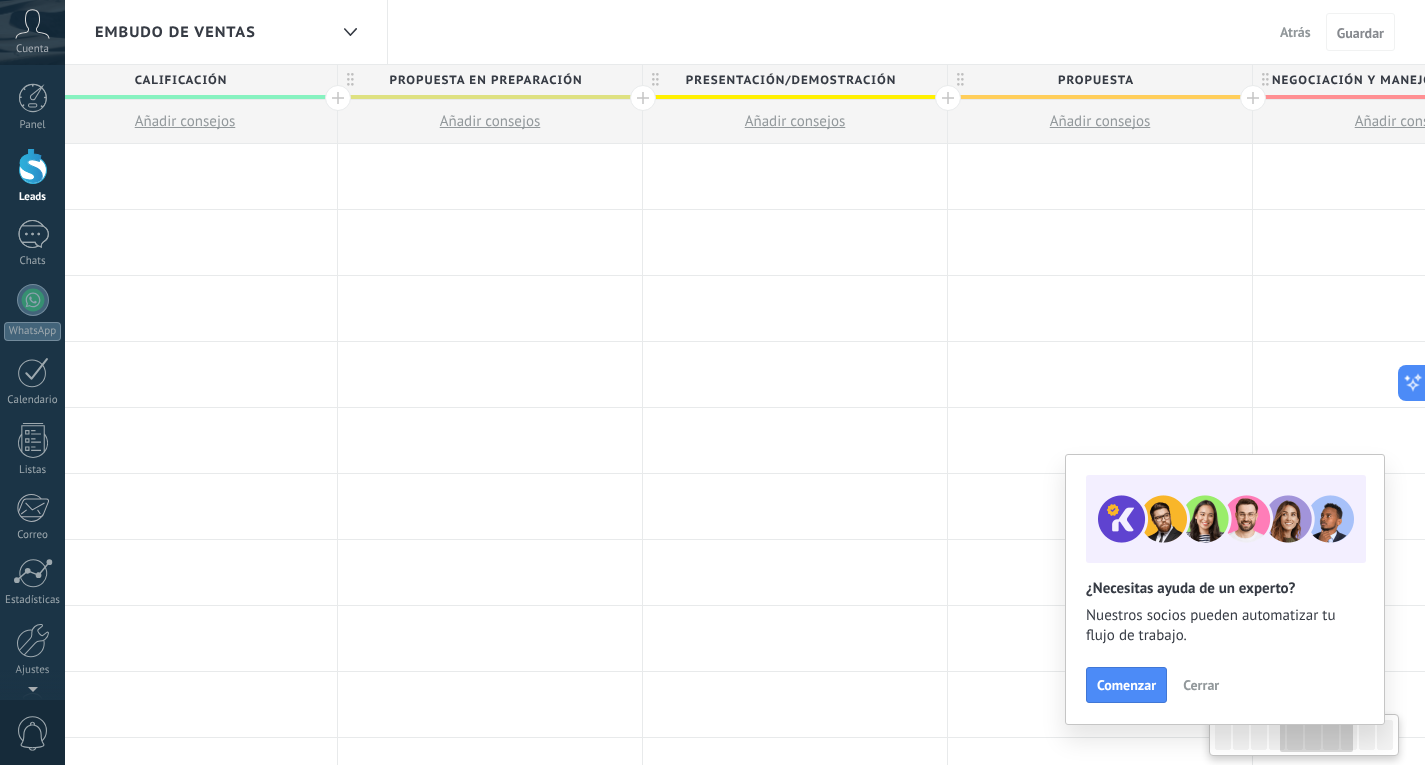 scroll, scrollTop: 0, scrollLeft: 985, axis: horizontal 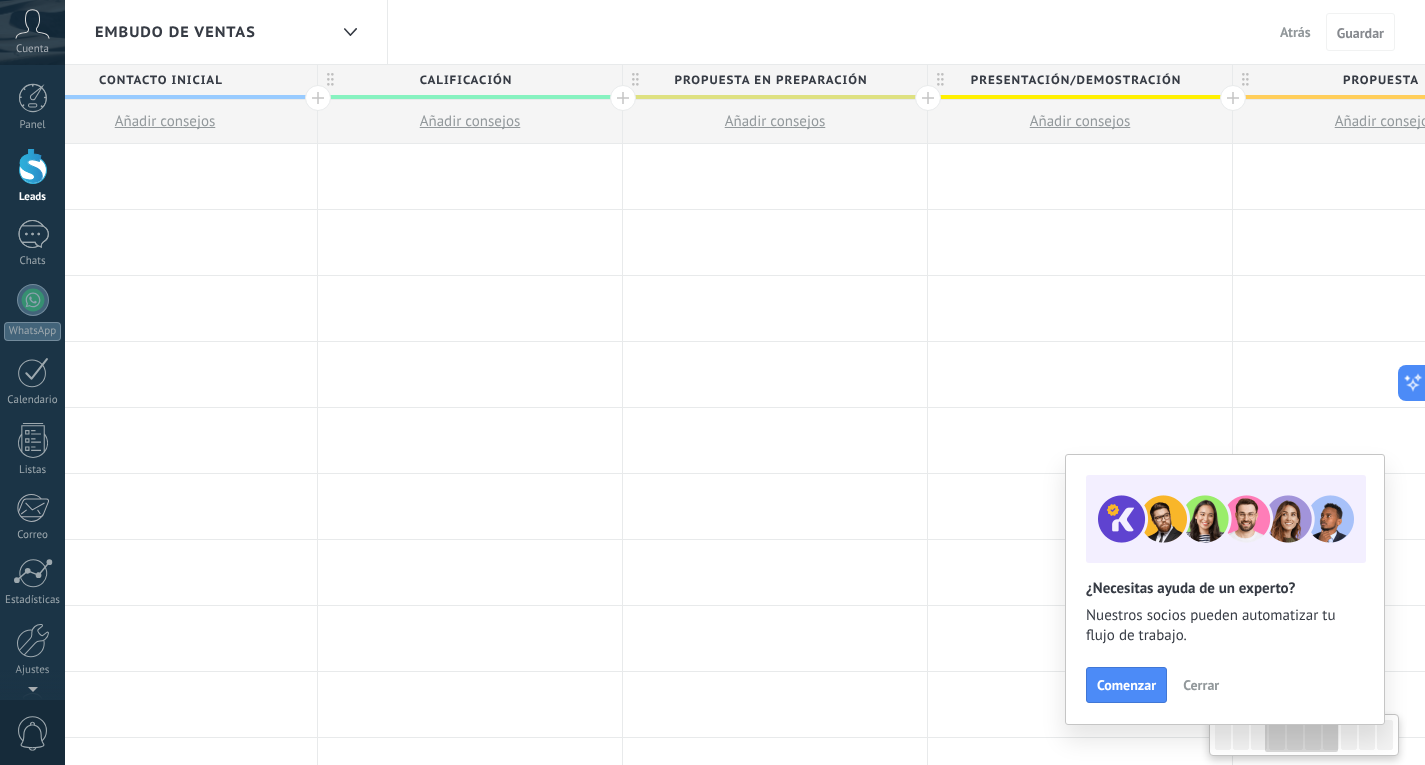 drag, startPoint x: 1267, startPoint y: 748, endPoint x: 1319, endPoint y: 767, distance: 55.362442 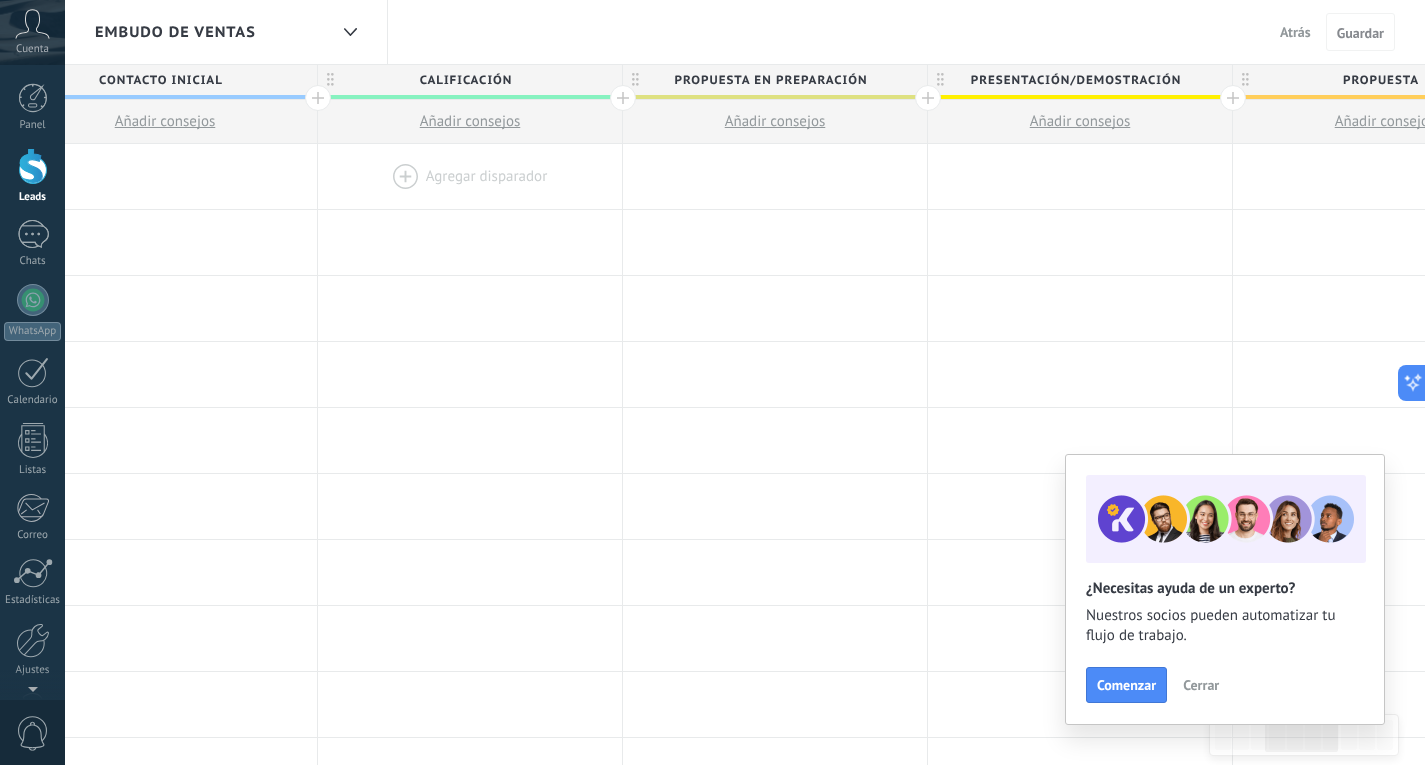 click at bounding box center (470, 176) 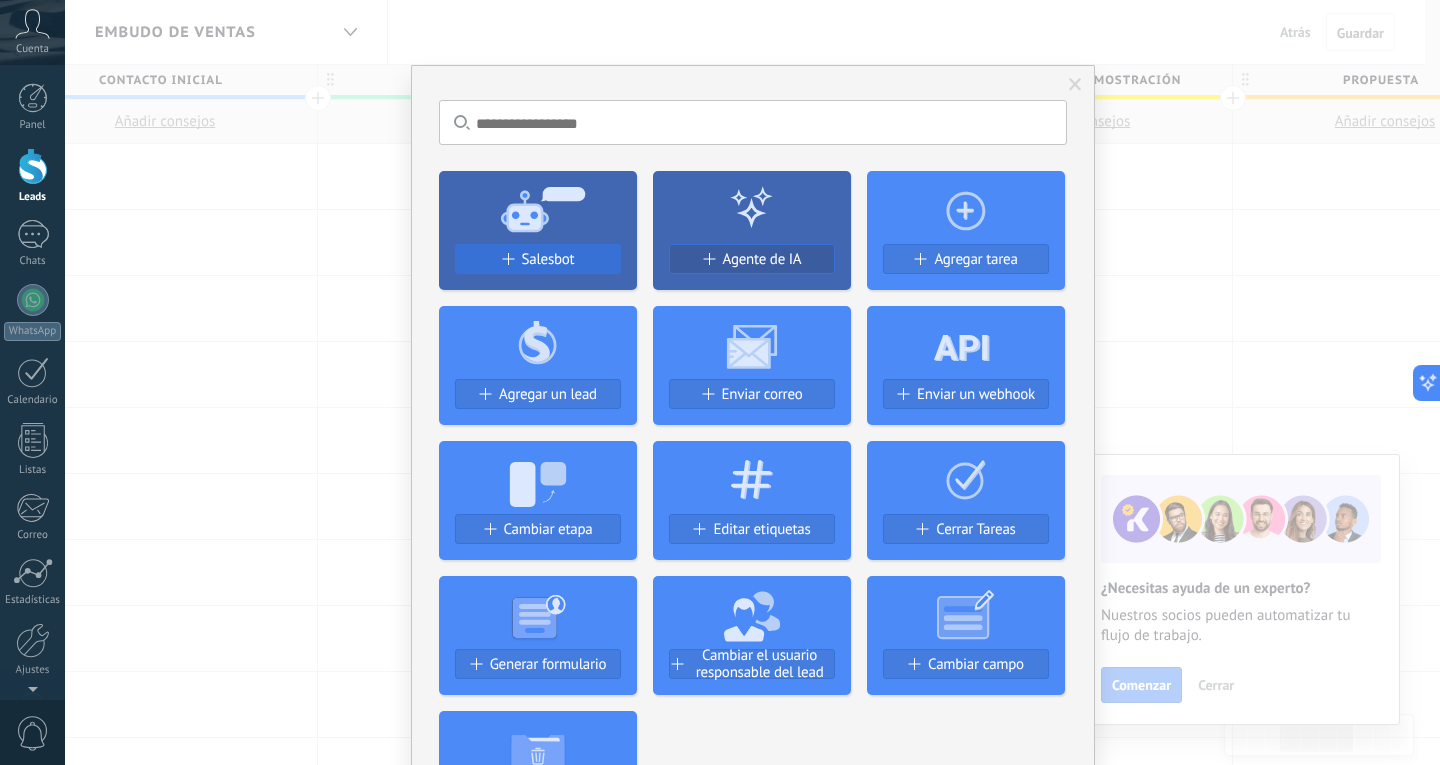 click on "Salesbot" at bounding box center (548, 259) 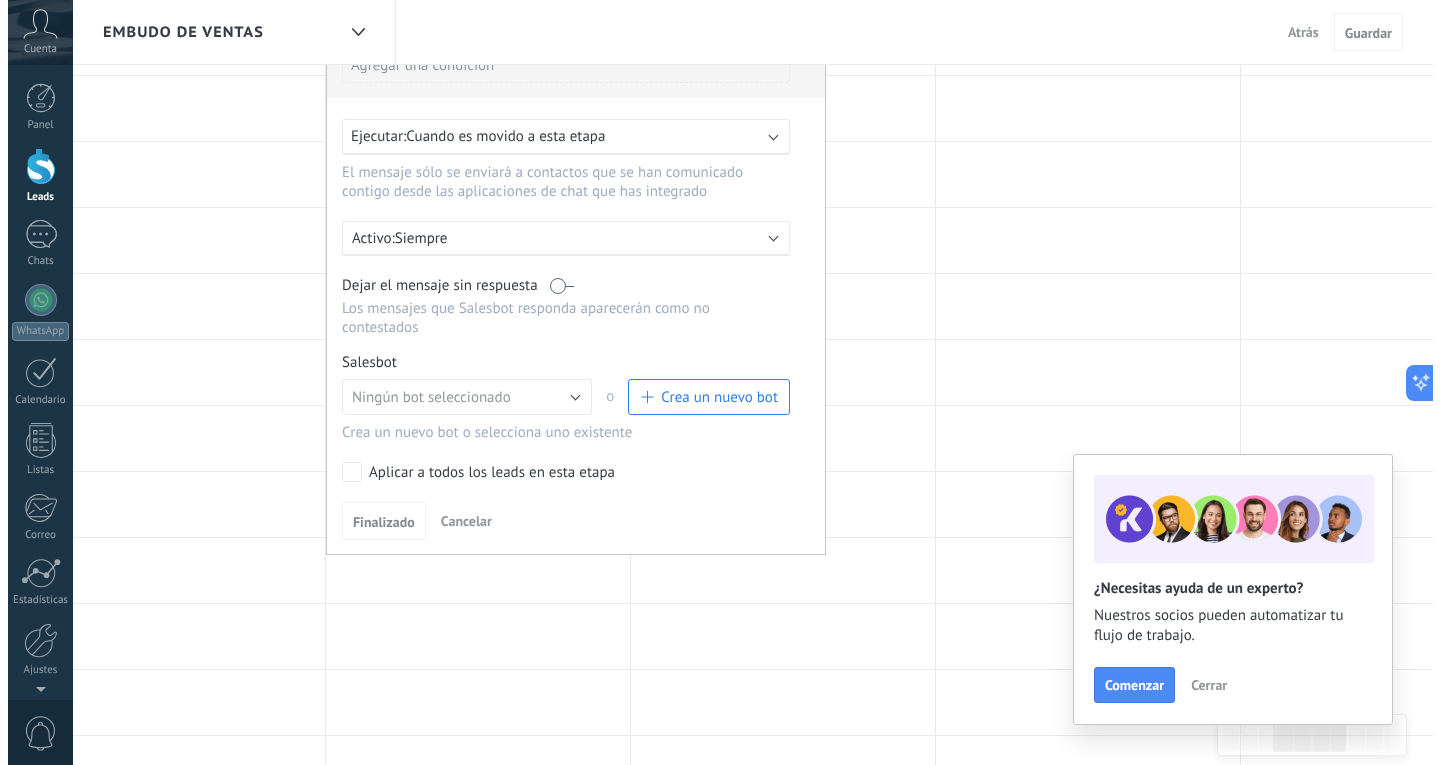 scroll, scrollTop: 100, scrollLeft: 0, axis: vertical 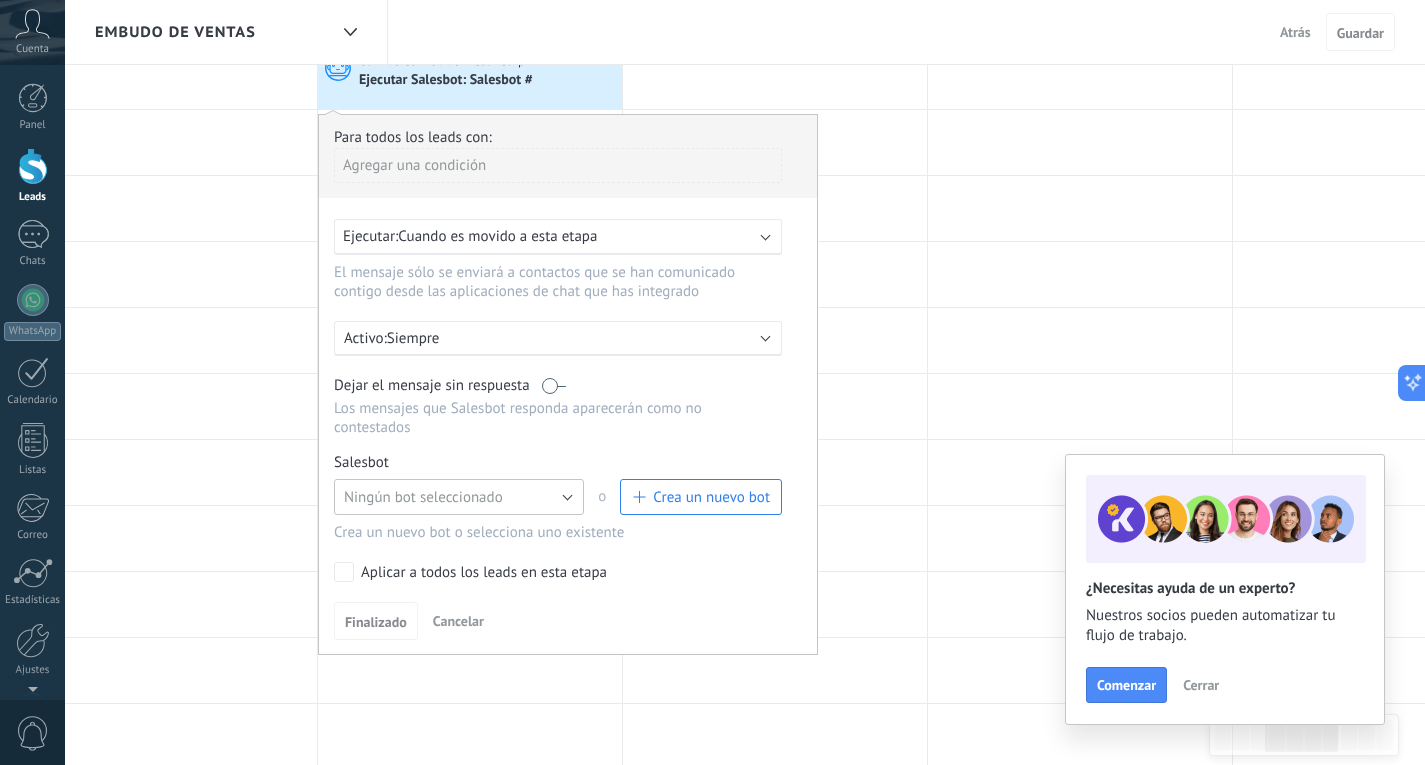 click on "Ningún bot seleccionado" at bounding box center (423, 497) 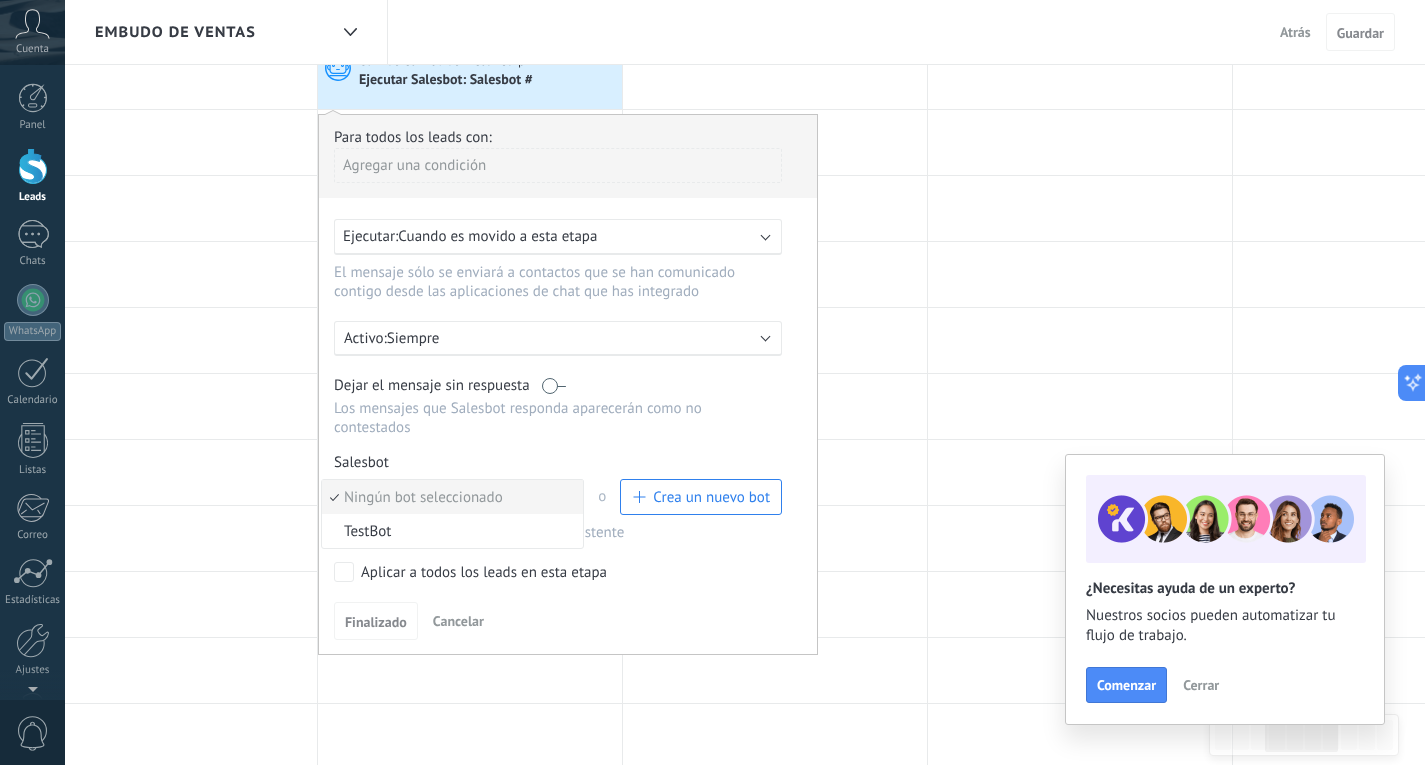 click on "Ningún bot seleccionado" at bounding box center [452, 497] 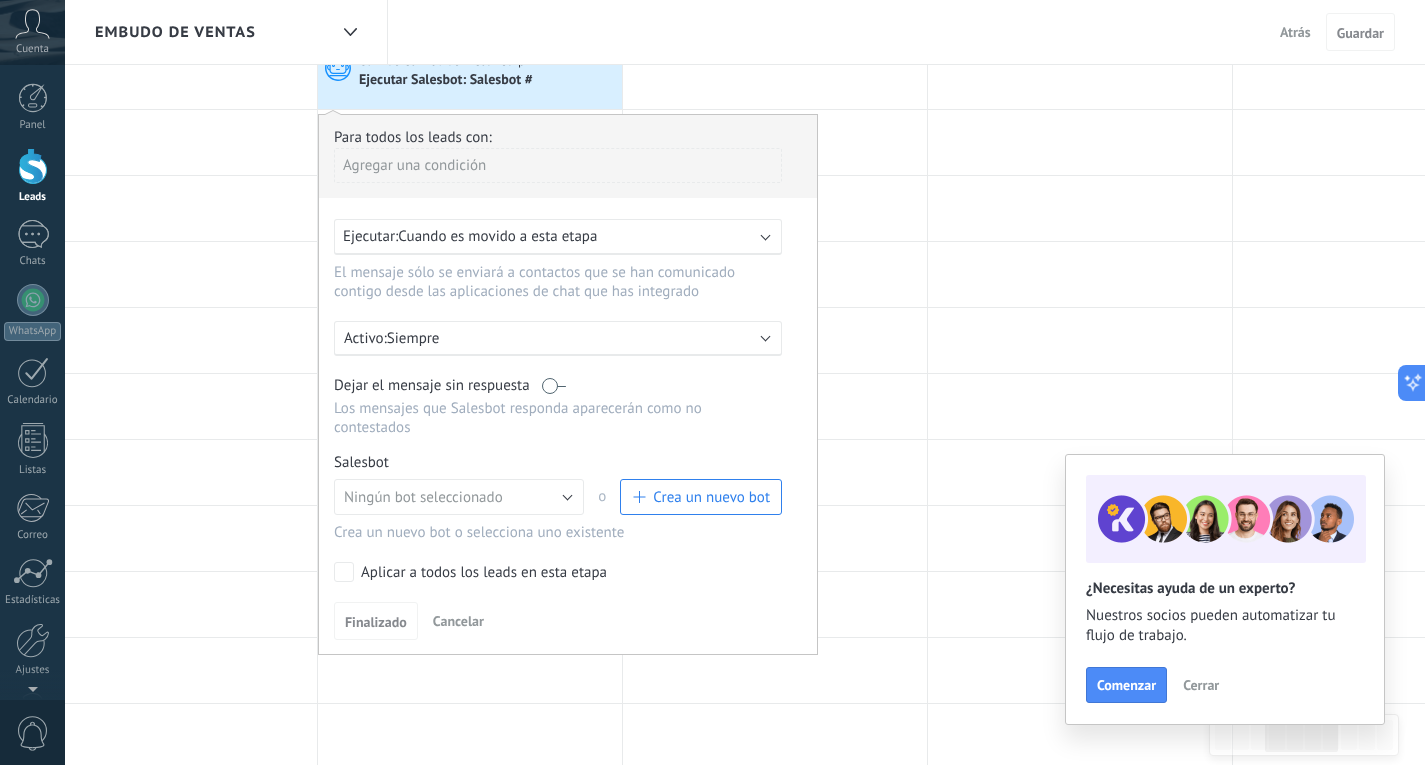 click on "Crea un nuevo bot" at bounding box center (701, 497) 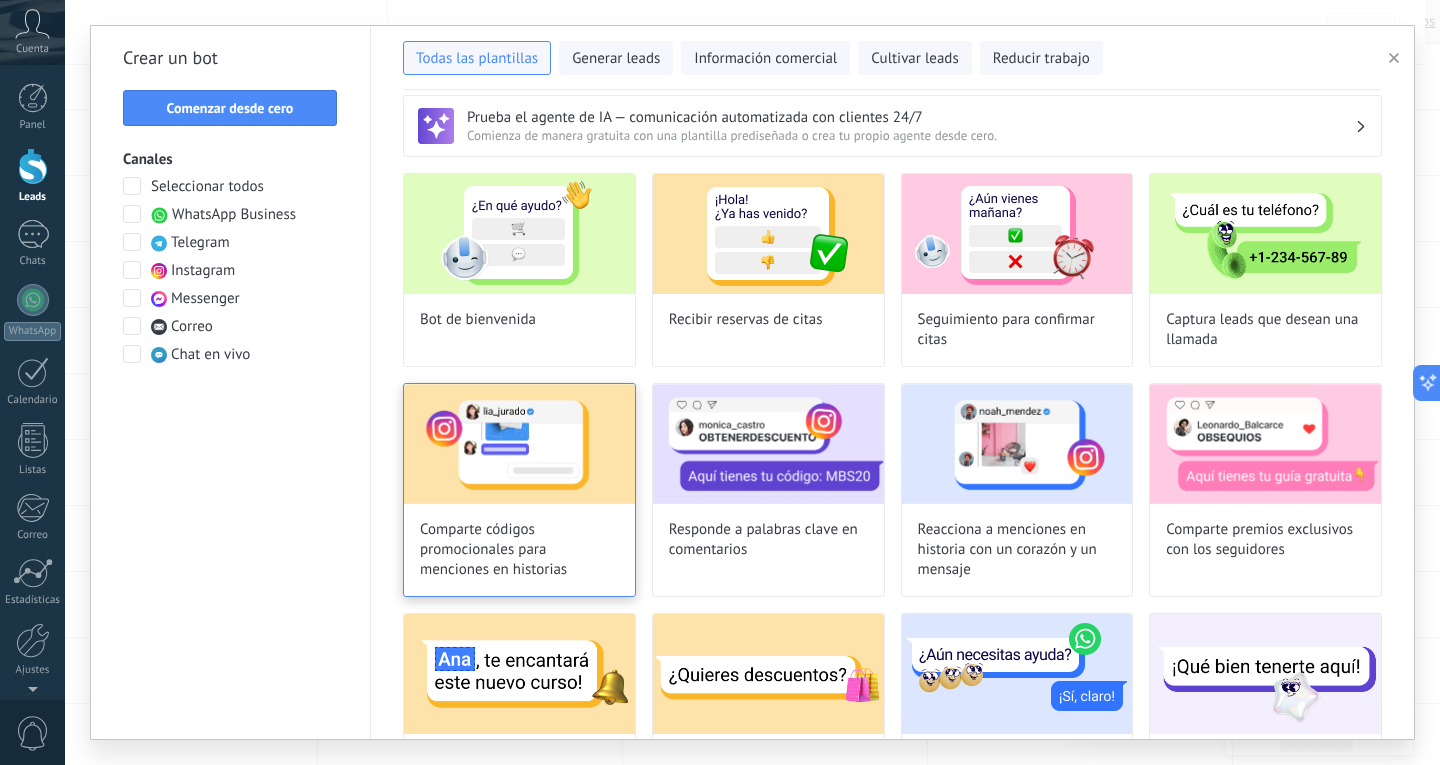 scroll, scrollTop: 0, scrollLeft: 0, axis: both 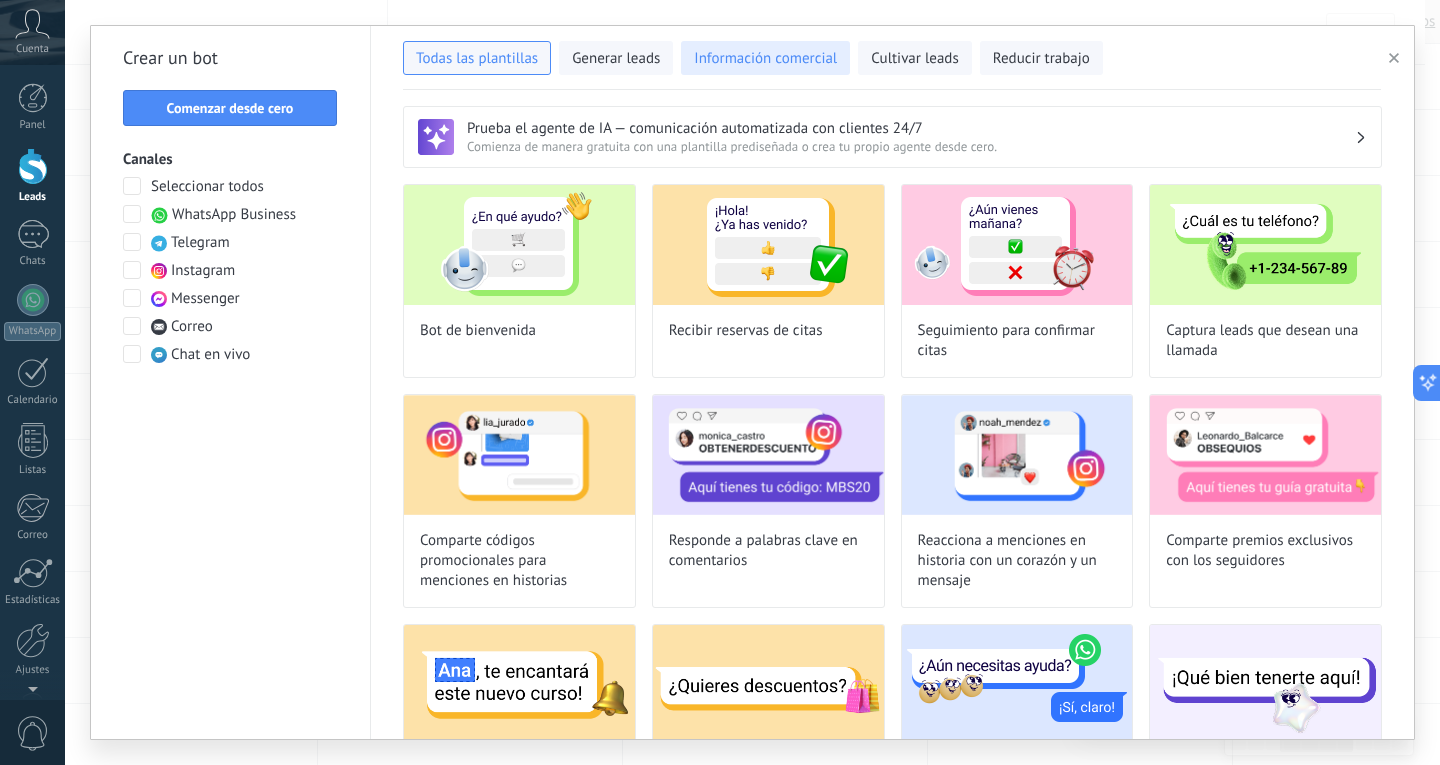 click on "Información comercial" at bounding box center [765, 59] 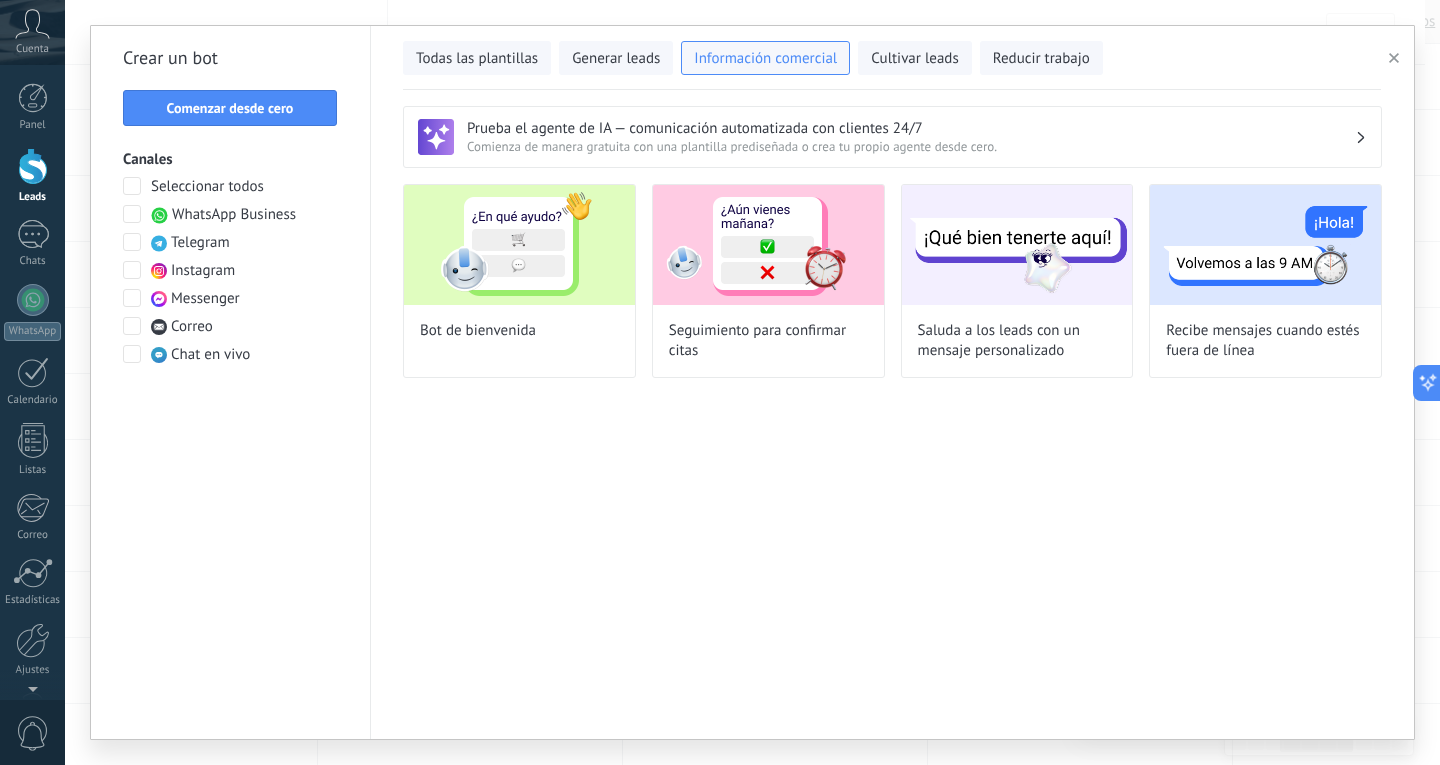 click on "Todas las plantillas Generar leads Información comercial Cultivar leads Reducir trabajo" at bounding box center (892, 54) 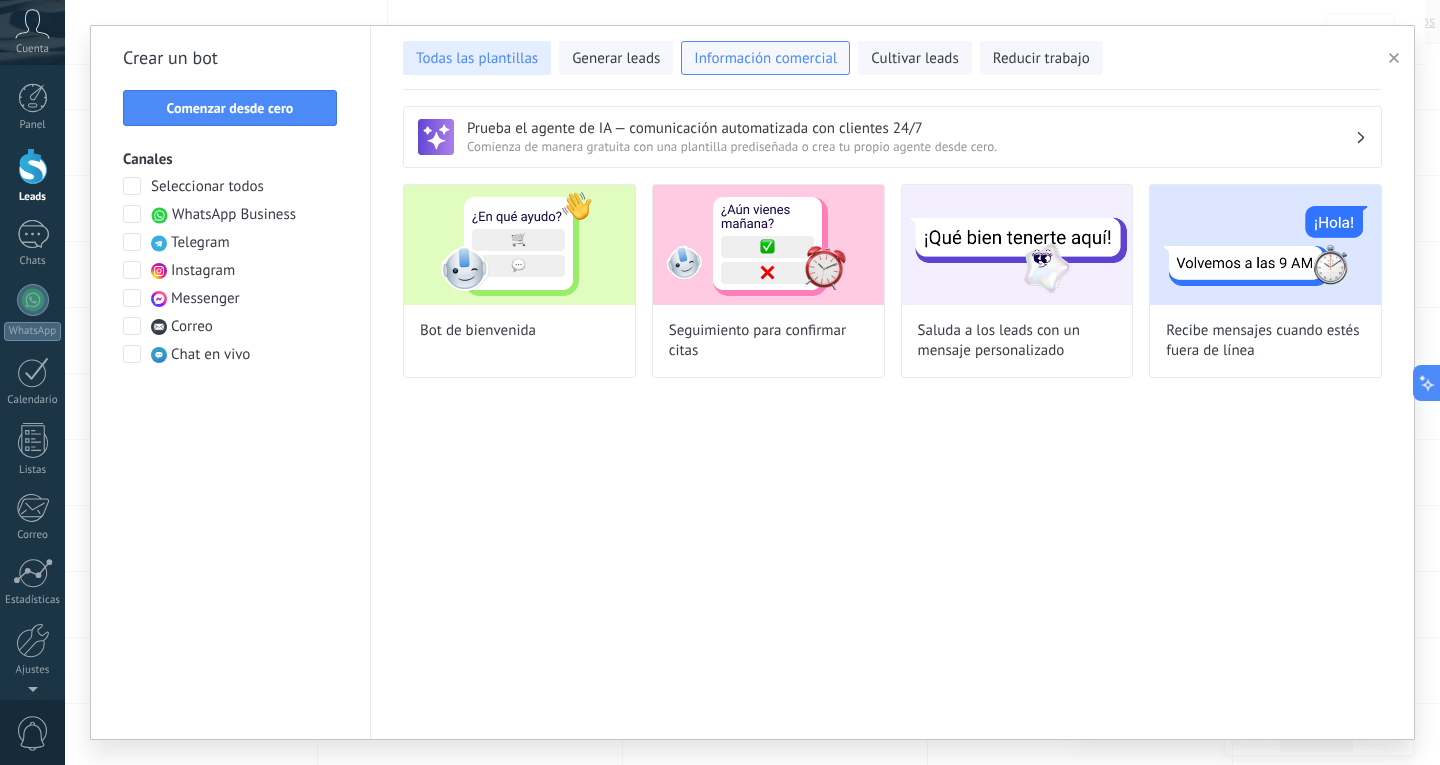 click on "Todas las plantillas" at bounding box center (477, 58) 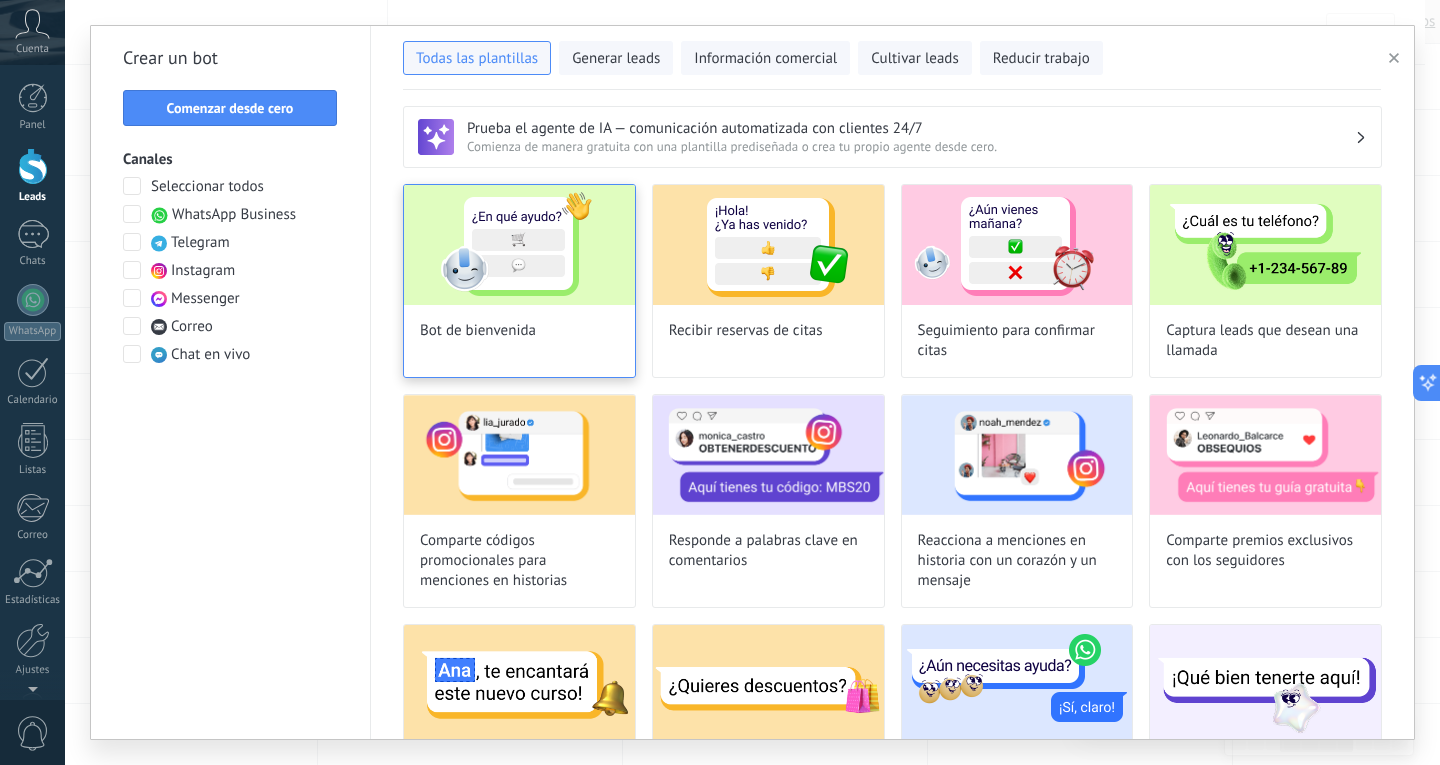 click on "Bot de bienvenida" at bounding box center [519, 281] 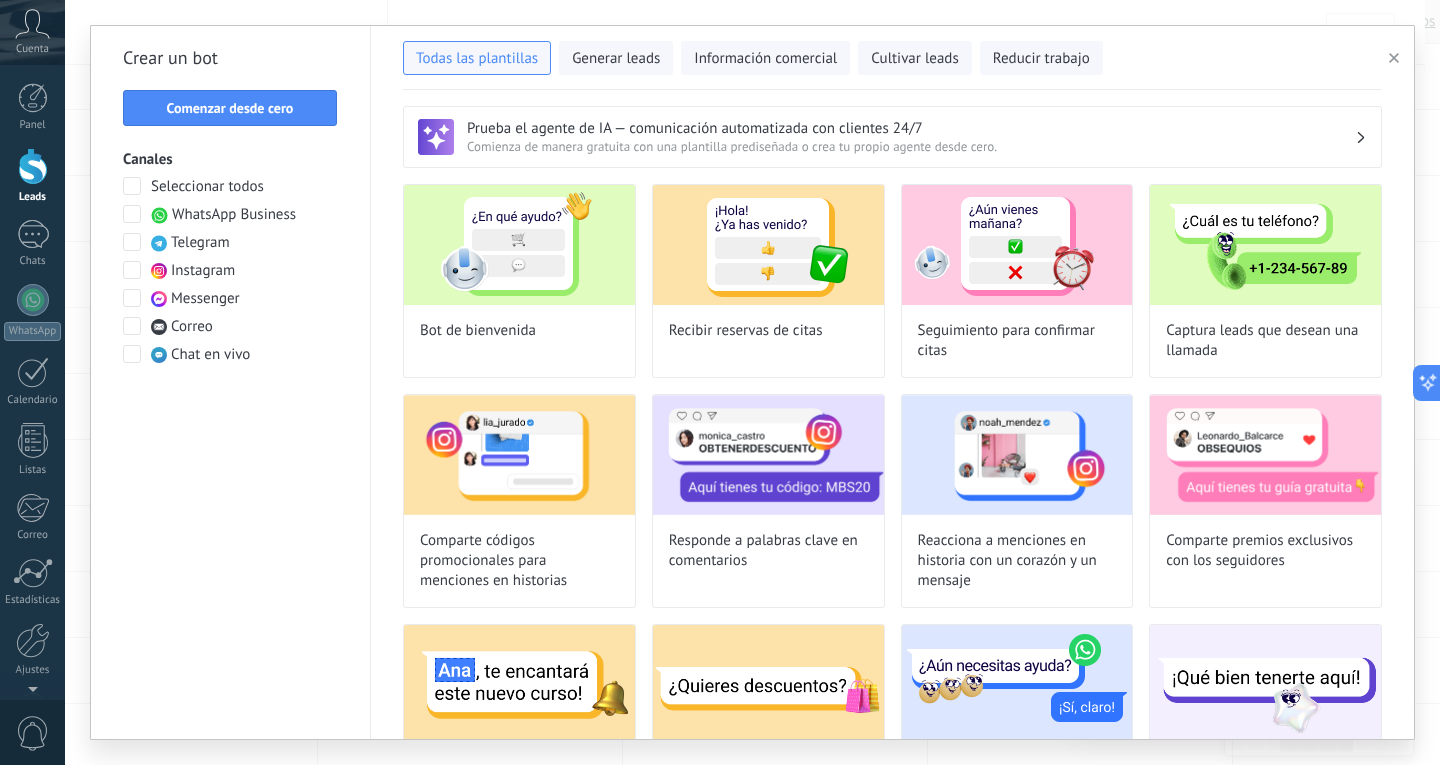 type on "**********" 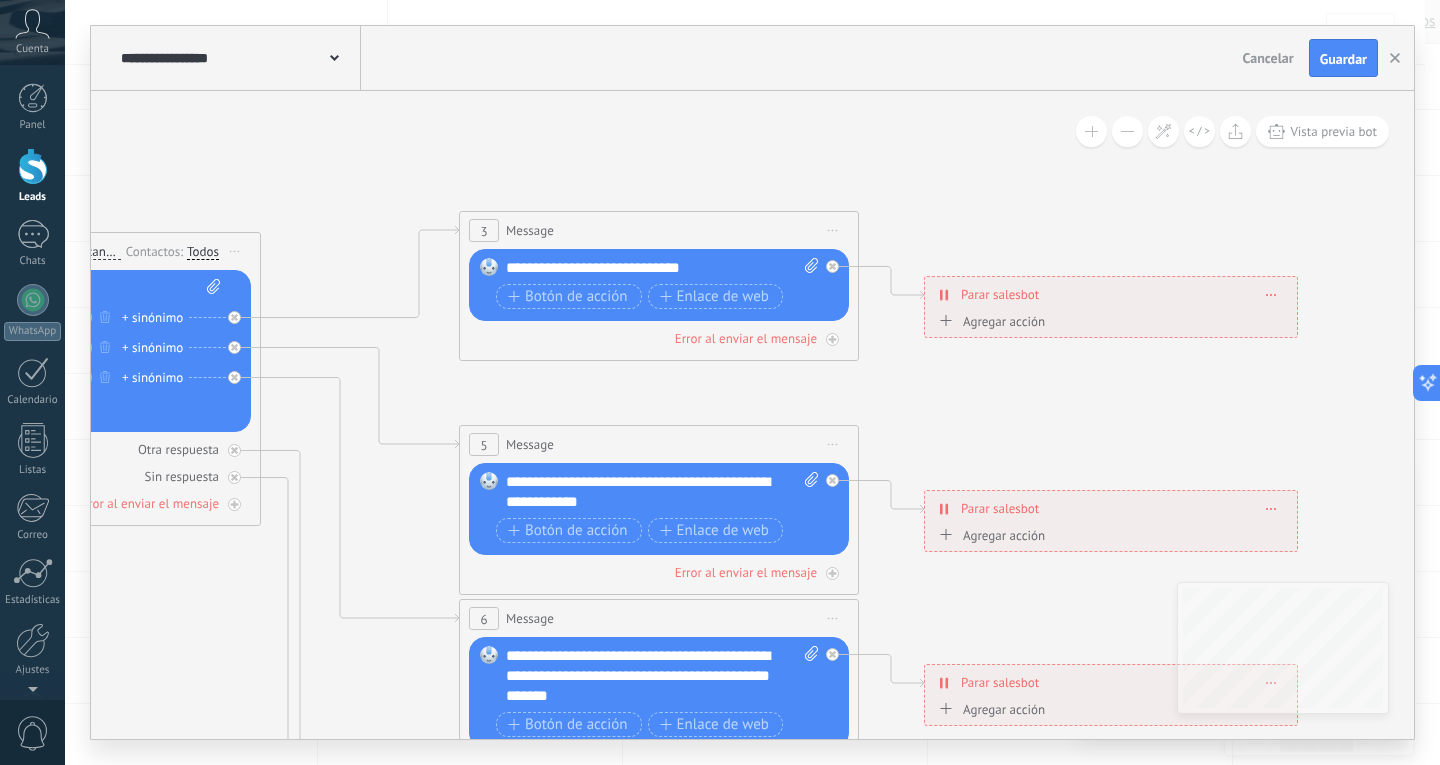 drag, startPoint x: 1036, startPoint y: 248, endPoint x: 288, endPoint y: 170, distance: 752.05585 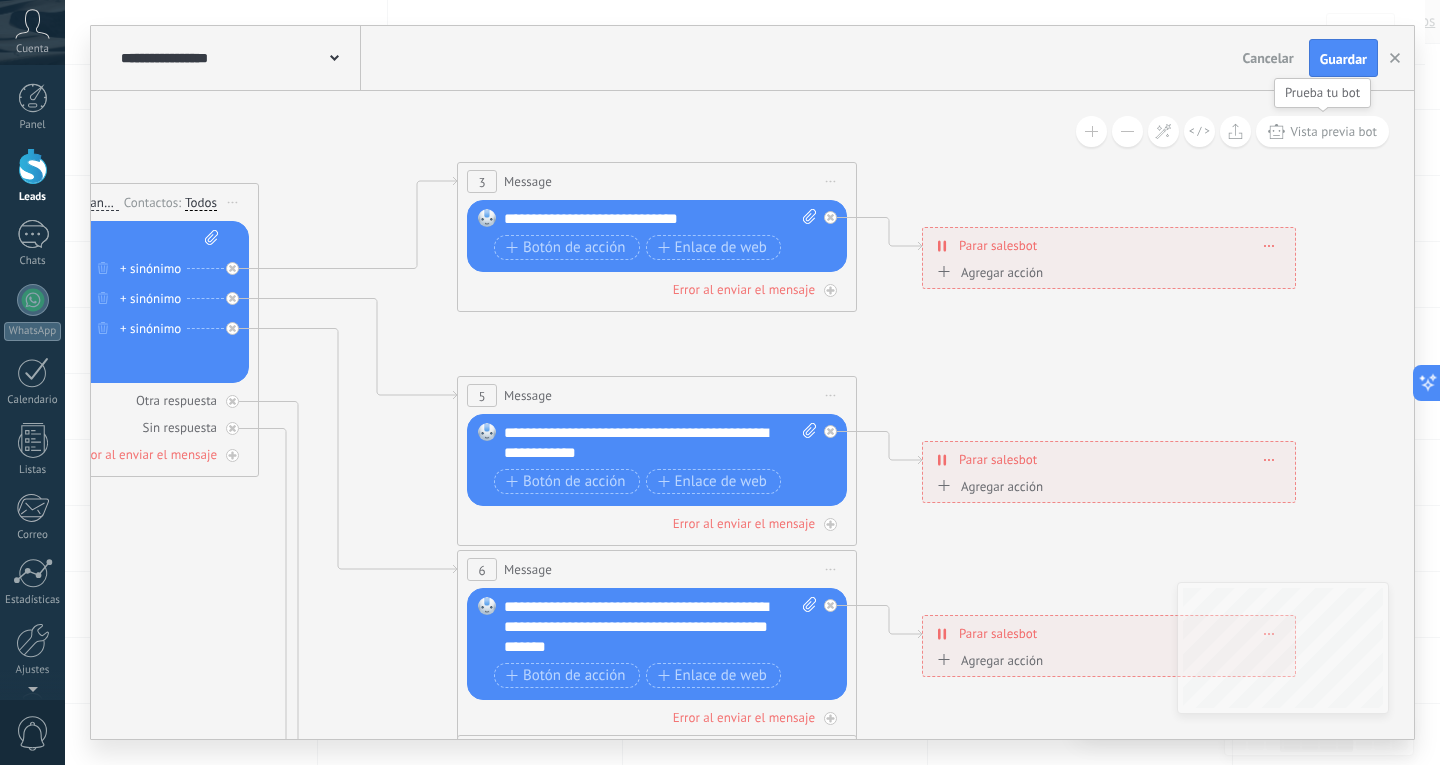 click on "Vista previa bot" at bounding box center (1333, 131) 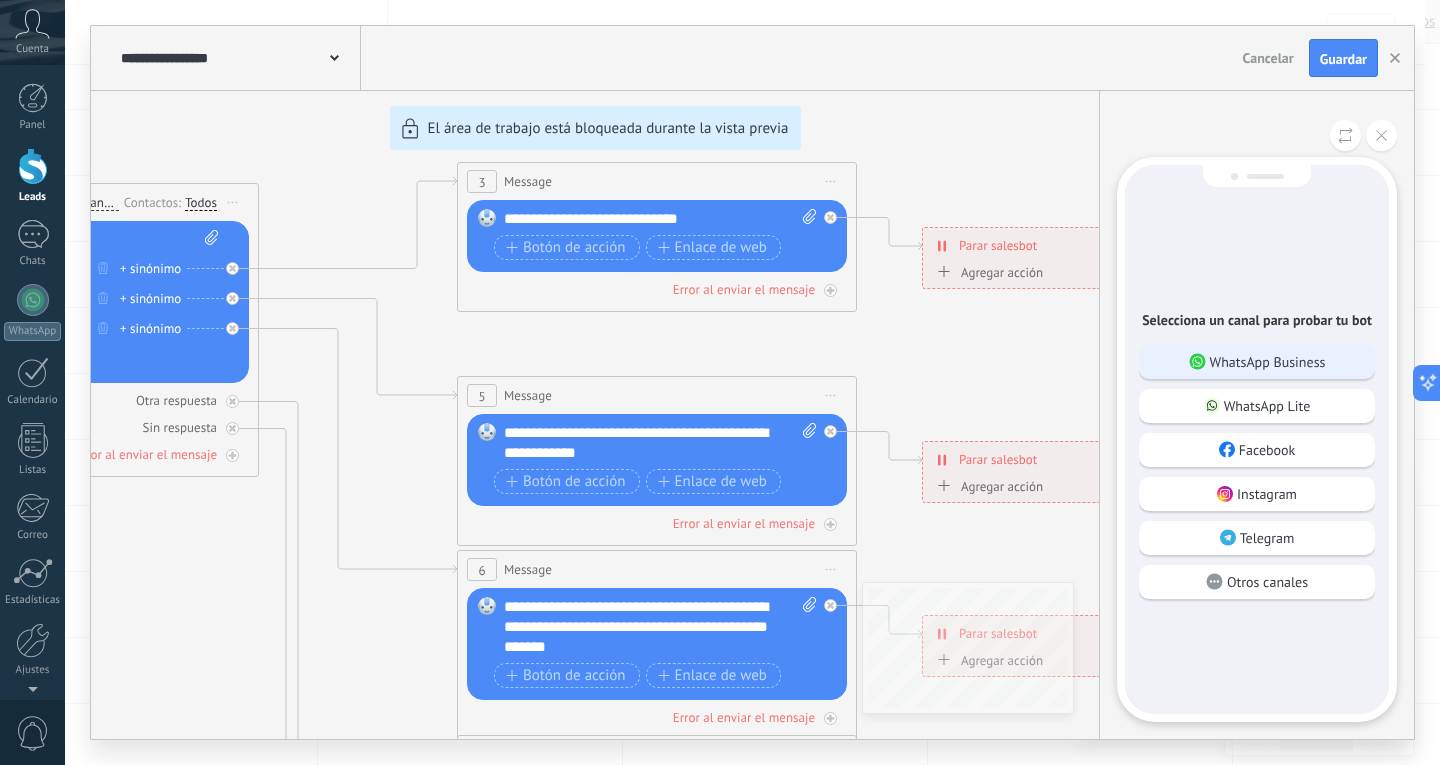 click on "WhatsApp Business" at bounding box center [1268, 362] 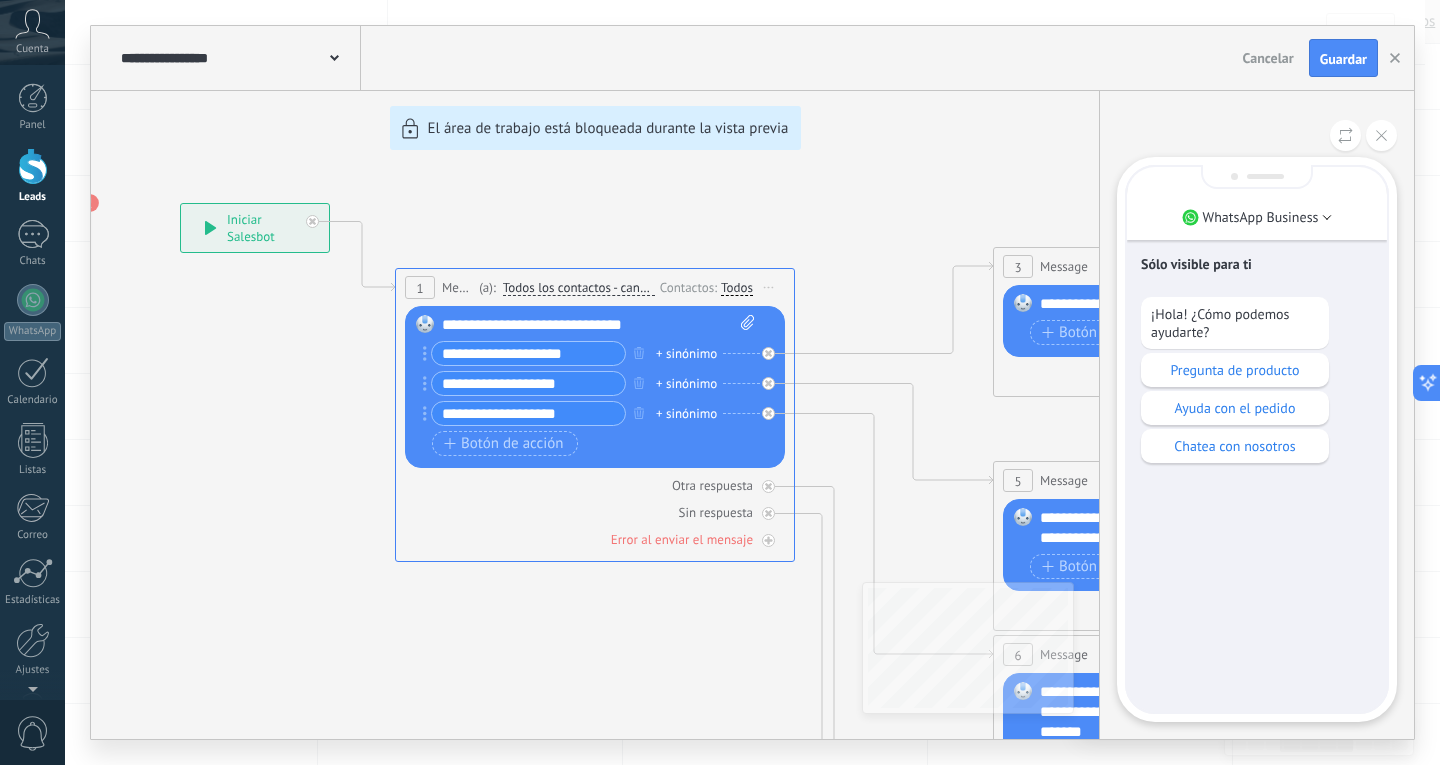 click on "**********" at bounding box center [752, 382] 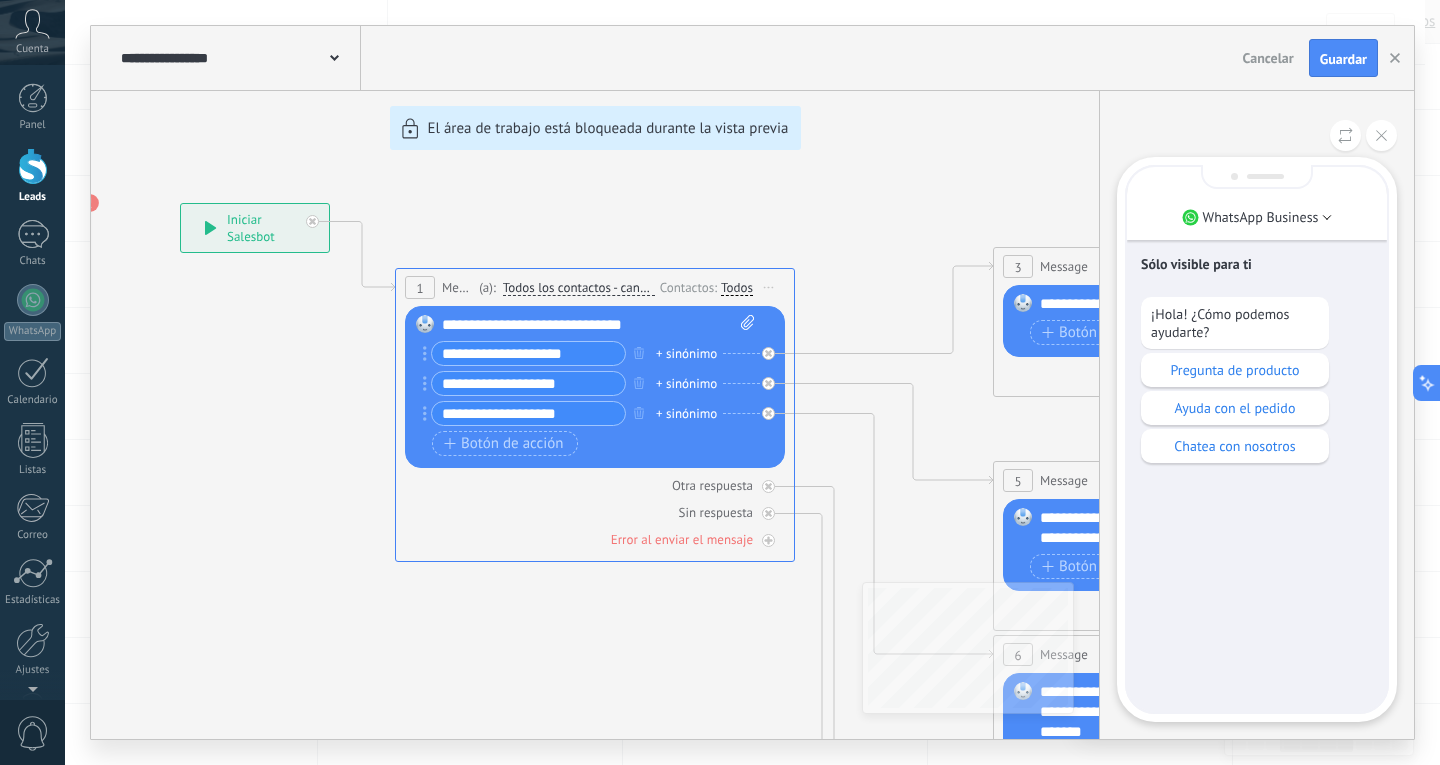click on "**********" at bounding box center [752, 382] 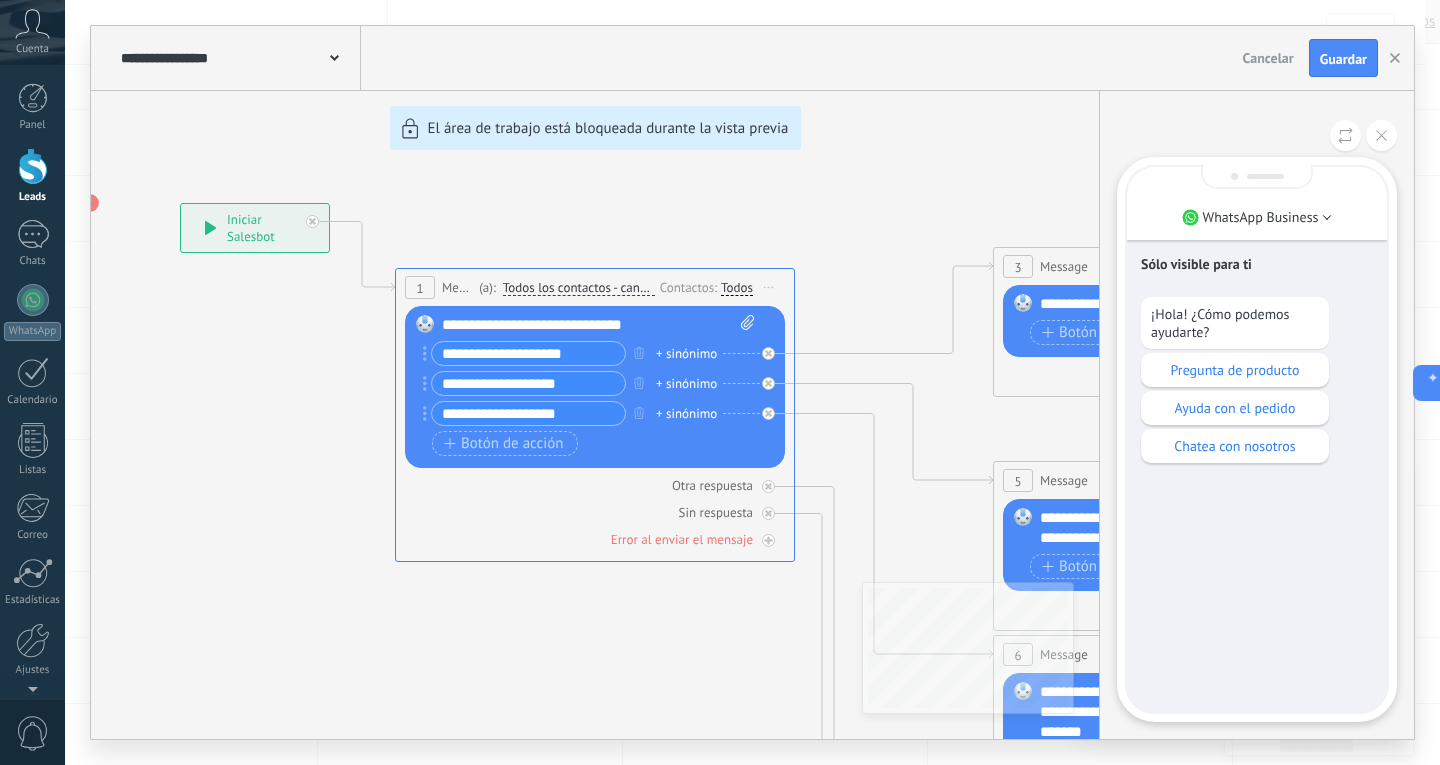 click on "**********" at bounding box center (752, 382) 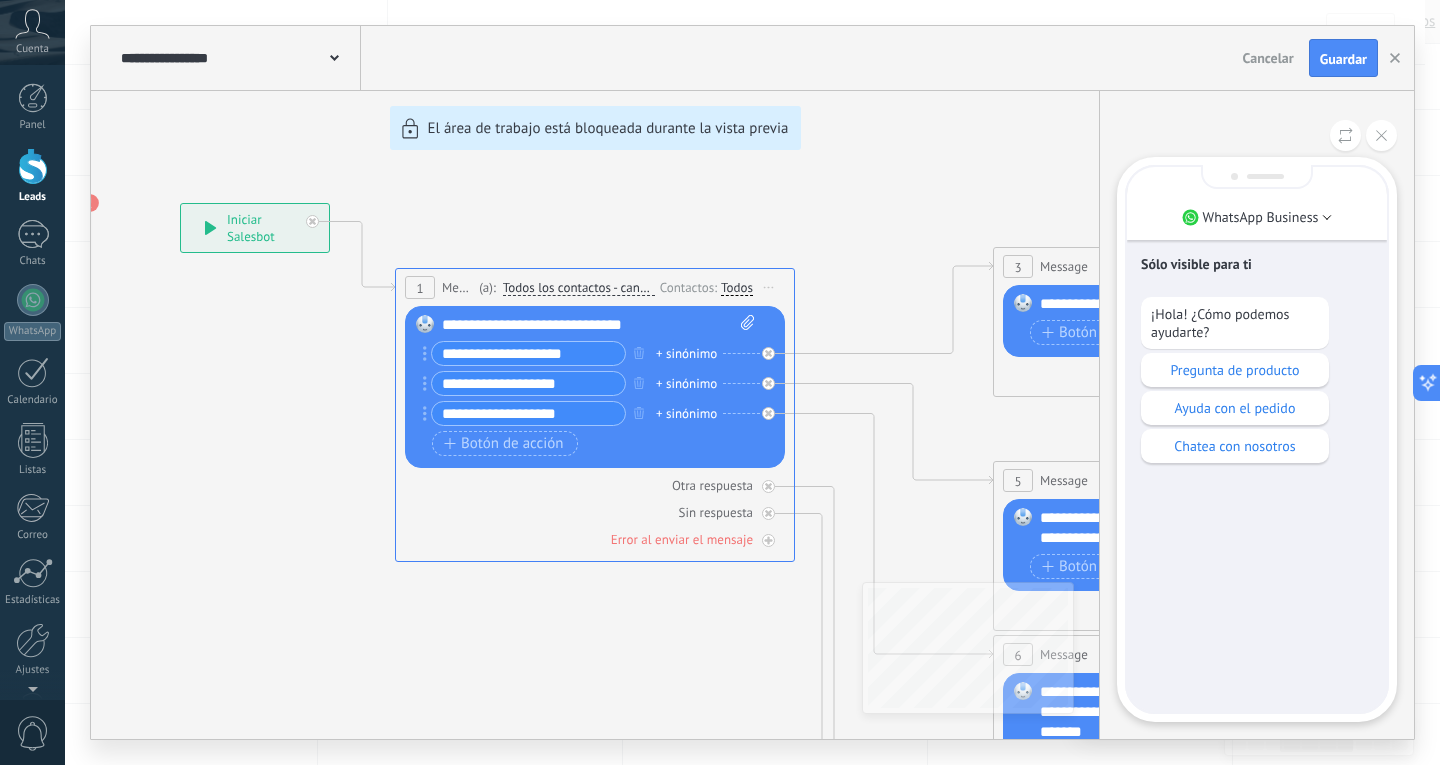 click on "**********" at bounding box center [752, 382] 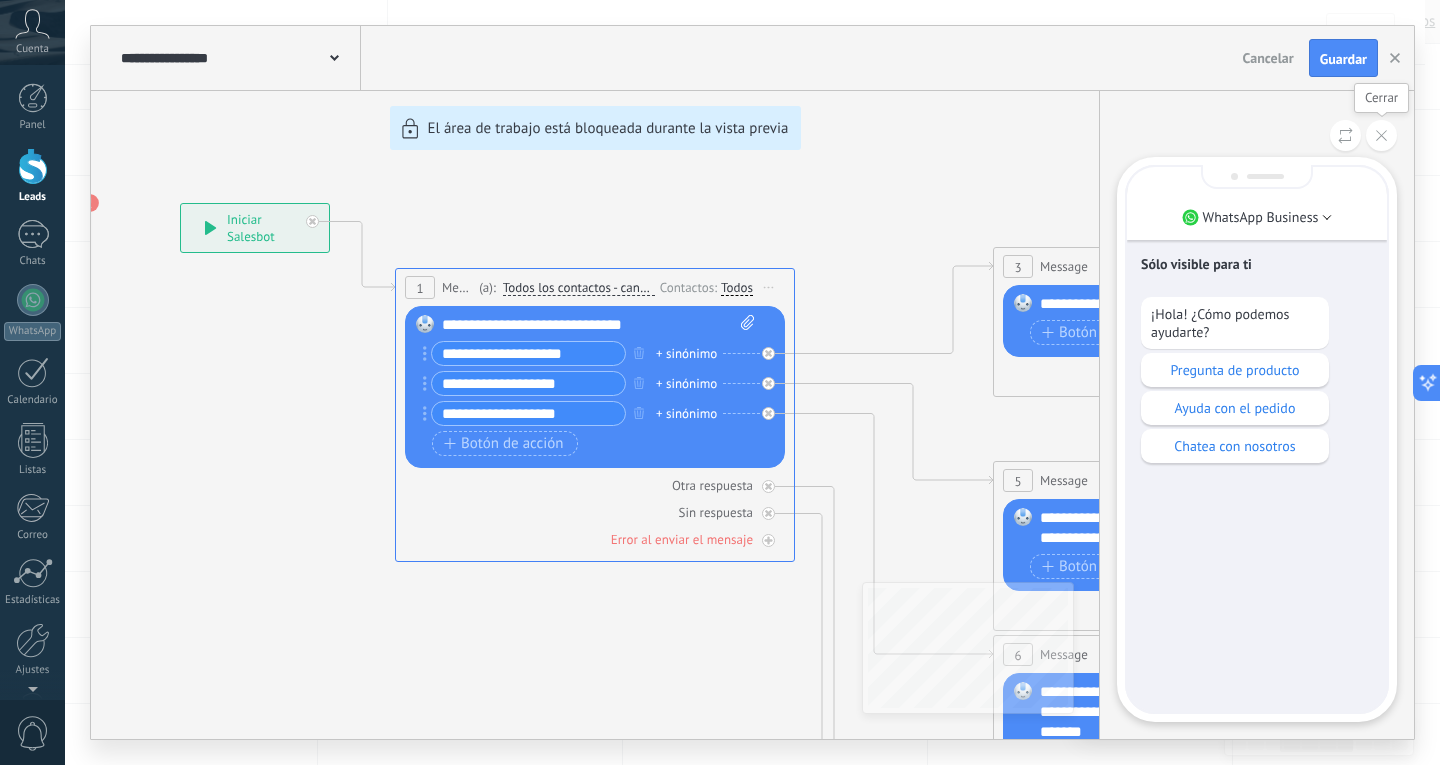 click at bounding box center (1381, 135) 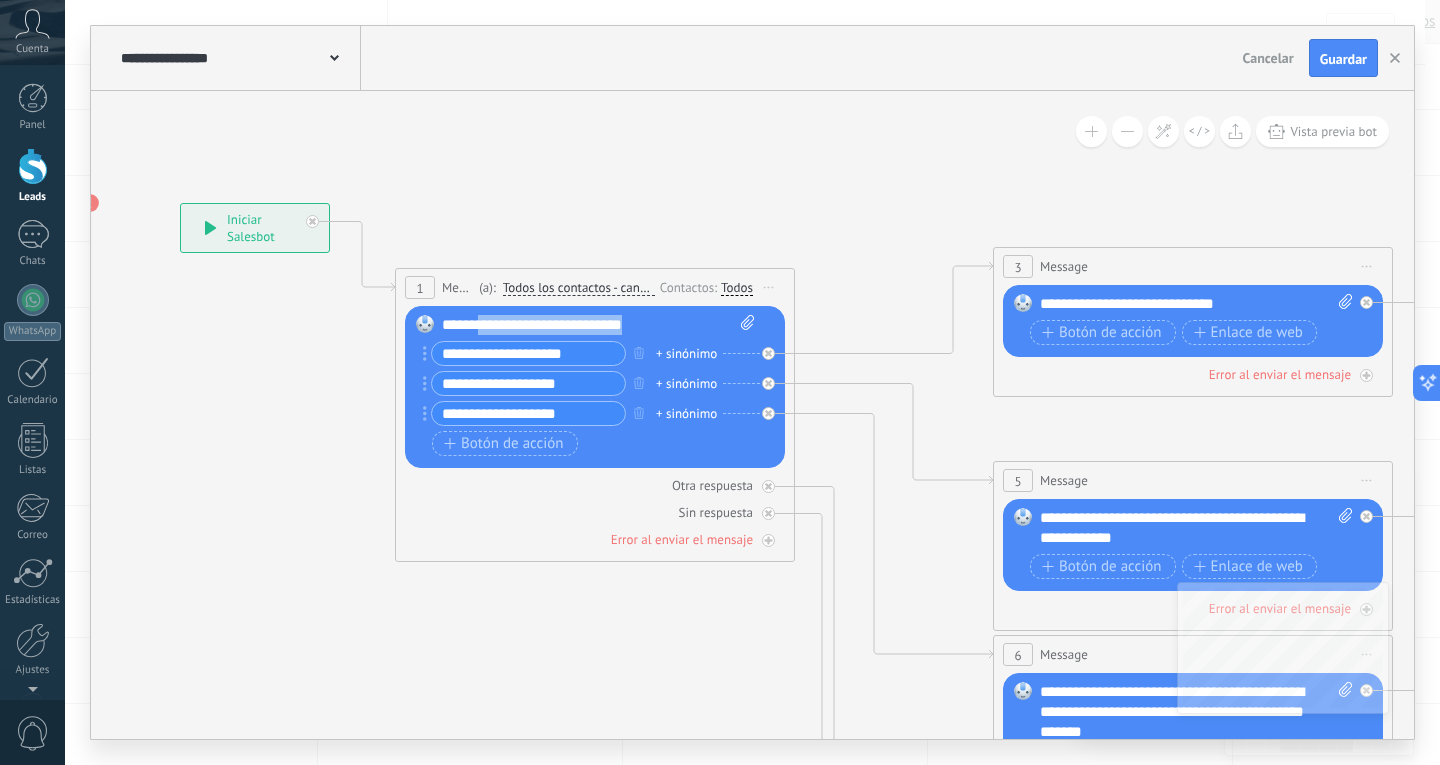 drag, startPoint x: 662, startPoint y: 329, endPoint x: 482, endPoint y: 346, distance: 180.801 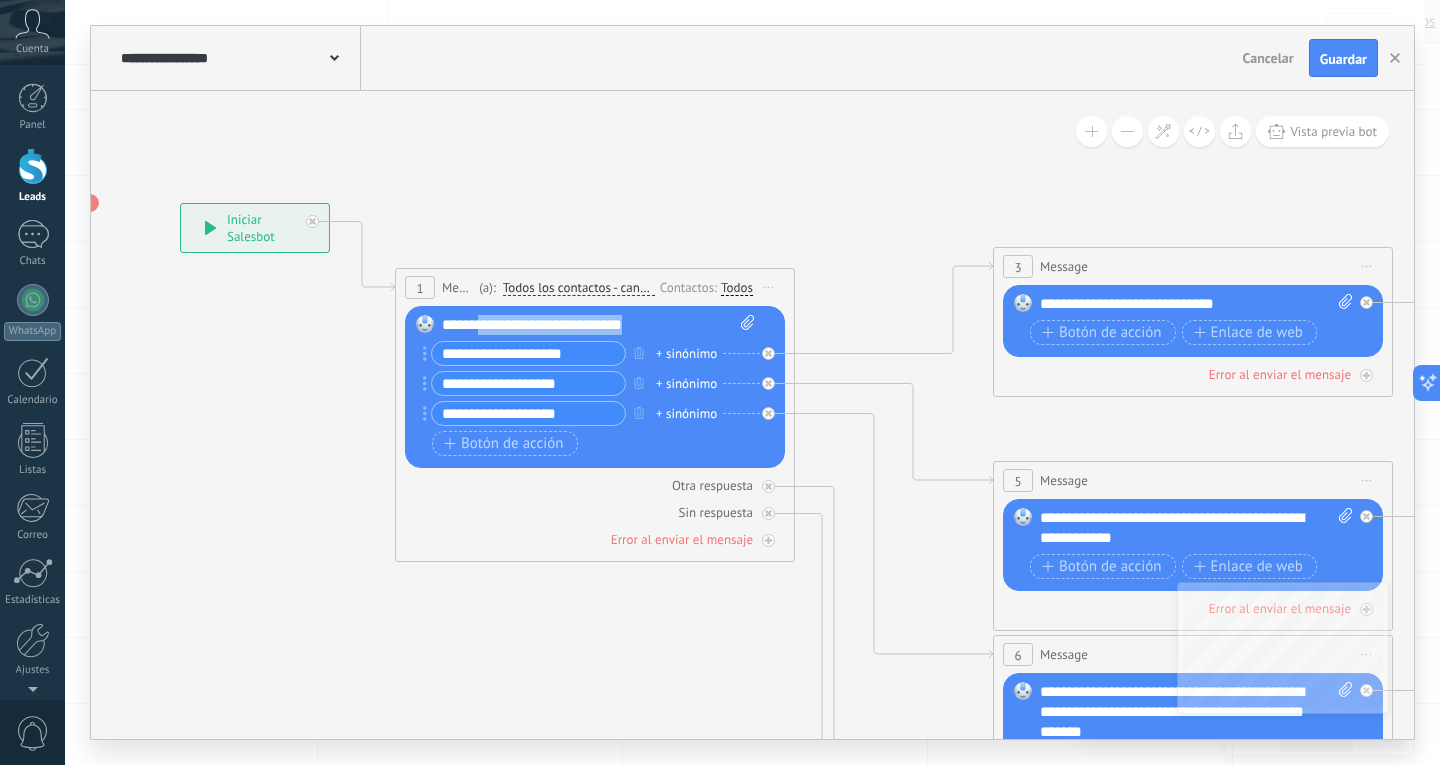 click on "**********" at bounding box center (598, 388) 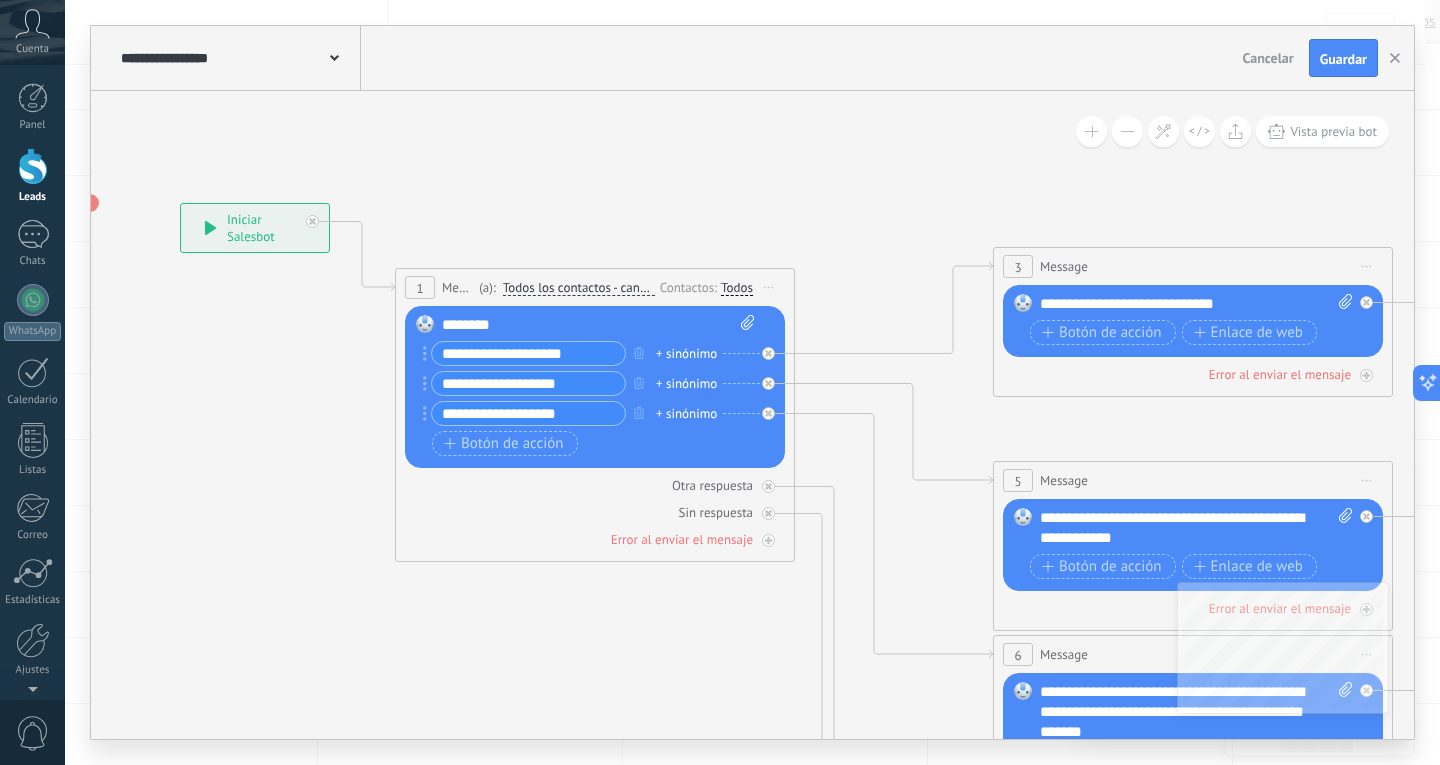 click on "********" at bounding box center (598, 325) 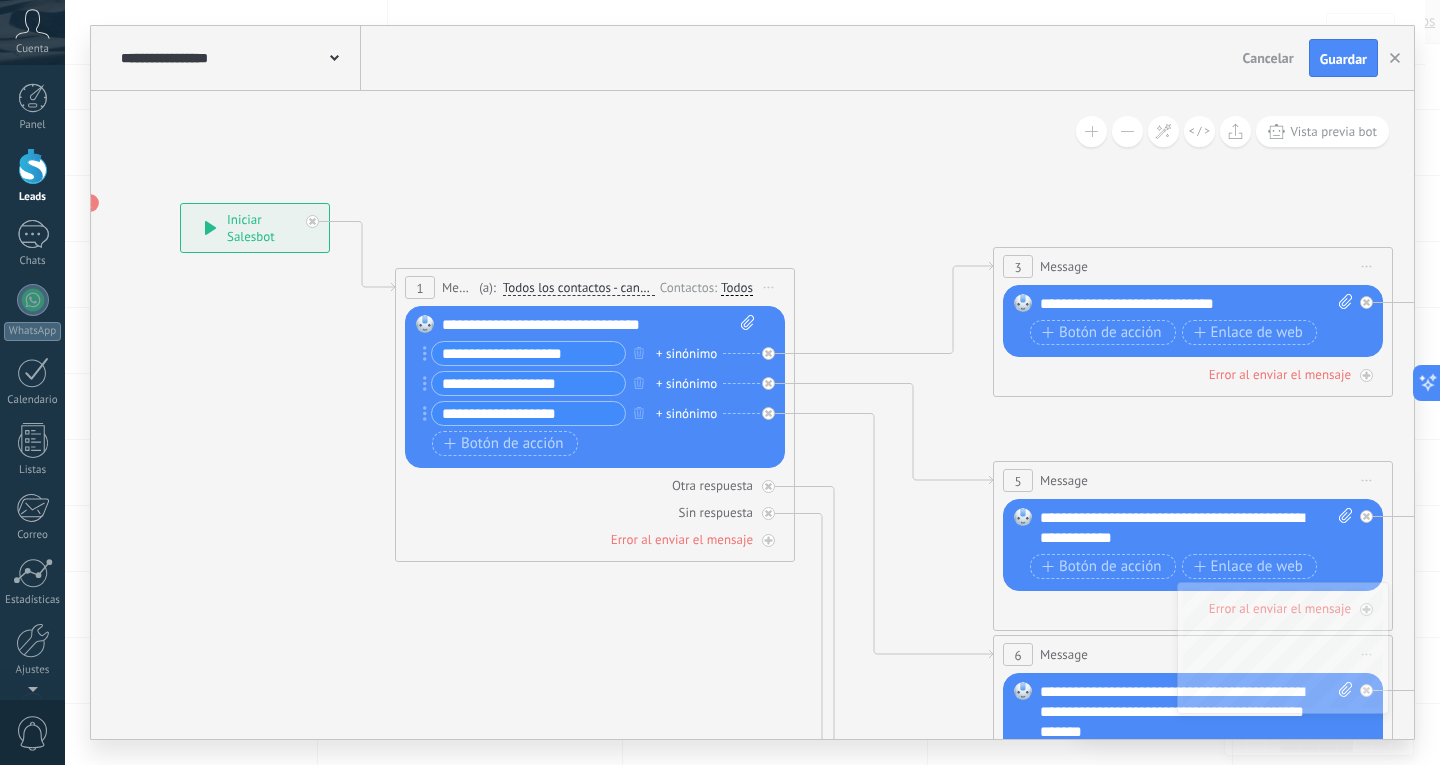drag, startPoint x: 656, startPoint y: 312, endPoint x: 664, endPoint y: 326, distance: 16.124516 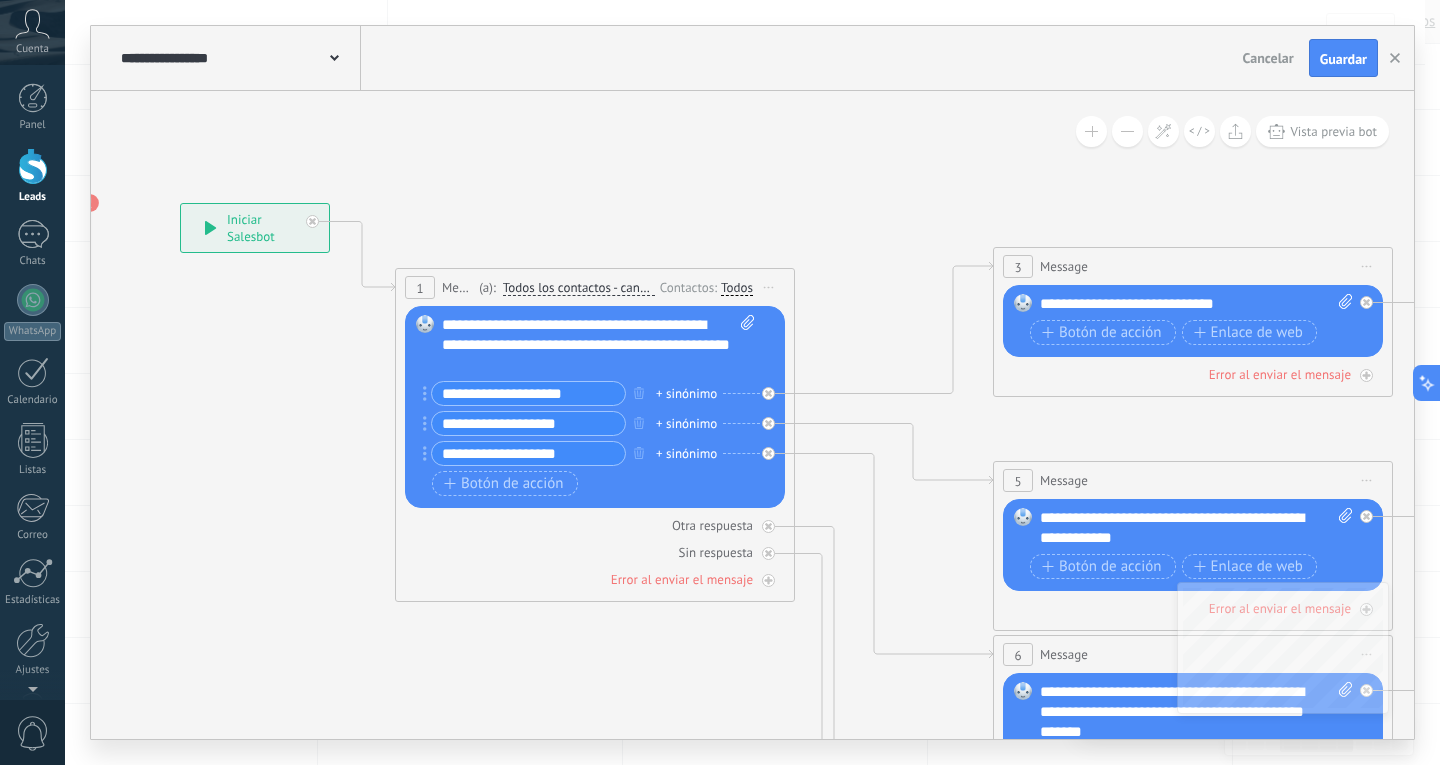 click on "**********" at bounding box center [528, 393] 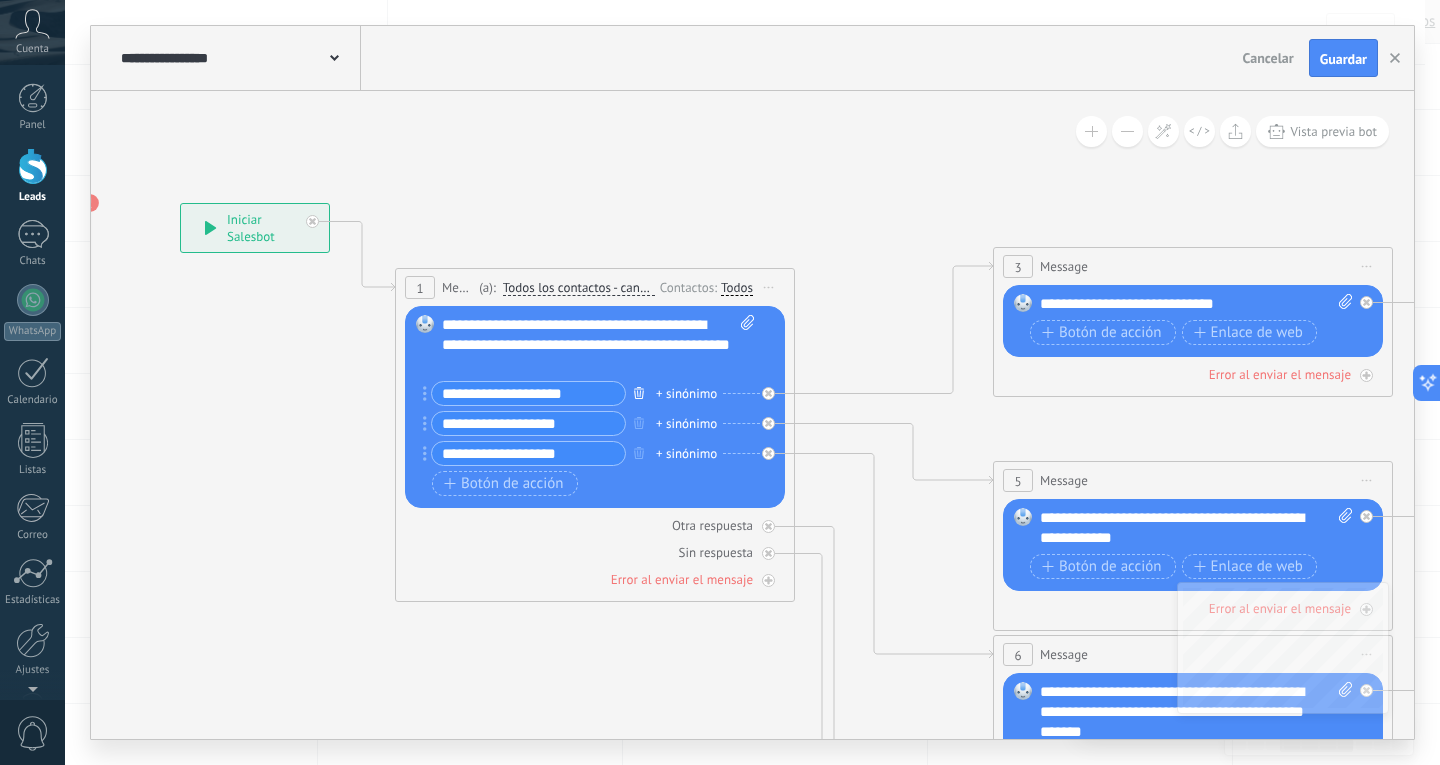 click 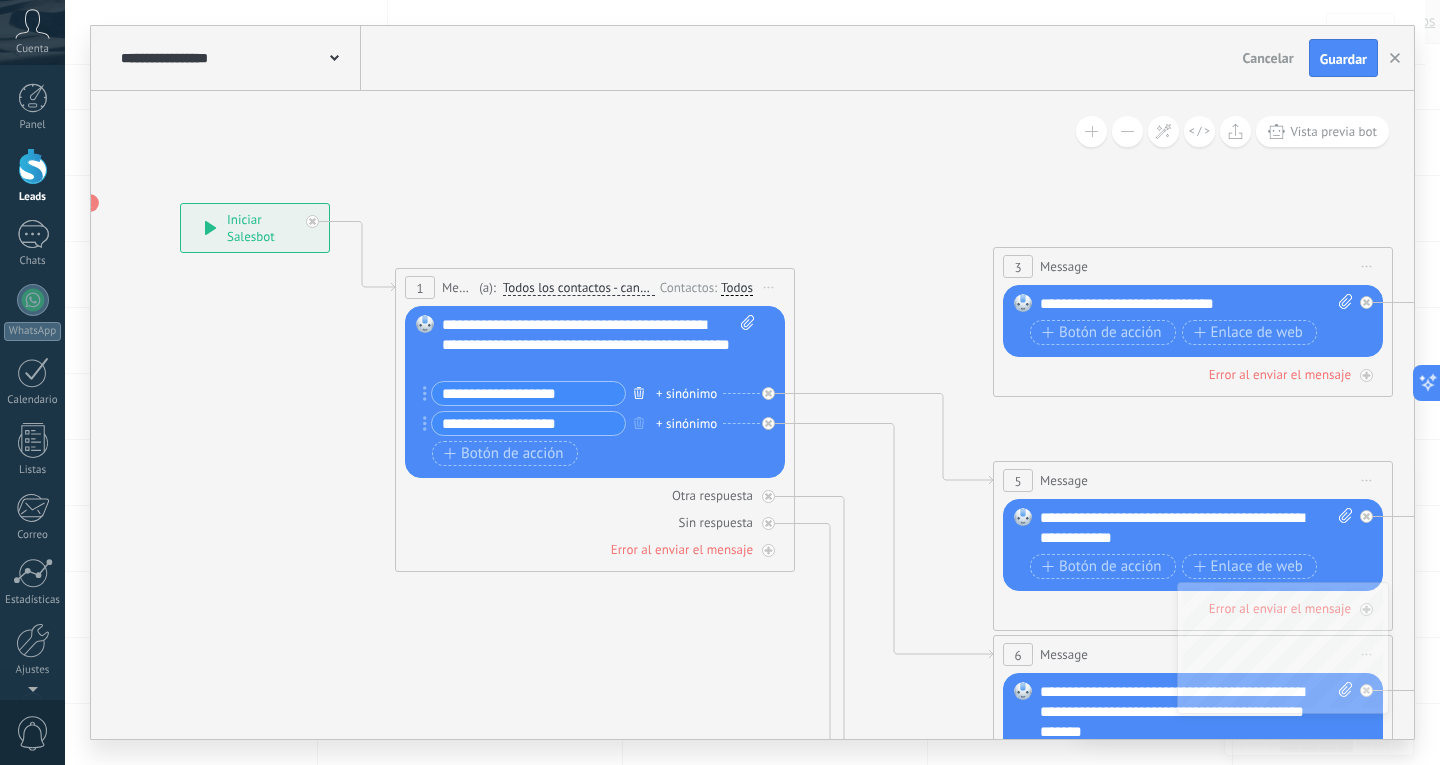 click 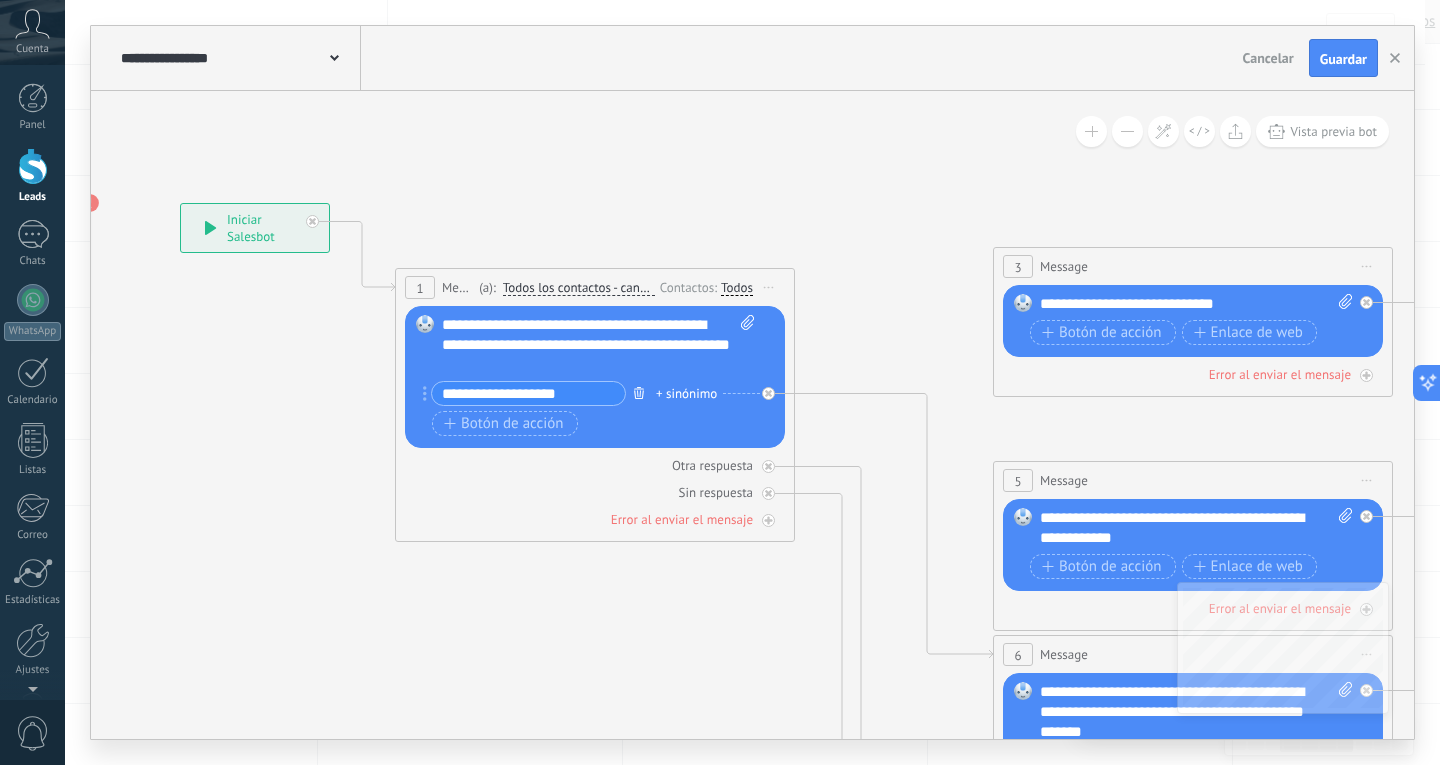 click 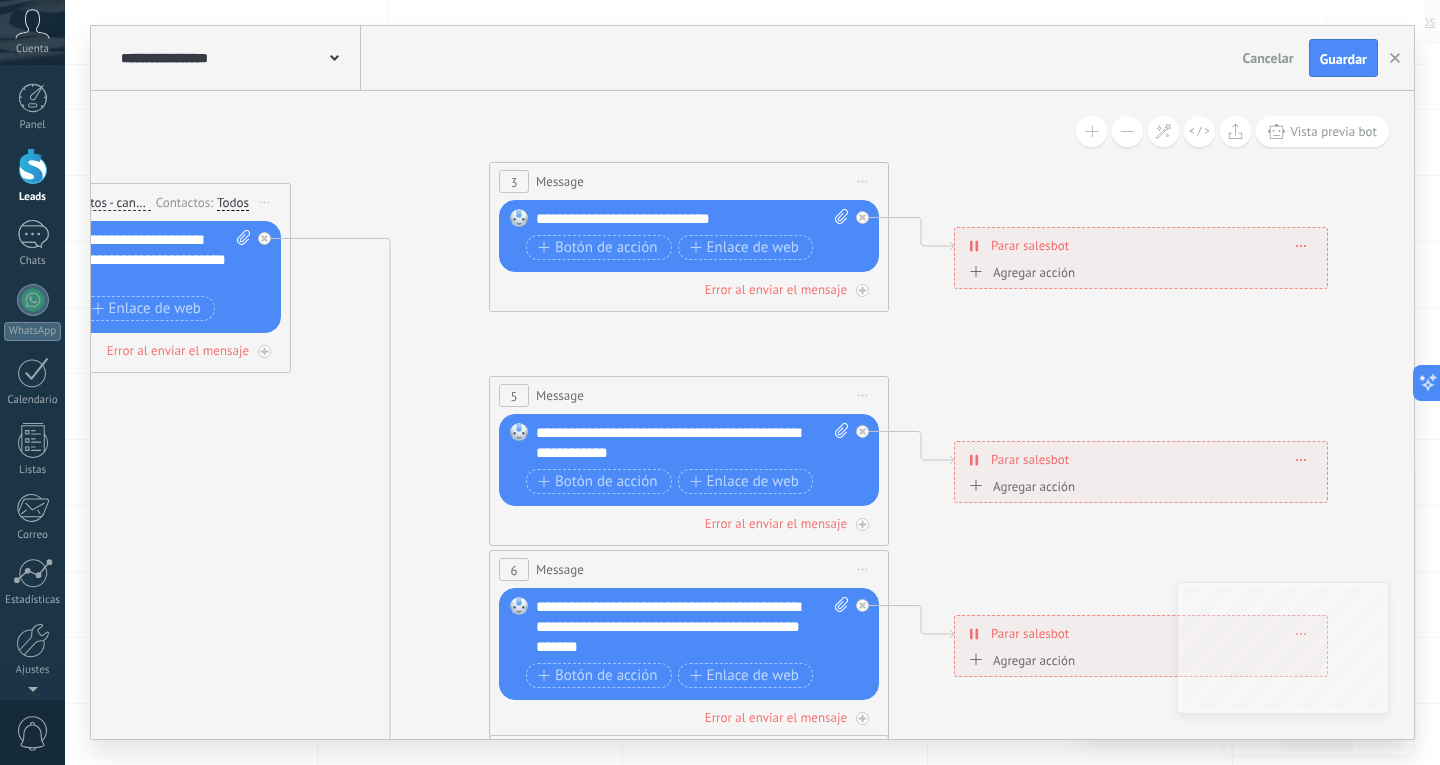 drag, startPoint x: 954, startPoint y: 252, endPoint x: 440, endPoint y: 156, distance: 522.8881 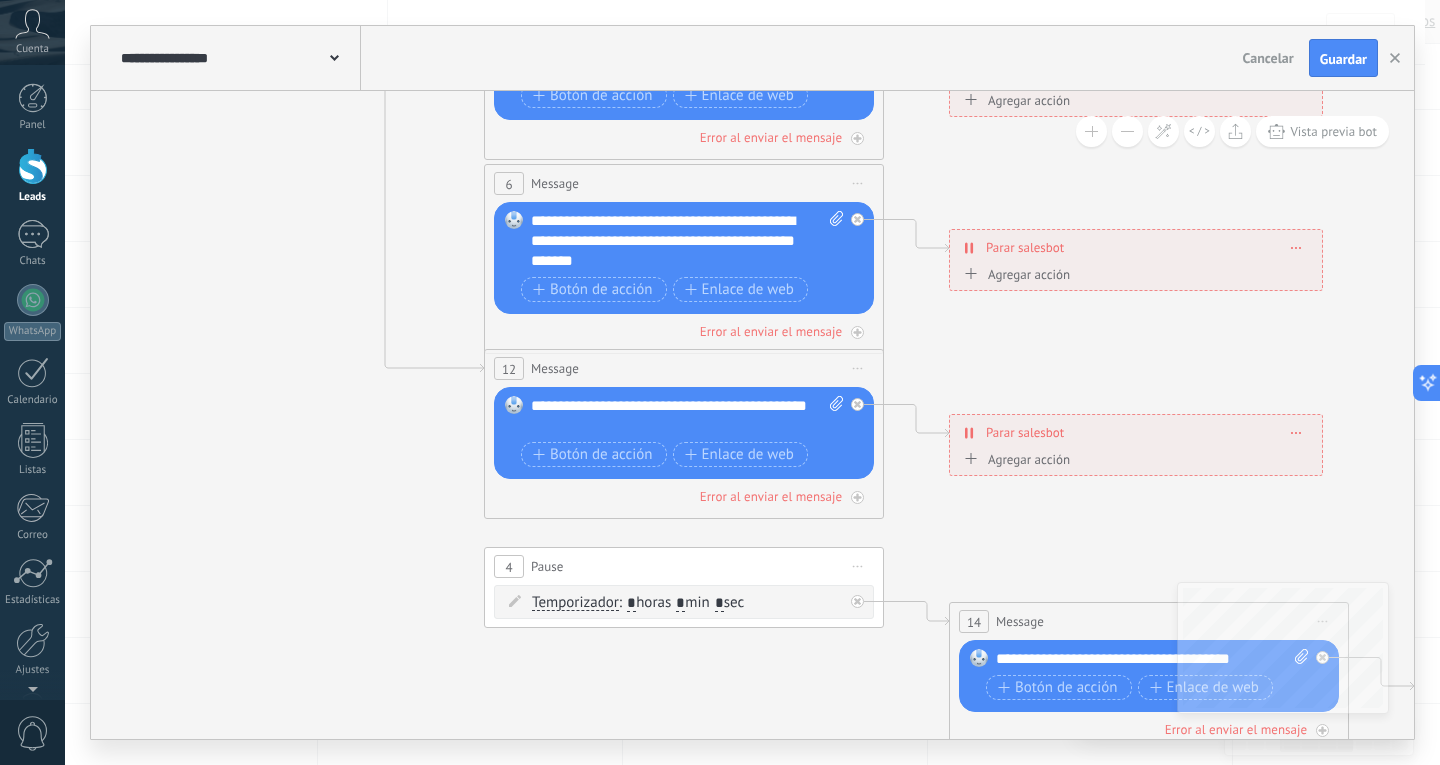 click on "Iniciar vista previa aquí
Cambiar nombre
Duplicar
Borrar" at bounding box center [858, 368] 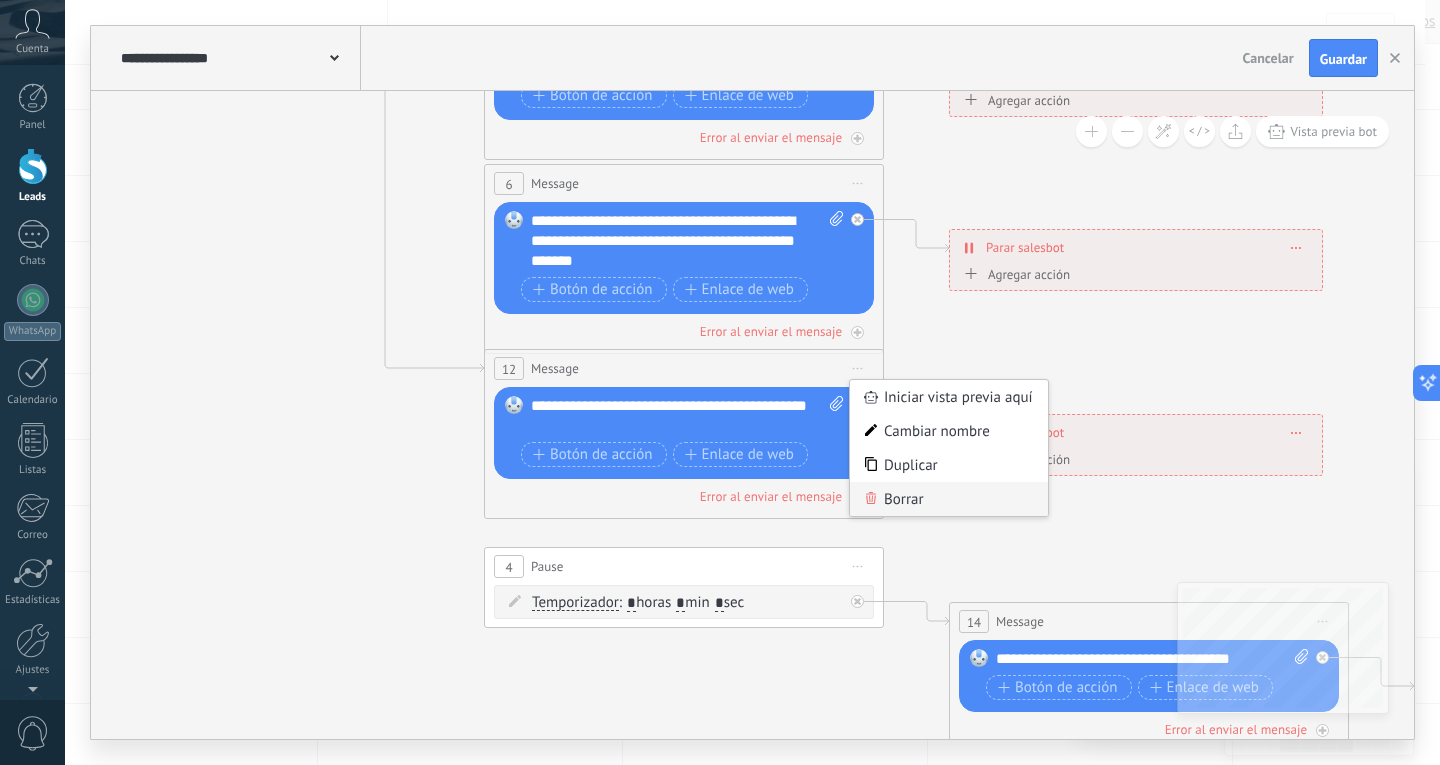click on "Borrar" at bounding box center (949, 499) 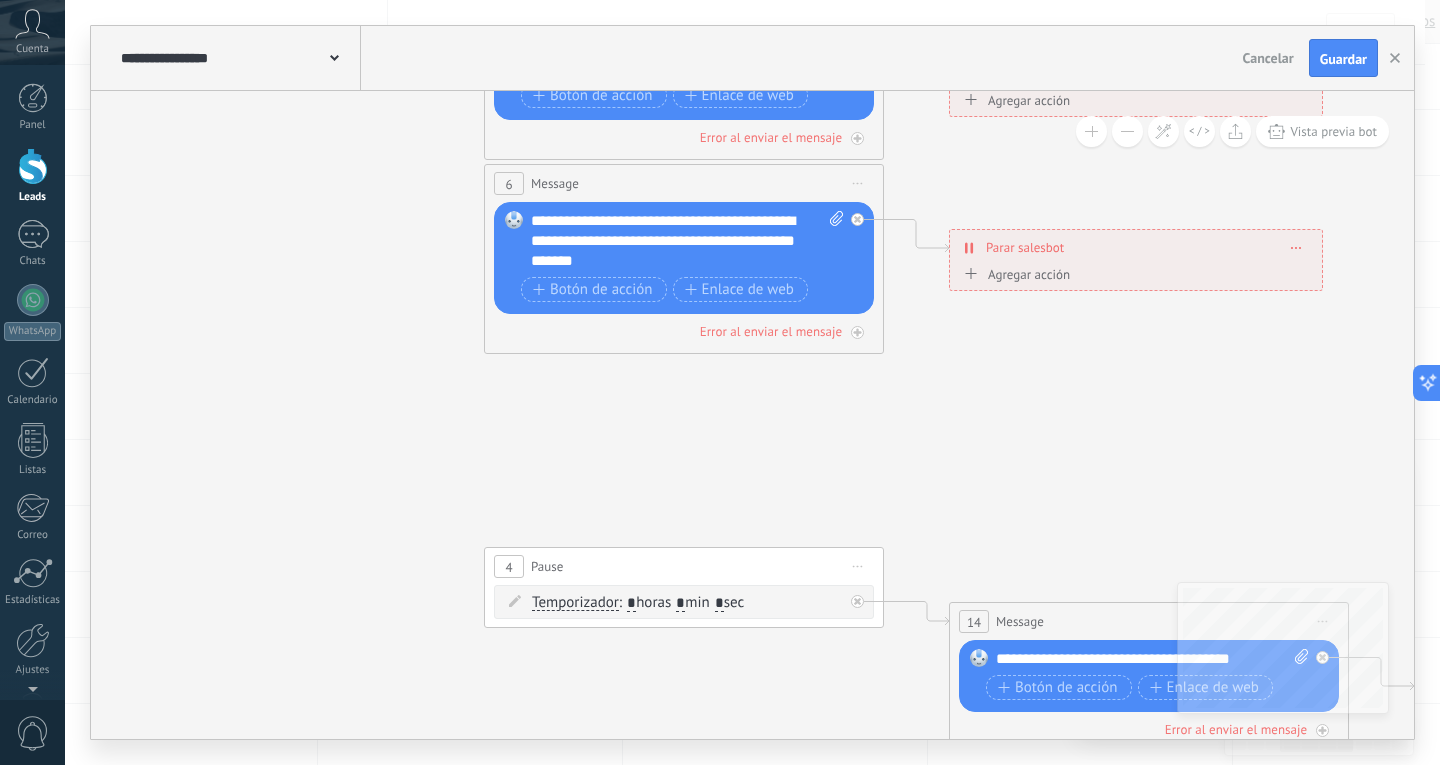 click on "Iniciar vista previa aquí
Cambiar nombre
Duplicar
Borrar" at bounding box center (858, 183) 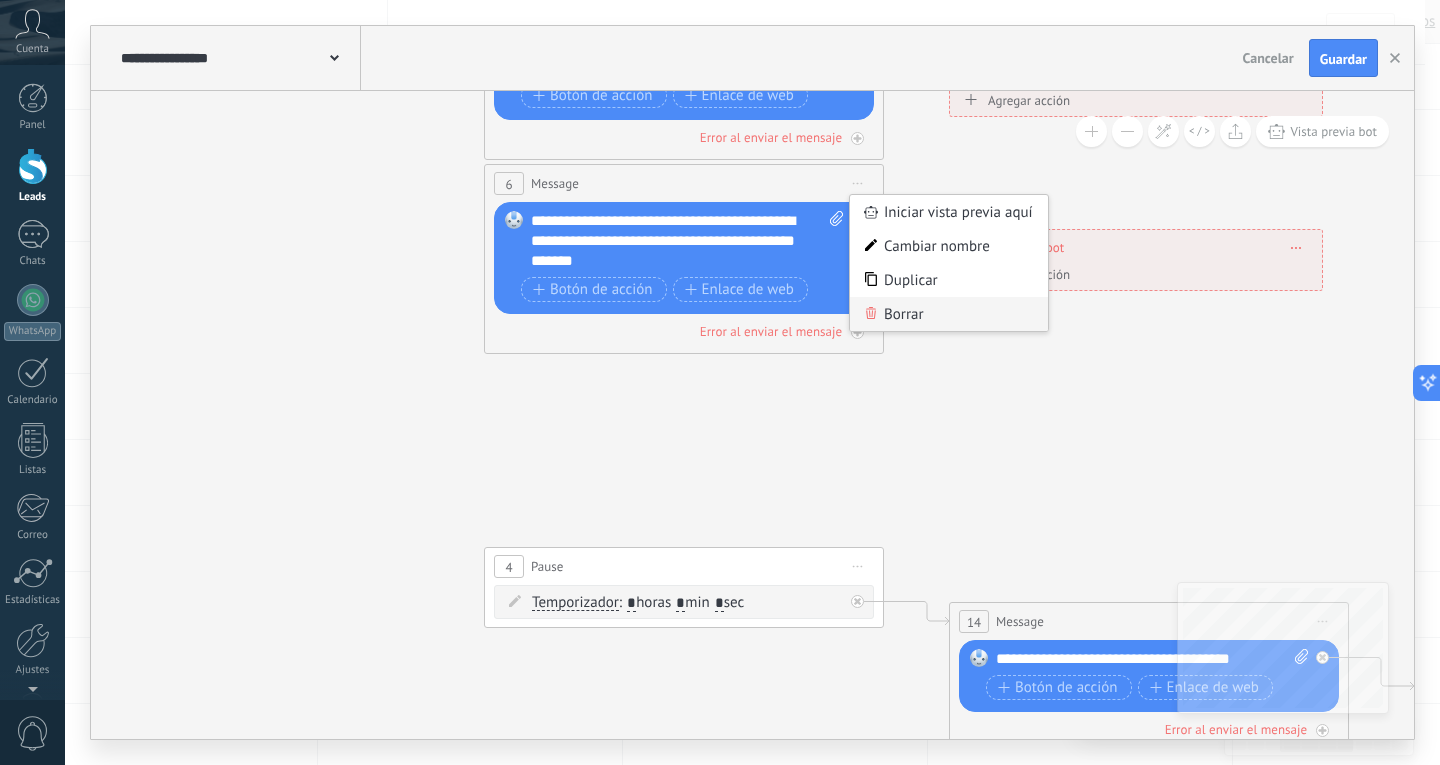 click on "Borrar" at bounding box center [949, 314] 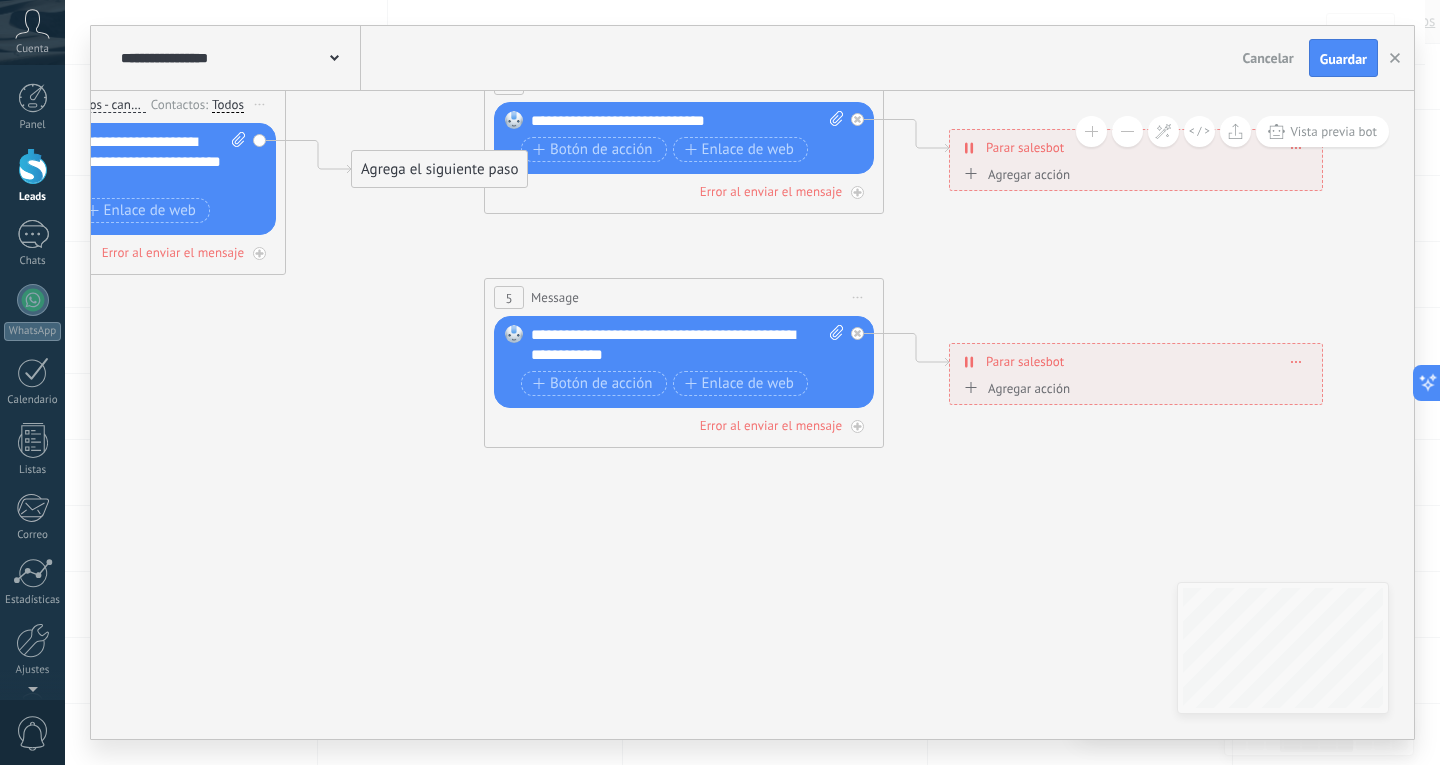 click on "Iniciar vista previa aquí
Cambiar nombre
Duplicar
Borrar" at bounding box center [858, 297] 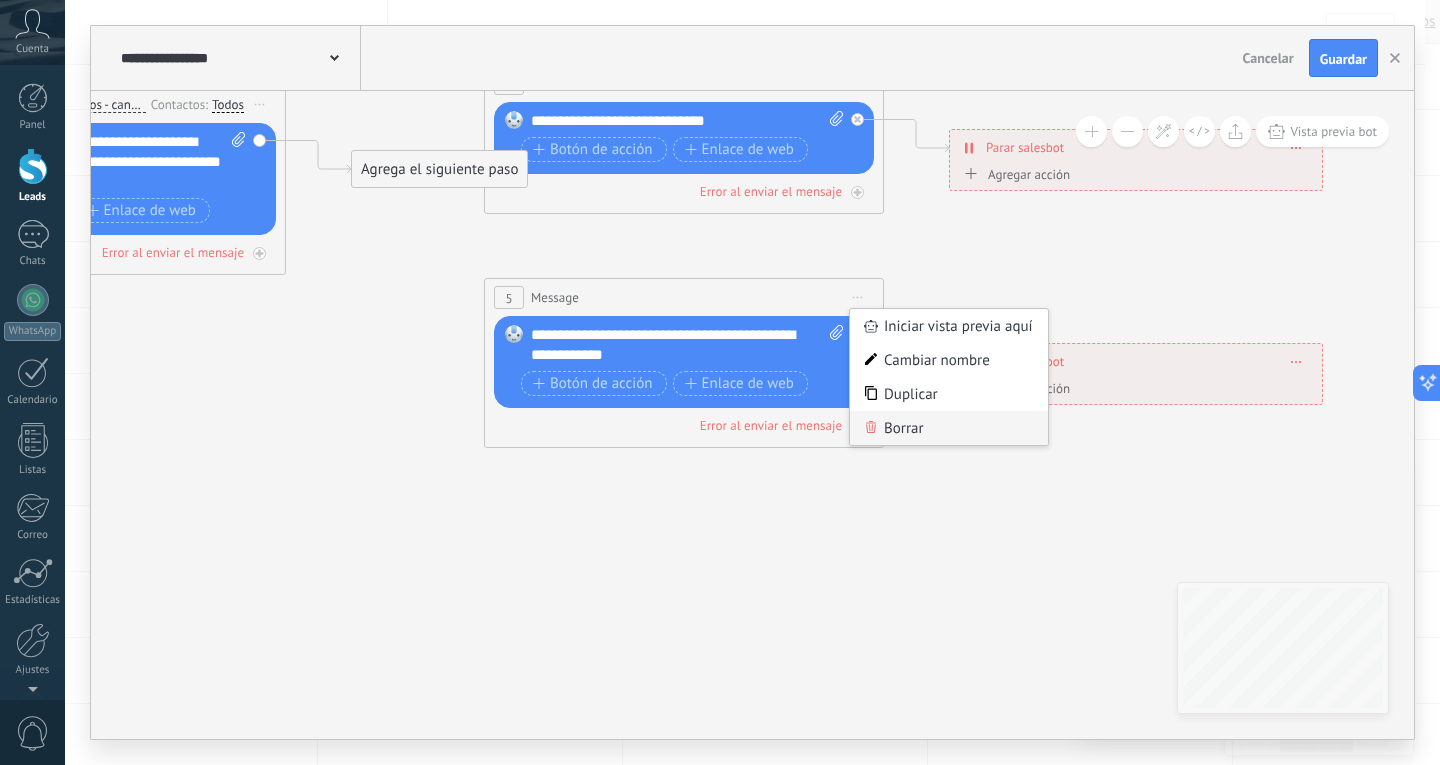 click on "Borrar" at bounding box center [949, 428] 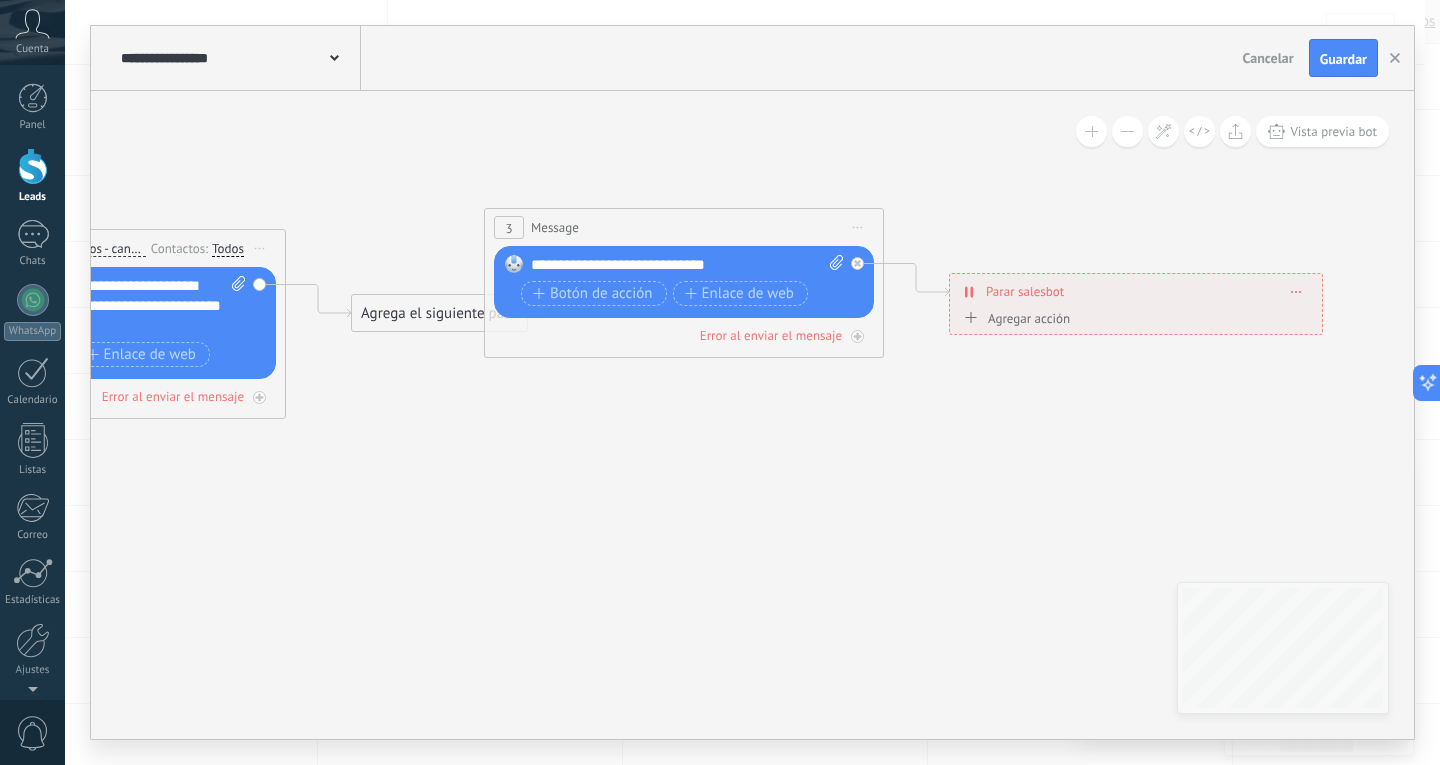 click on "**********" at bounding box center [687, 265] 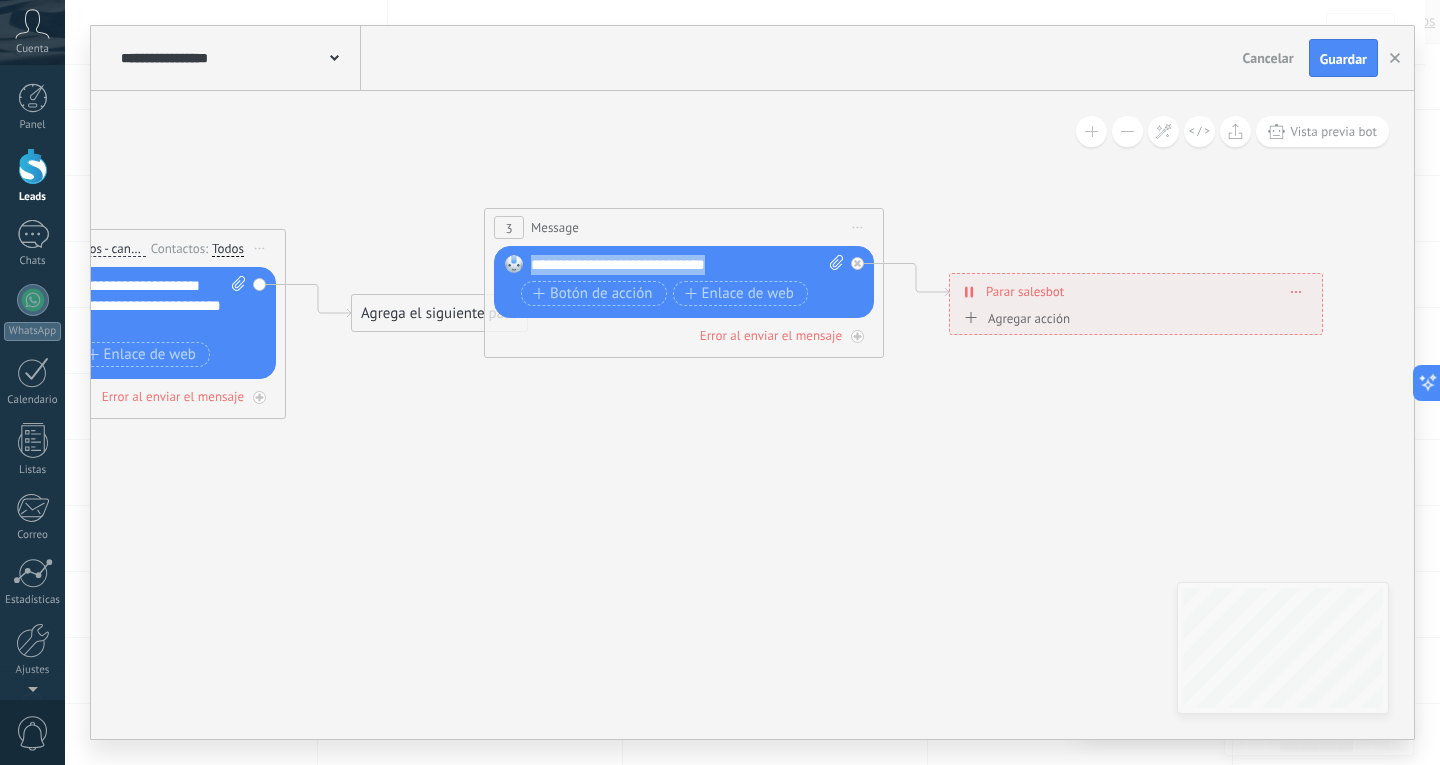 drag, startPoint x: 738, startPoint y: 259, endPoint x: 491, endPoint y: 258, distance: 247.00203 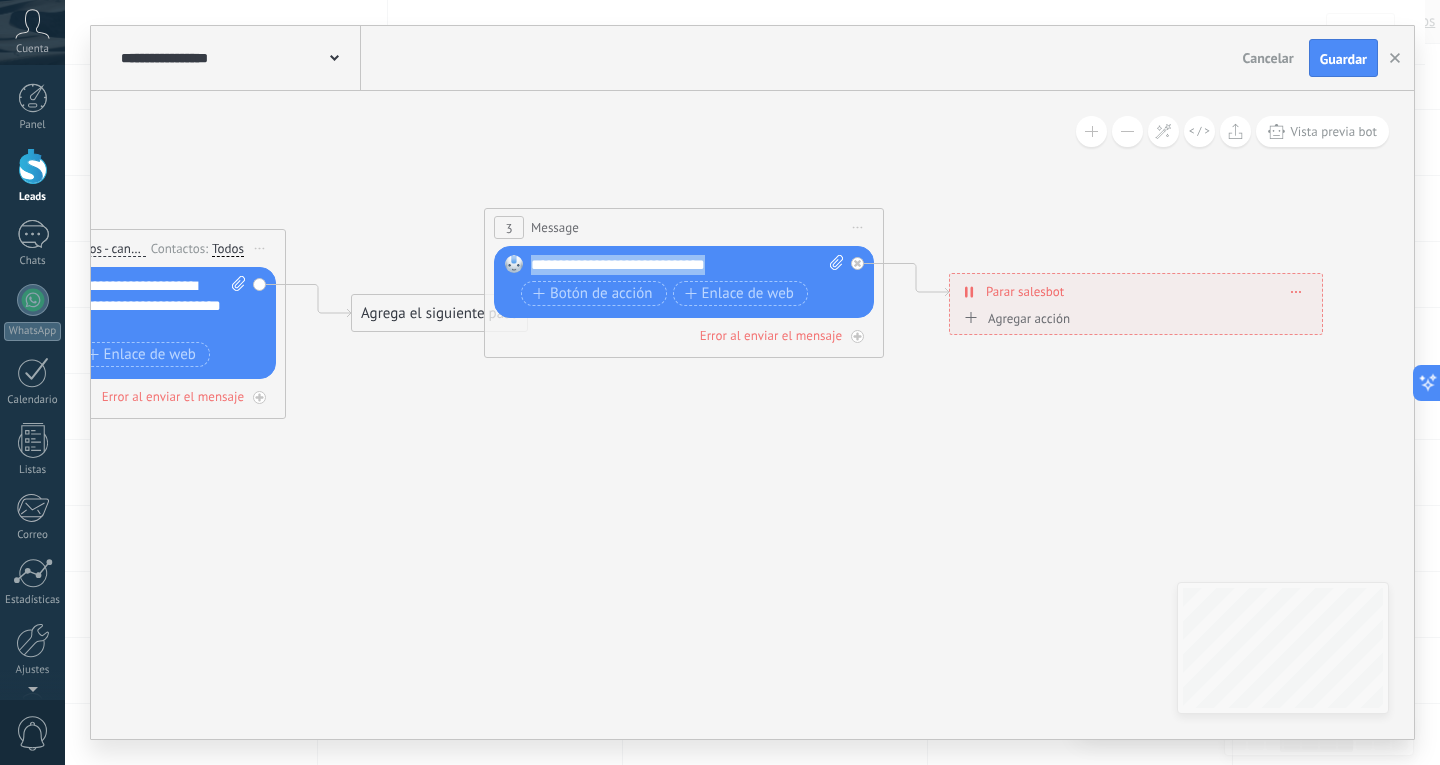 type 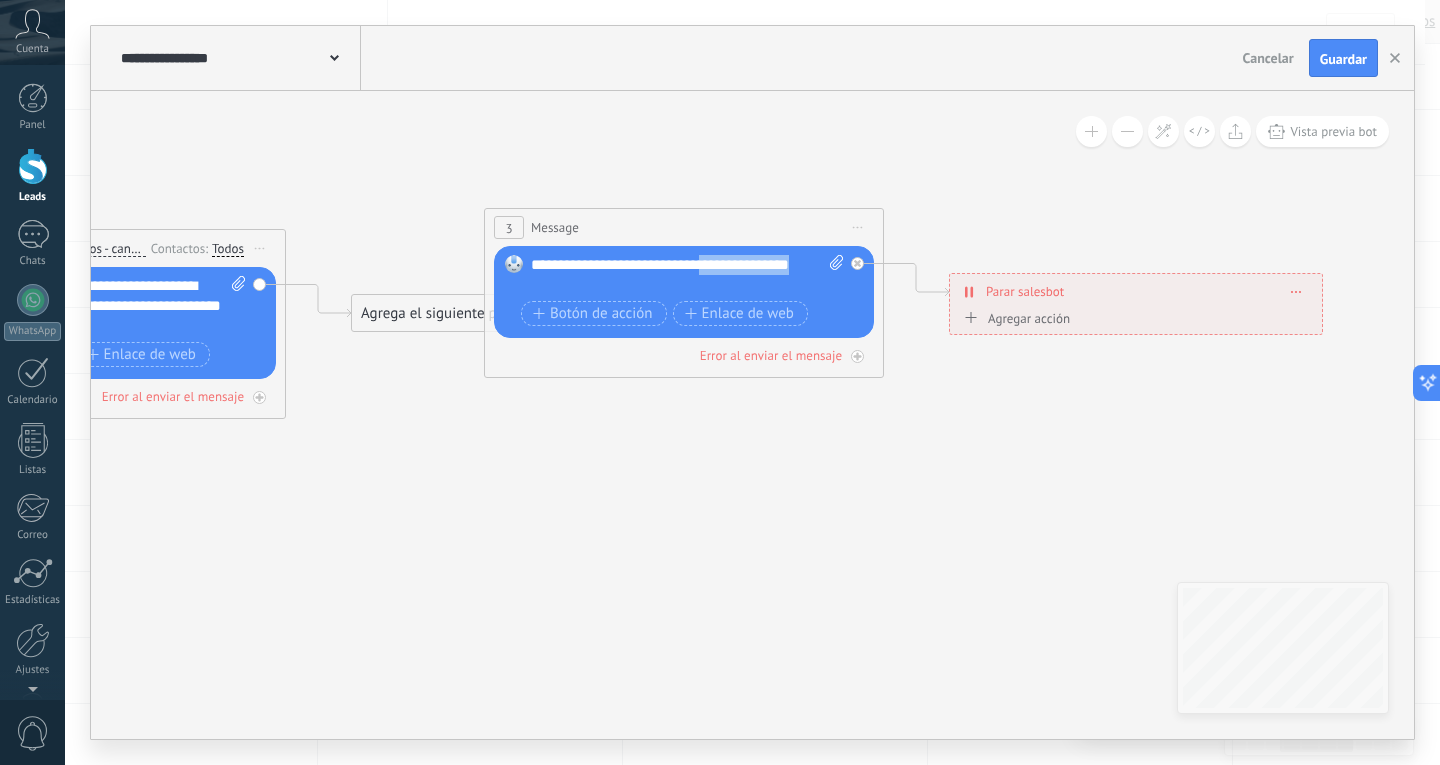 drag, startPoint x: 721, startPoint y: 267, endPoint x: 817, endPoint y: 310, distance: 105.1903 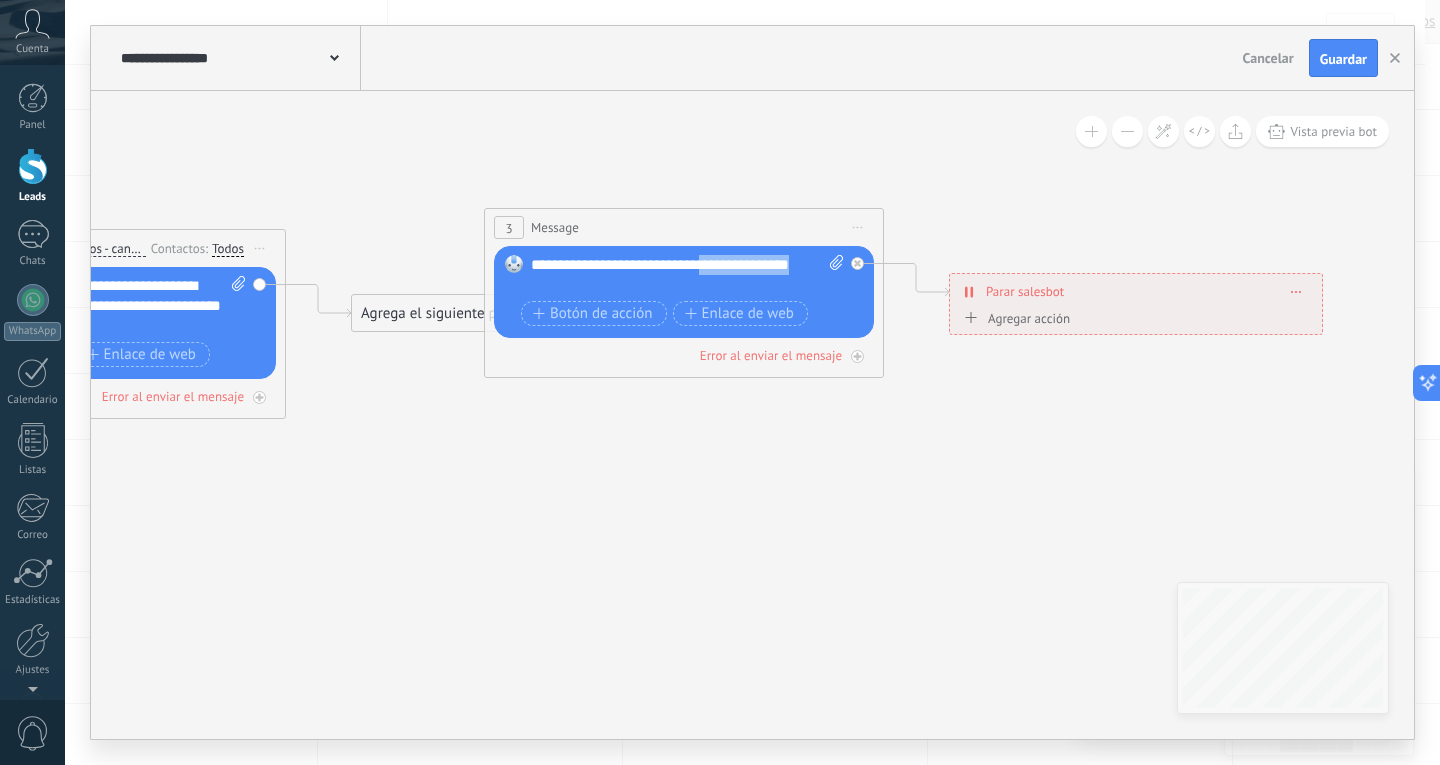 click on "**********" at bounding box center (687, 293) 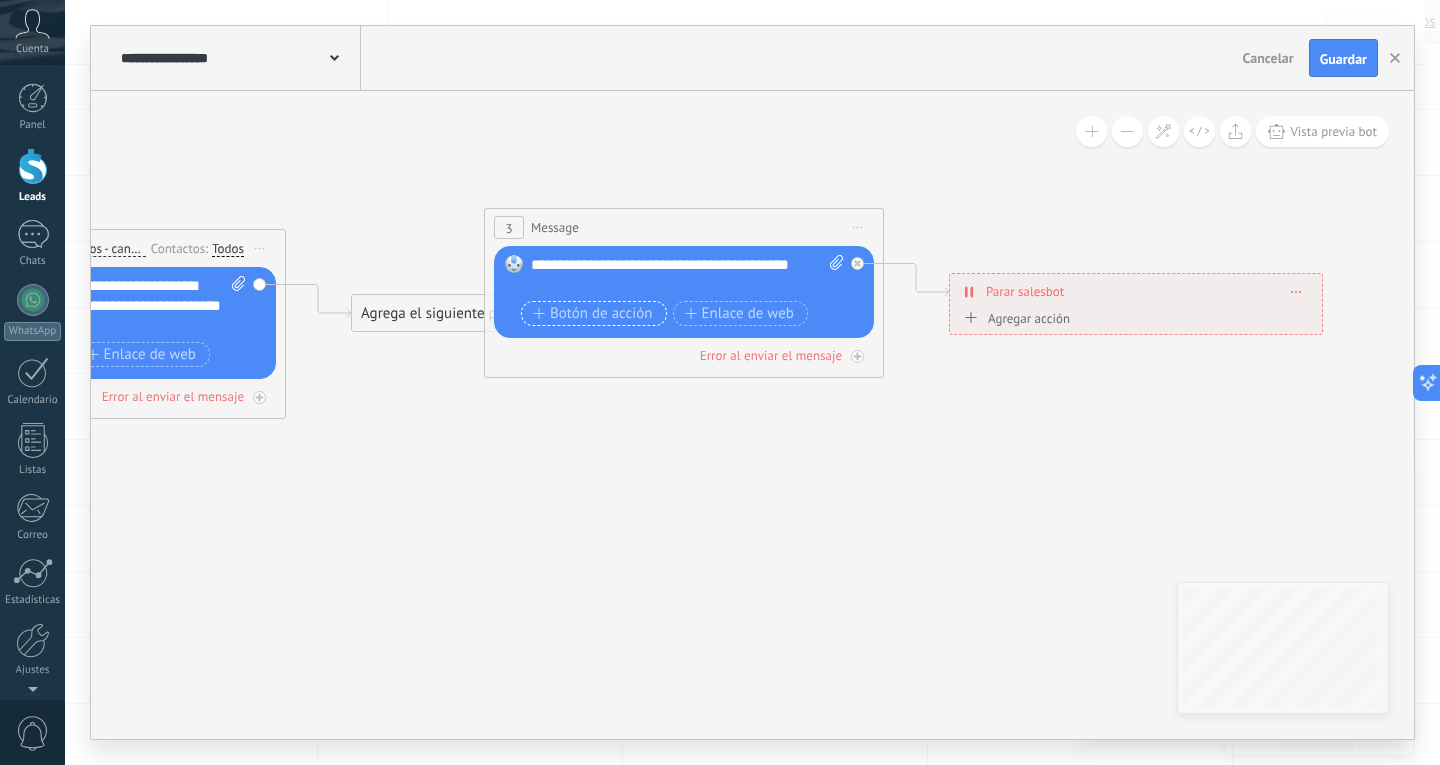 click on "Botón de acción" at bounding box center [594, 313] 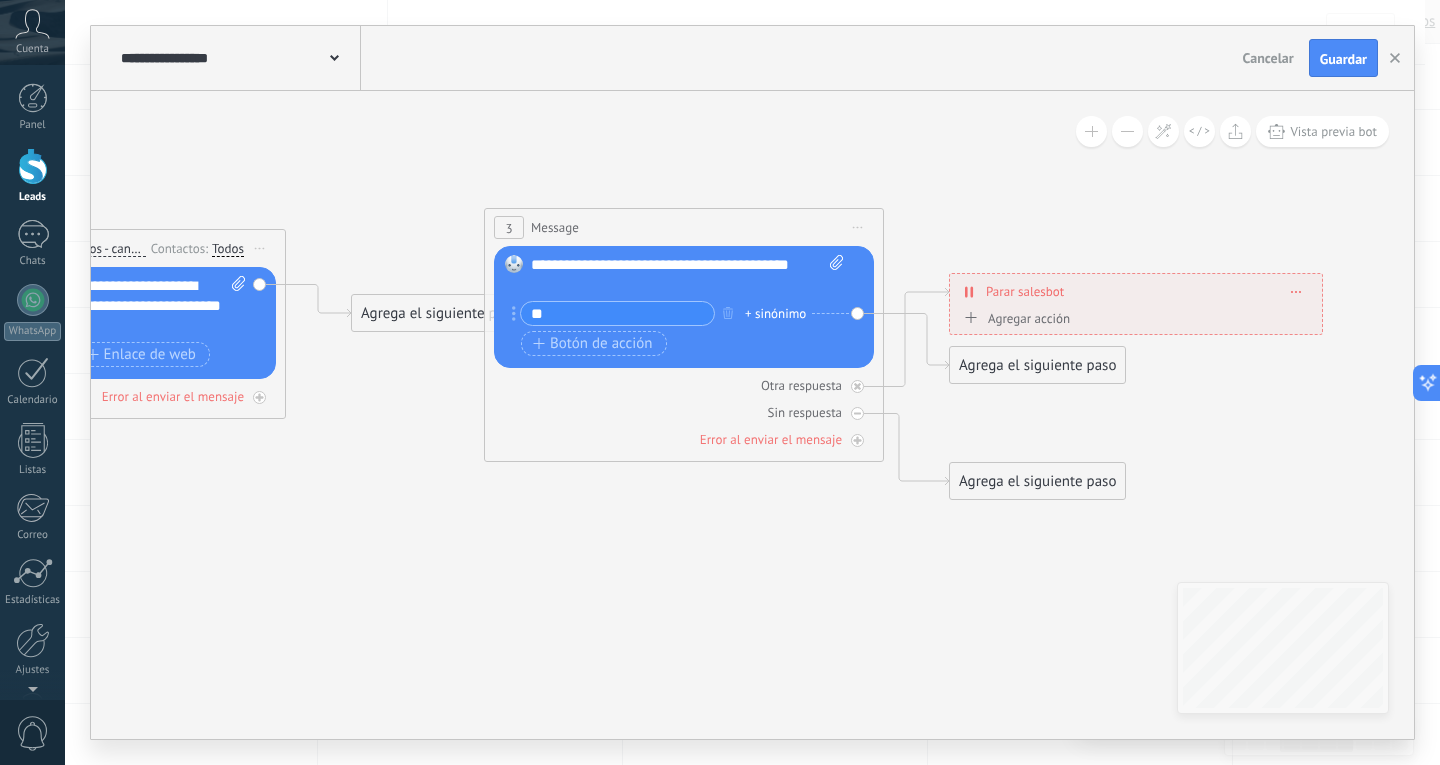 type on "*" 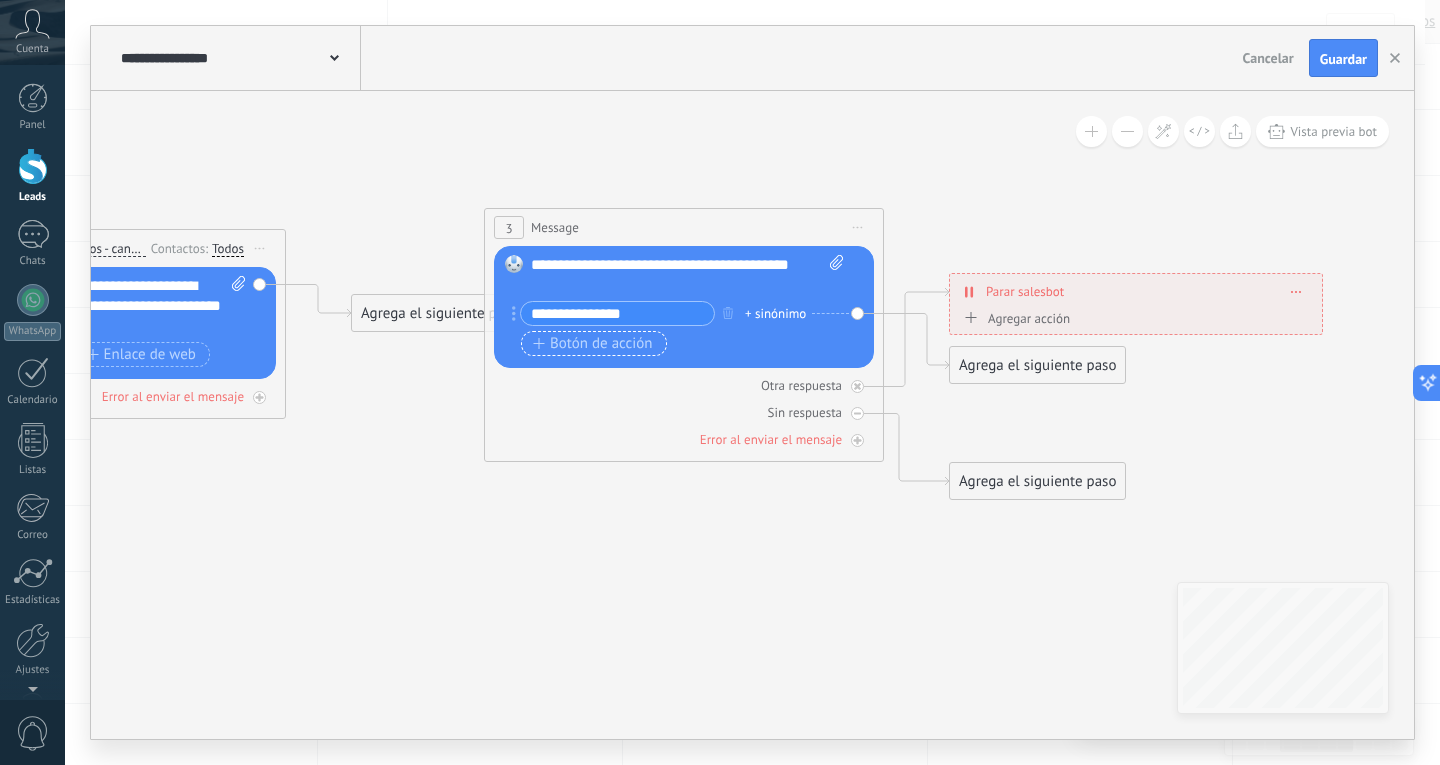 type on "**********" 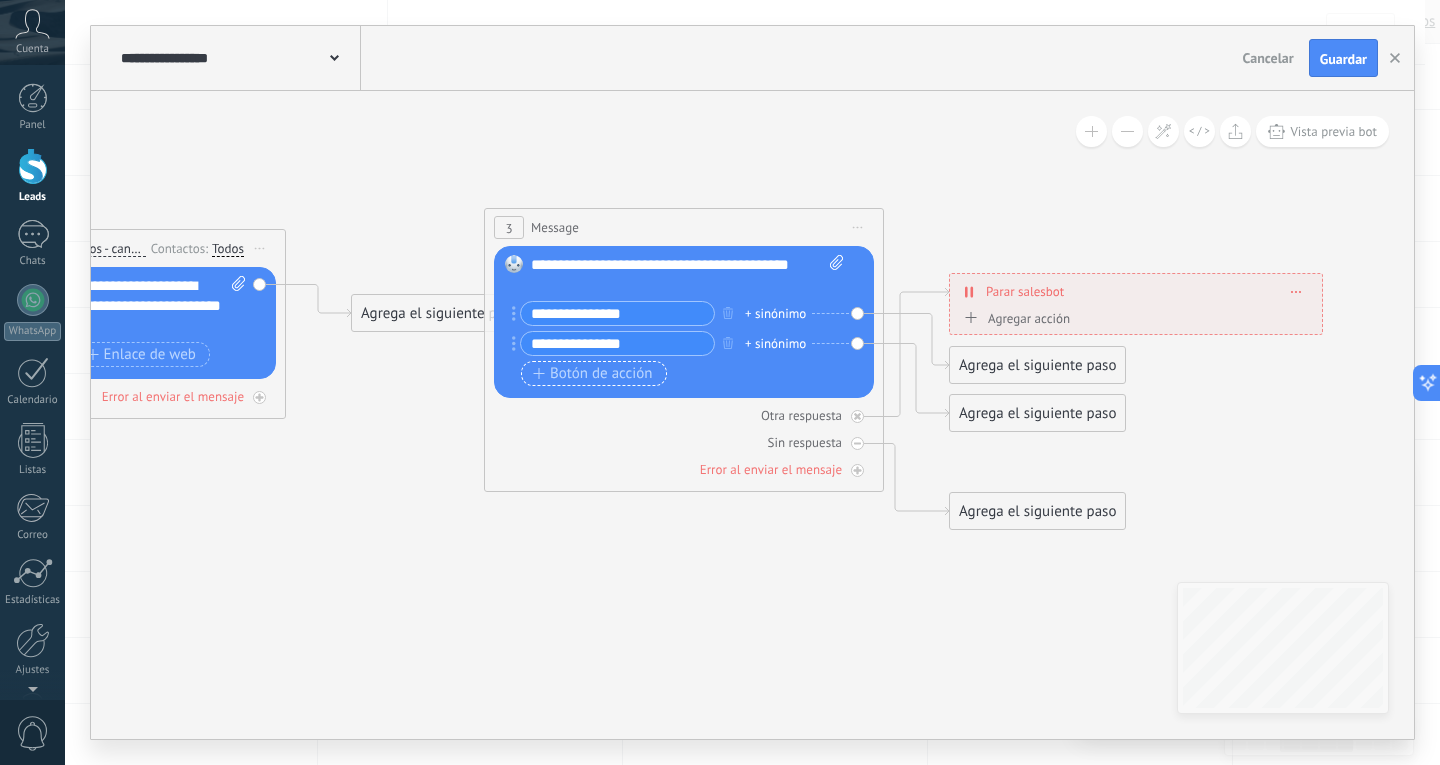 type on "**********" 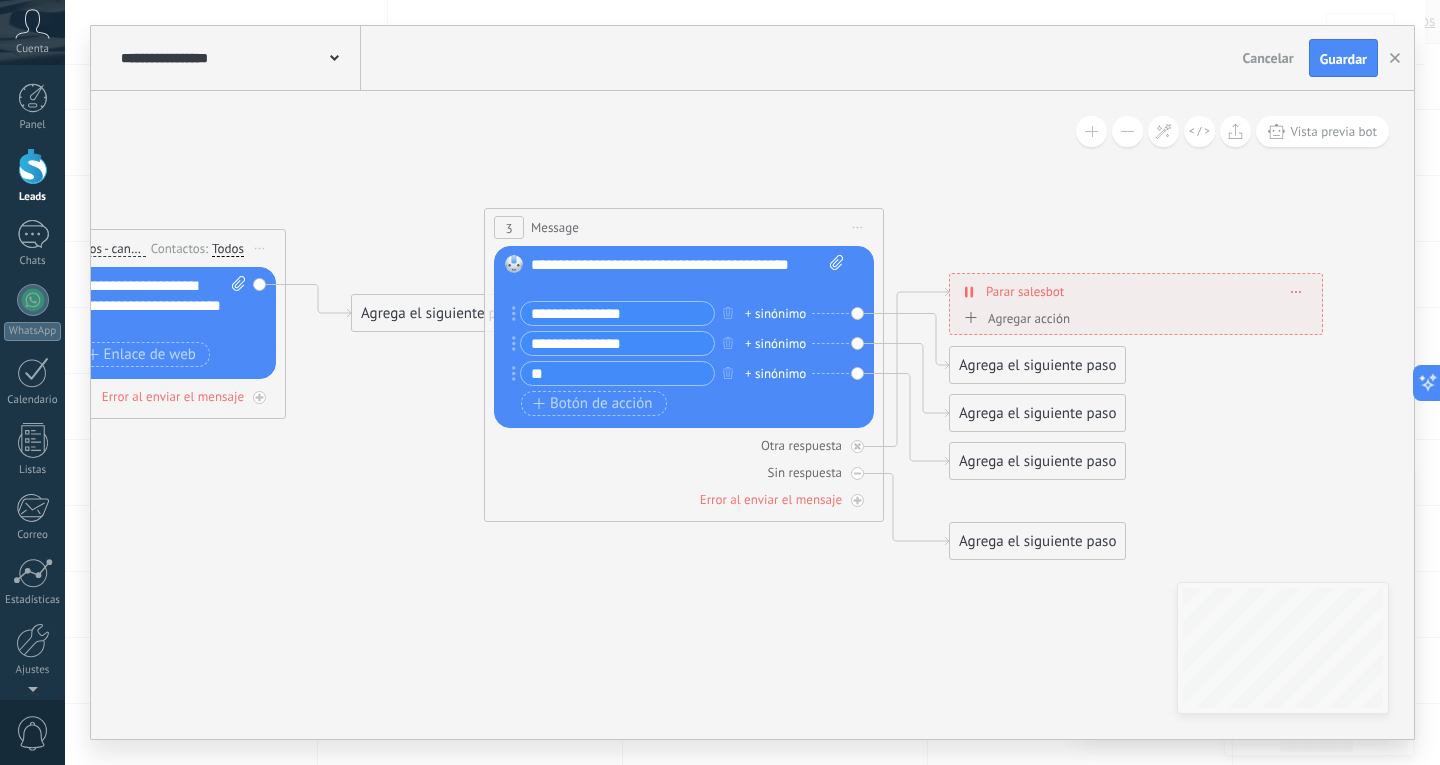 type on "*" 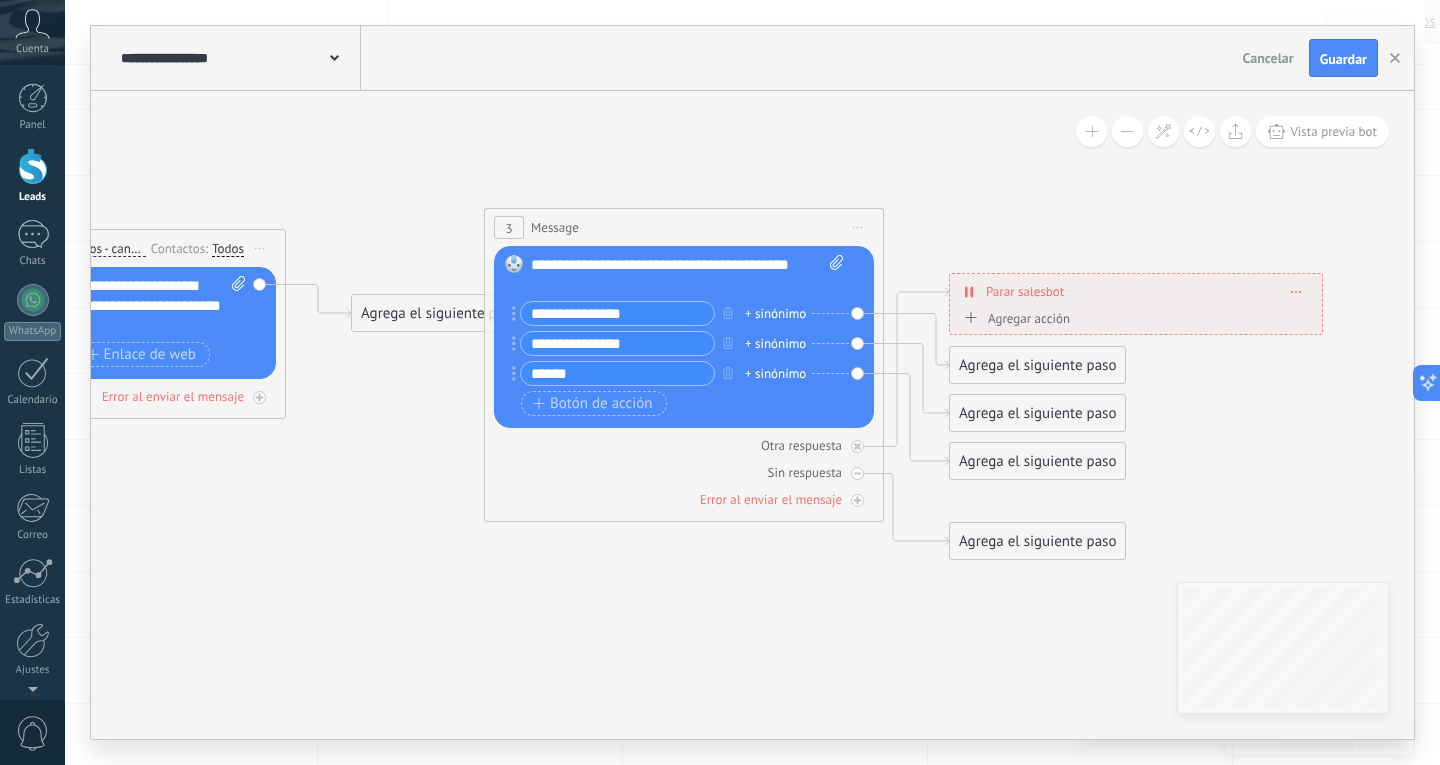 type on "******" 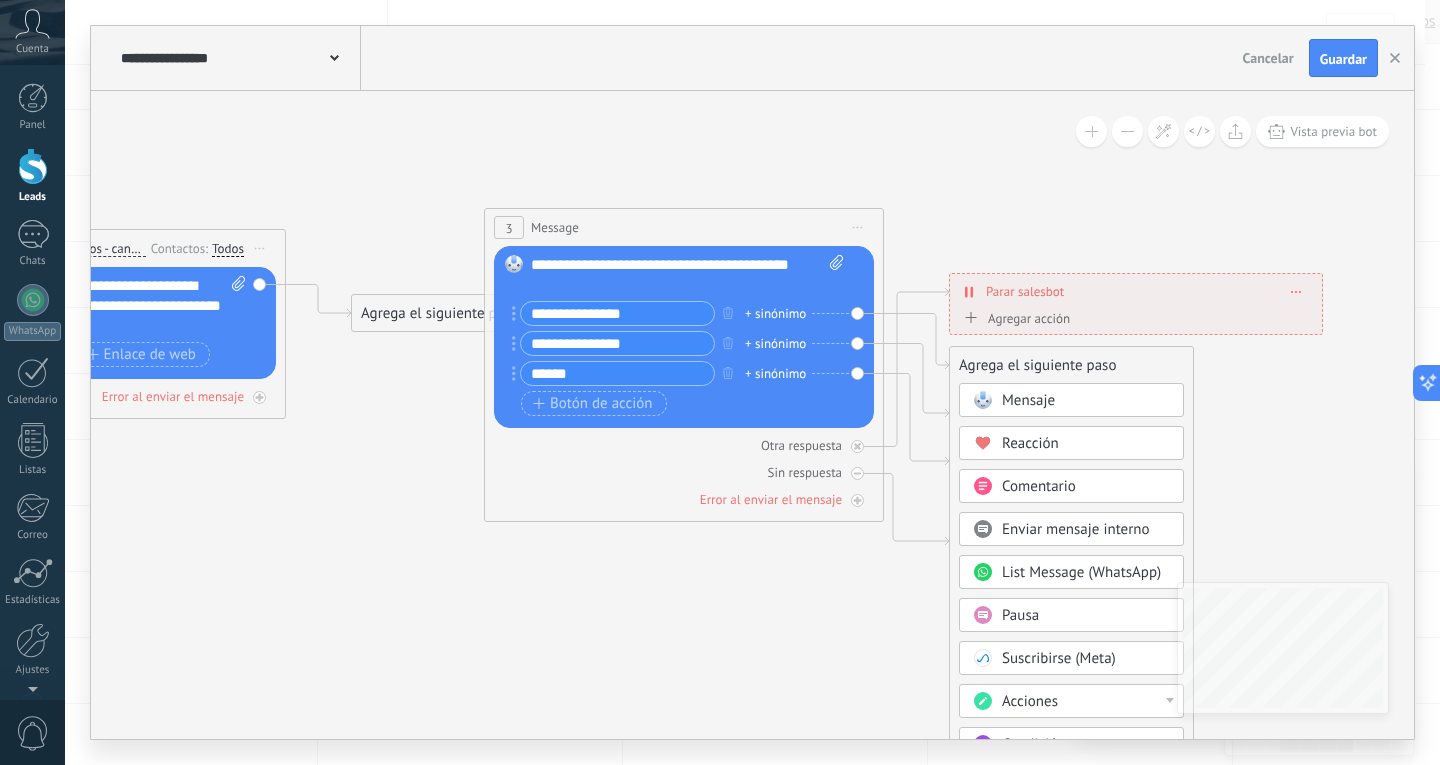 click on "Mensaje" at bounding box center (1086, 401) 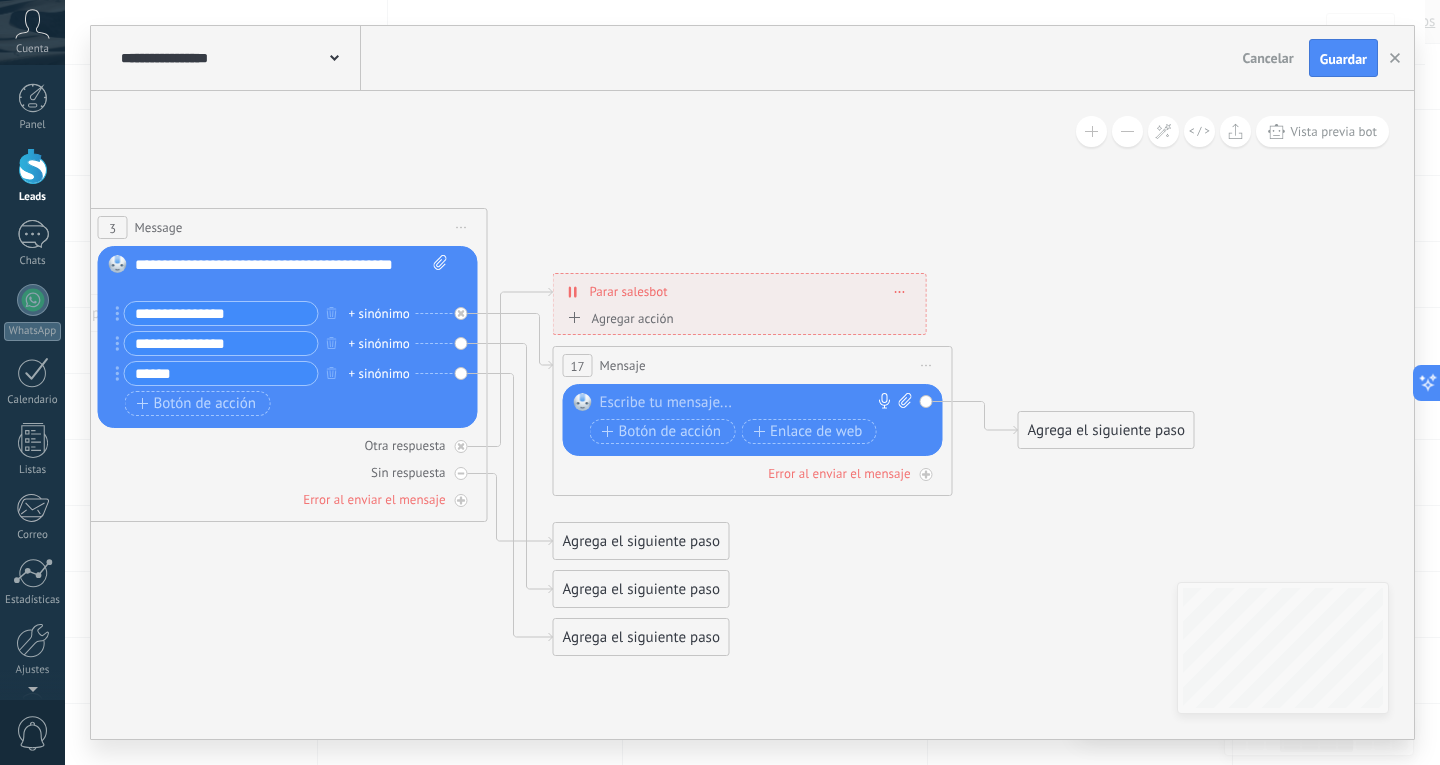 click at bounding box center (748, 403) 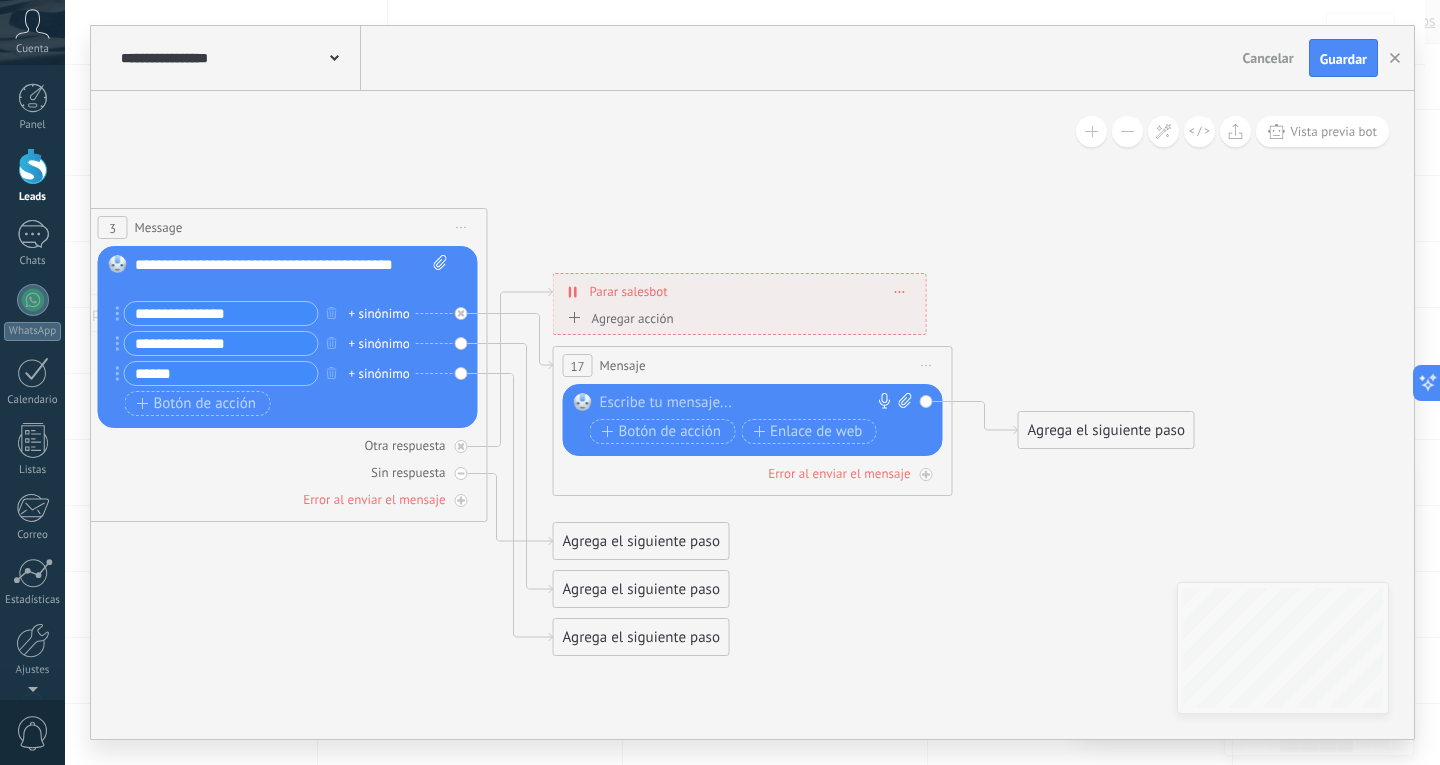 type 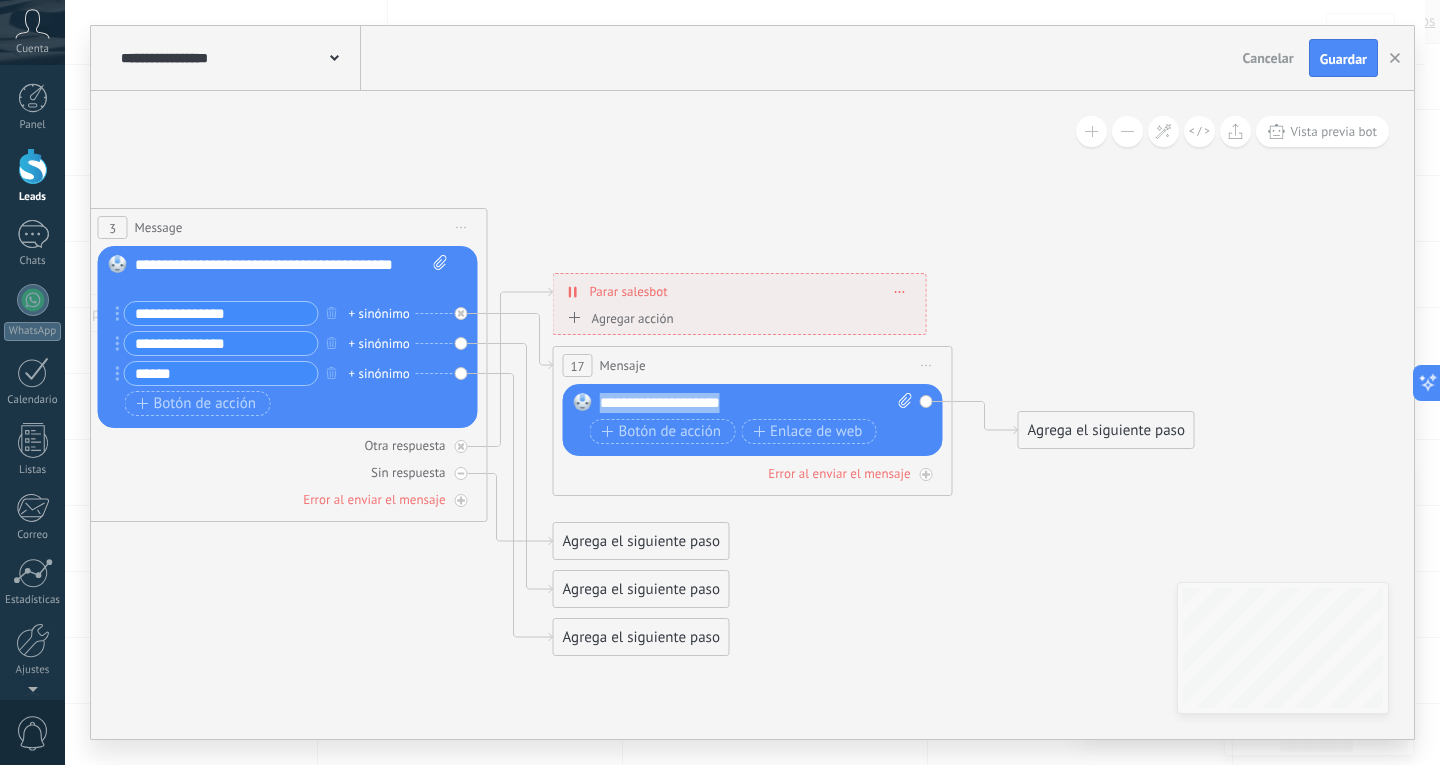 drag, startPoint x: 738, startPoint y: 406, endPoint x: 566, endPoint y: 400, distance: 172.10461 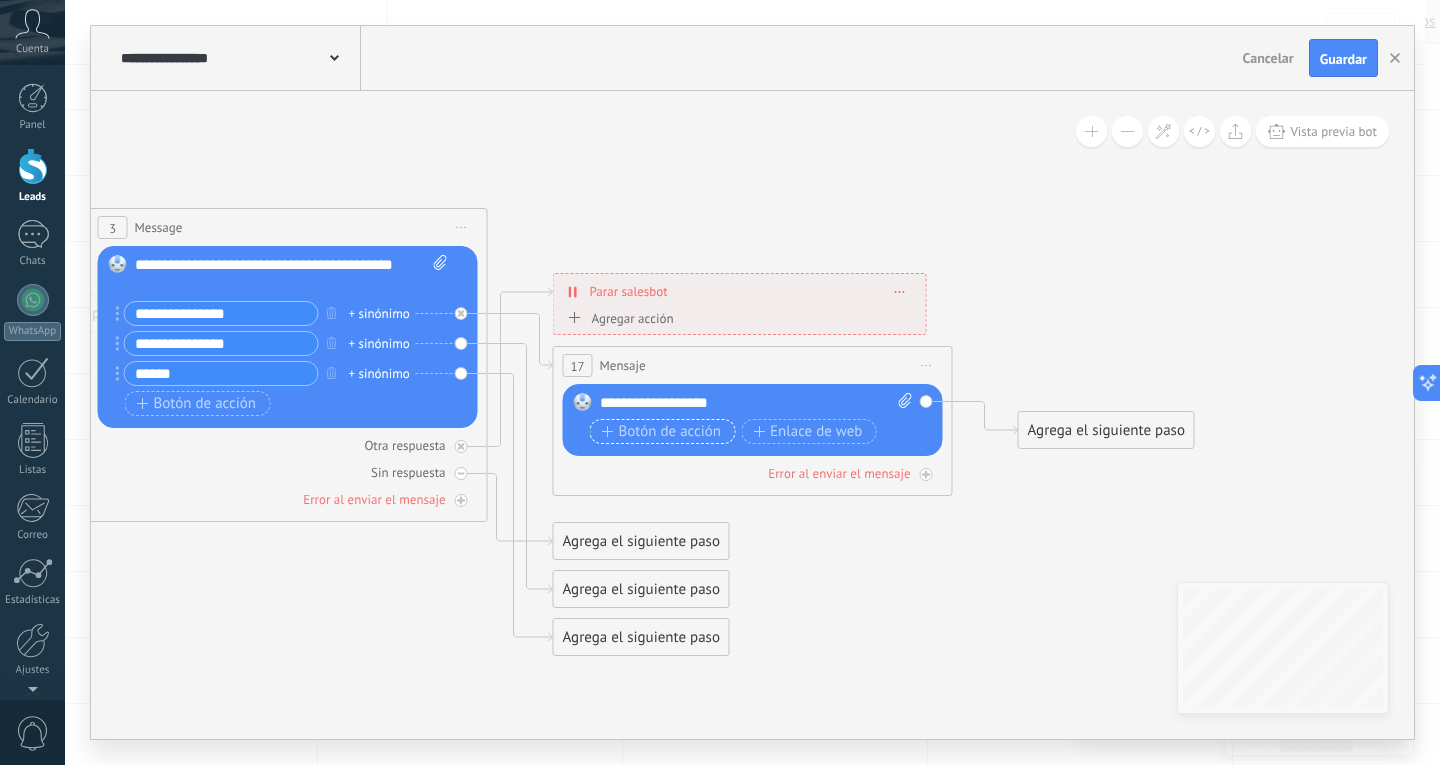 click on "Botón de acción" at bounding box center [662, 432] 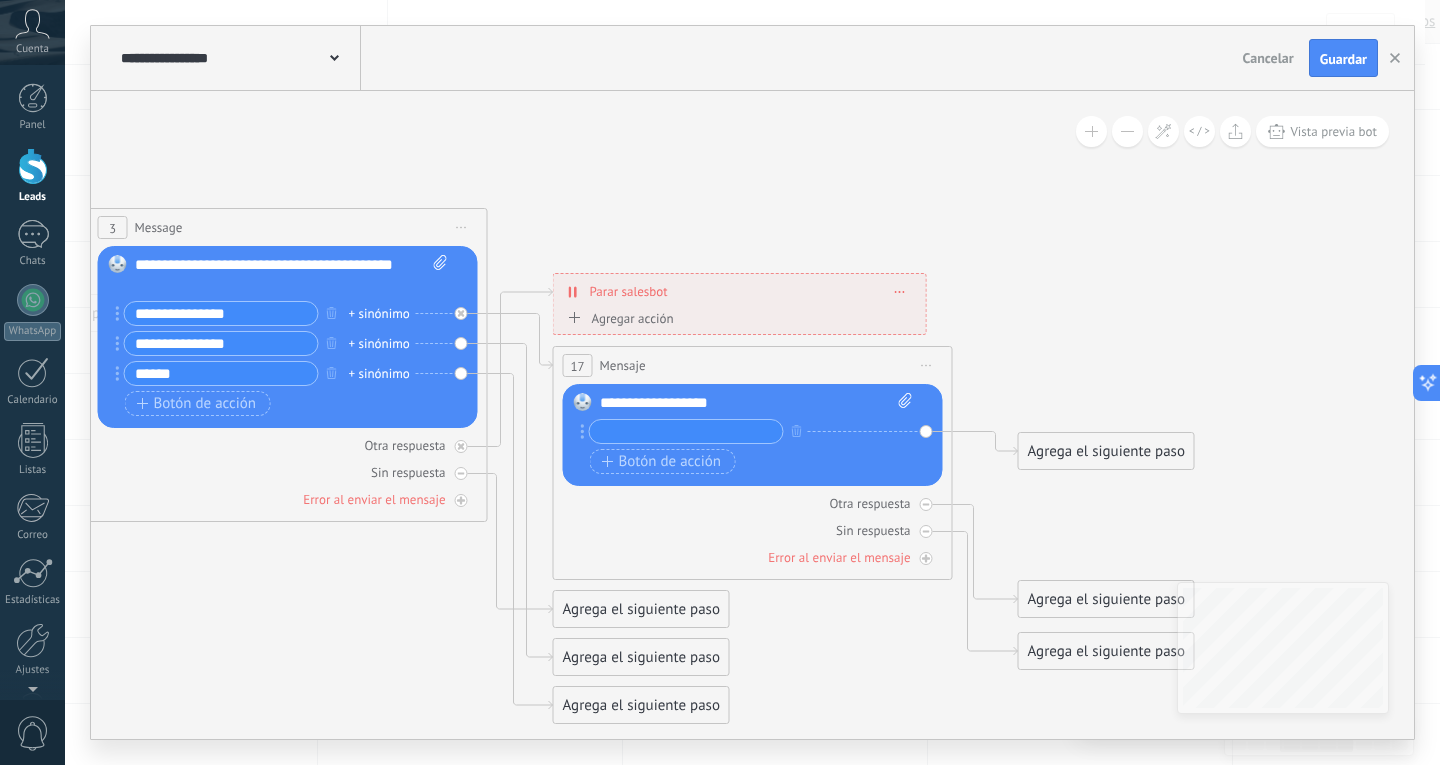 click on "**********" at bounding box center (756, 403) 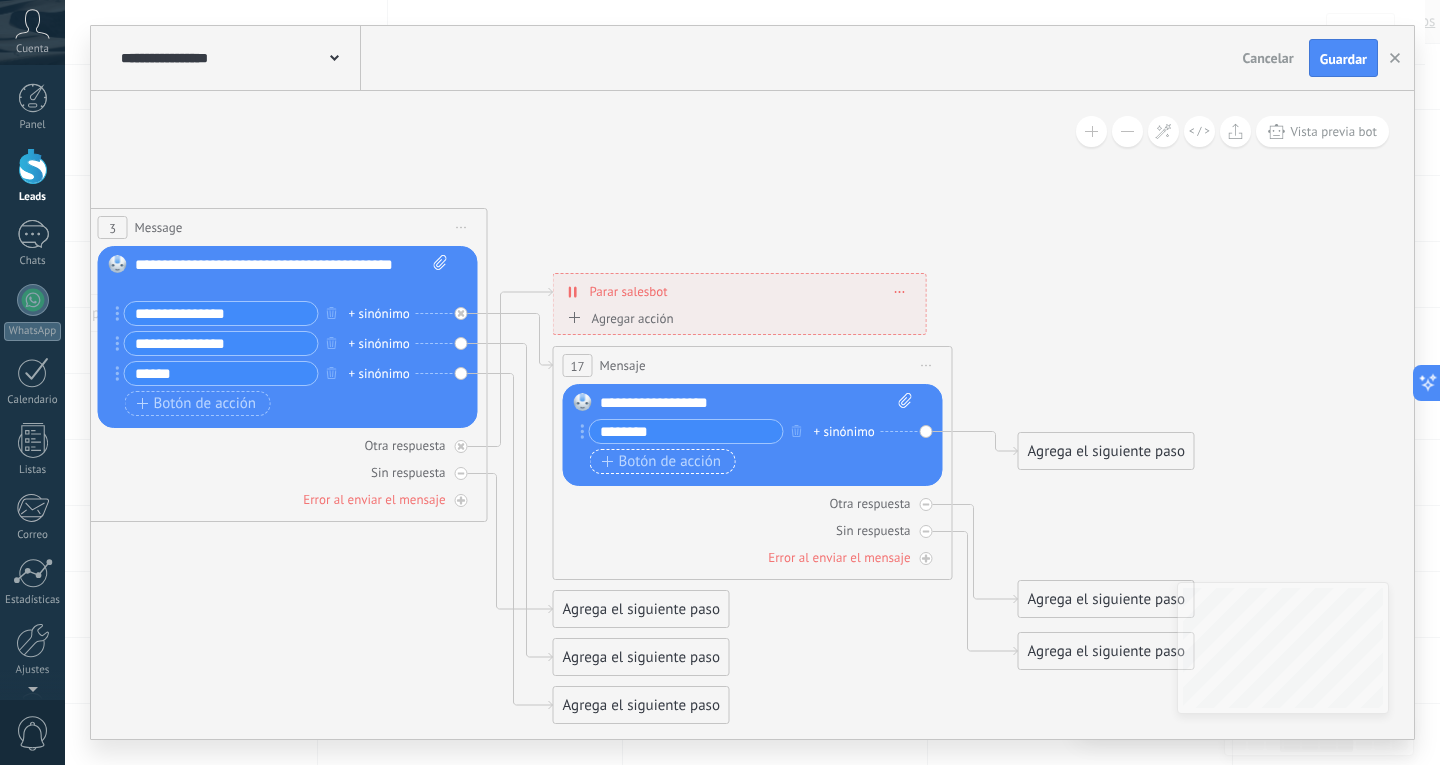 type on "********" 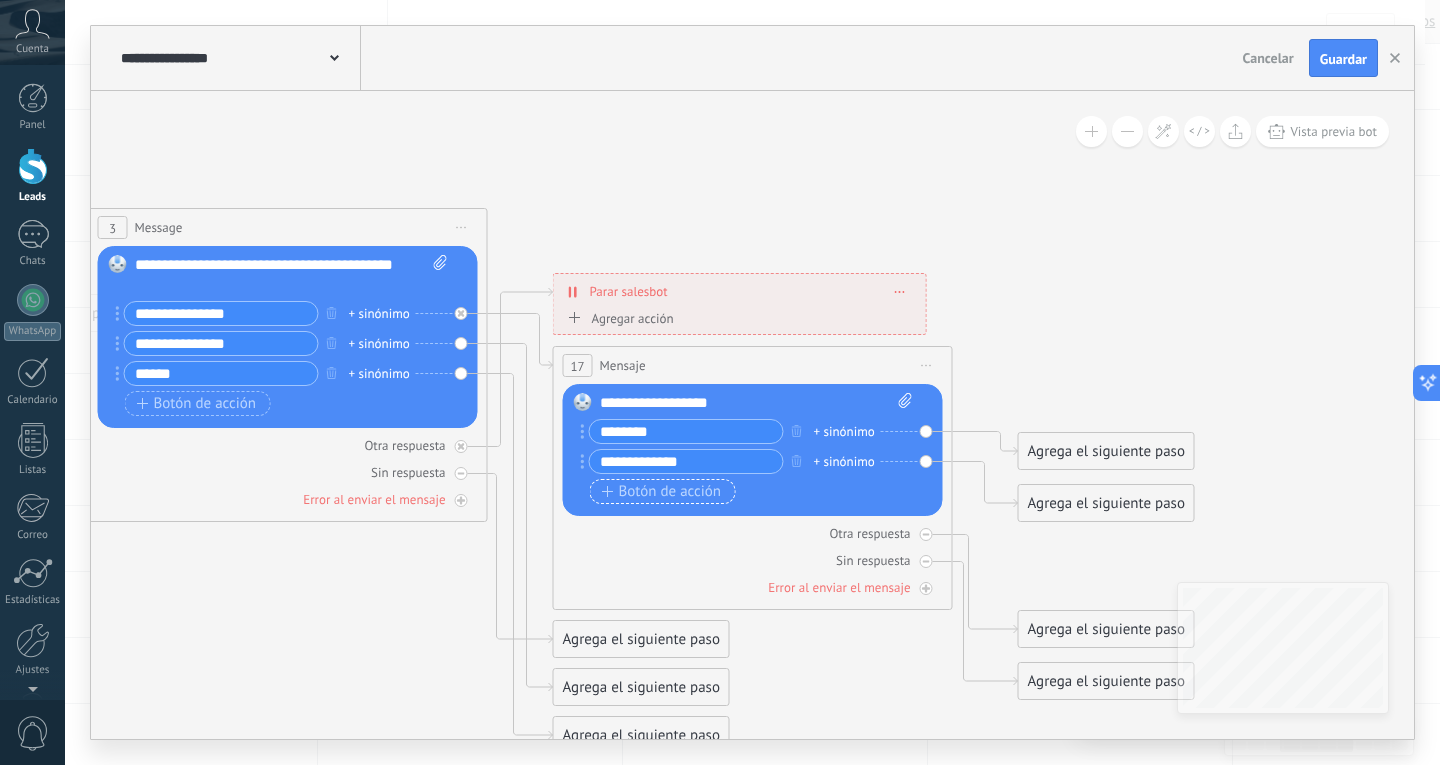 type on "**********" 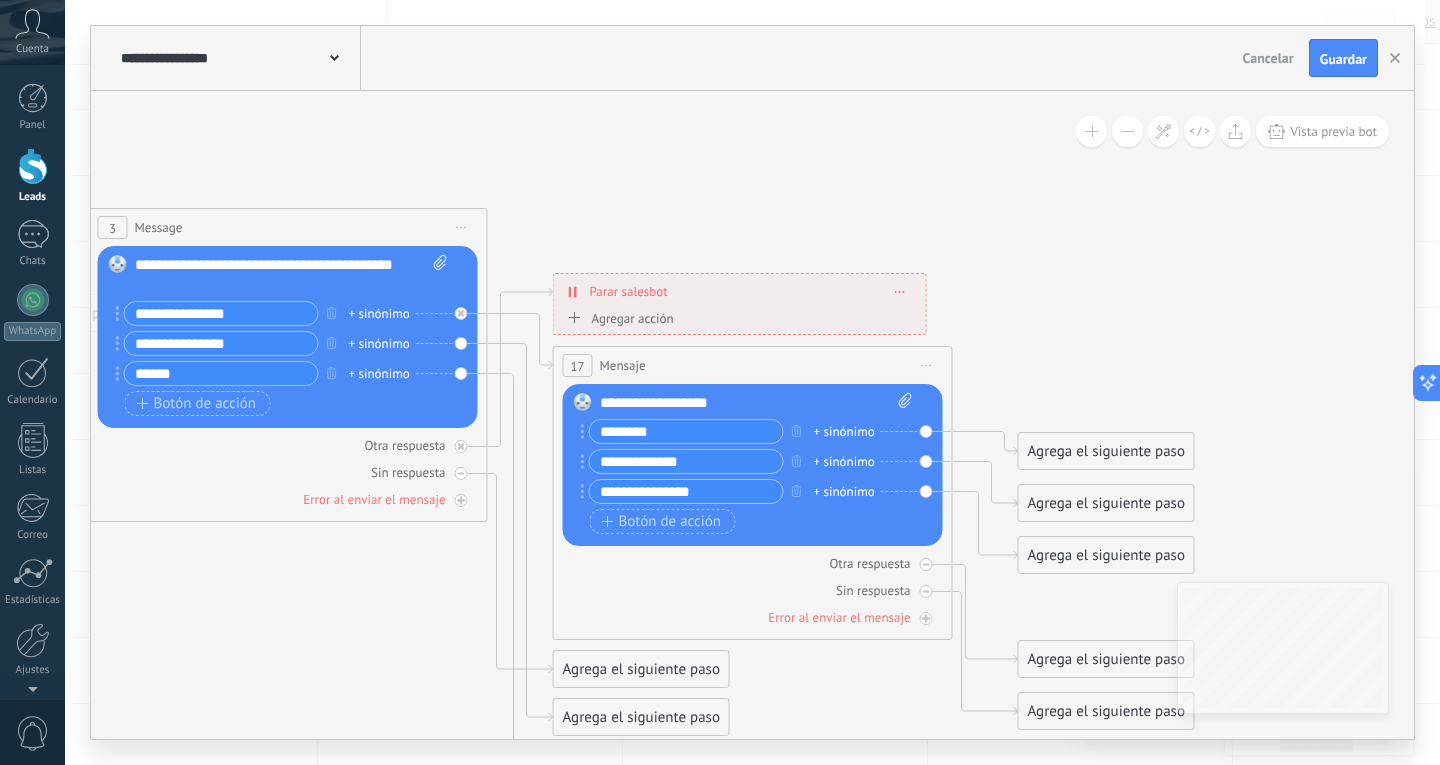 type on "**********" 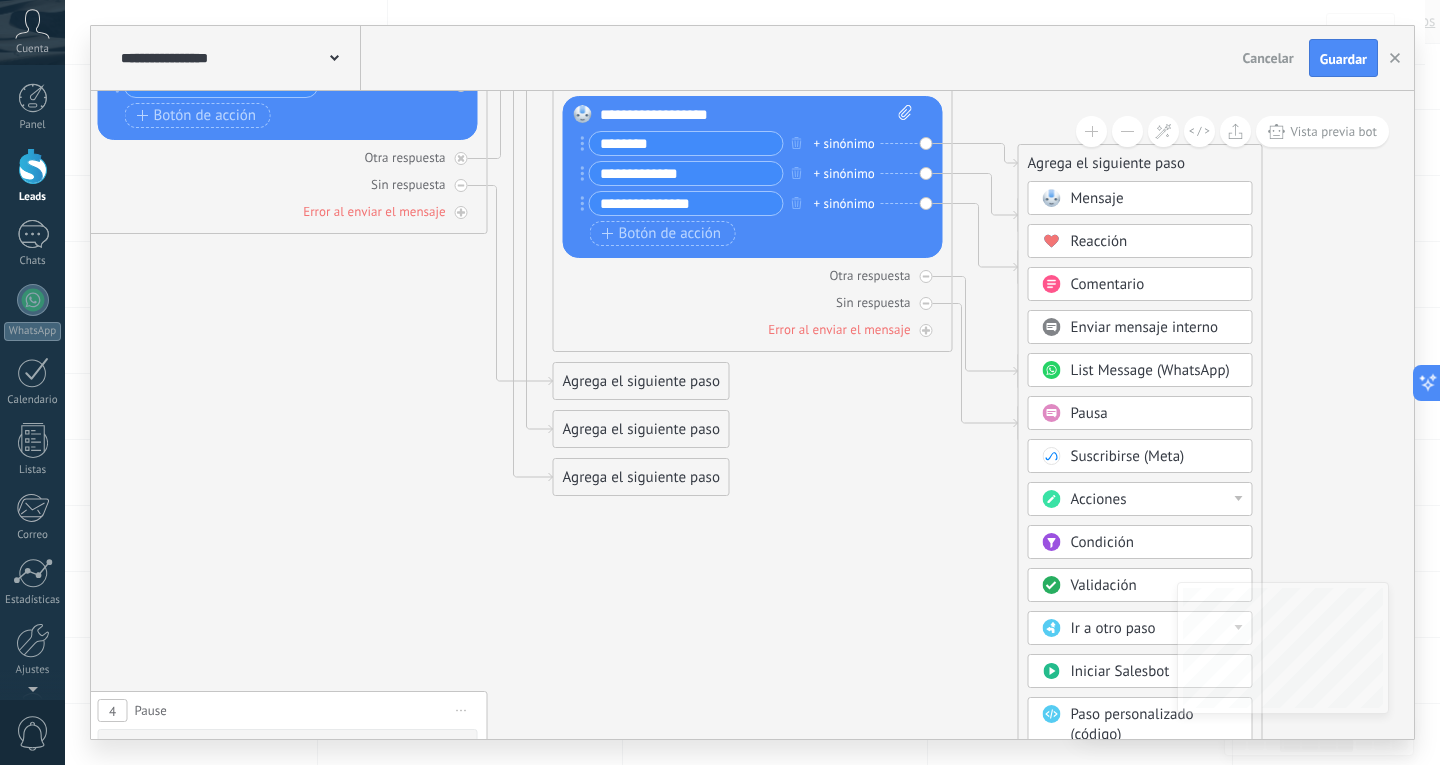 click on "Mensaje" at bounding box center (1097, 198) 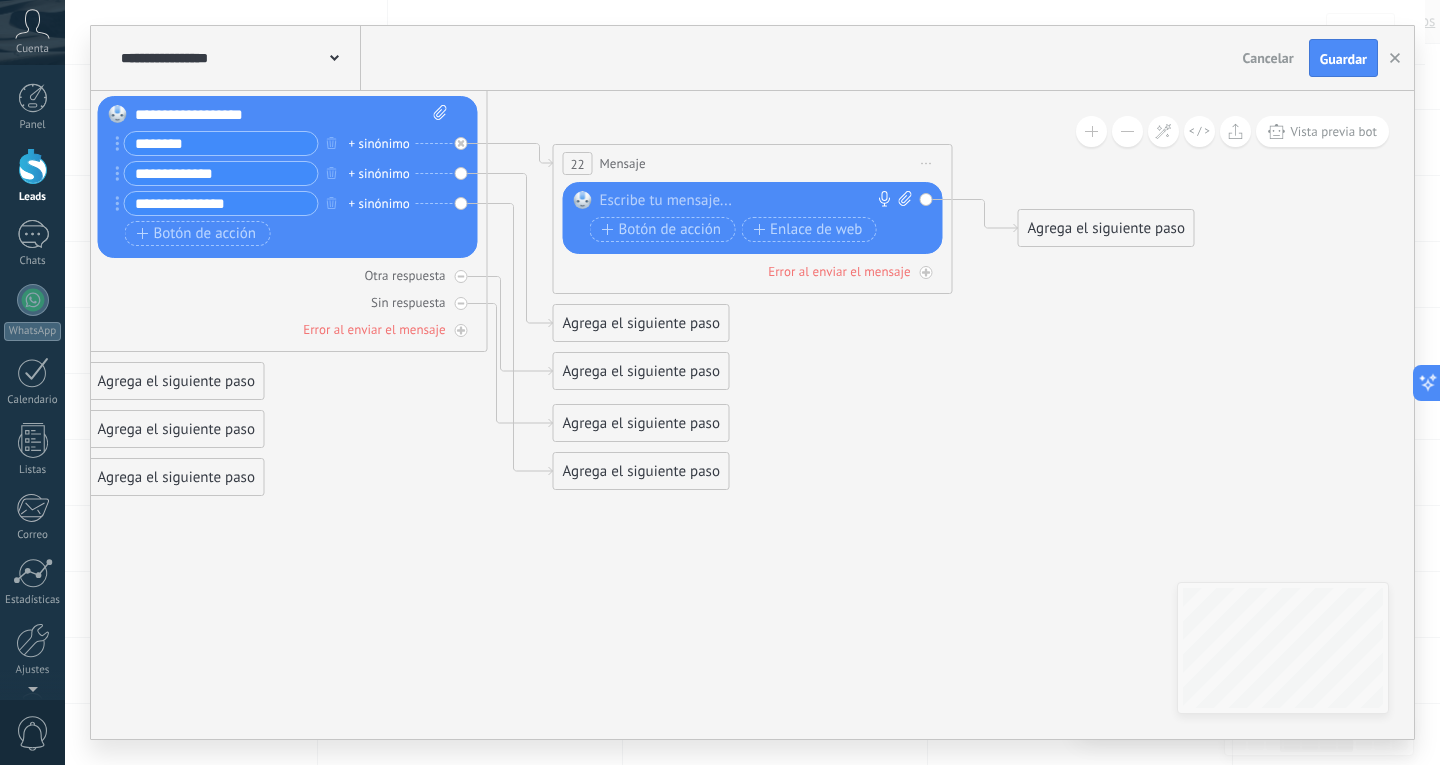 click at bounding box center (748, 201) 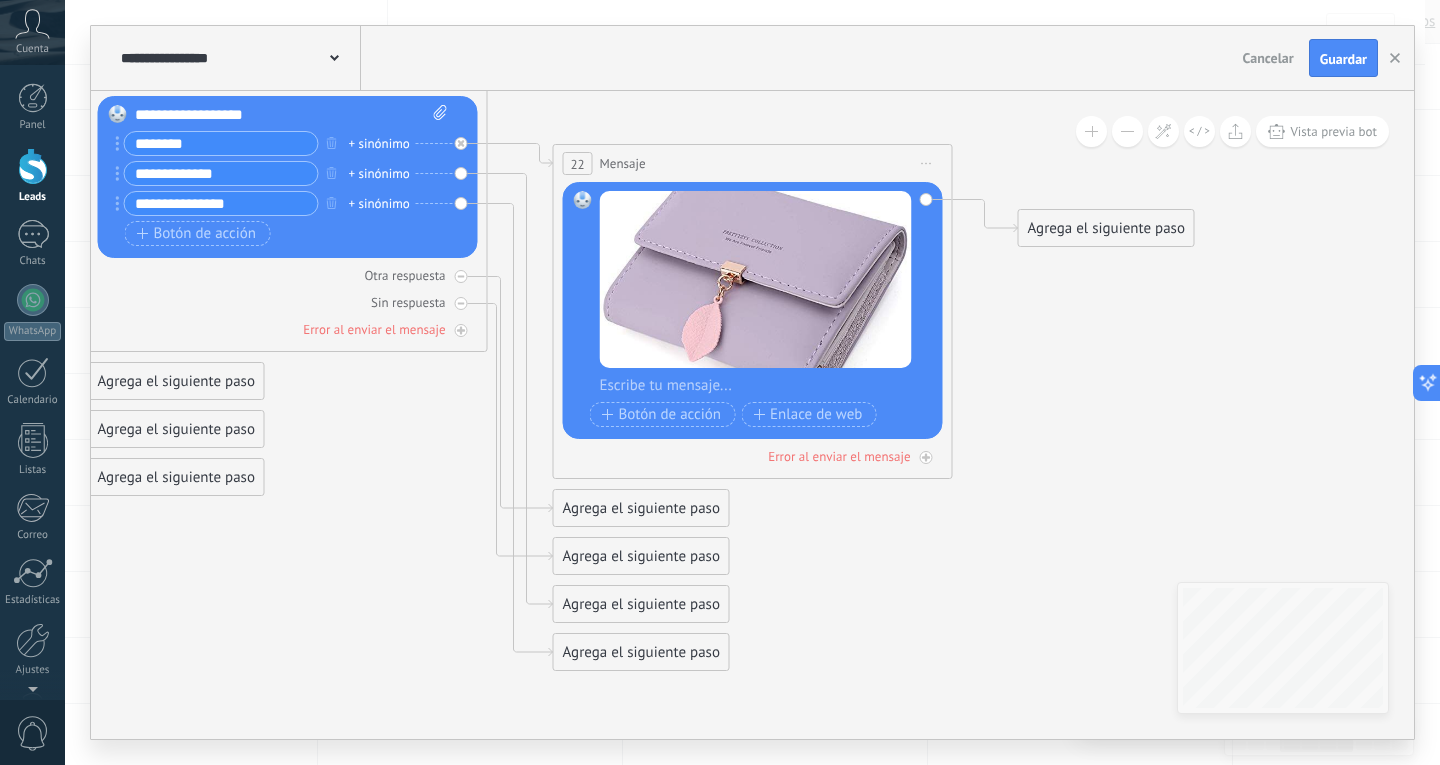 click on "Agrega el siguiente paso" at bounding box center [641, 604] 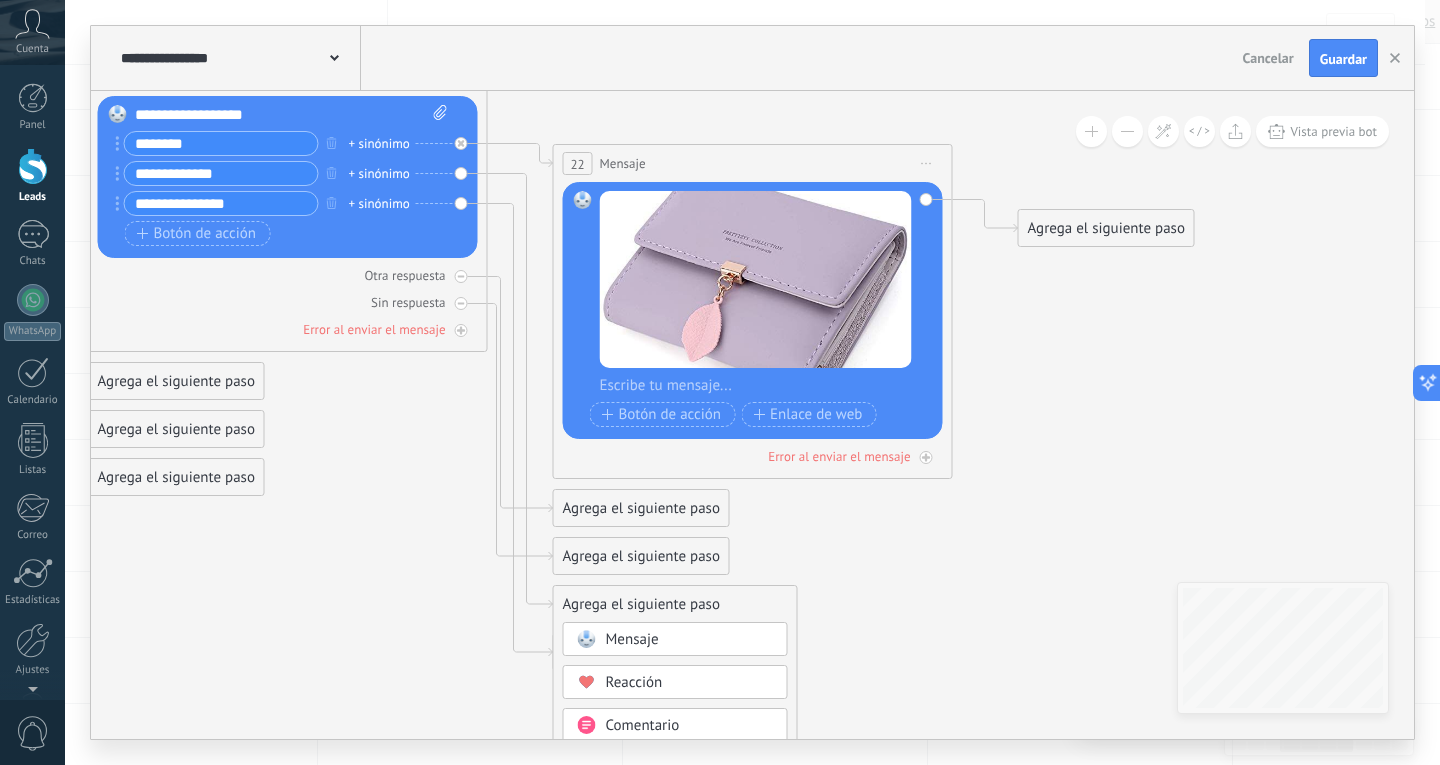 click on "Mensaje" at bounding box center (632, 639) 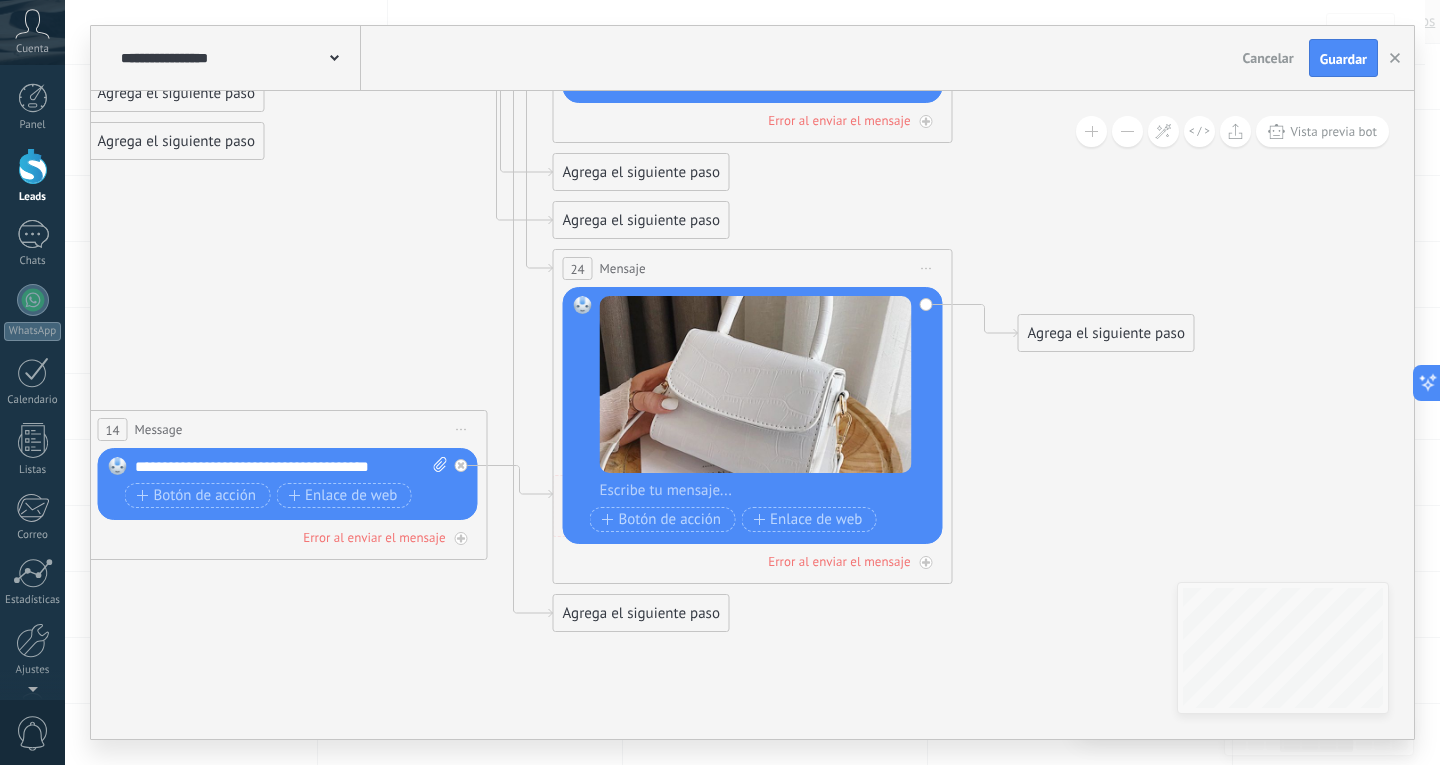 click on "Agrega el siguiente paso" at bounding box center [641, 613] 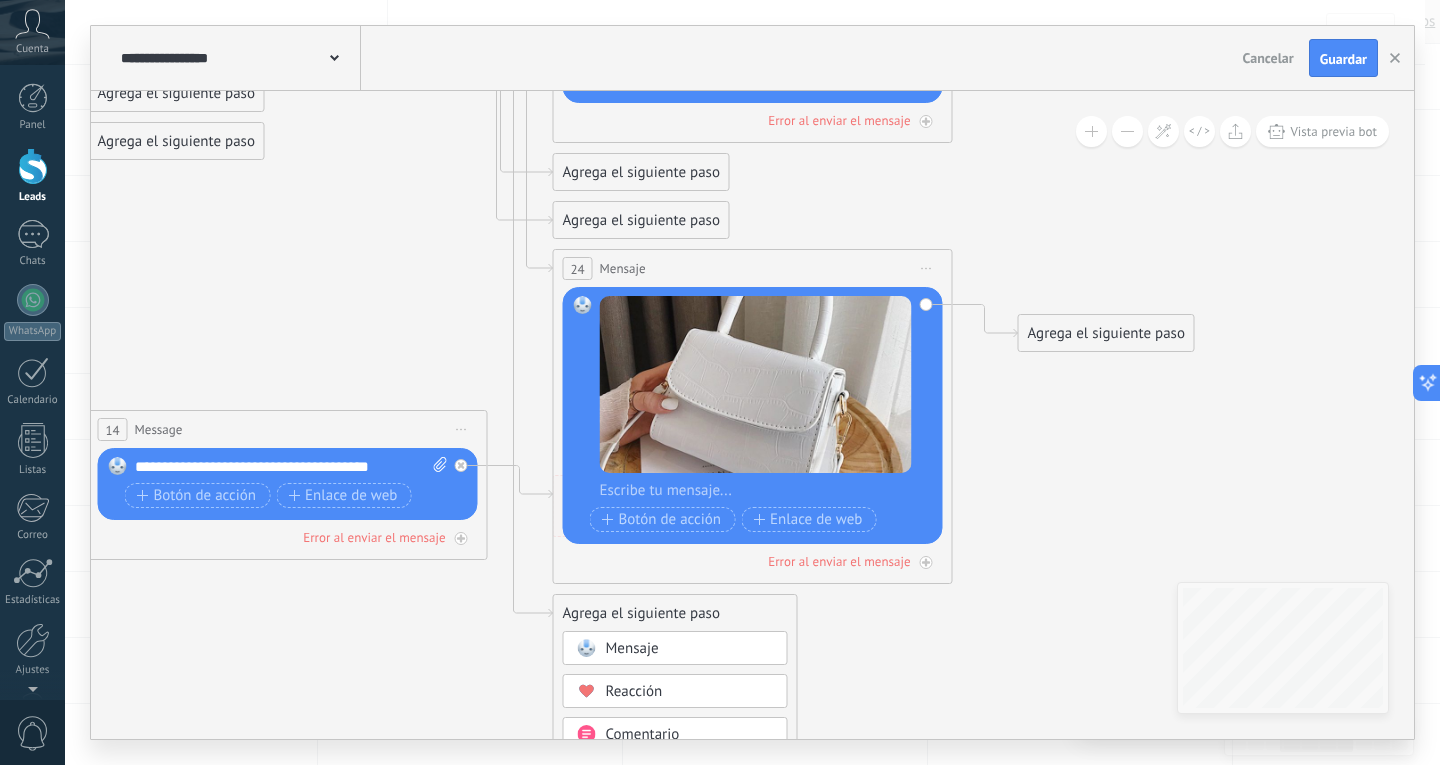 click on "Mensaje" at bounding box center [690, 649] 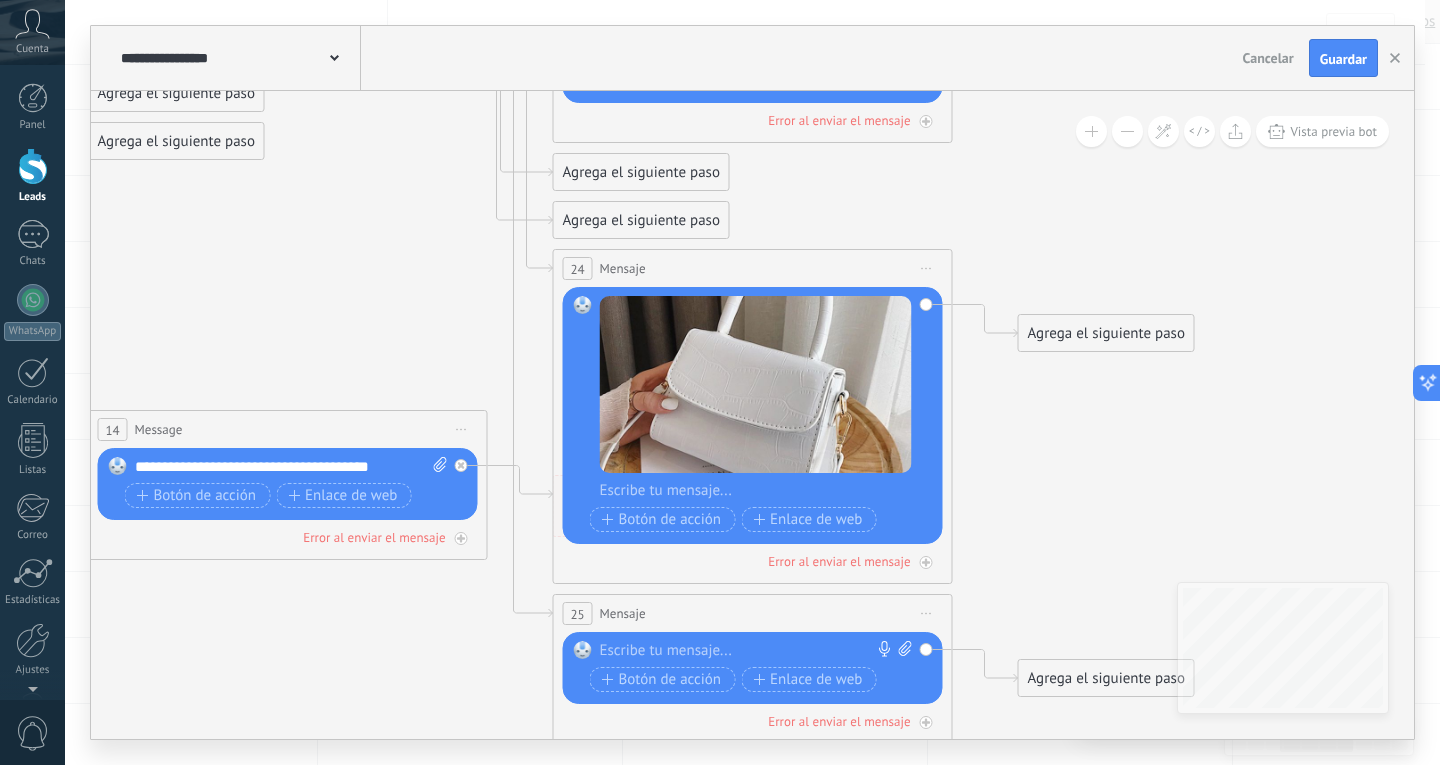 click at bounding box center [748, 651] 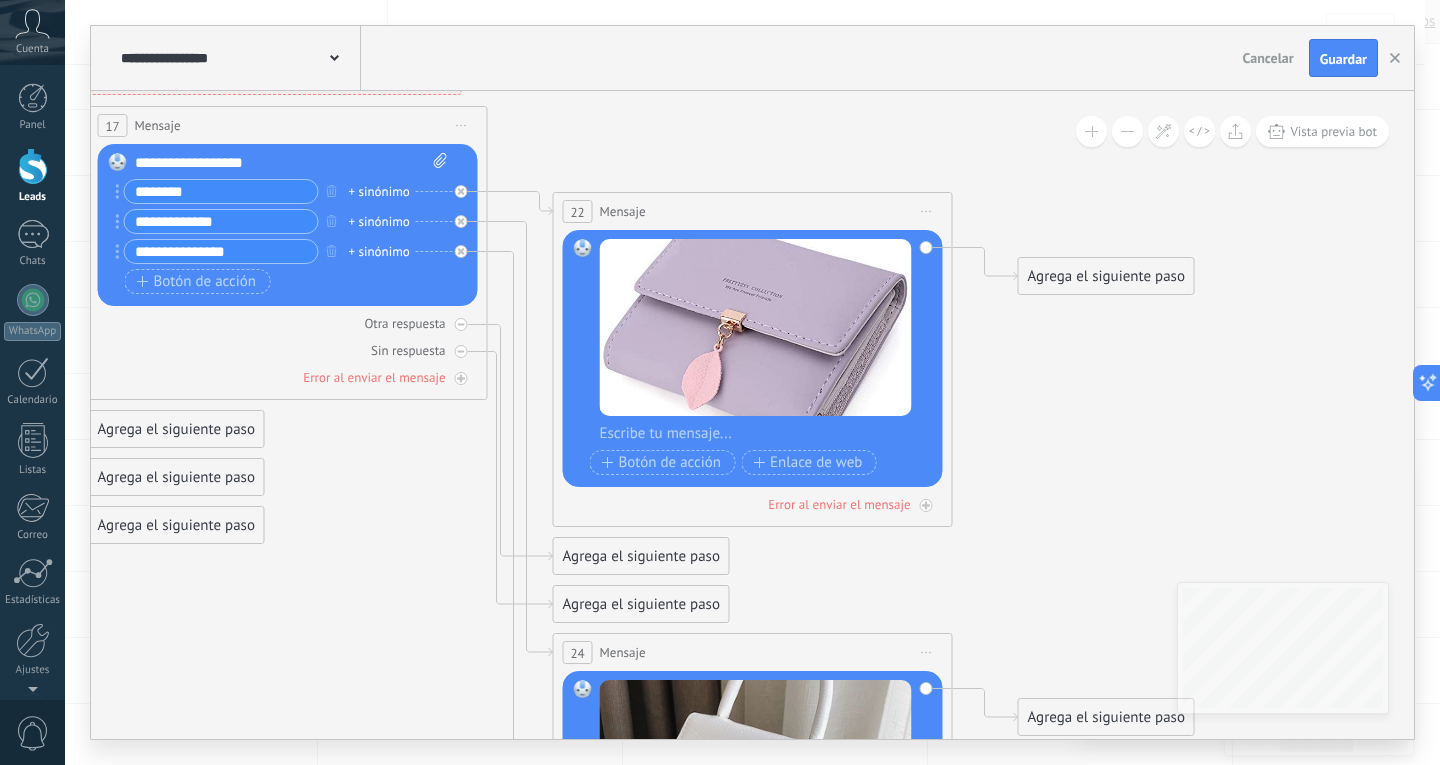 click at bounding box center [766, 434] 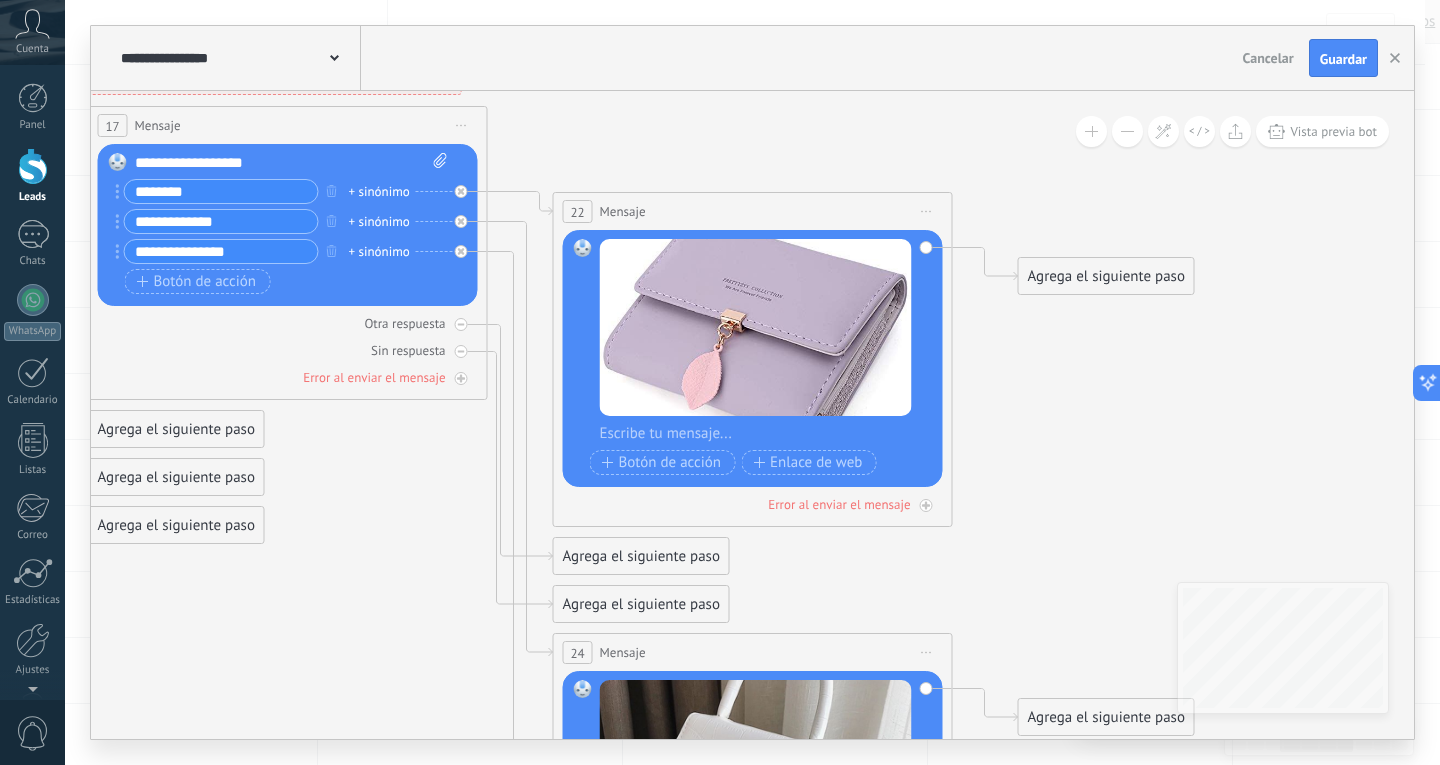 type 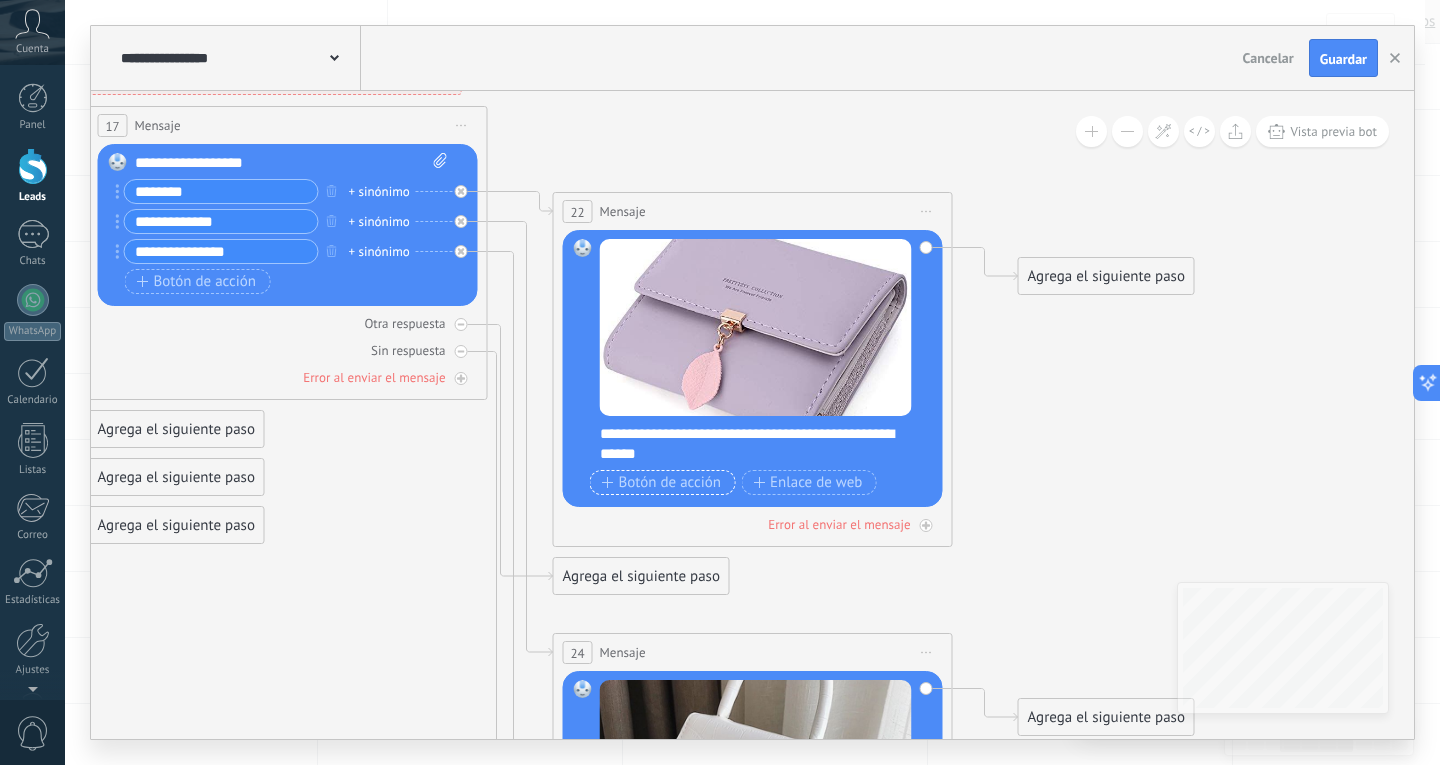 click on "Botón de acción" at bounding box center (662, 483) 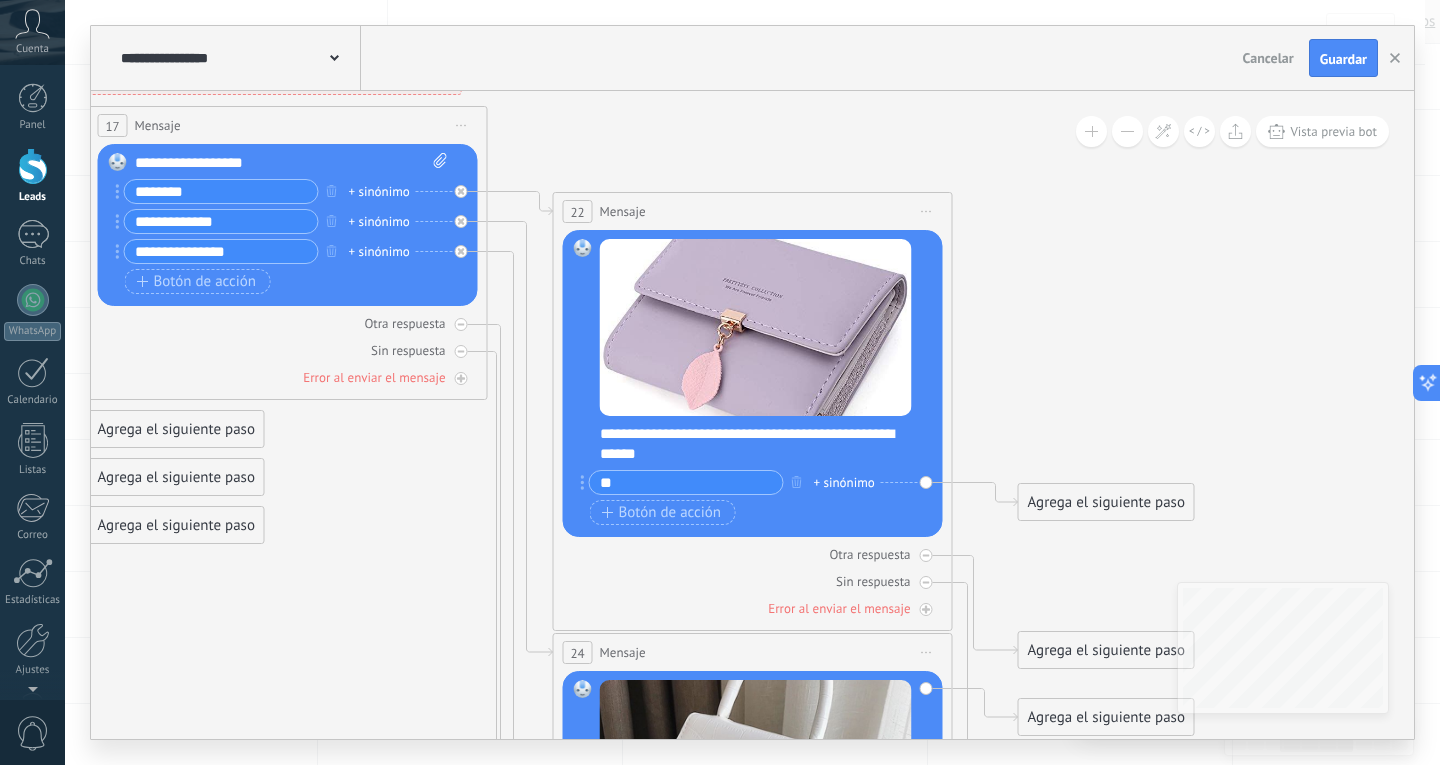 type on "*" 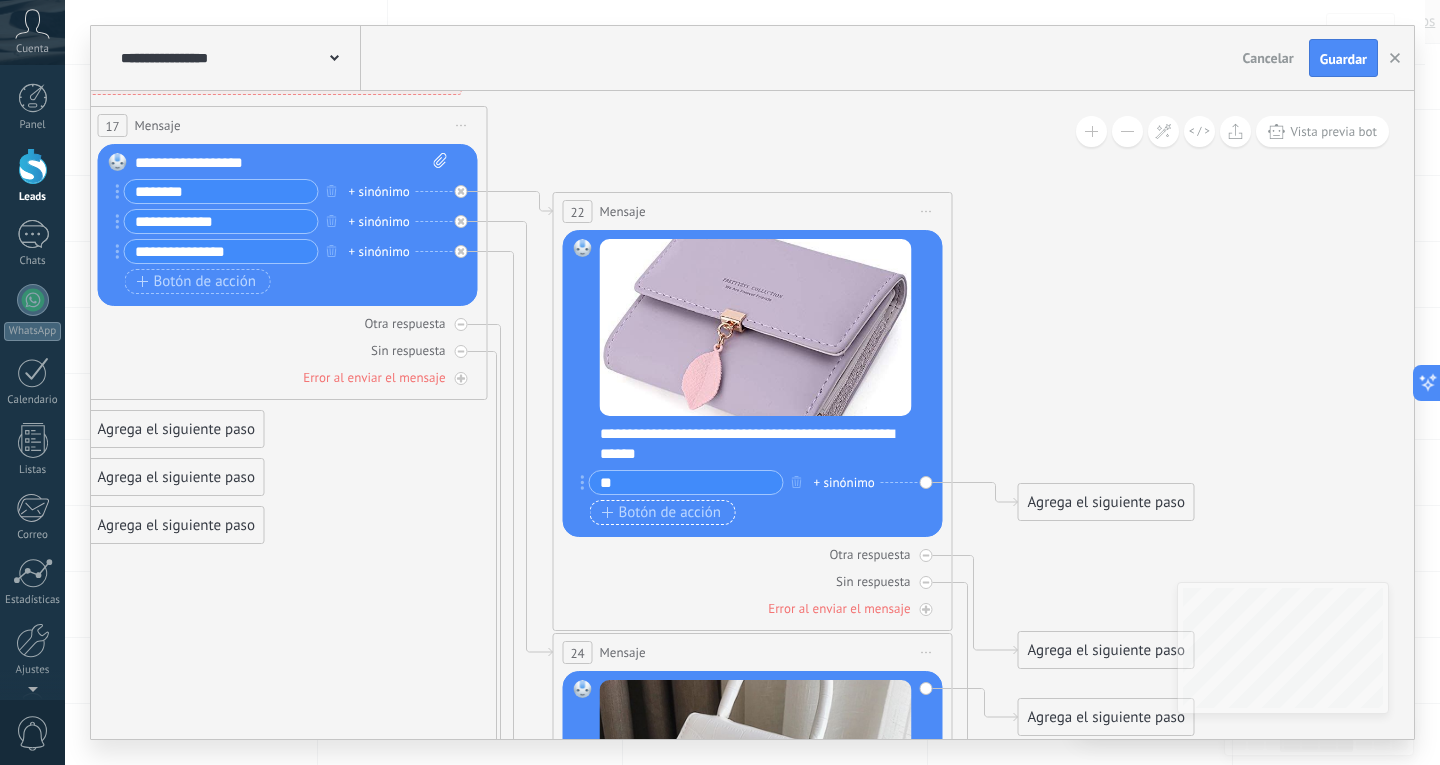 type on "**" 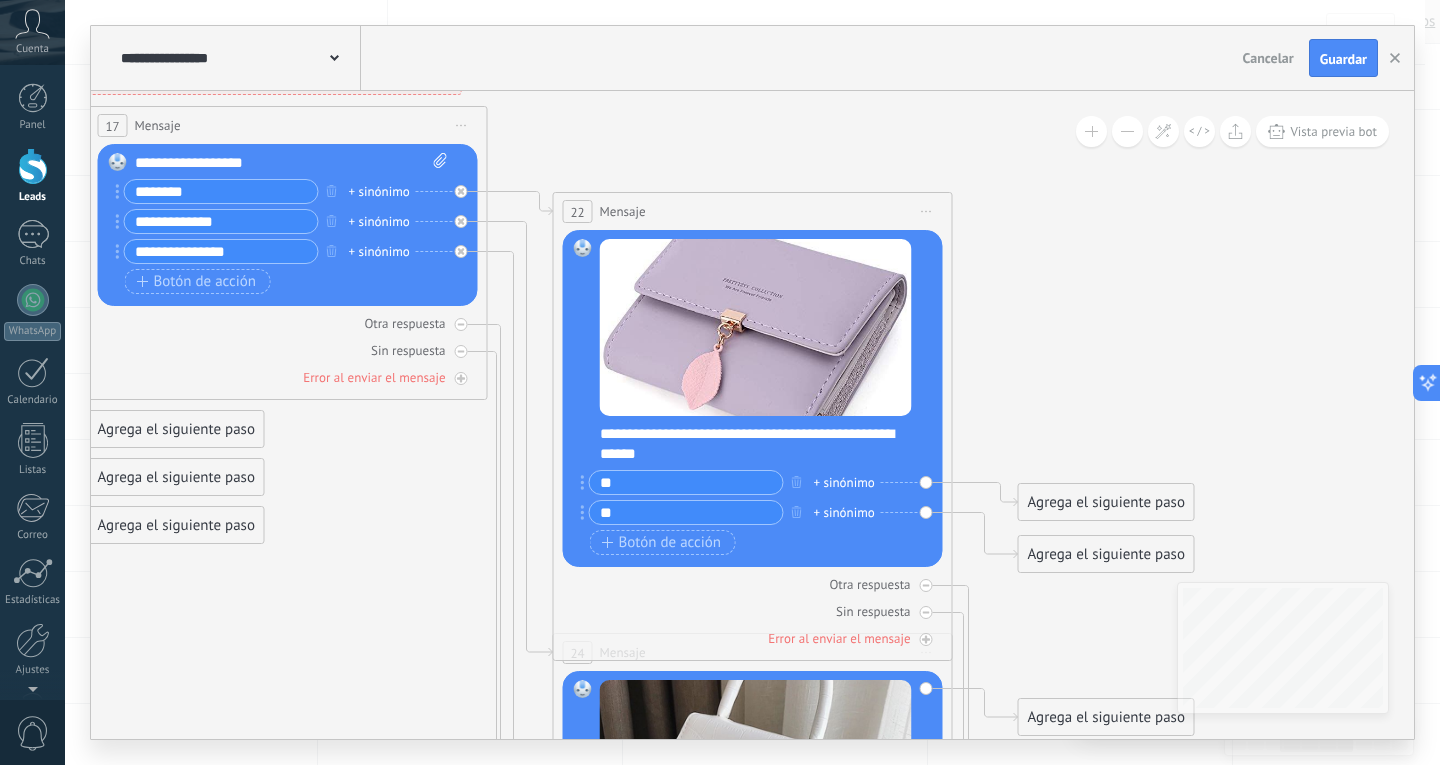 type on "**" 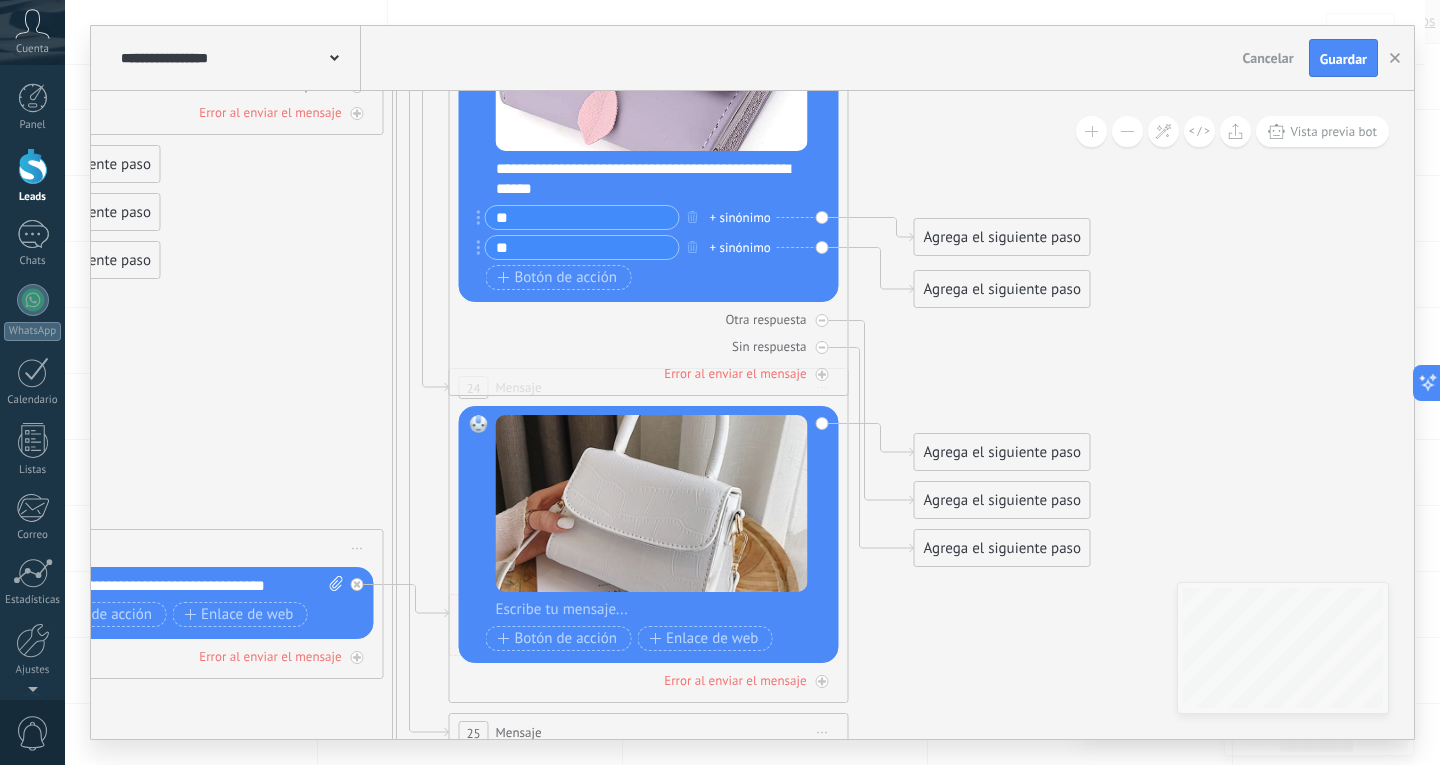 drag, startPoint x: 385, startPoint y: 593, endPoint x: 281, endPoint y: 328, distance: 284.677 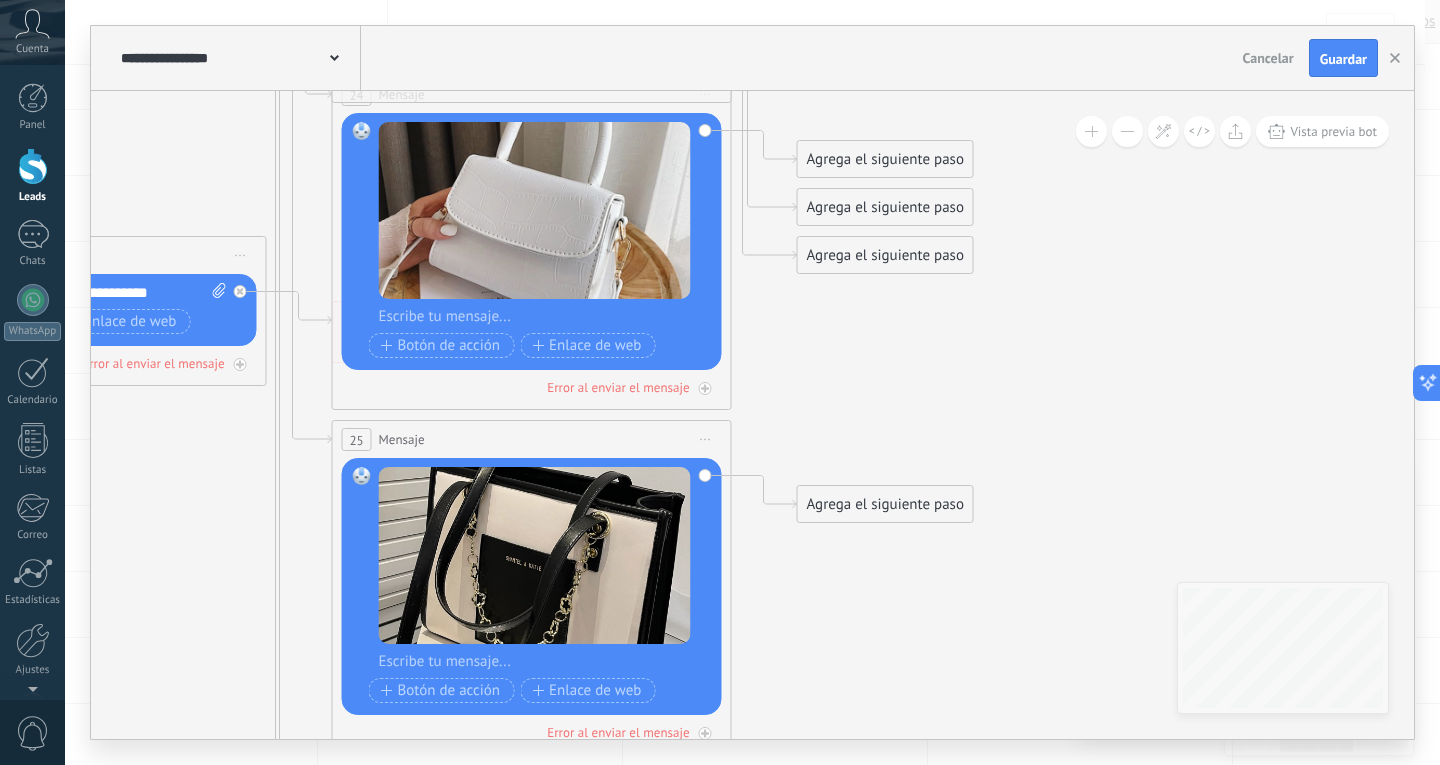 drag, startPoint x: 319, startPoint y: 464, endPoint x: 202, endPoint y: 171, distance: 315.49643 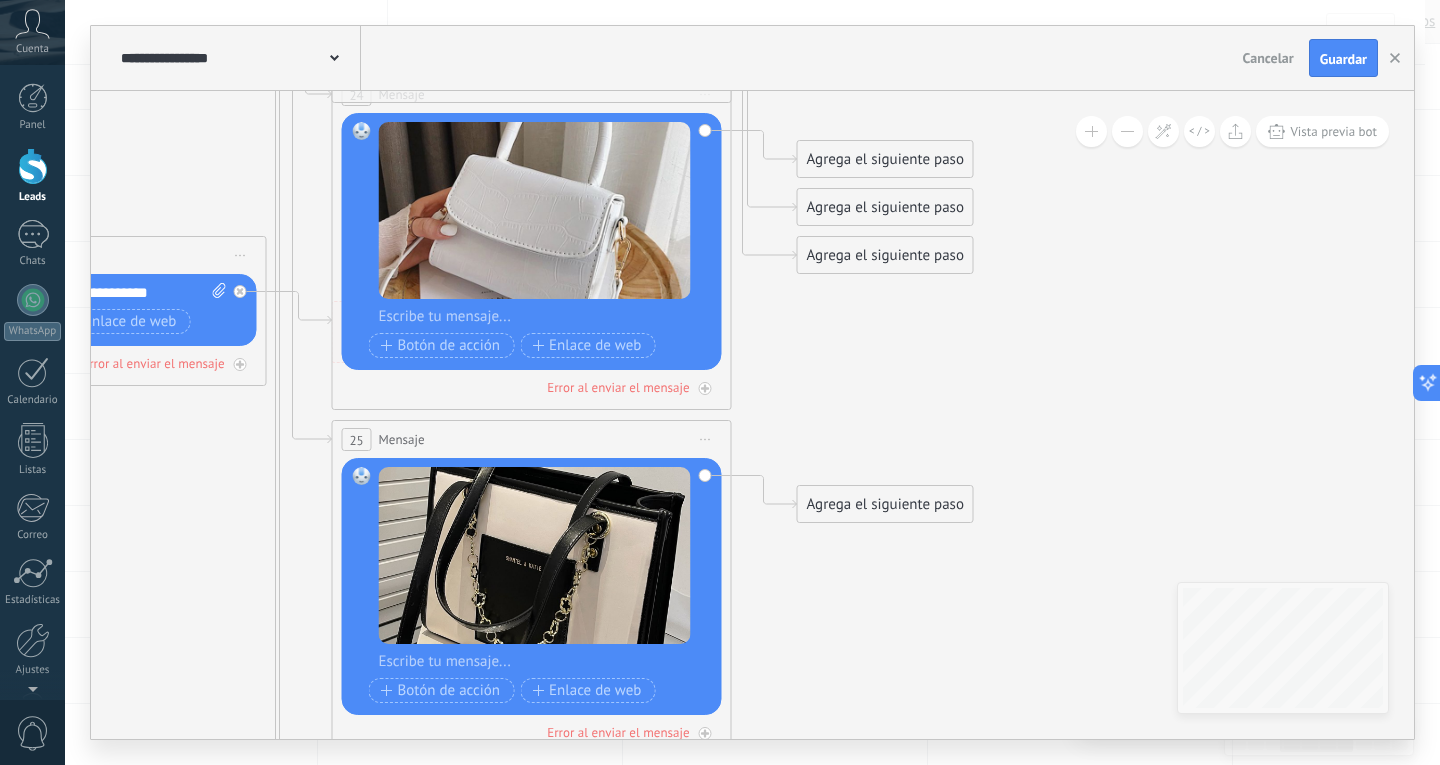click 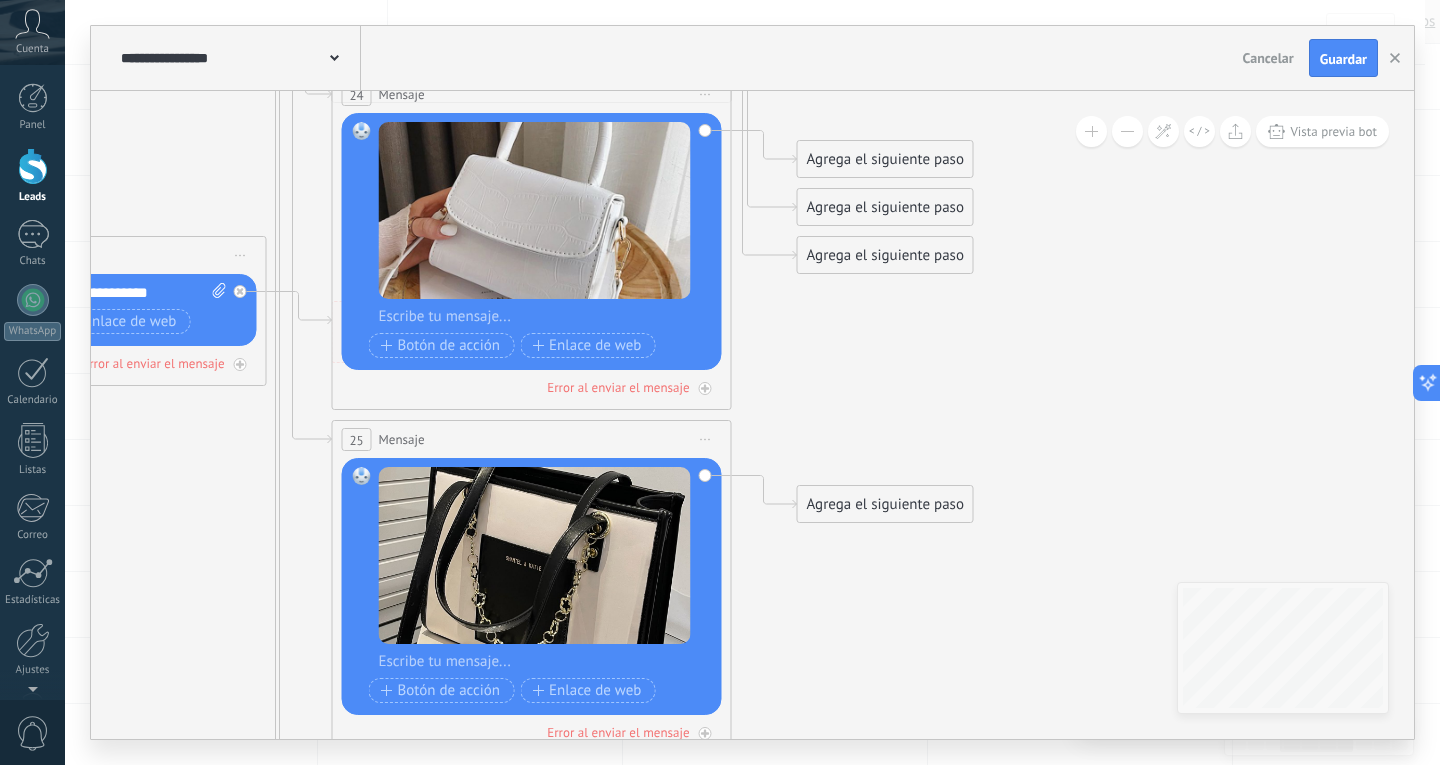 type 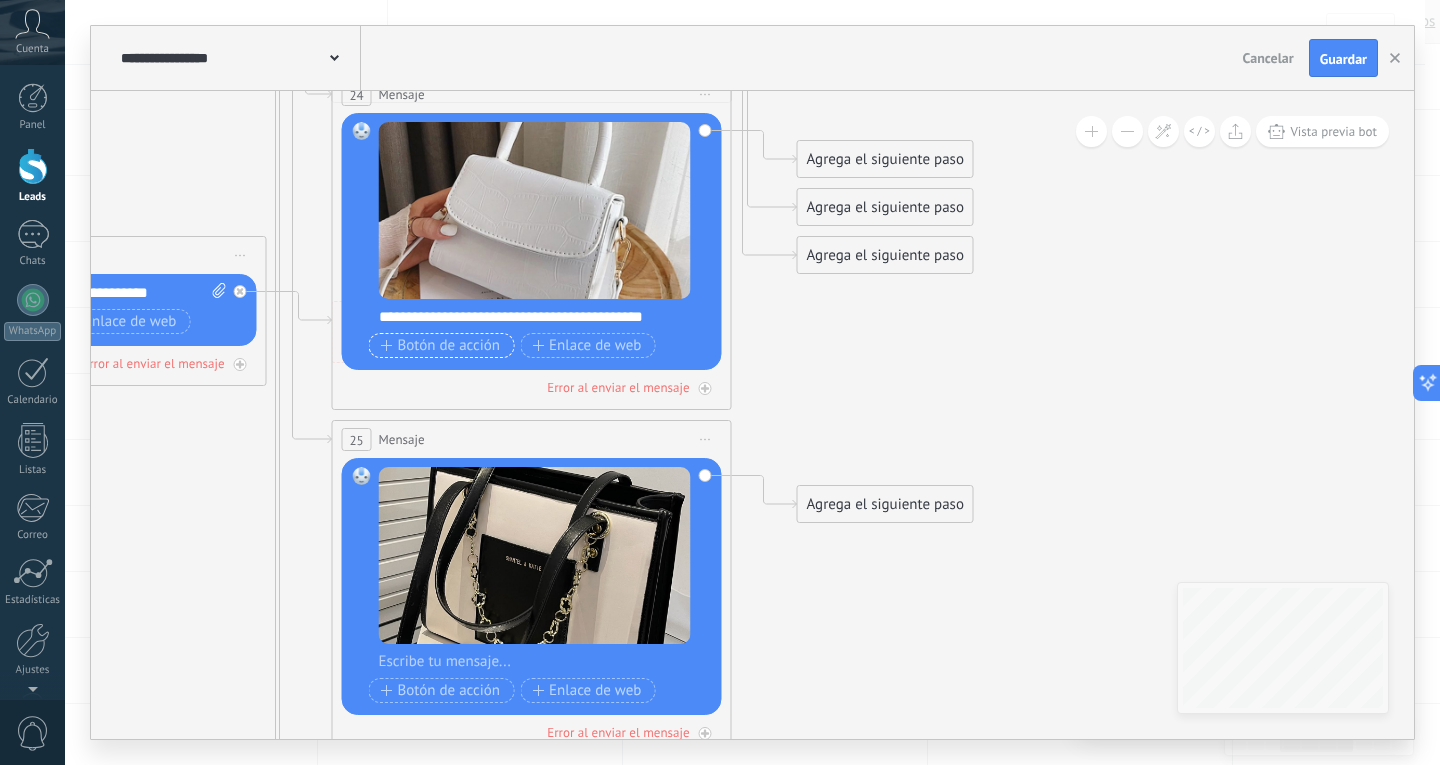 click on "Botón de acción" at bounding box center (442, 345) 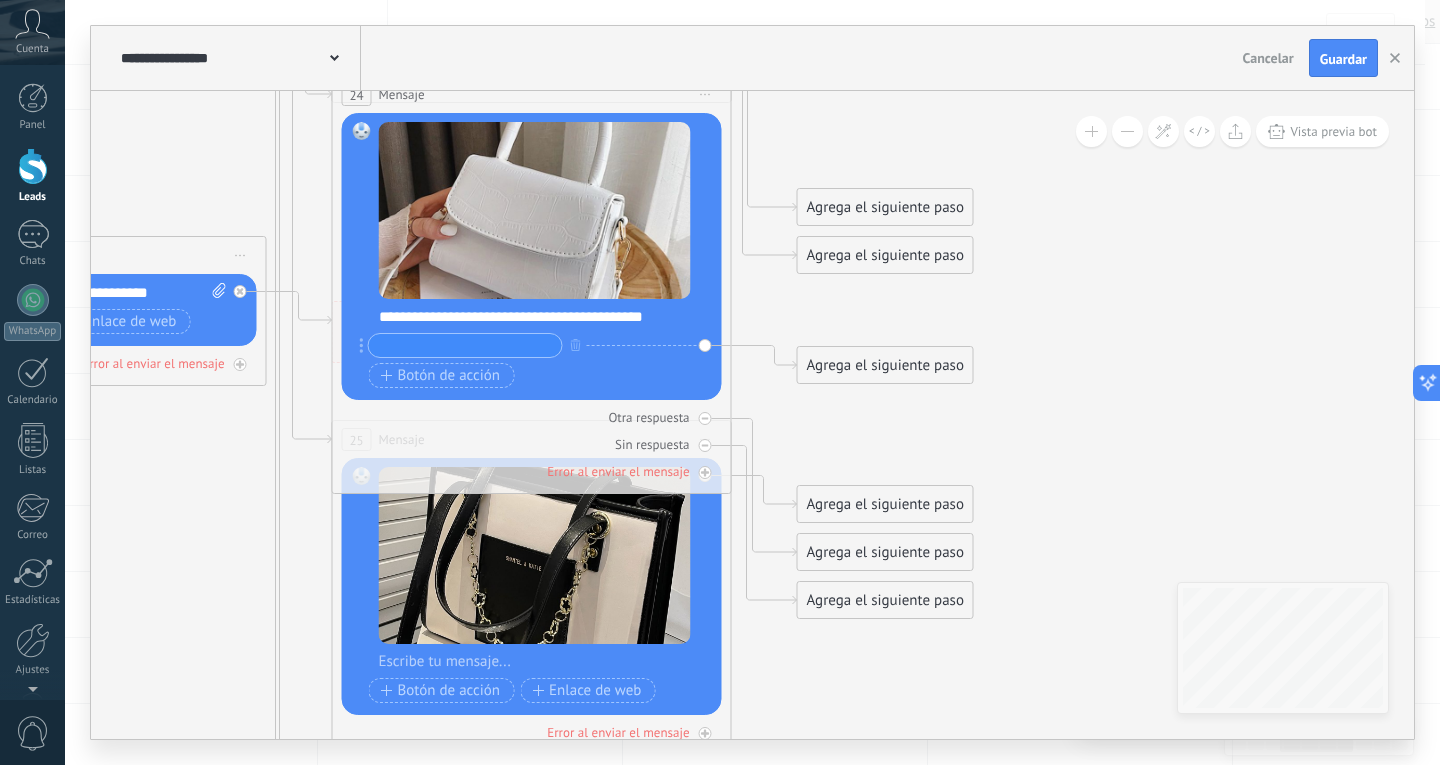 type on "*" 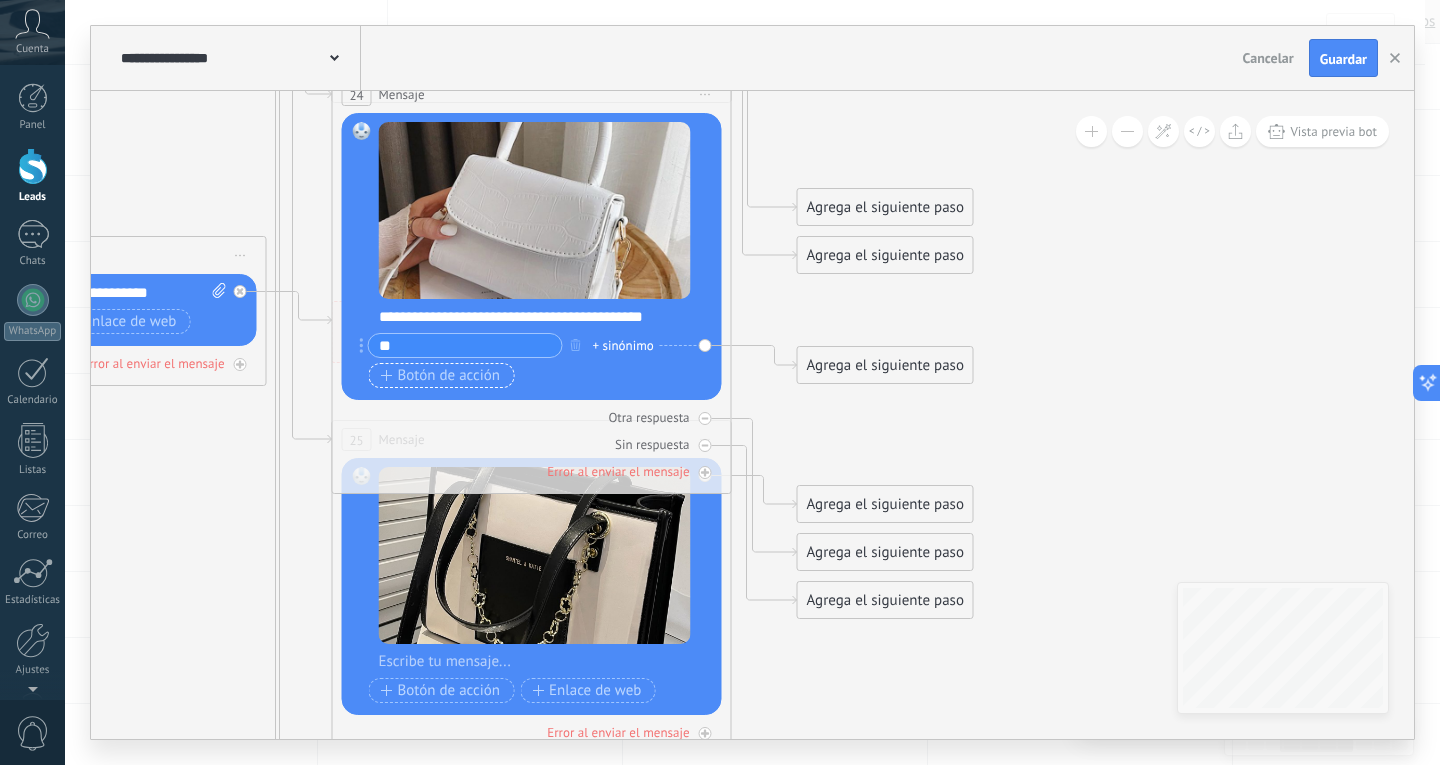 type on "**" 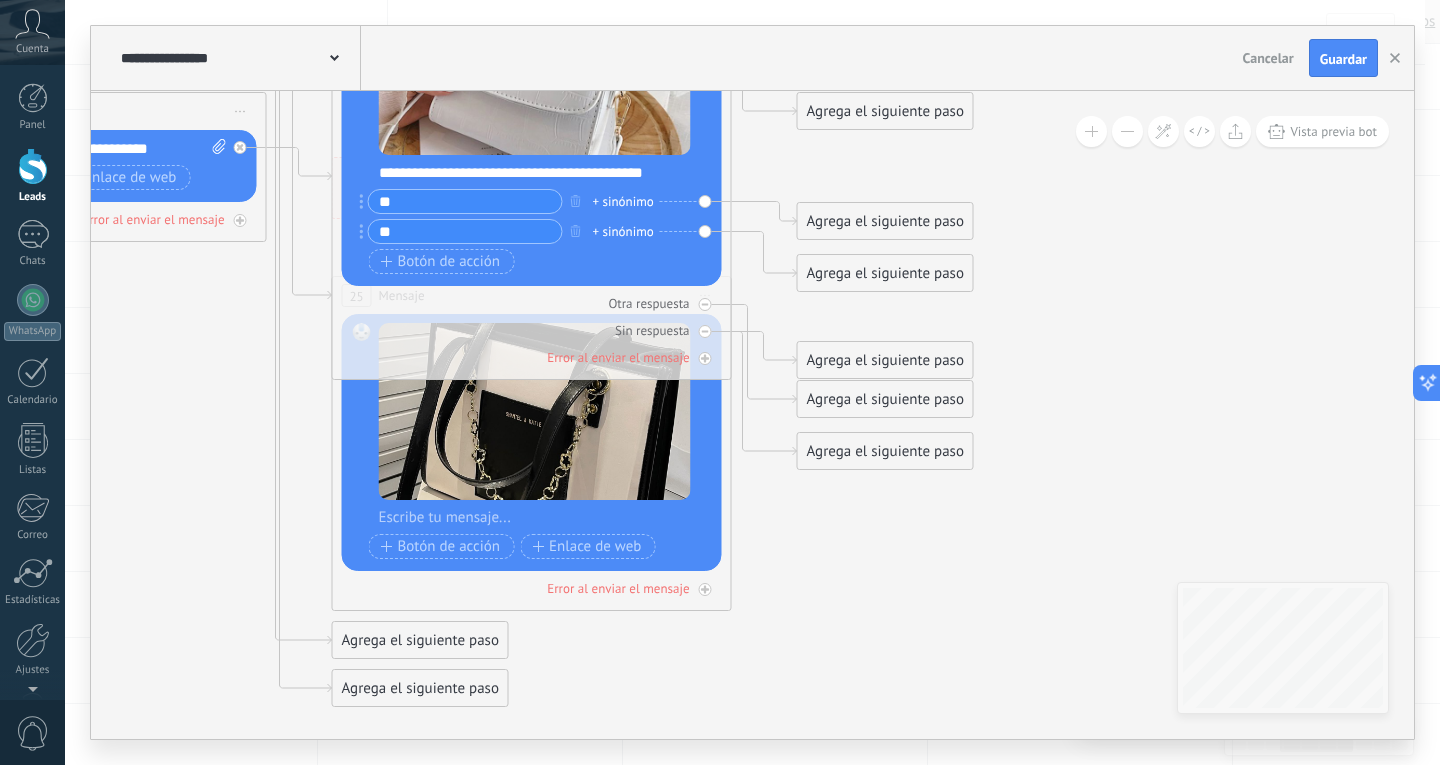 type on "**" 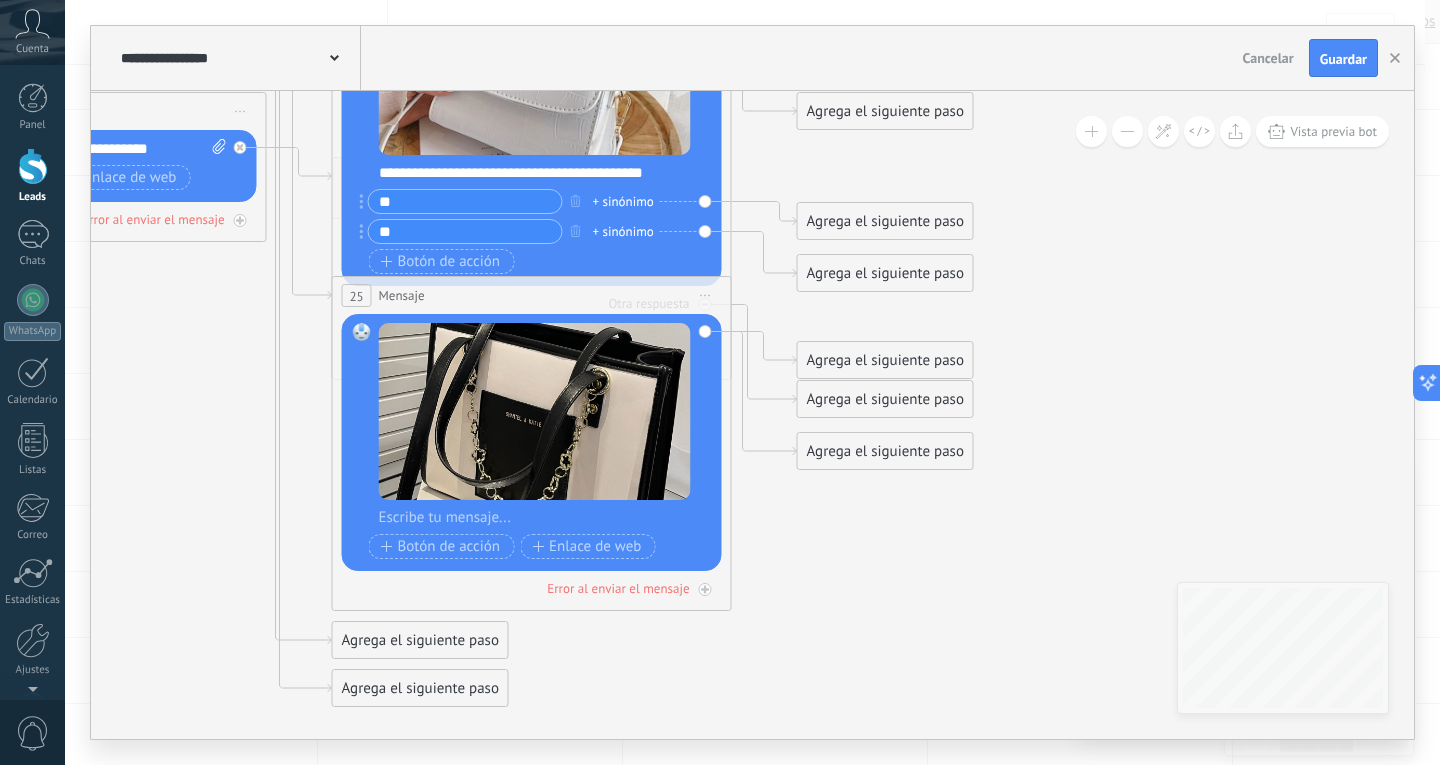 type 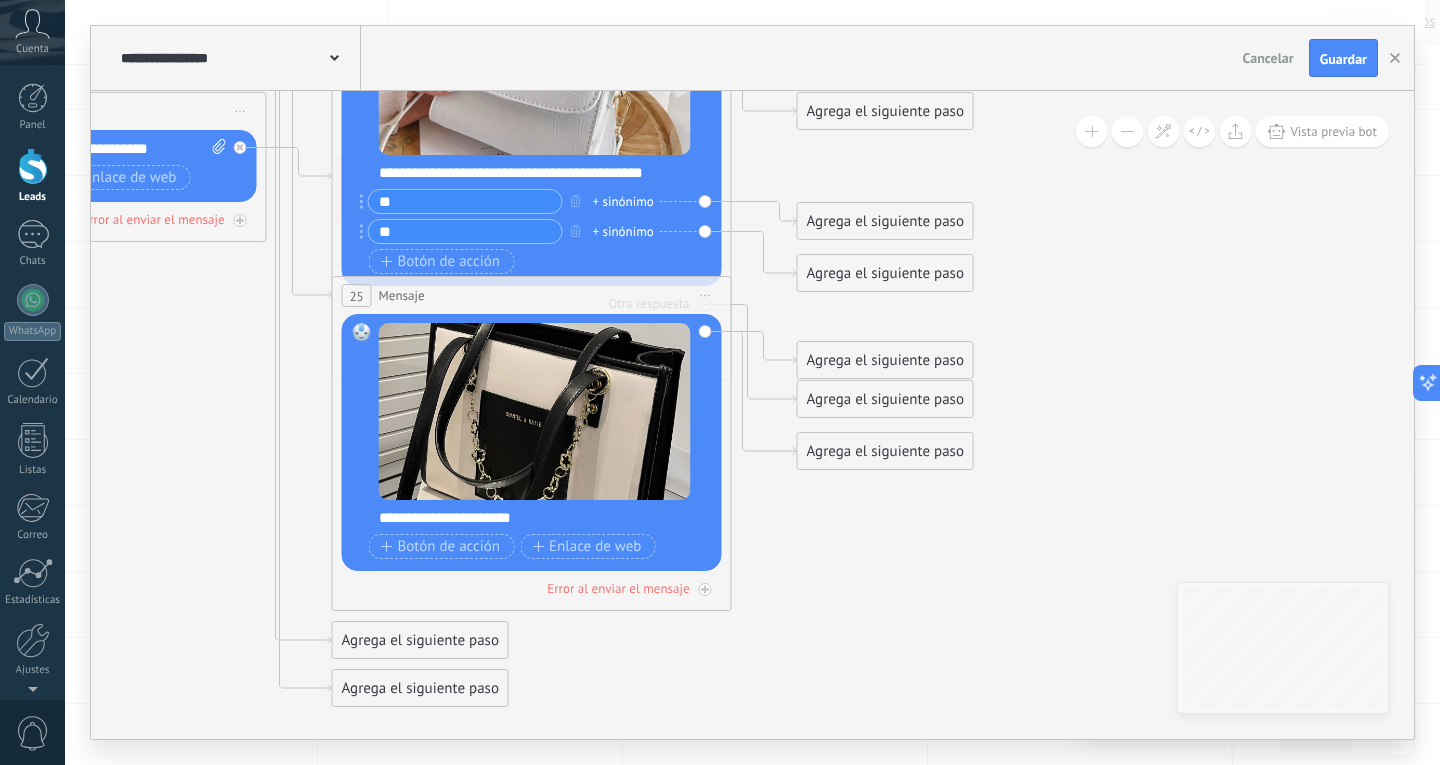 click on "**********" at bounding box center [545, 518] 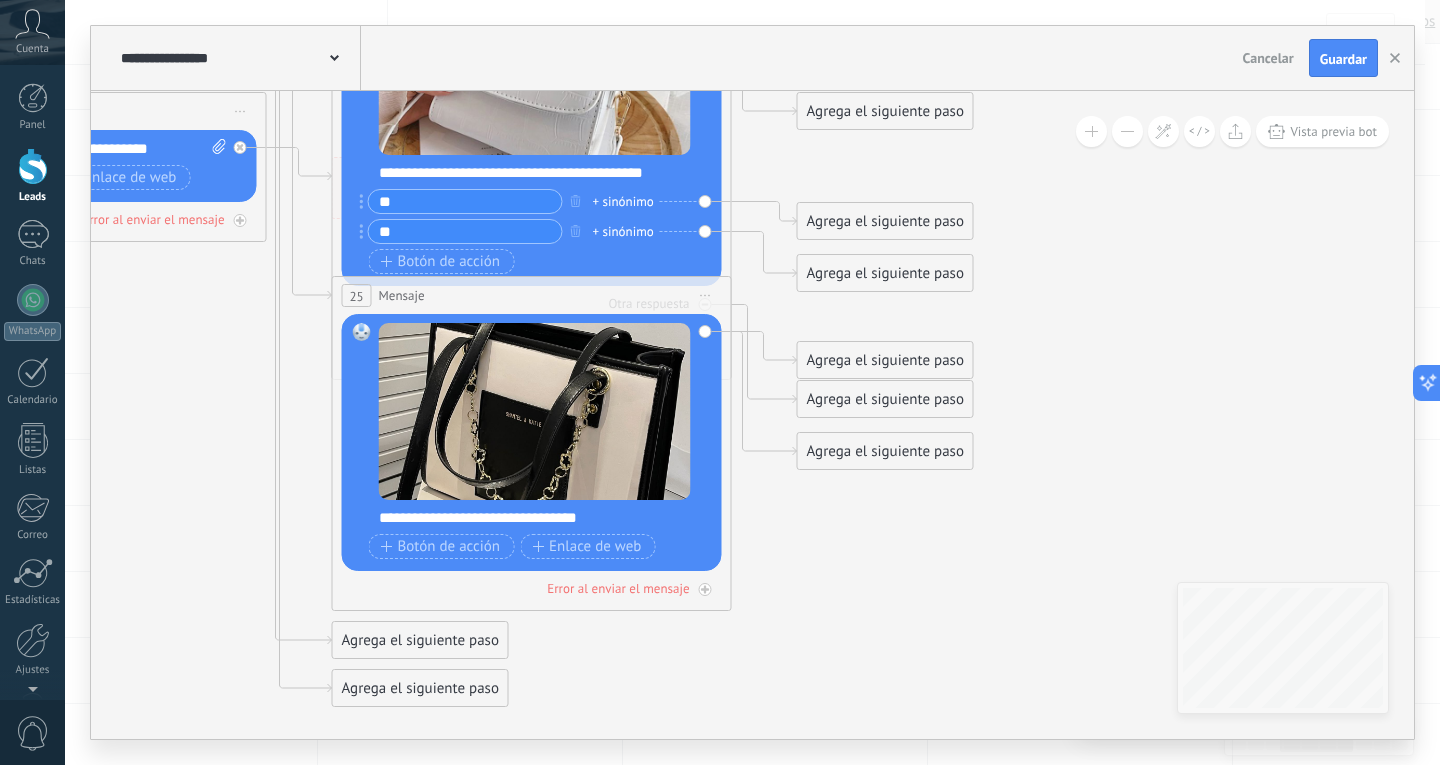 click on "**********" at bounding box center [545, 518] 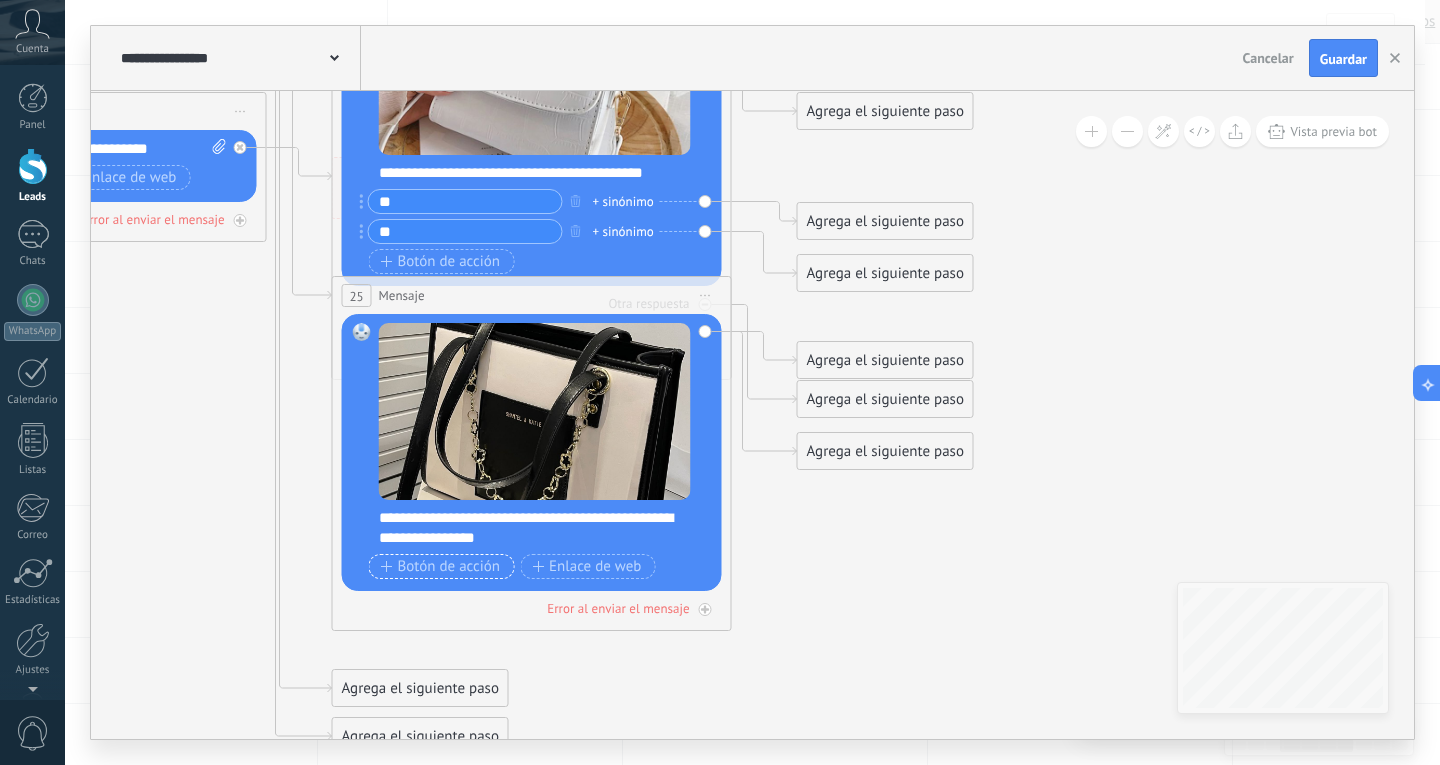 click on "Botón de acción" at bounding box center (441, 567) 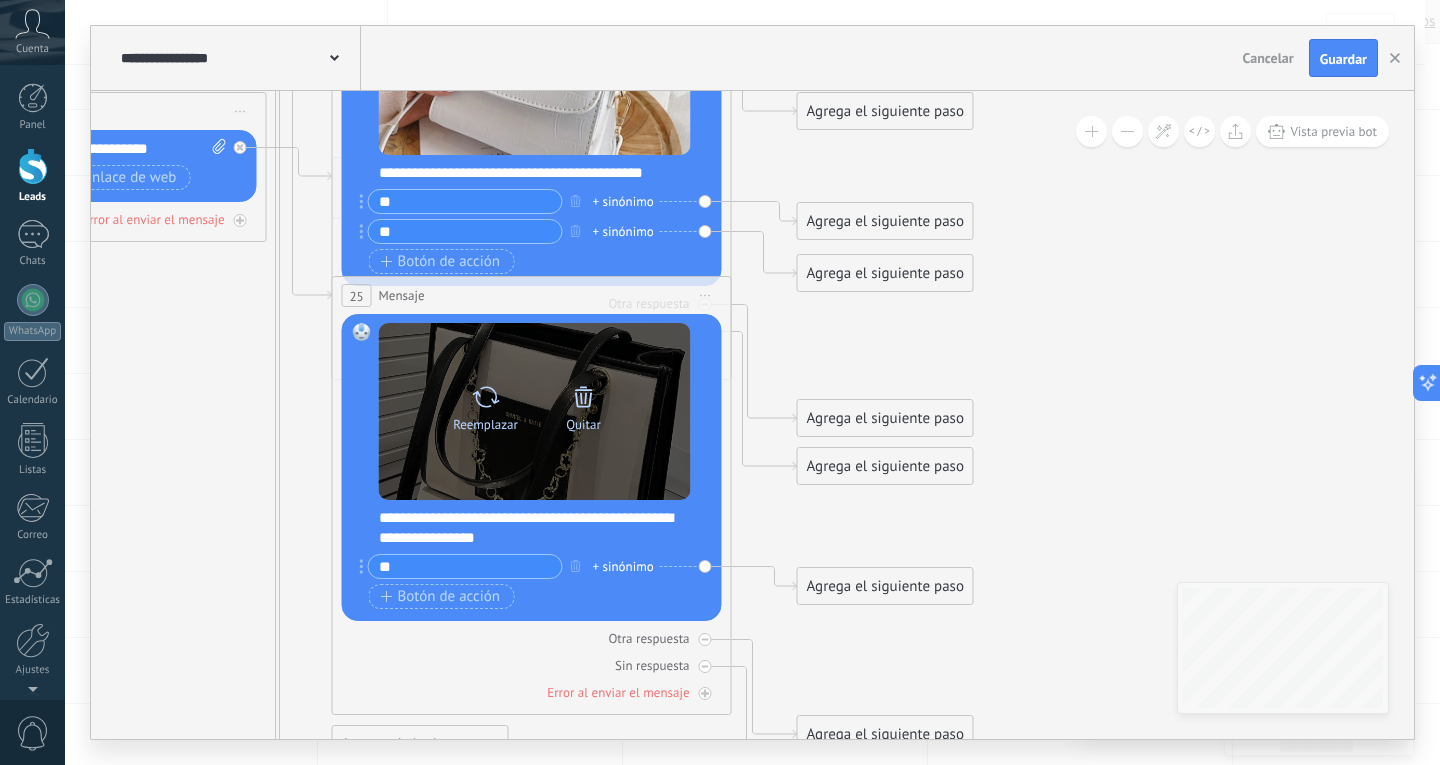 type on "*" 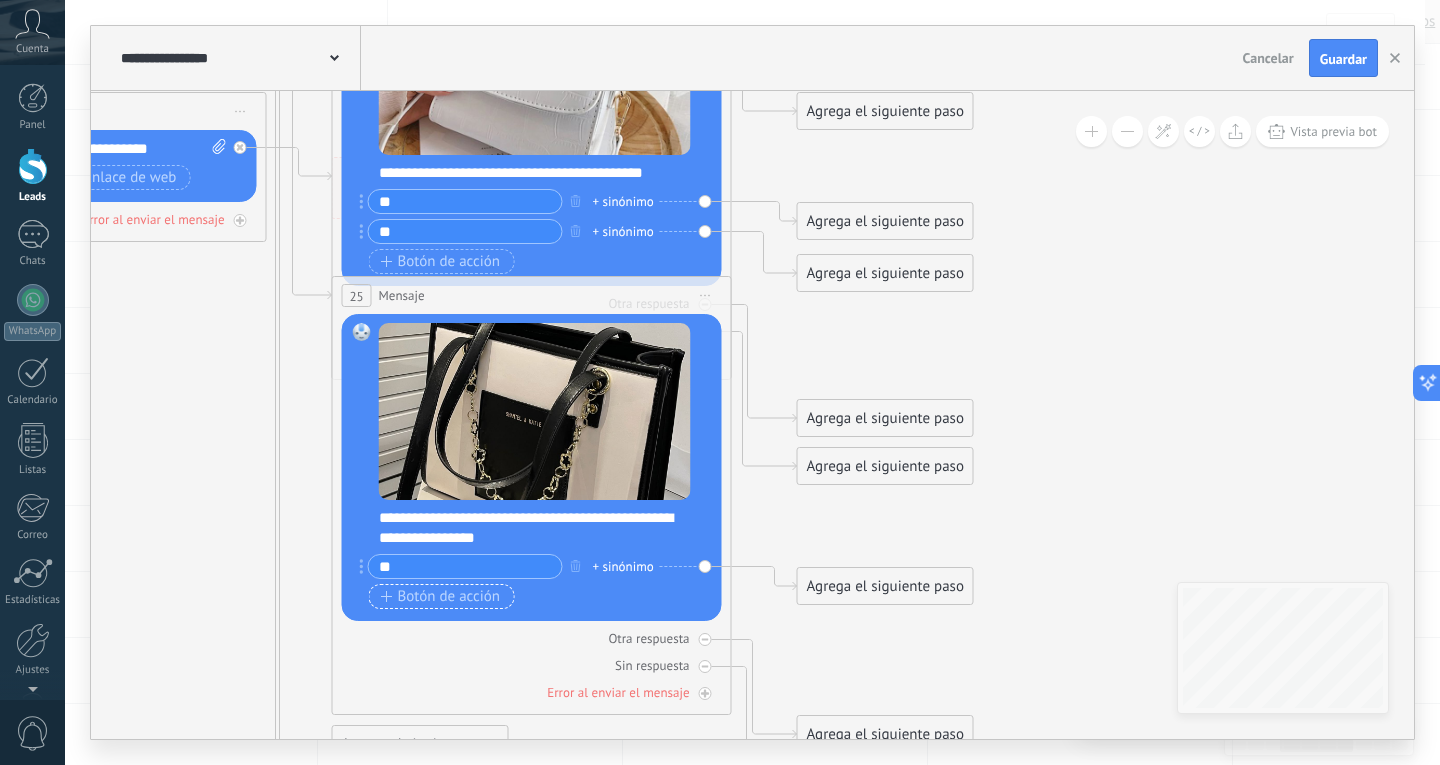 type on "**" 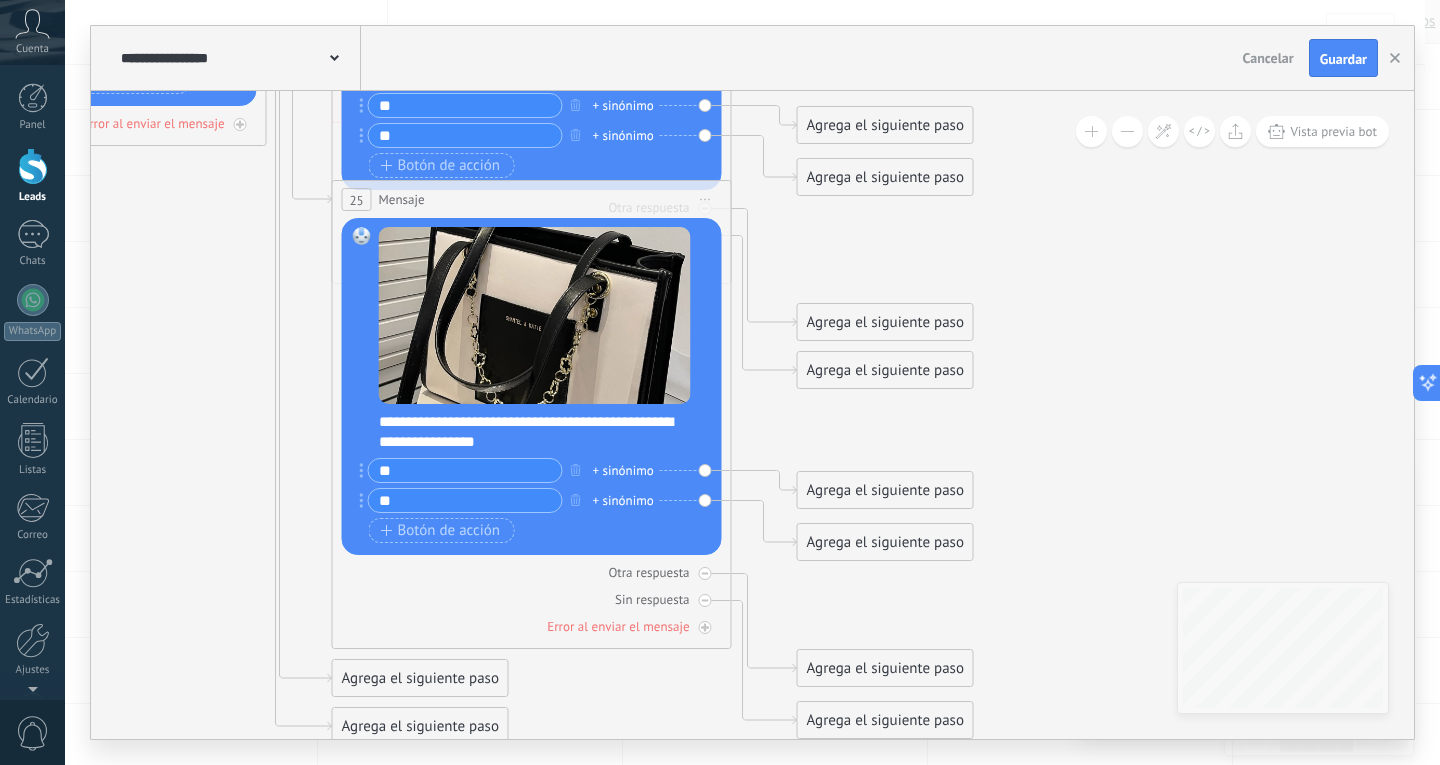 type on "**" 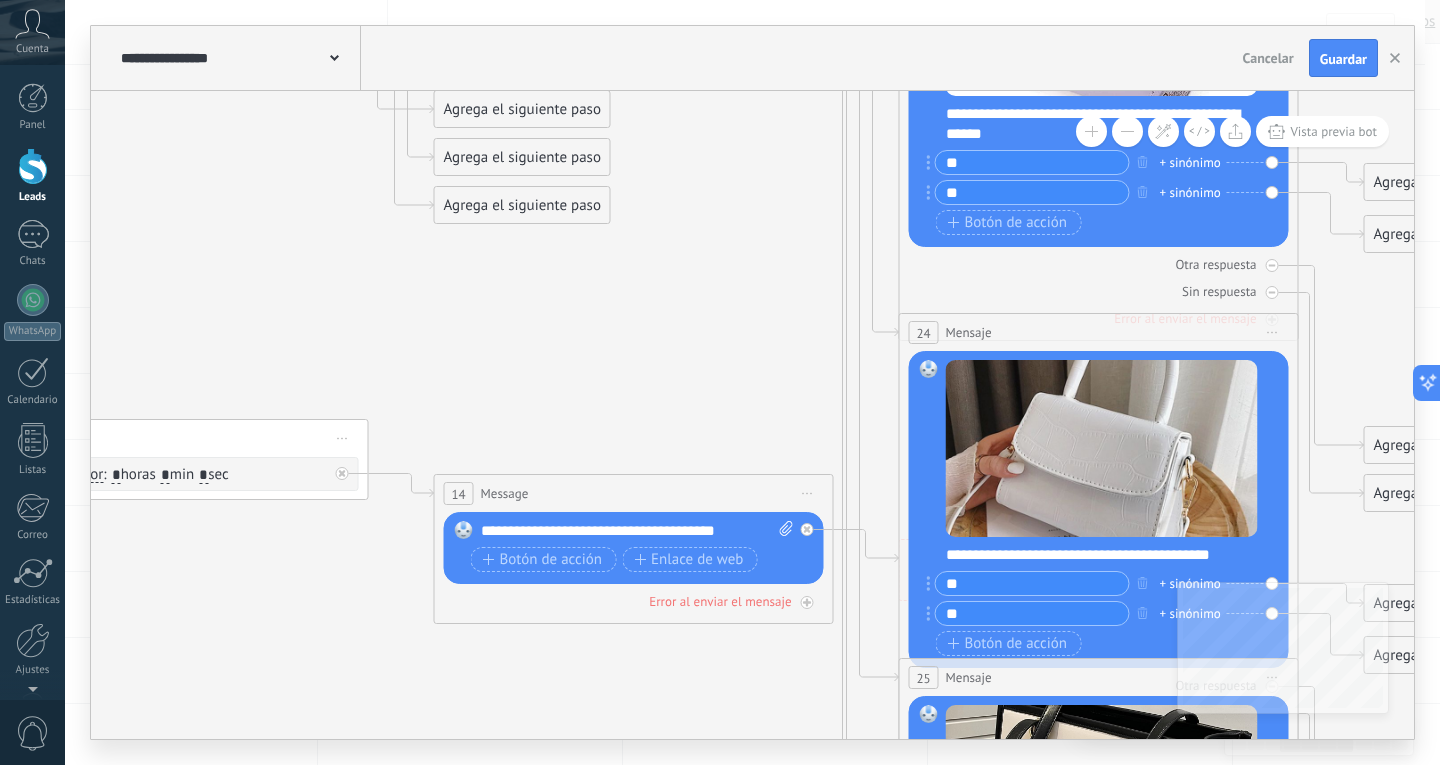 drag, startPoint x: 172, startPoint y: 319, endPoint x: 736, endPoint y: 806, distance: 745.1611 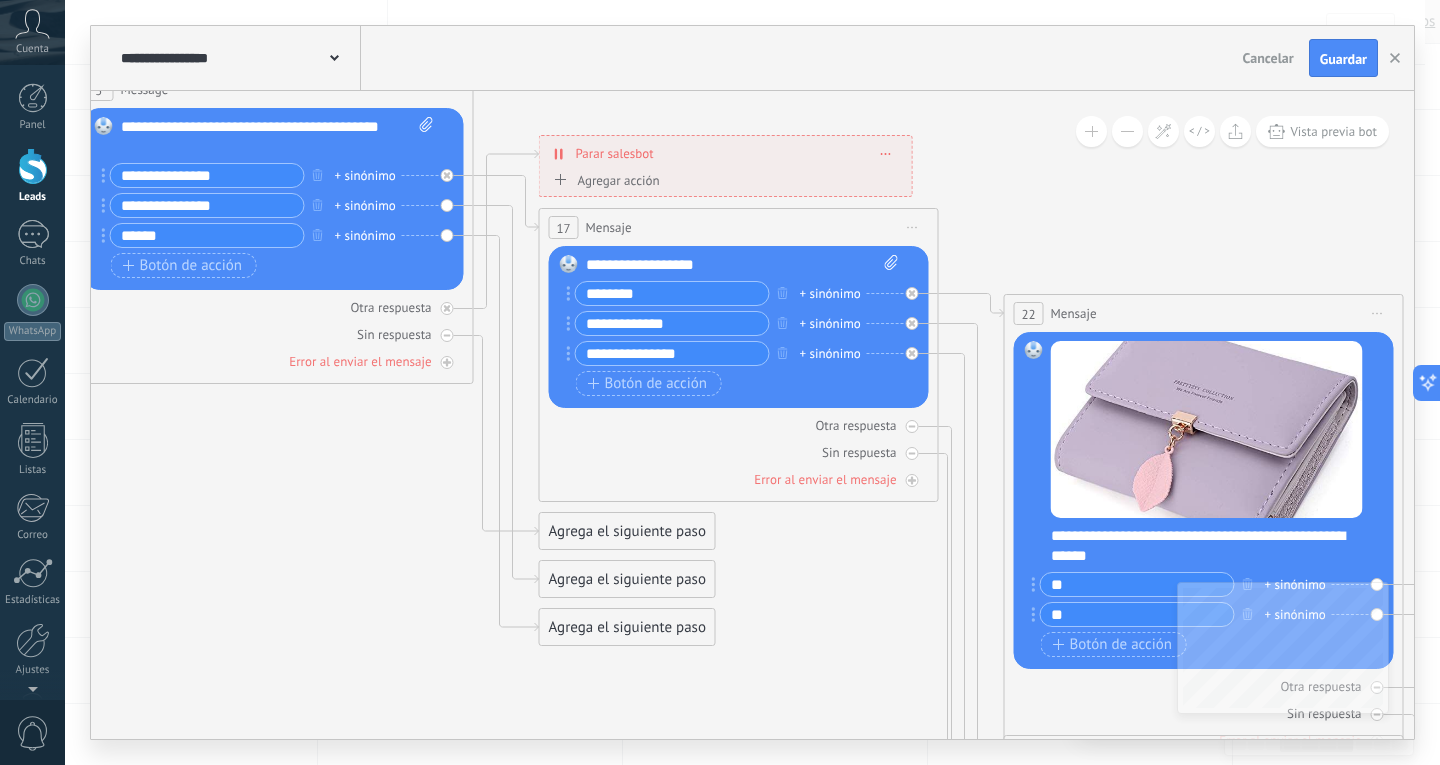 drag, startPoint x: 514, startPoint y: 283, endPoint x: 622, endPoint y: 696, distance: 426.88757 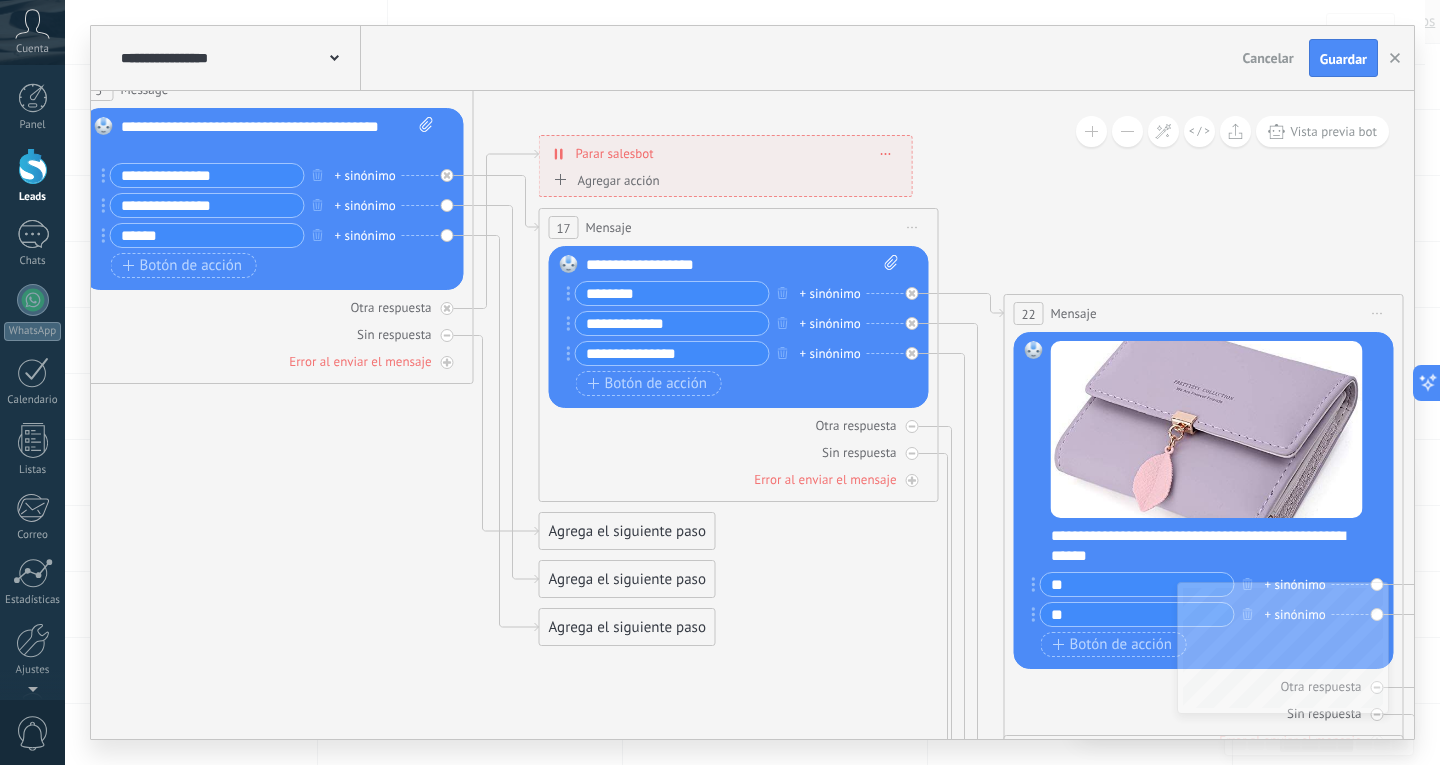 click 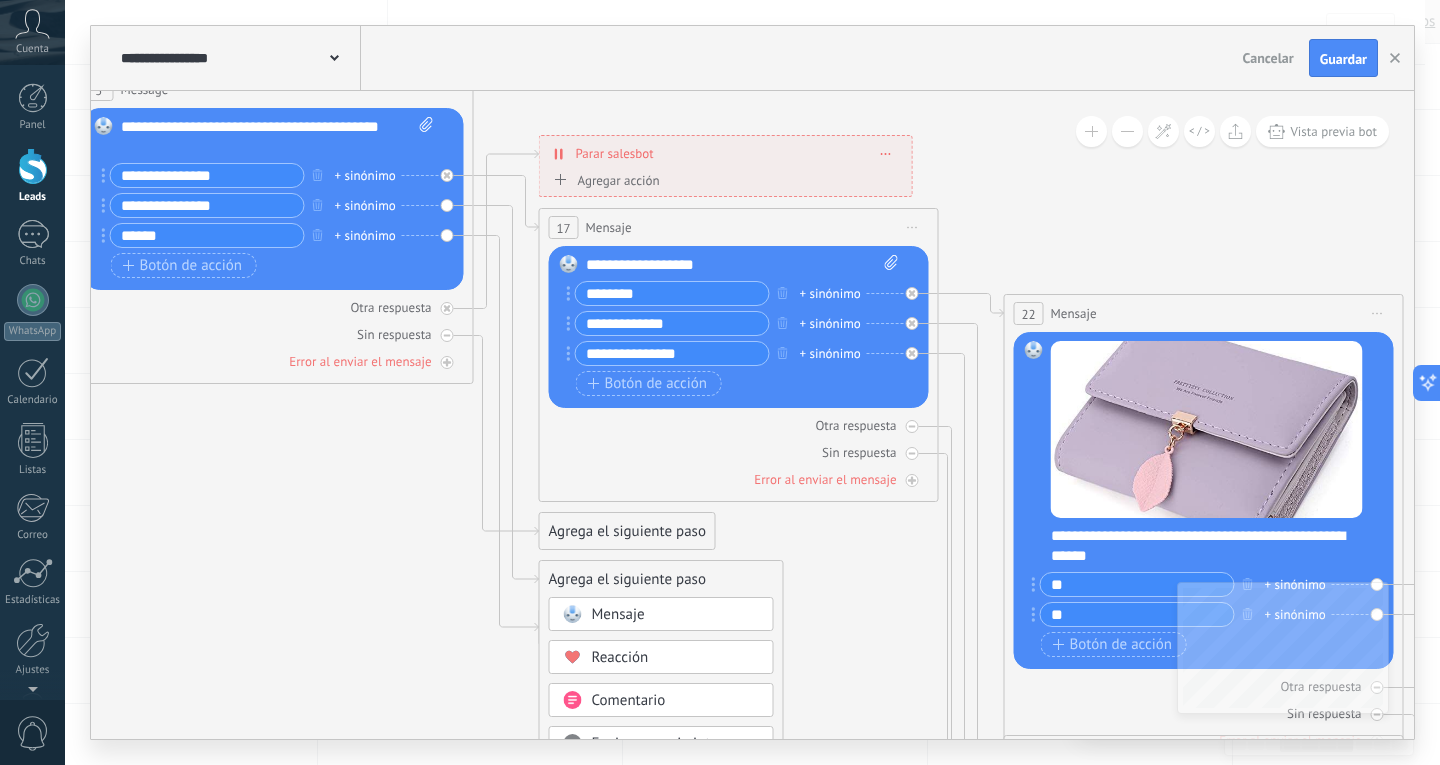 click on "Mensaje" at bounding box center [618, 614] 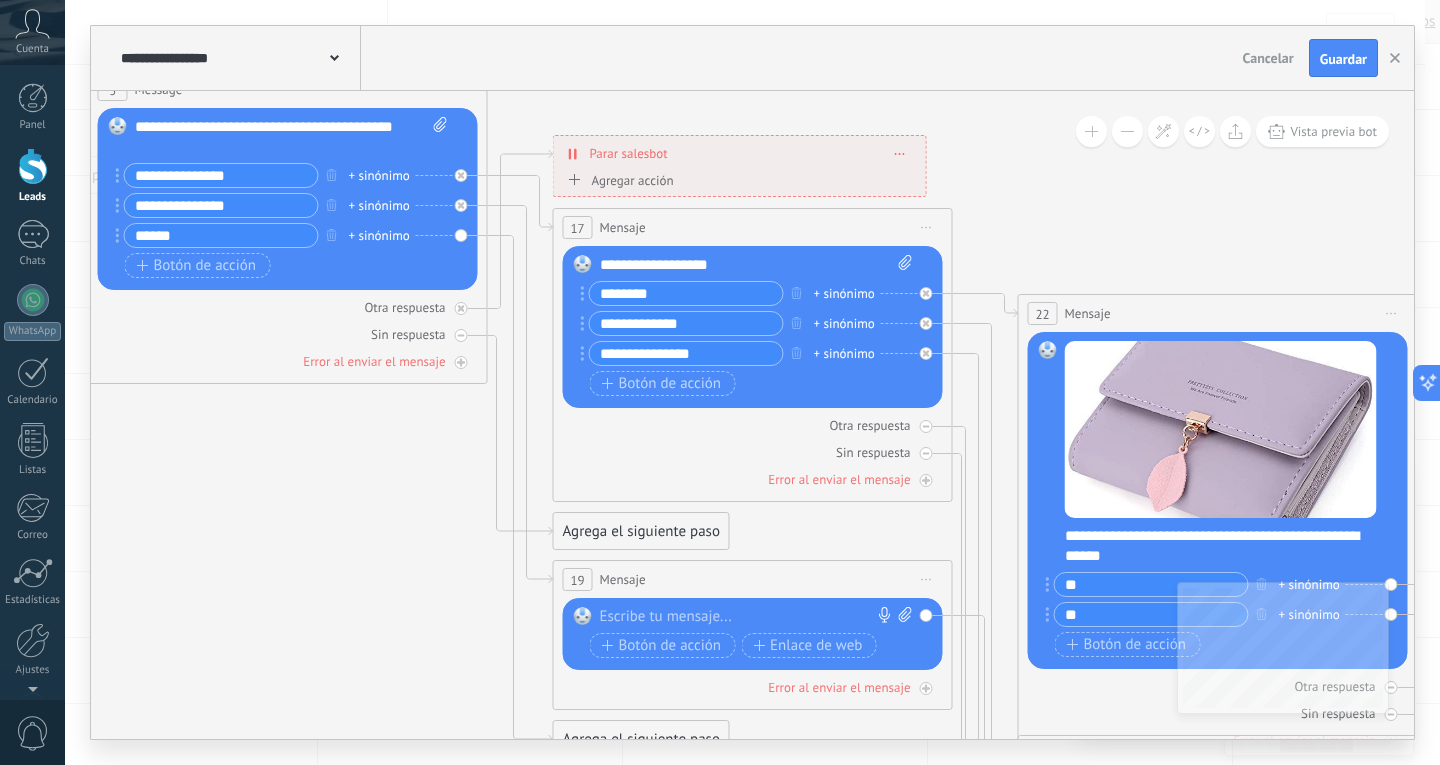 click at bounding box center (748, 617) 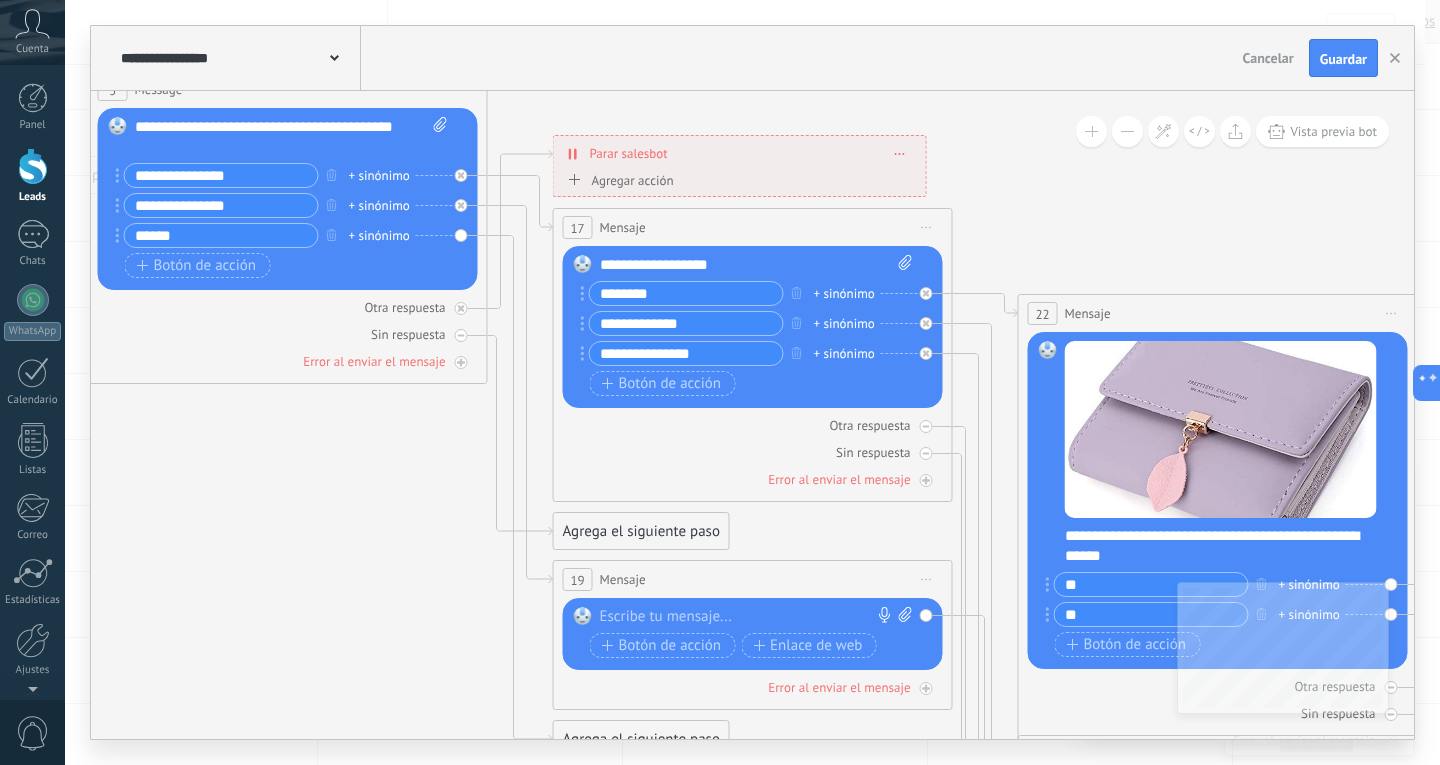 type 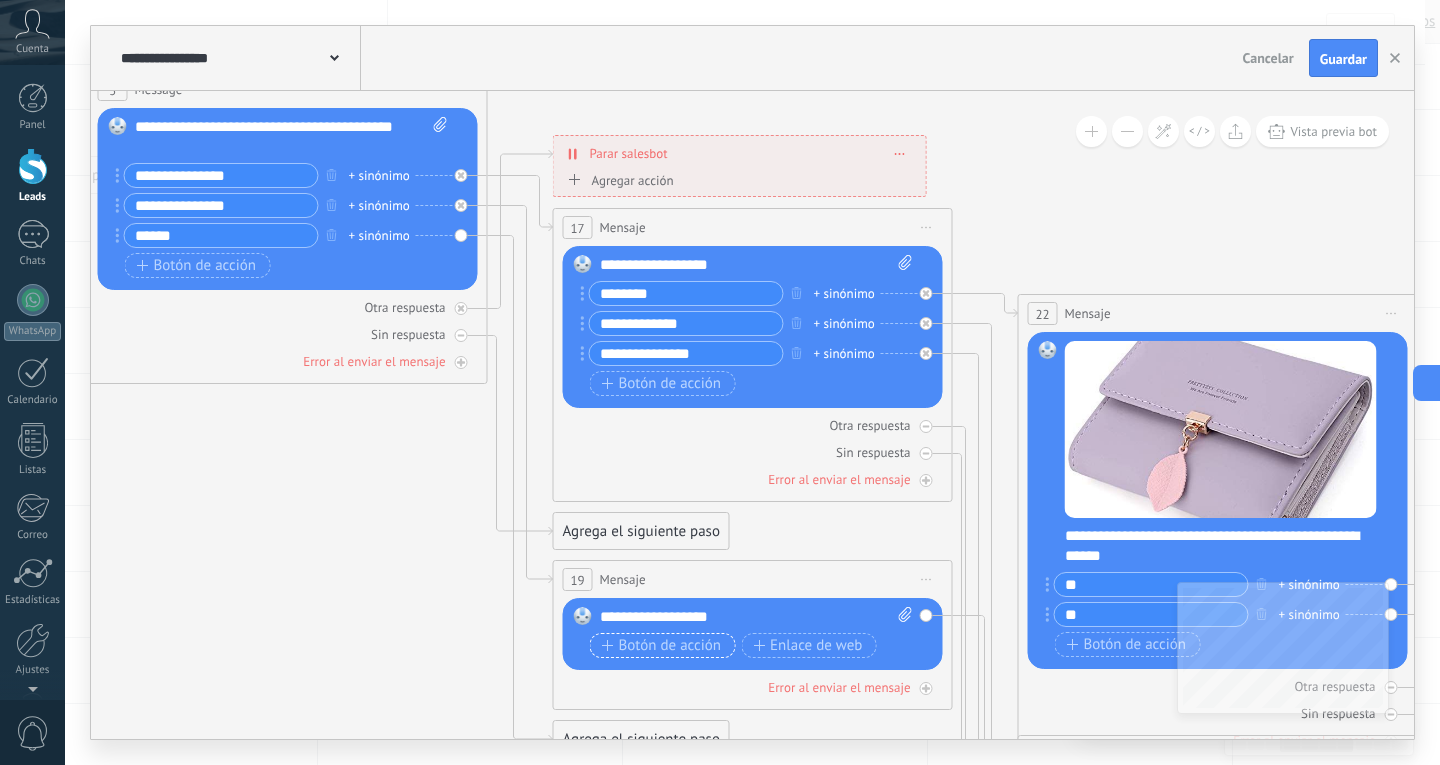 click on "Botón de acción" at bounding box center [662, 646] 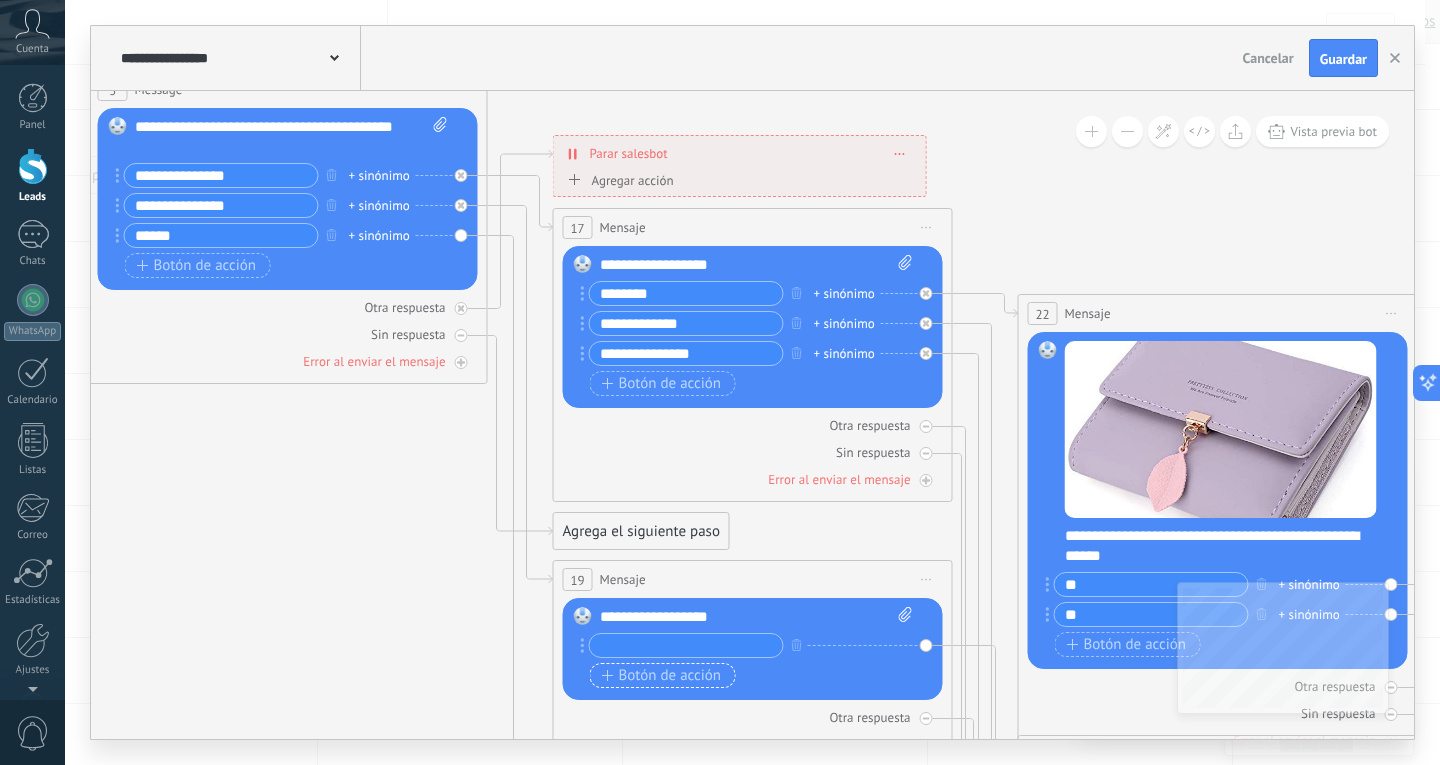 click on "Botón de acción" at bounding box center (662, 676) 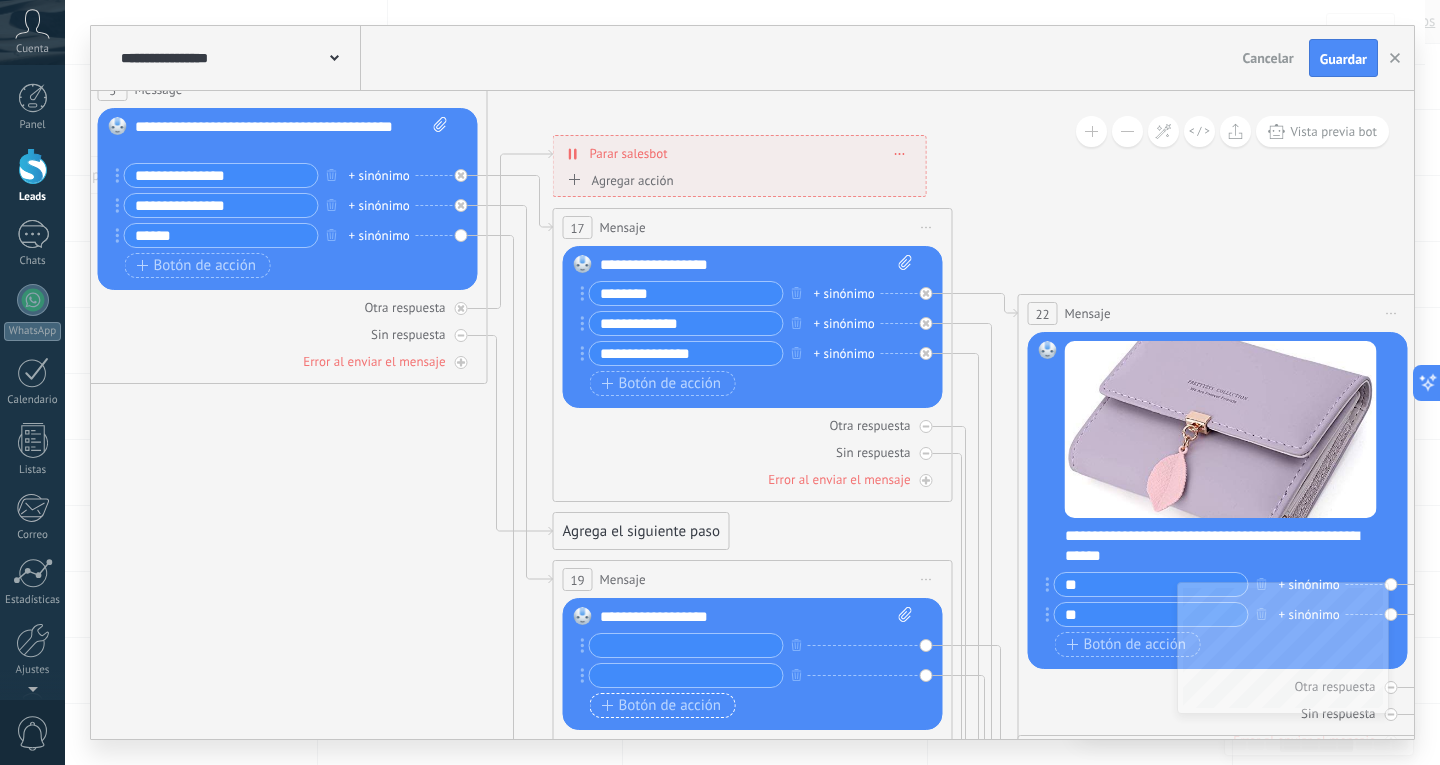 click on "Botón de acción" at bounding box center (662, 706) 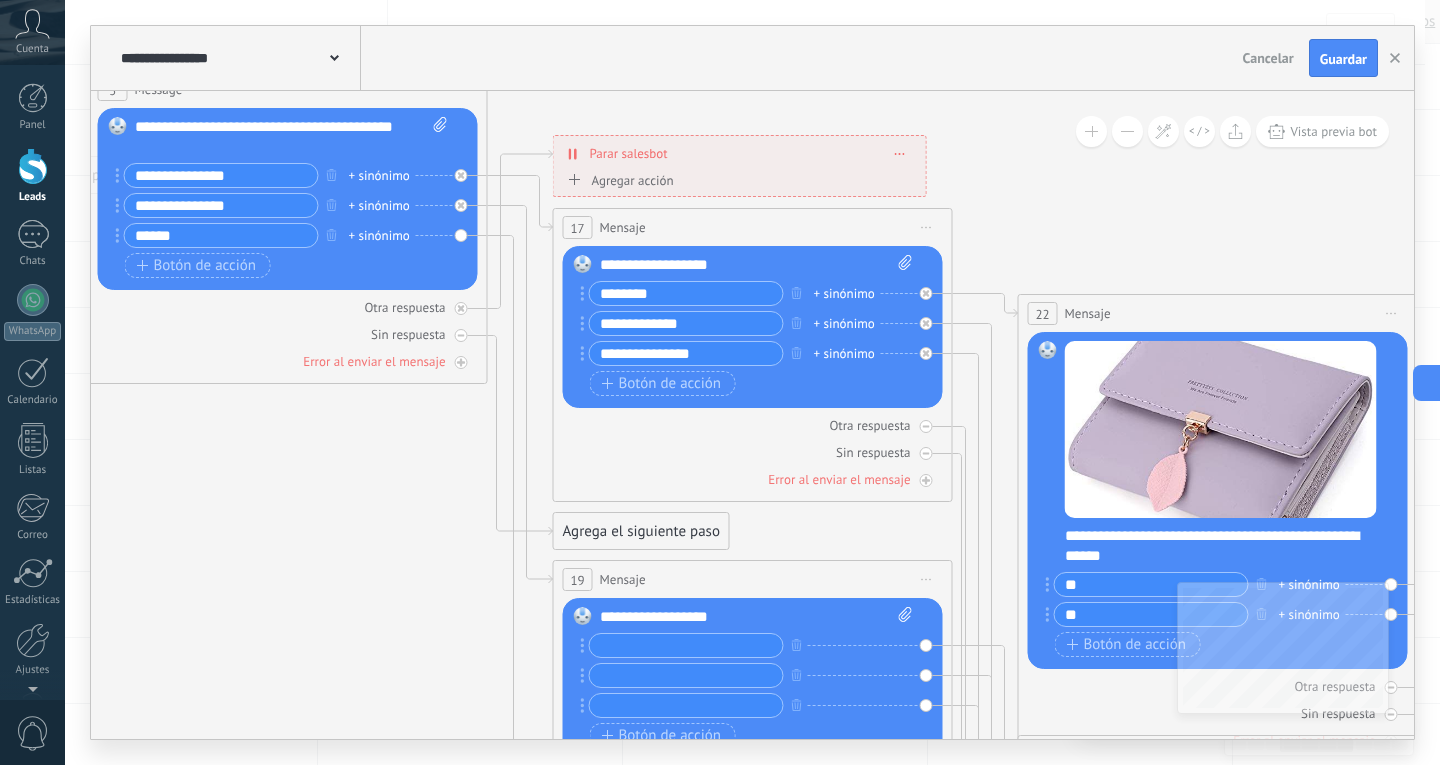 click at bounding box center (686, 645) 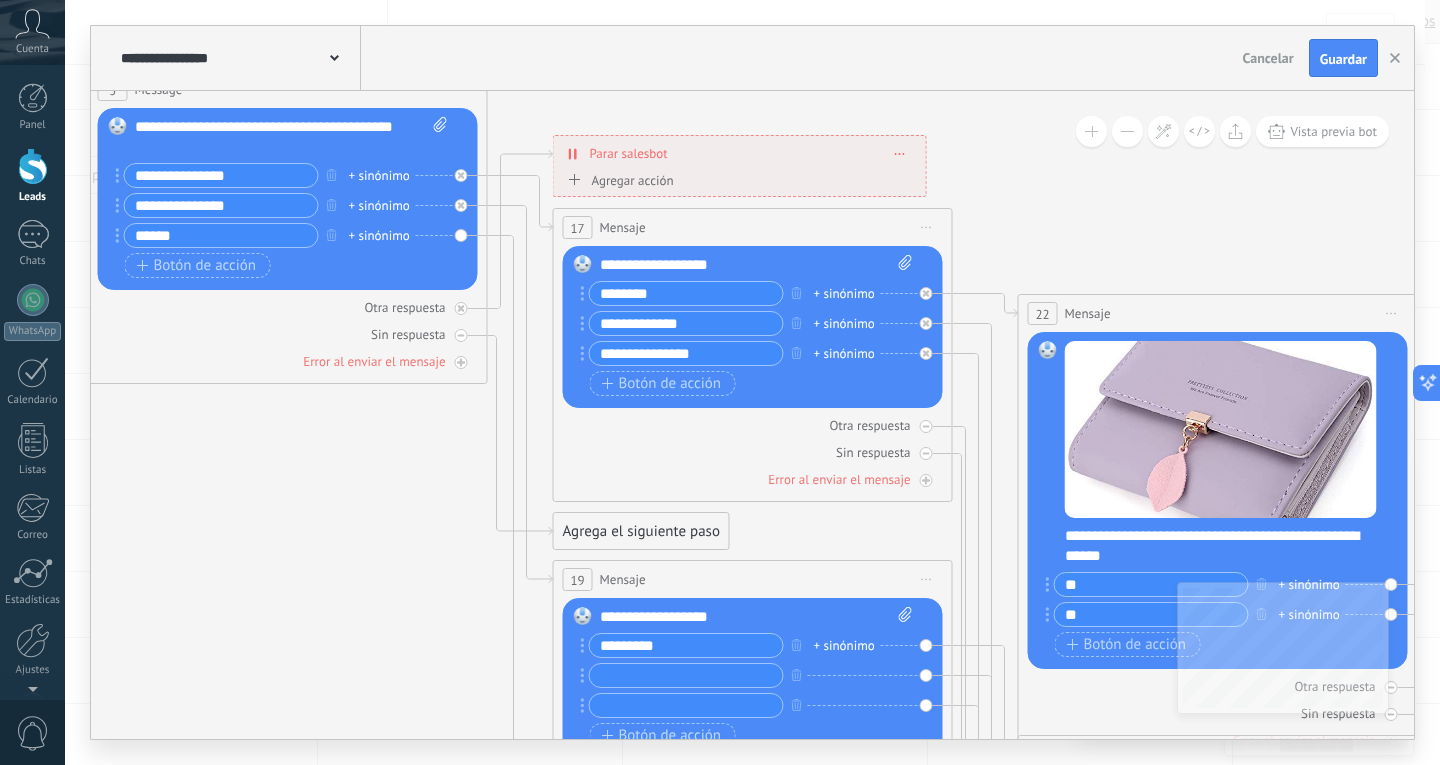 type on "*********" 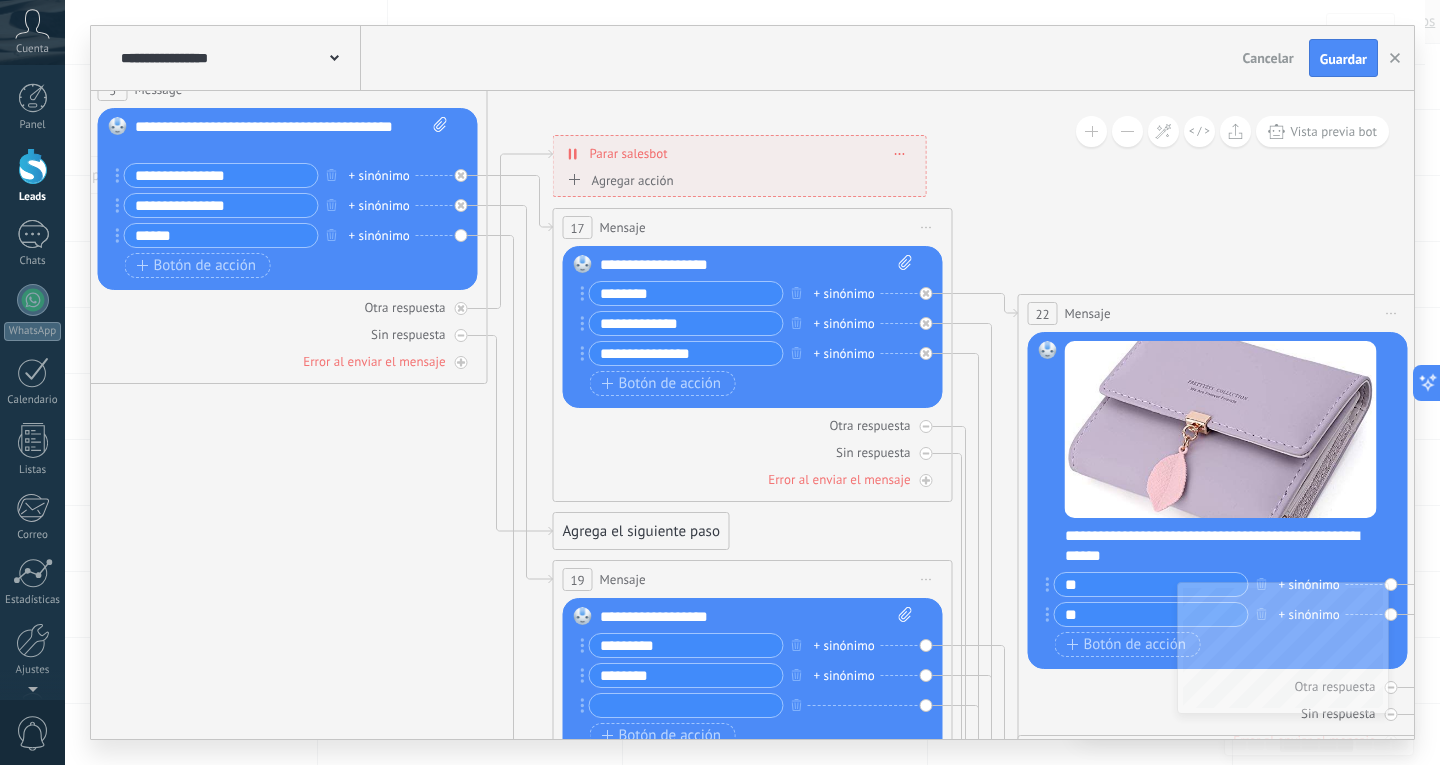type on "*******" 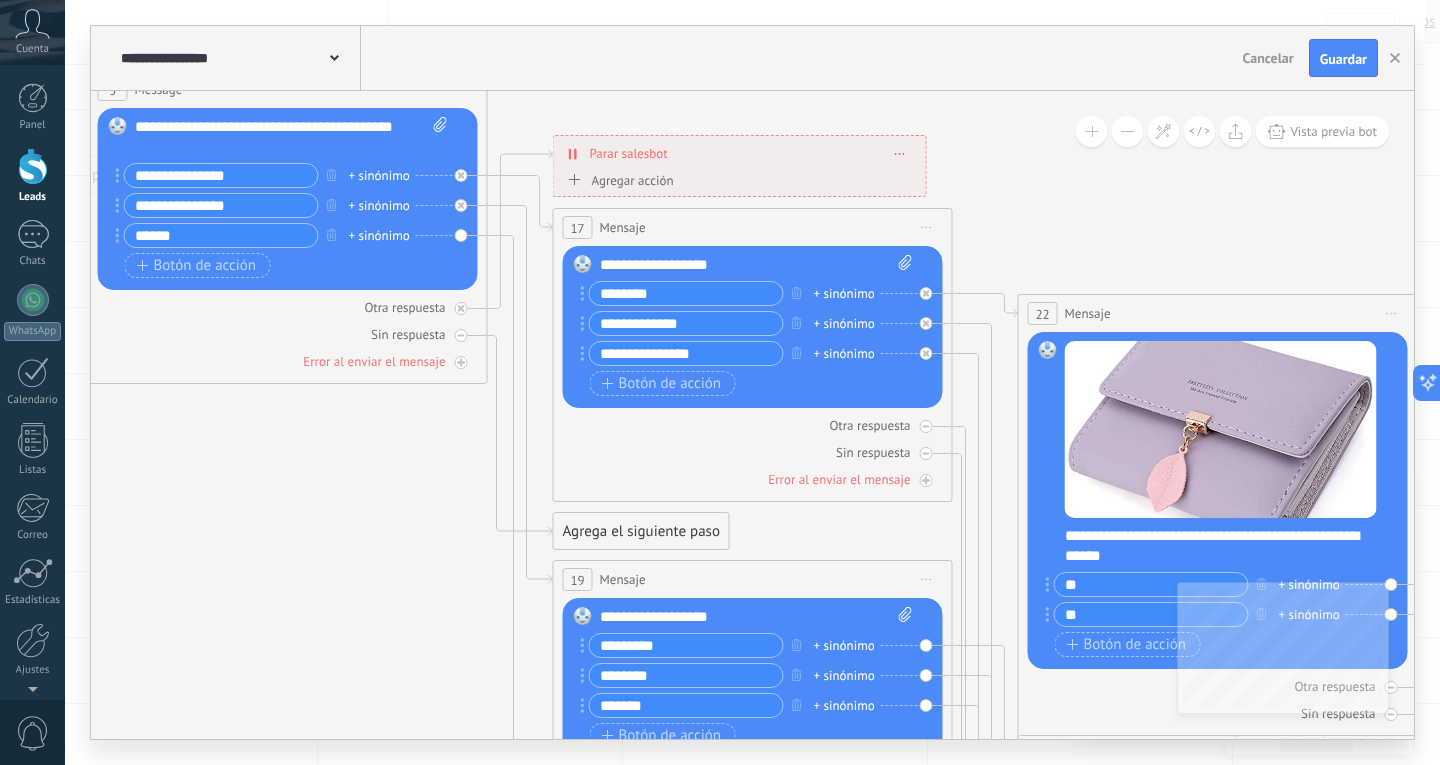 type on "*******" 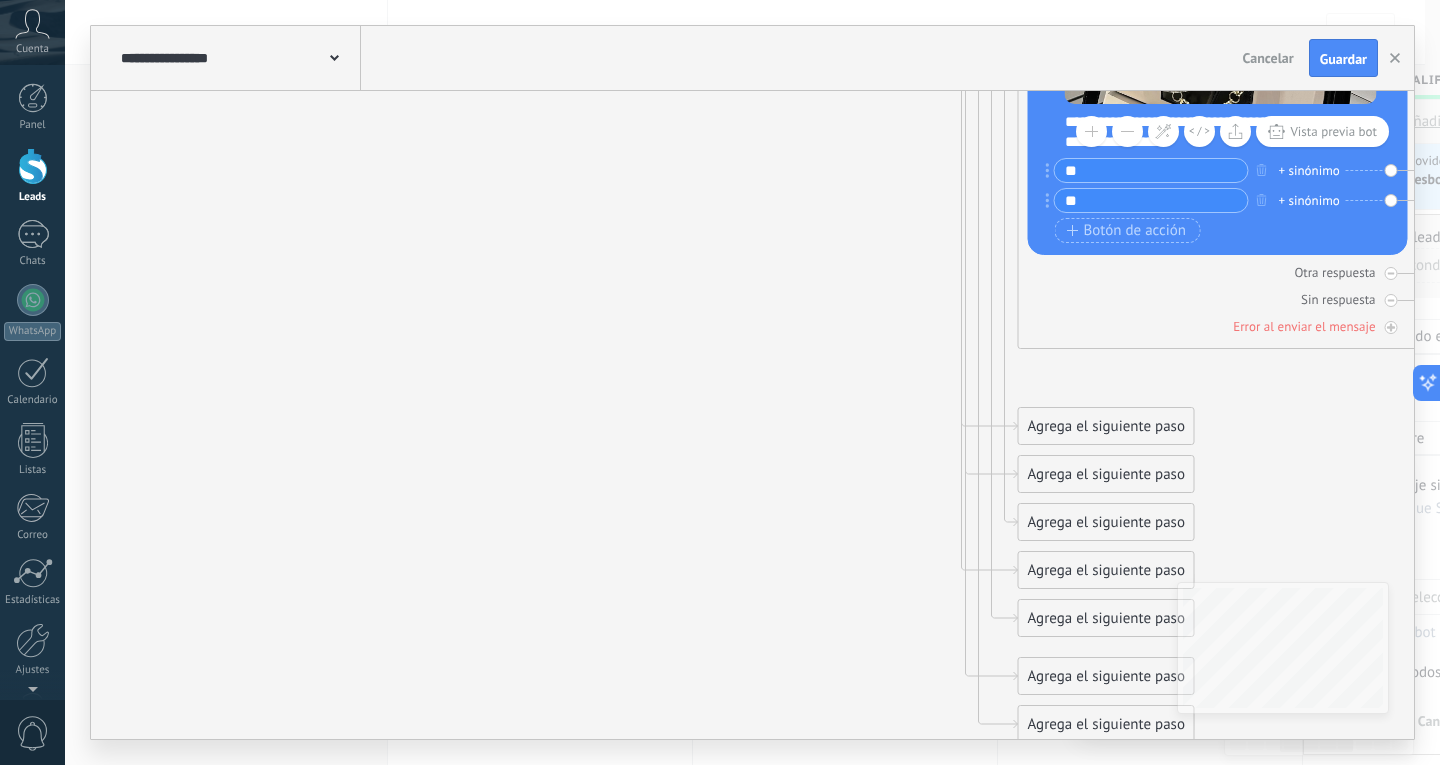 scroll, scrollTop: 100, scrollLeft: 0, axis: vertical 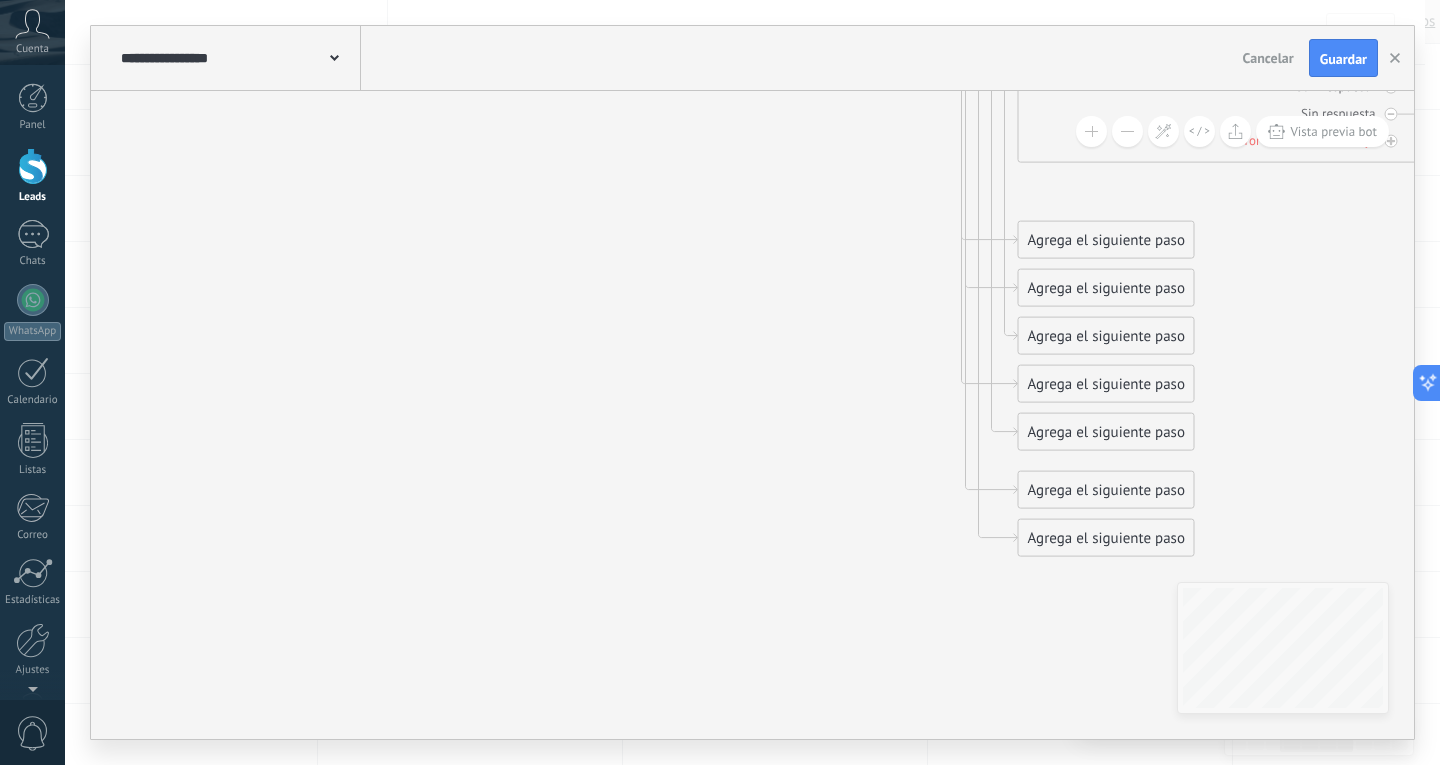 drag, startPoint x: 1037, startPoint y: 323, endPoint x: 1052, endPoint y: 348, distance: 29.15476 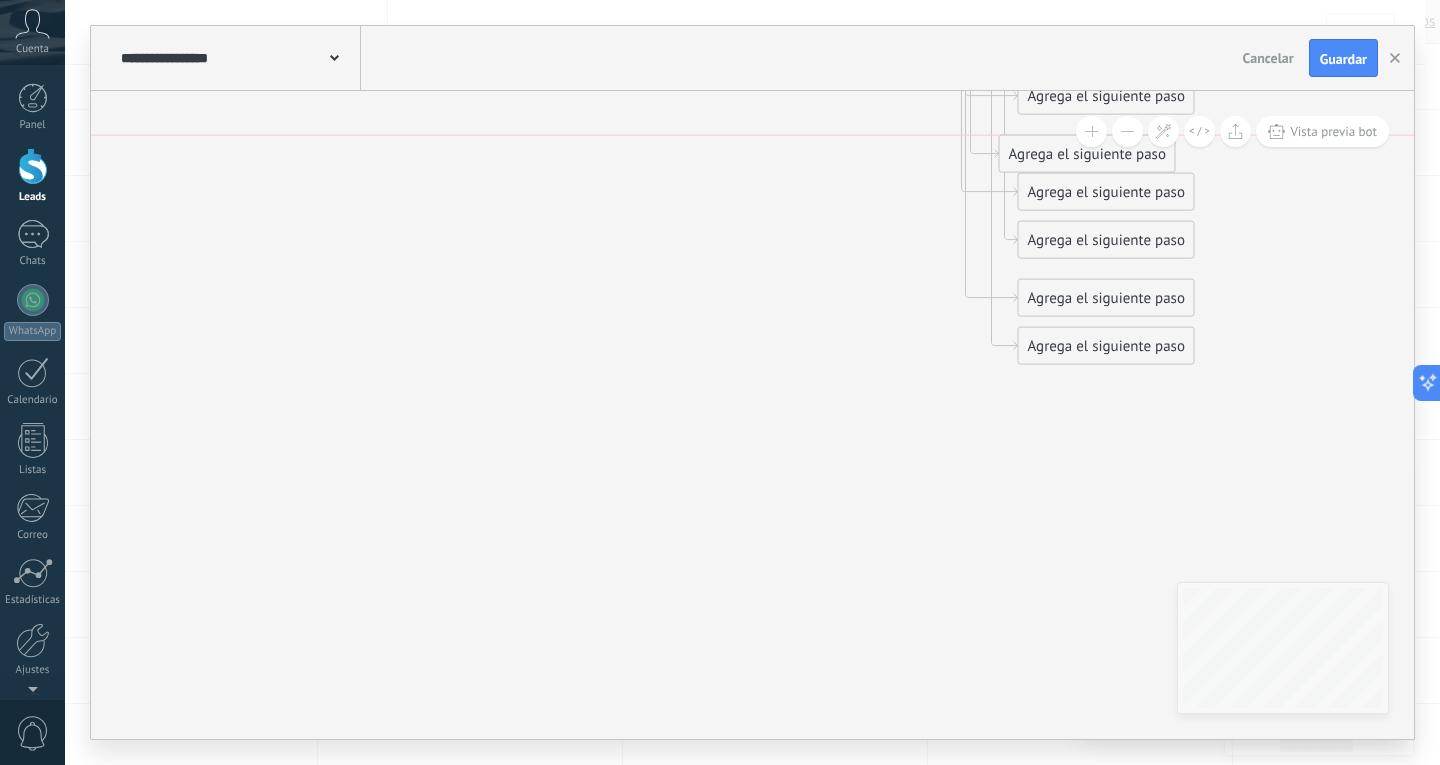 drag, startPoint x: 1138, startPoint y: 404, endPoint x: 1120, endPoint y: 163, distance: 241.67126 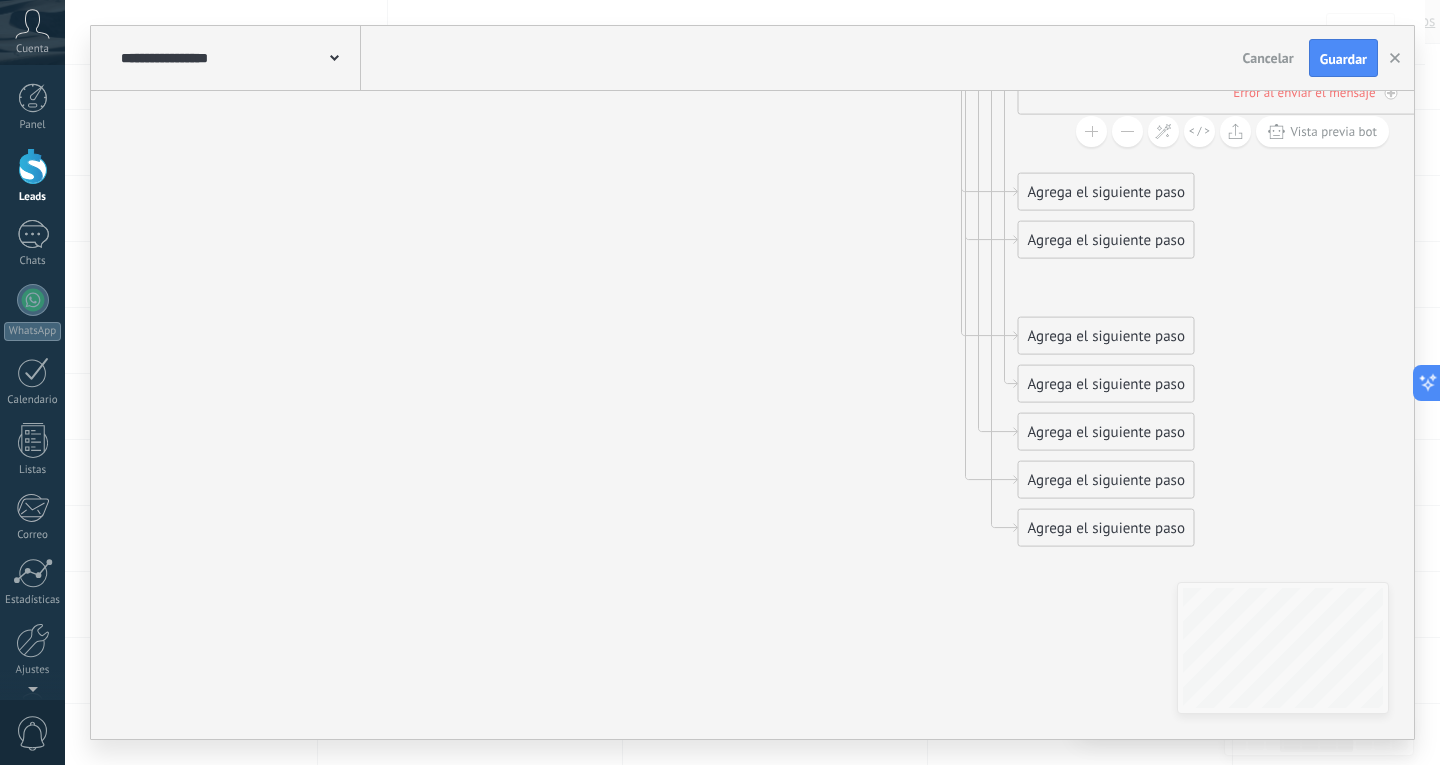 click on "Agrega el siguiente paso" at bounding box center (1106, 384) 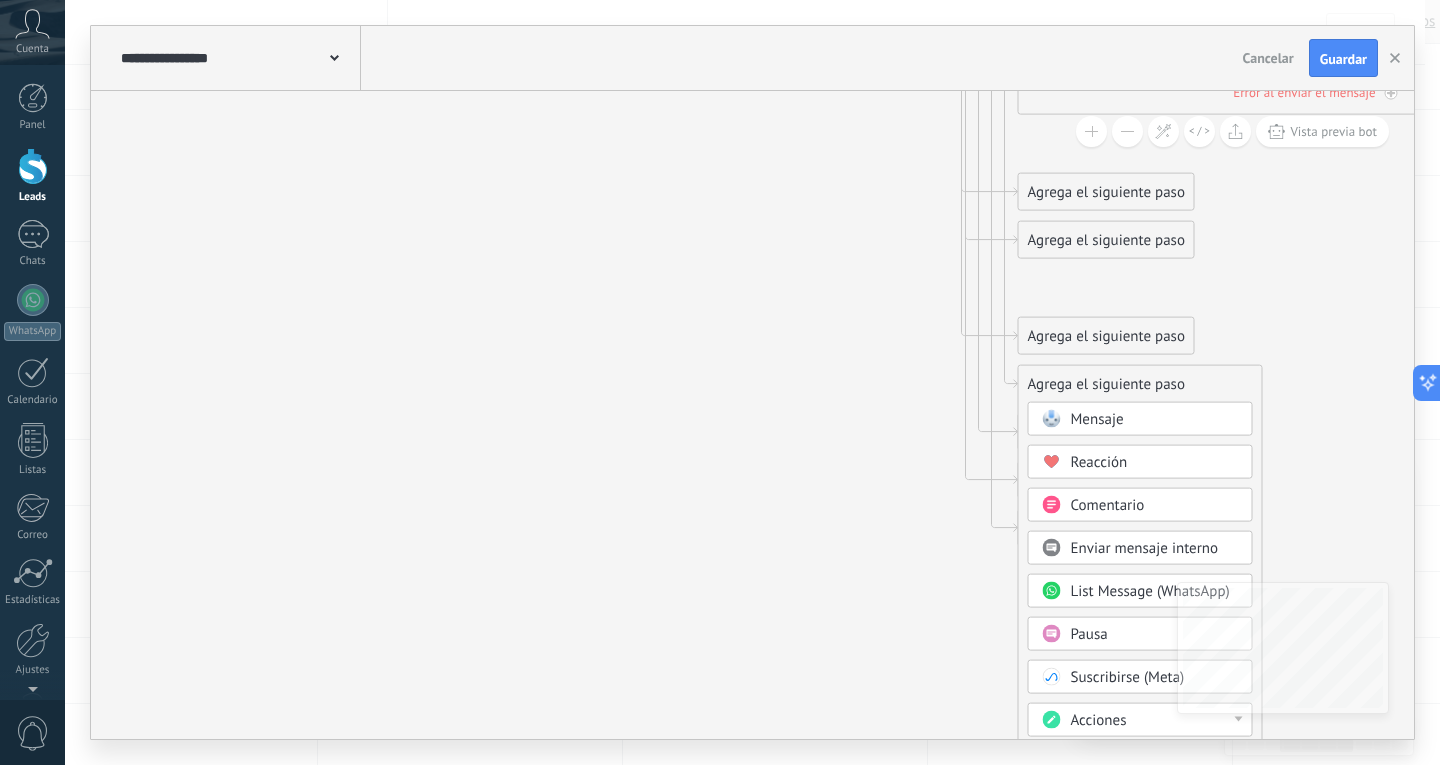 click on "Mensaje" at bounding box center [1097, 419] 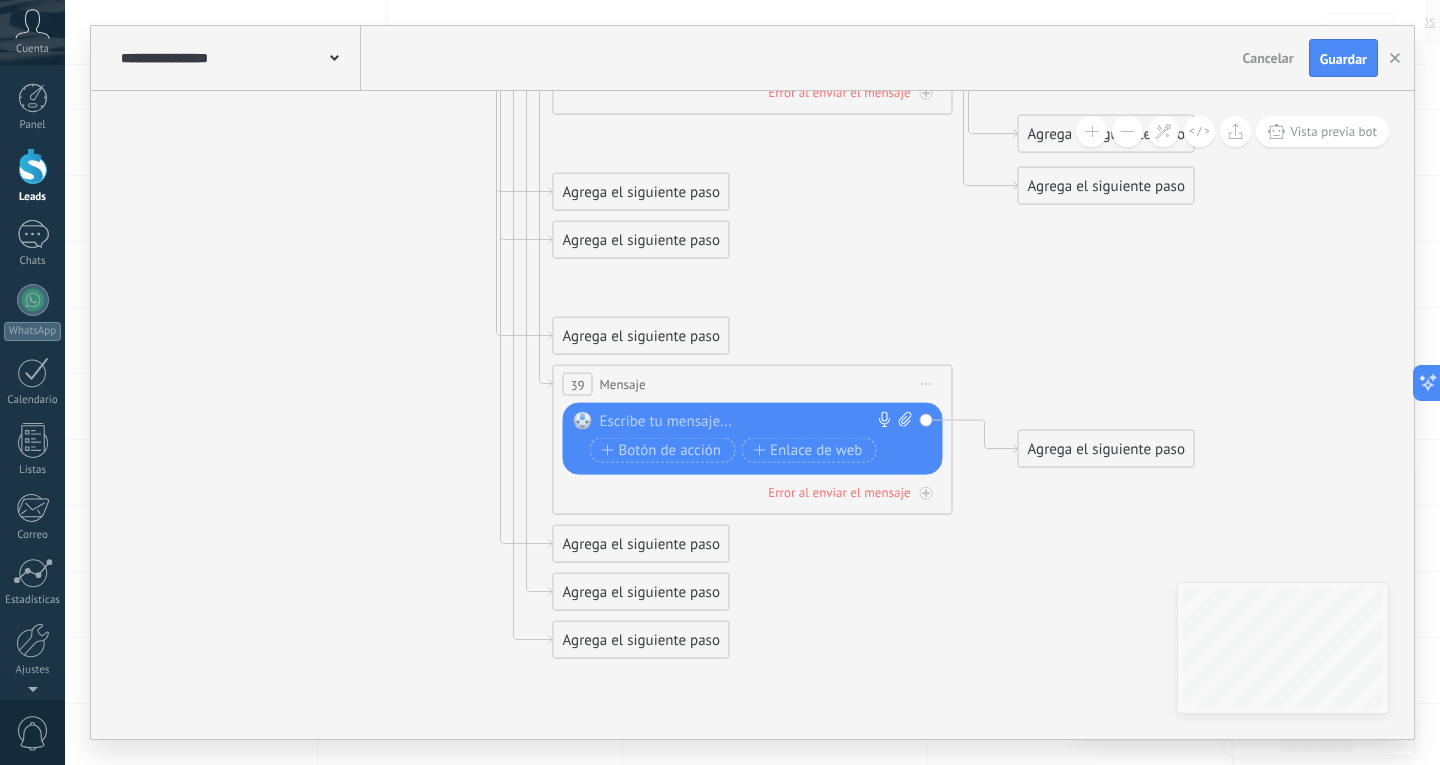 click at bounding box center (748, 422) 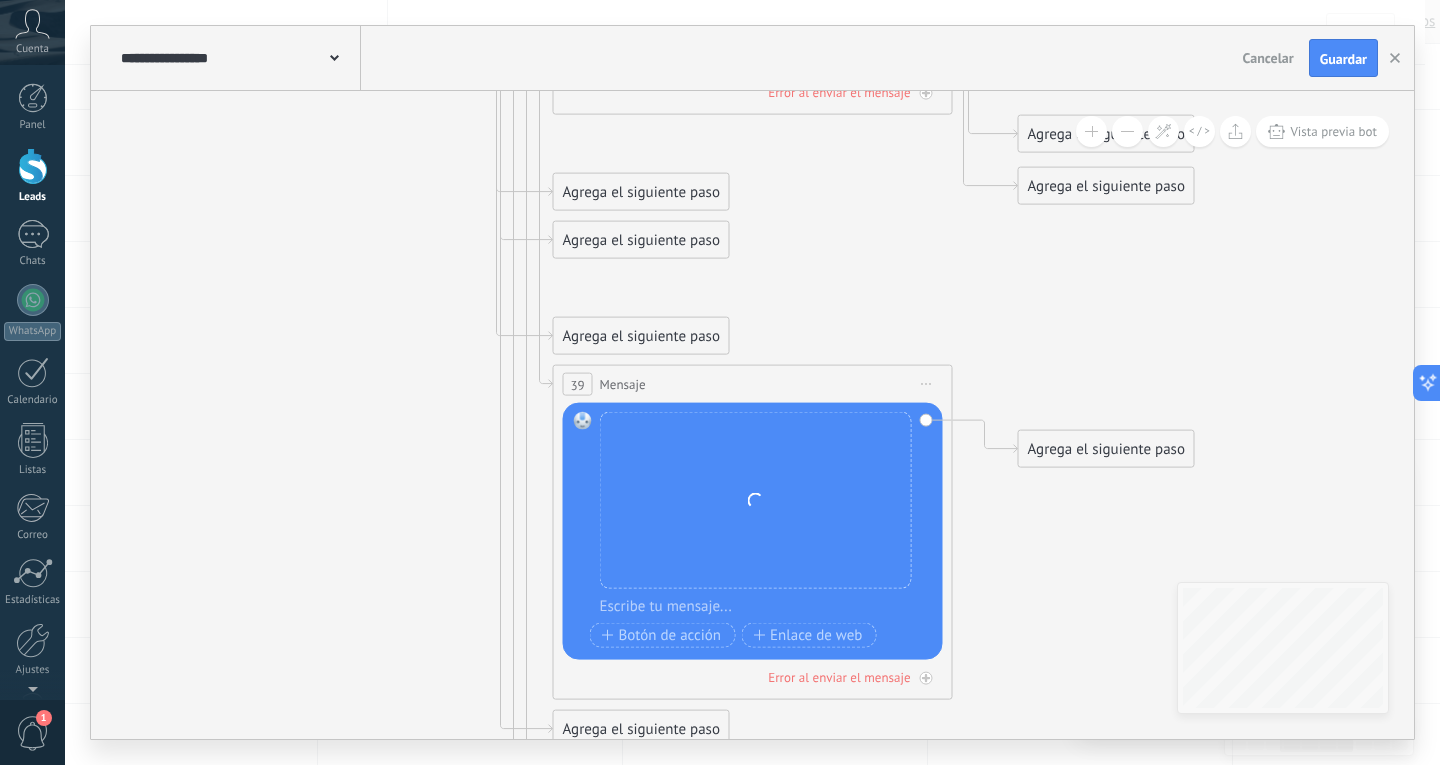click at bounding box center [766, 607] 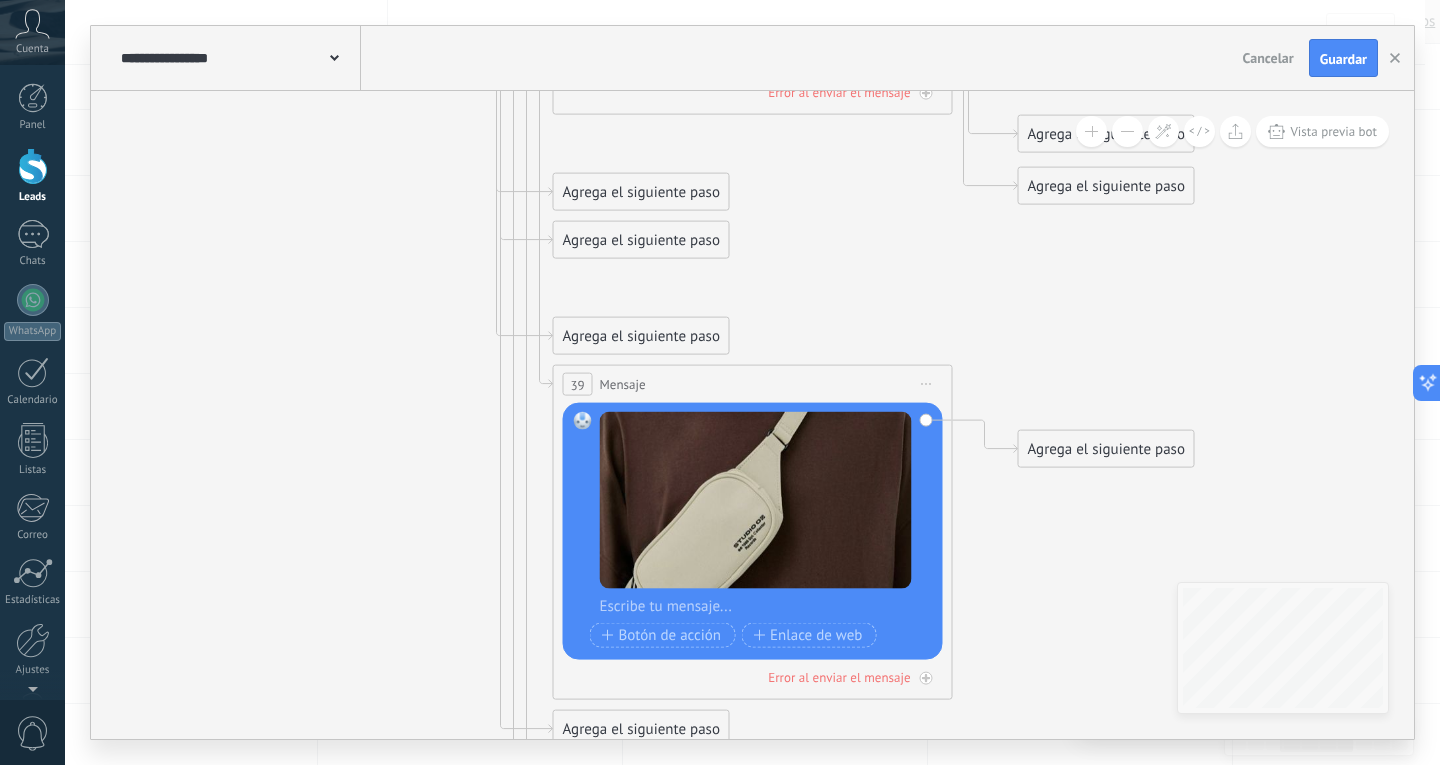 type 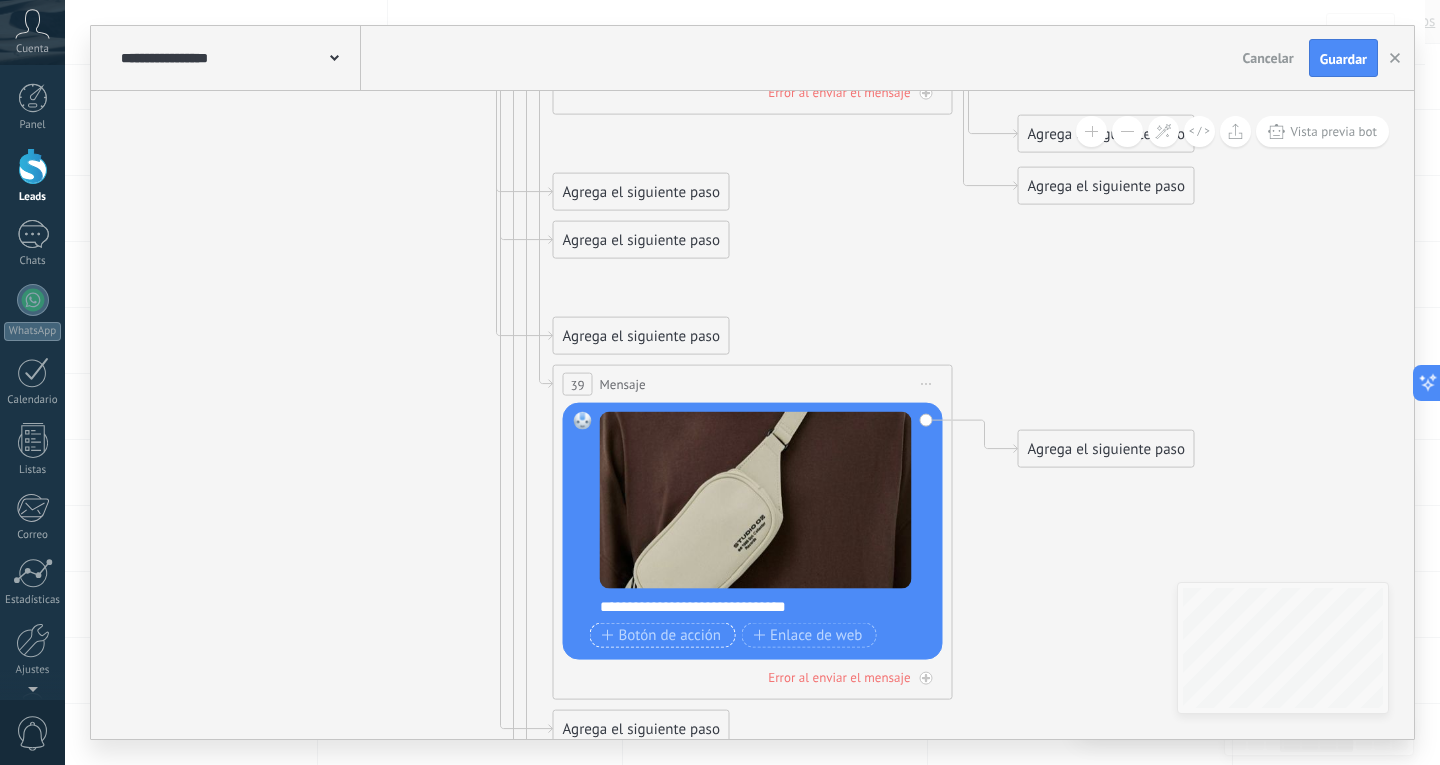 click on "Botón de acción" at bounding box center [662, 635] 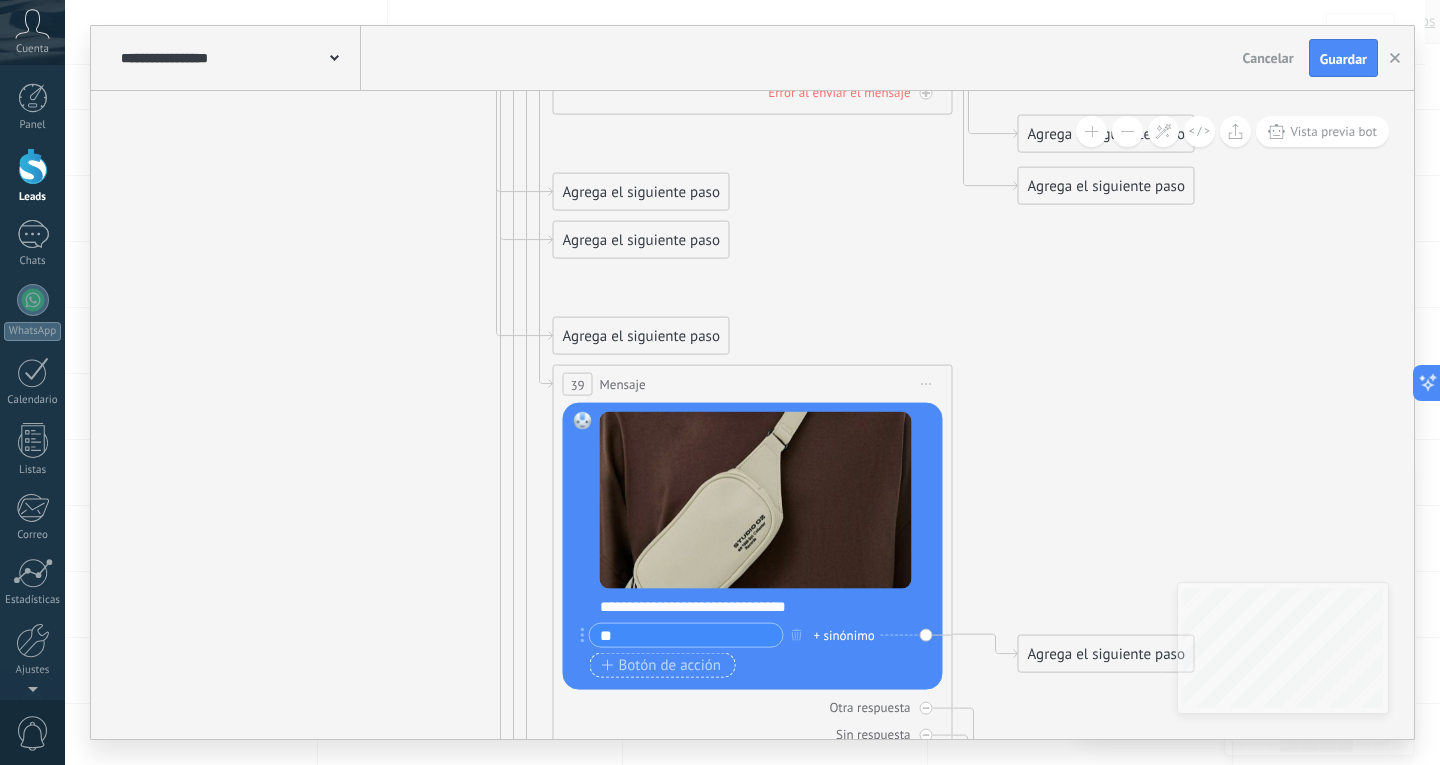 type on "**" 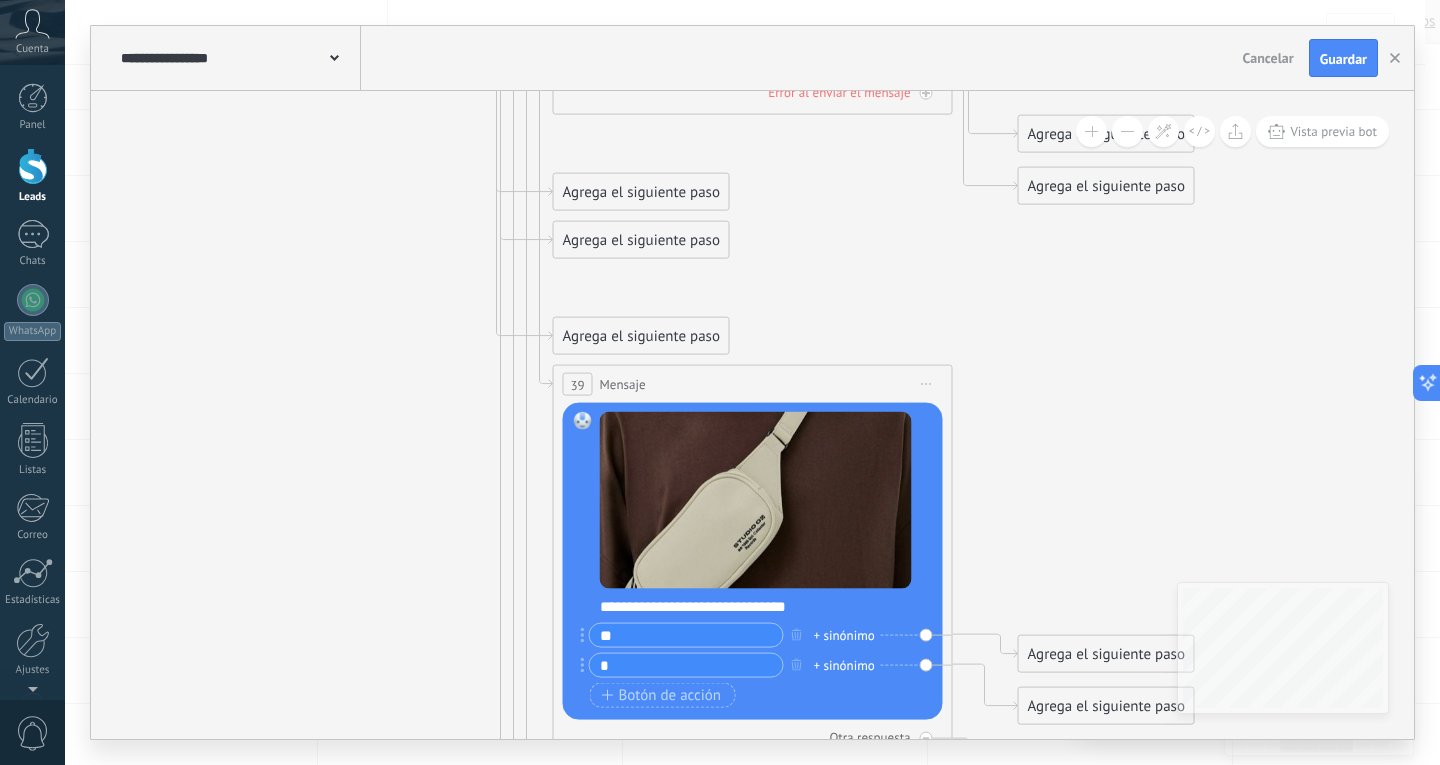 type on "**" 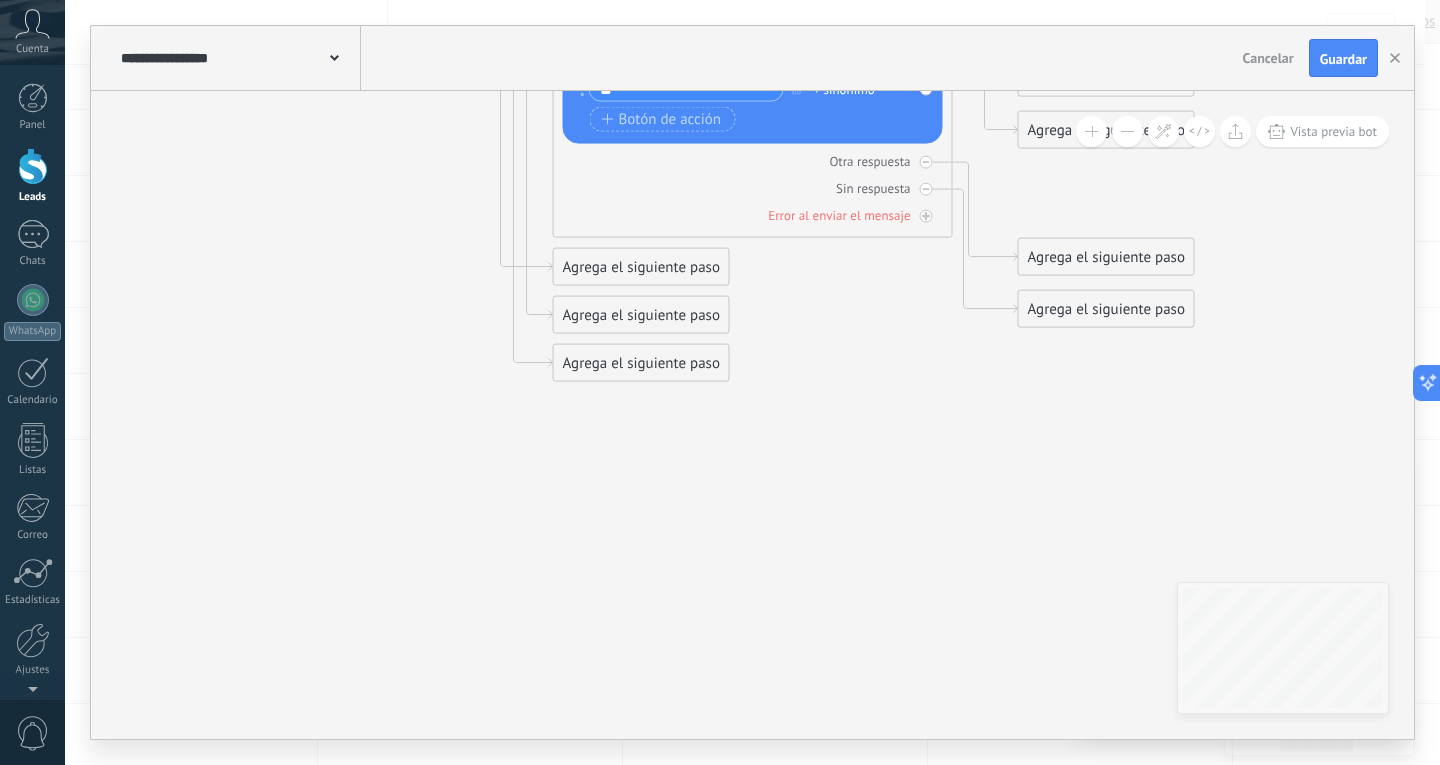 click on "Agrega el siguiente paso" at bounding box center [641, 315] 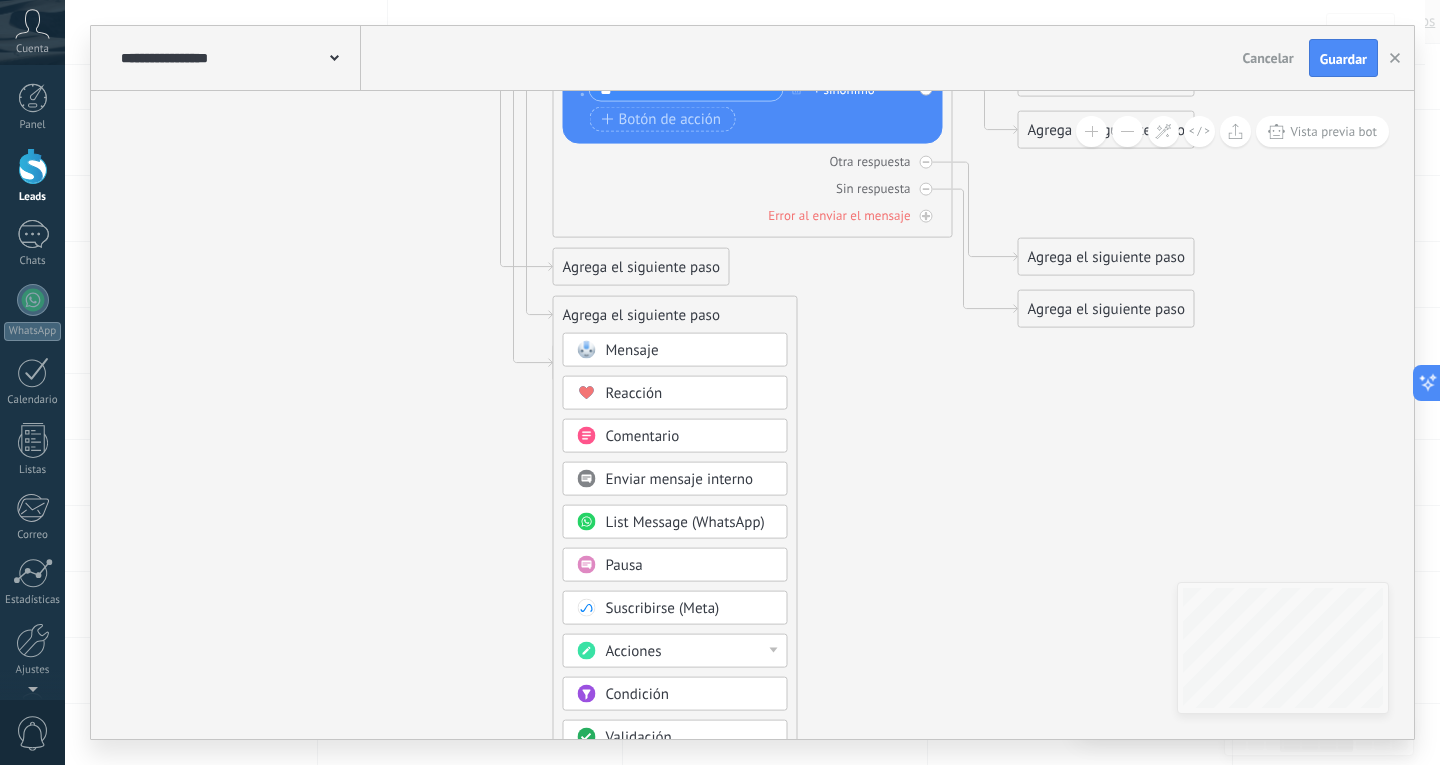 click on "Mensaje" at bounding box center (632, 350) 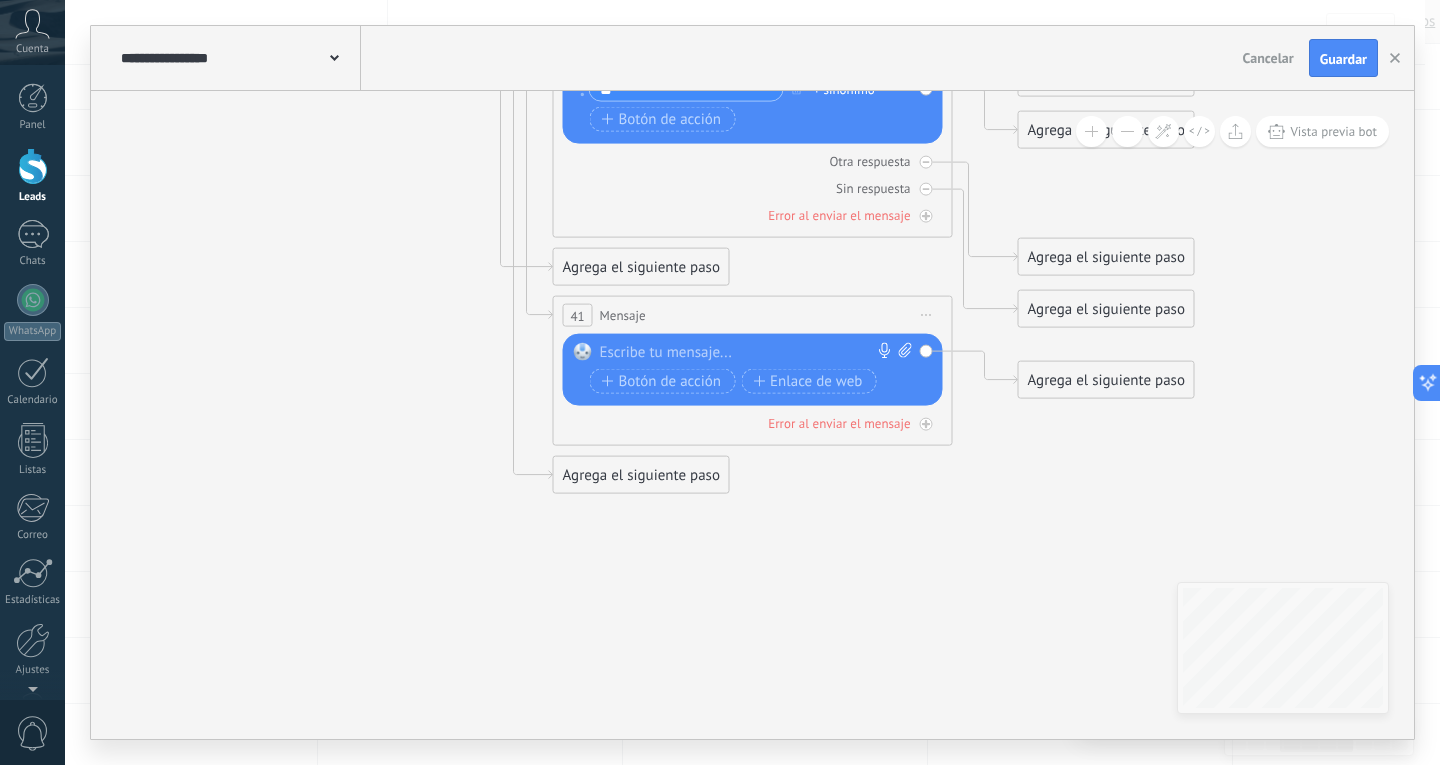 click on "Reemplazar
Quitar
Convertir a mensaje de voz
Arrastre la imagen aquí para adjuntarla.
Añadir imagen
Subir
Arrastrar y soltar
Archivo no encontrado
Escribe tu mensaje..." at bounding box center (753, 370) 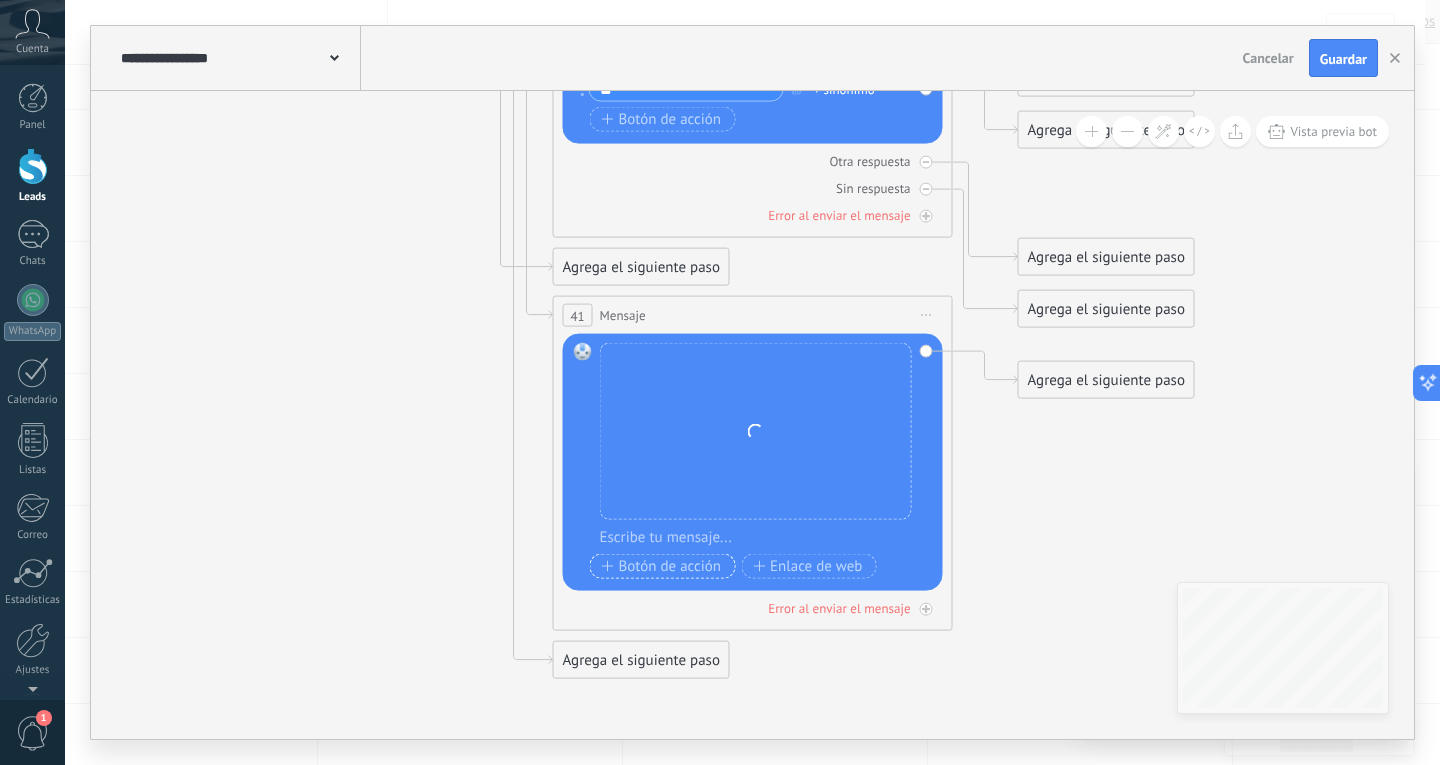 click on "Botón de acción" at bounding box center (662, 566) 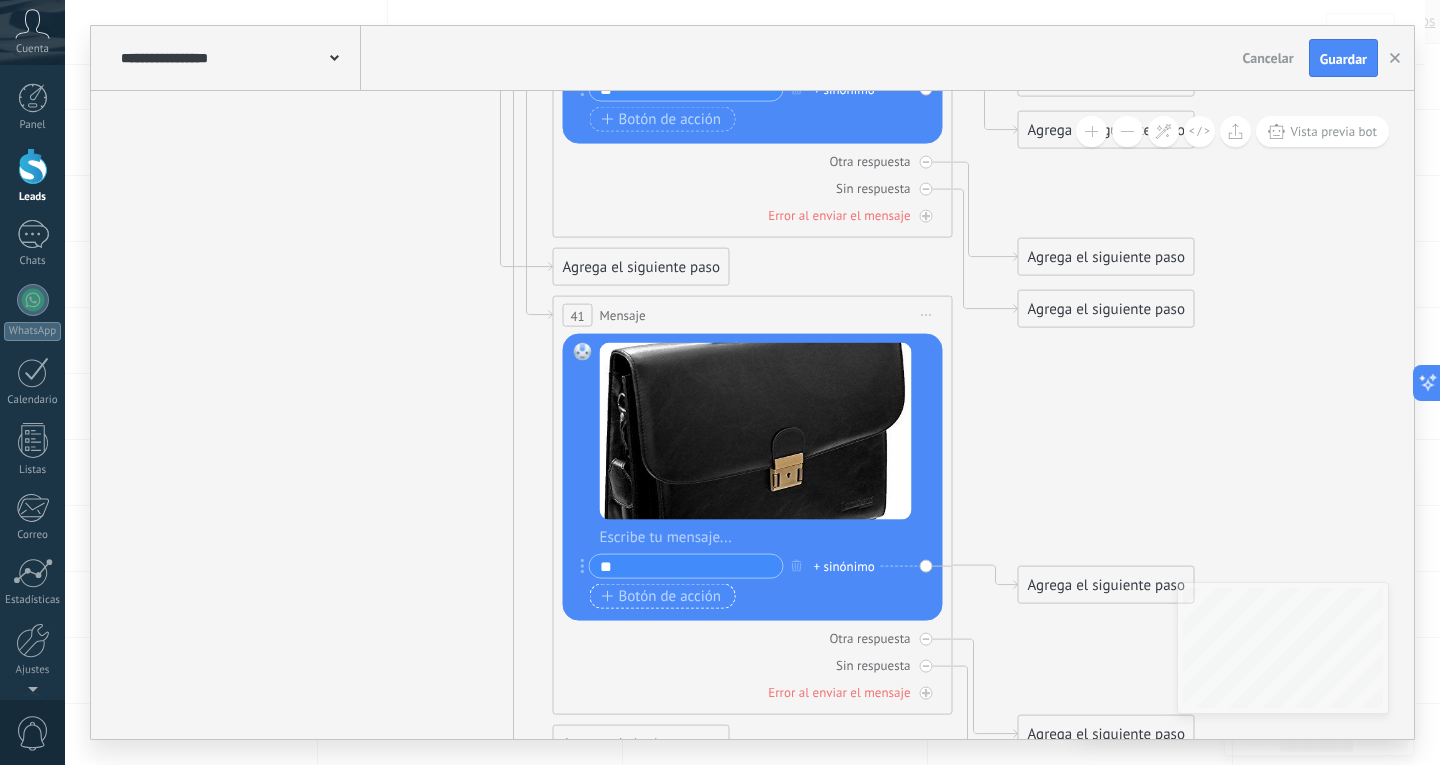 type on "**" 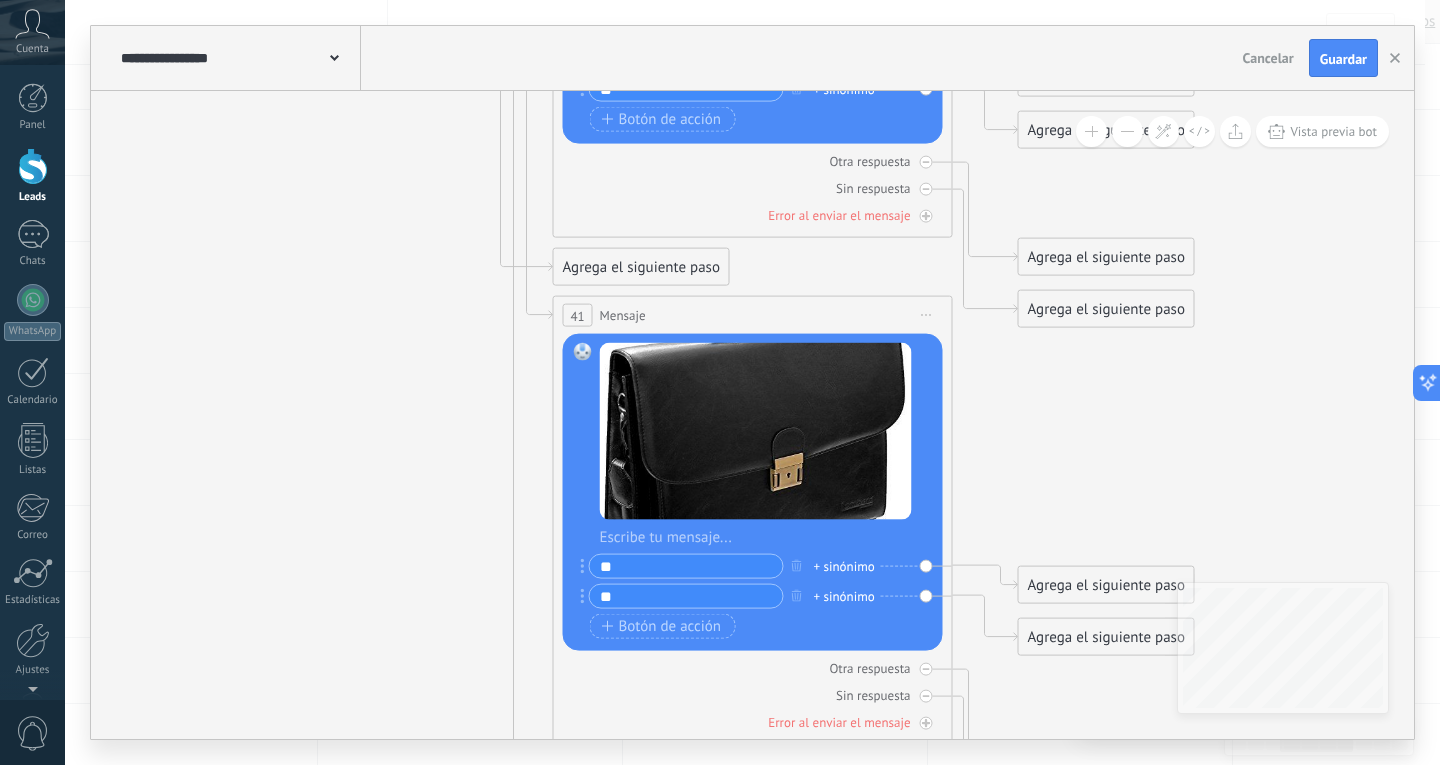 type on "**" 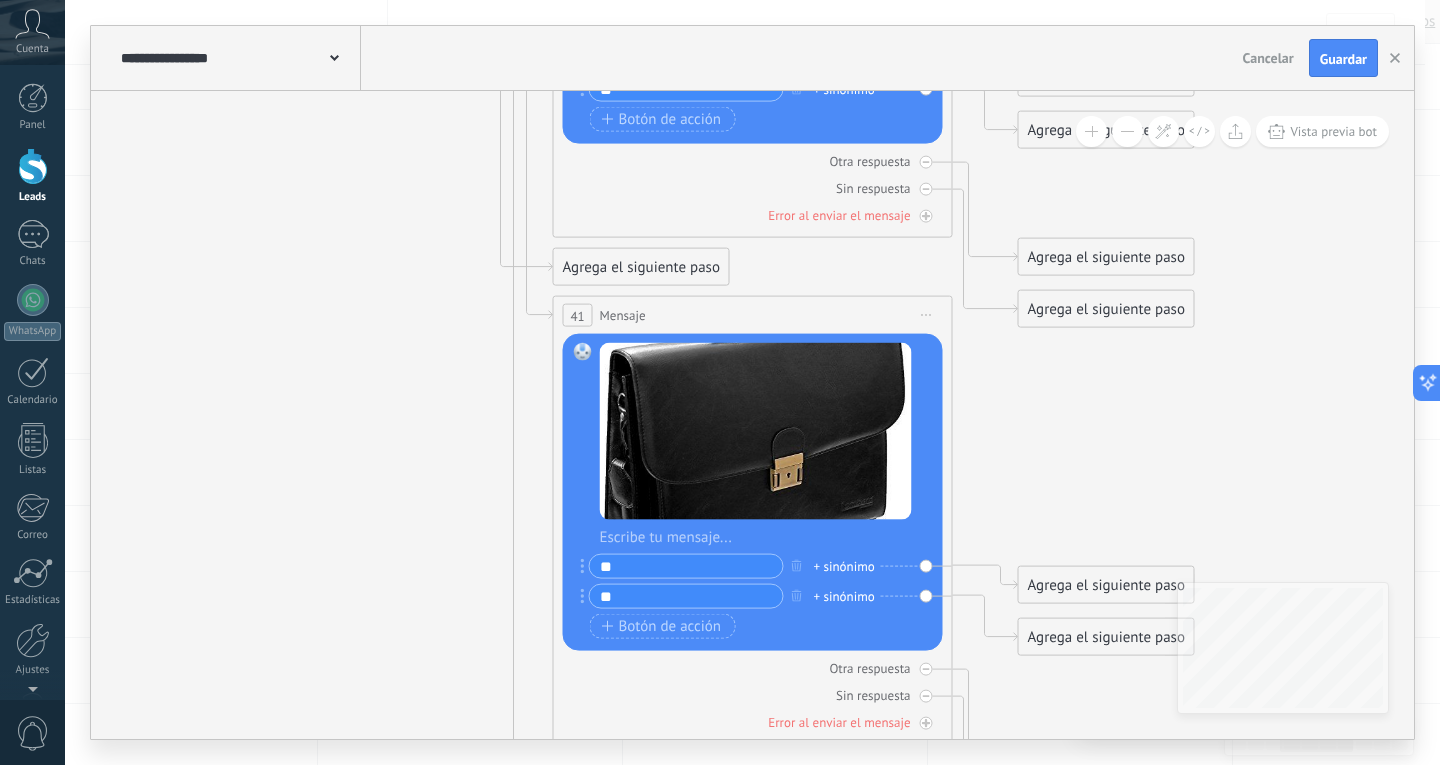 type 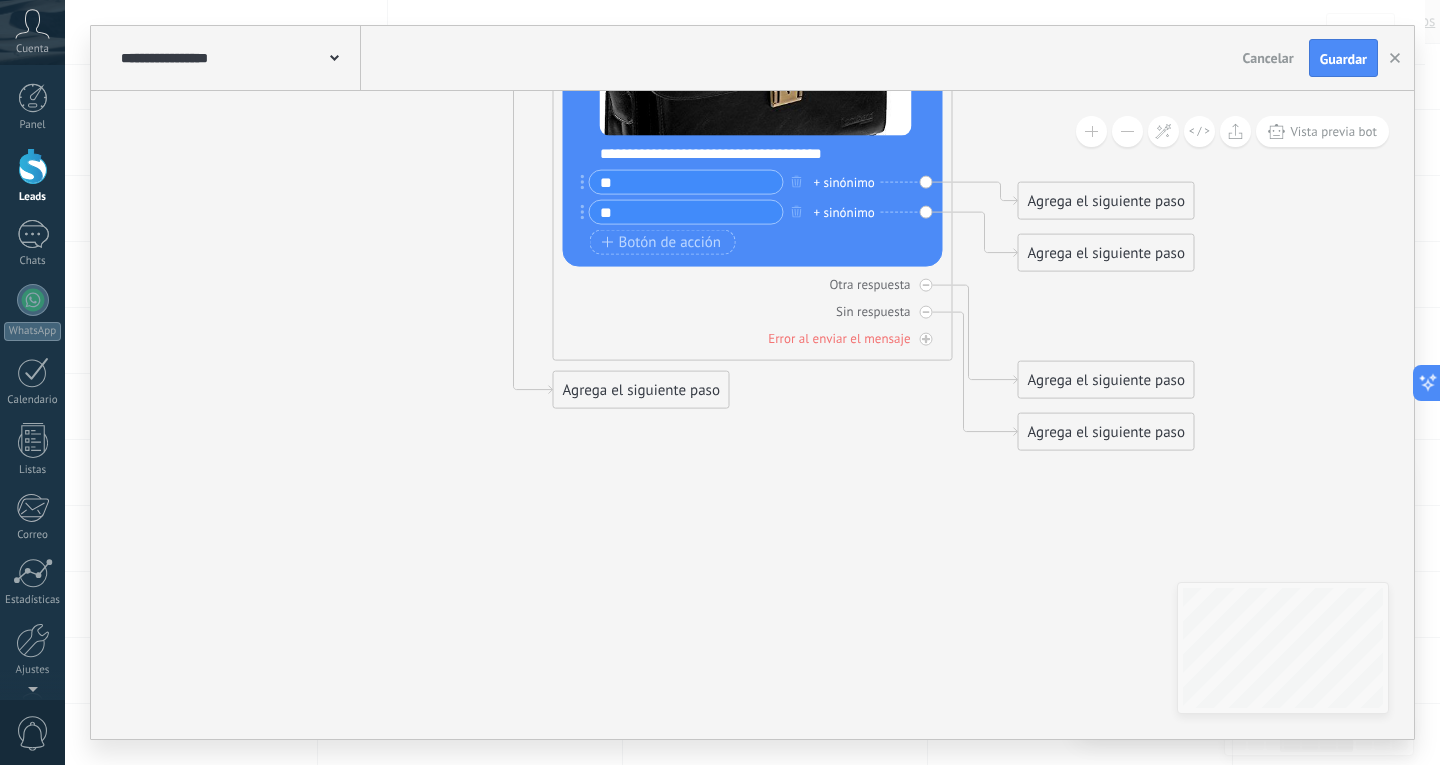 click on "Agrega el siguiente paso" at bounding box center [641, 390] 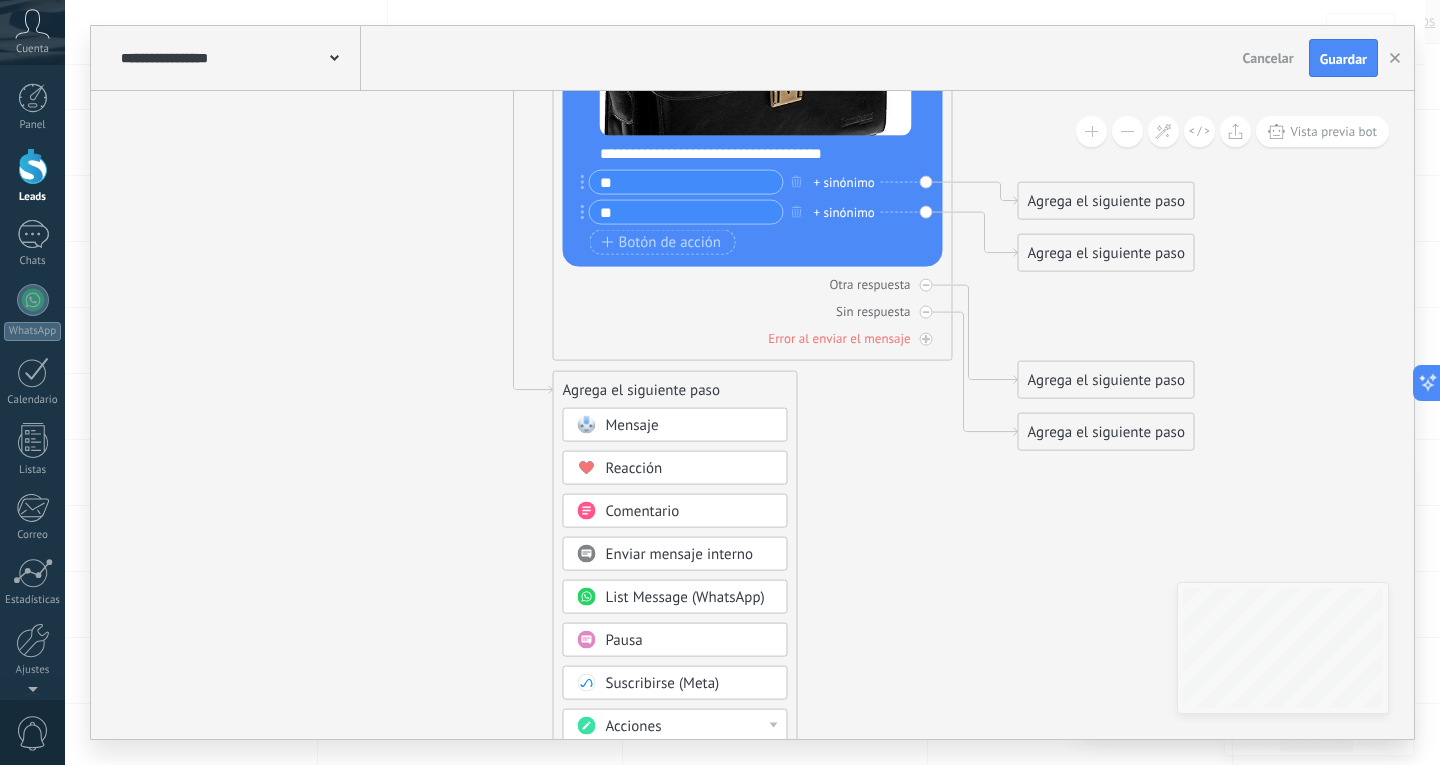 click on "Mensaje" at bounding box center (690, 426) 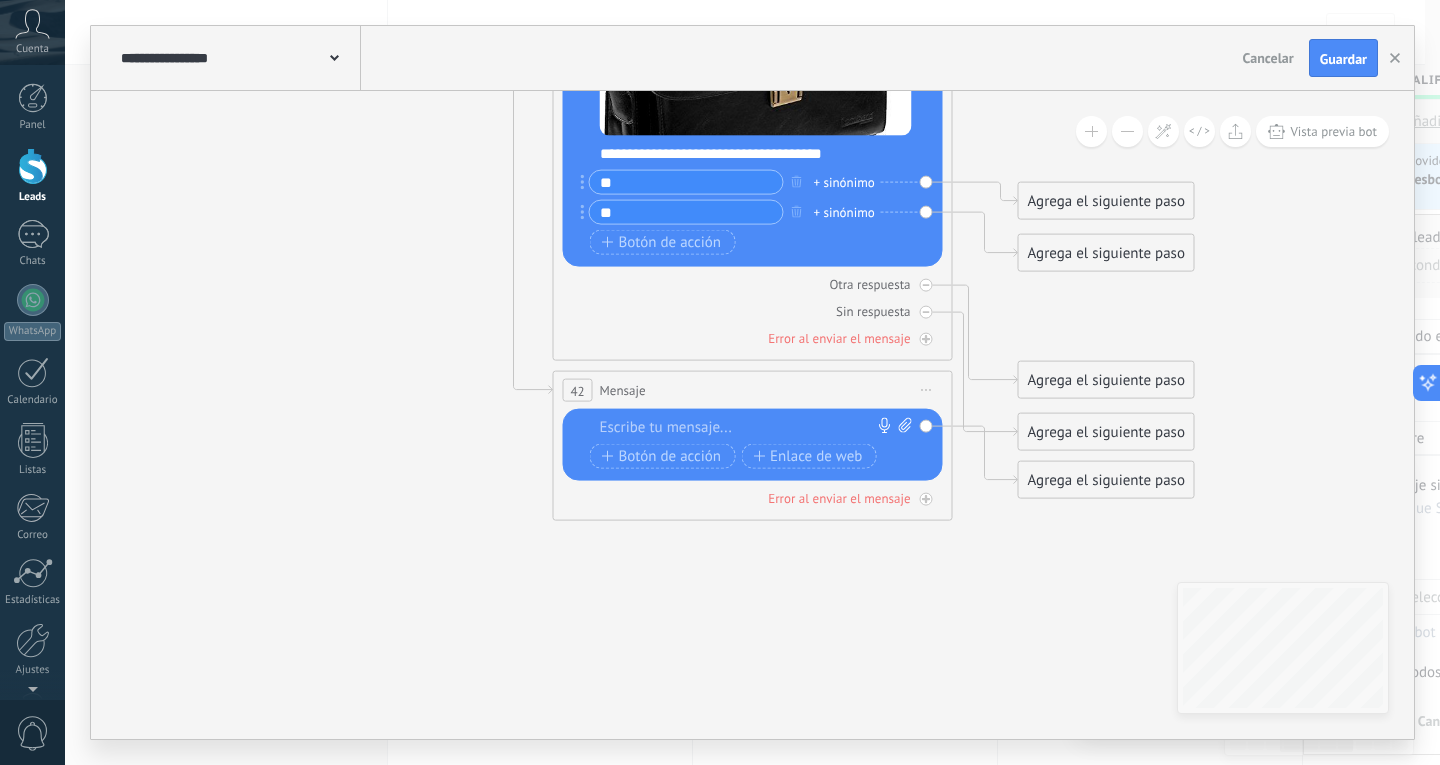 scroll, scrollTop: 100, scrollLeft: 0, axis: vertical 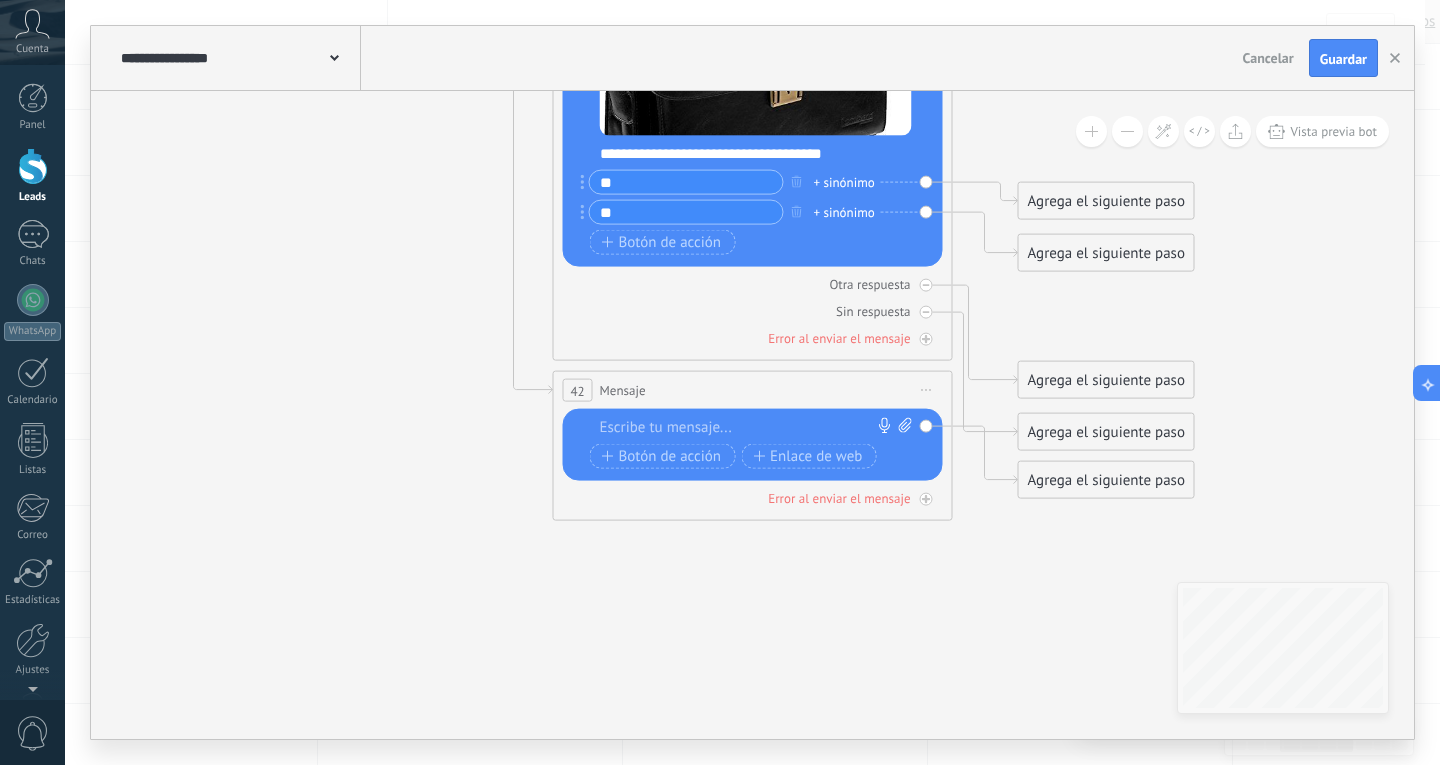 click on "Reemplazar
Quitar
Convertir a mensaje de voz
Arrastre la imagen aquí para adjuntarla.
Añadir imagen
Subir
Arrastrar y soltar
Archivo no encontrado
Escribe tu mensaje..." at bounding box center [753, 445] 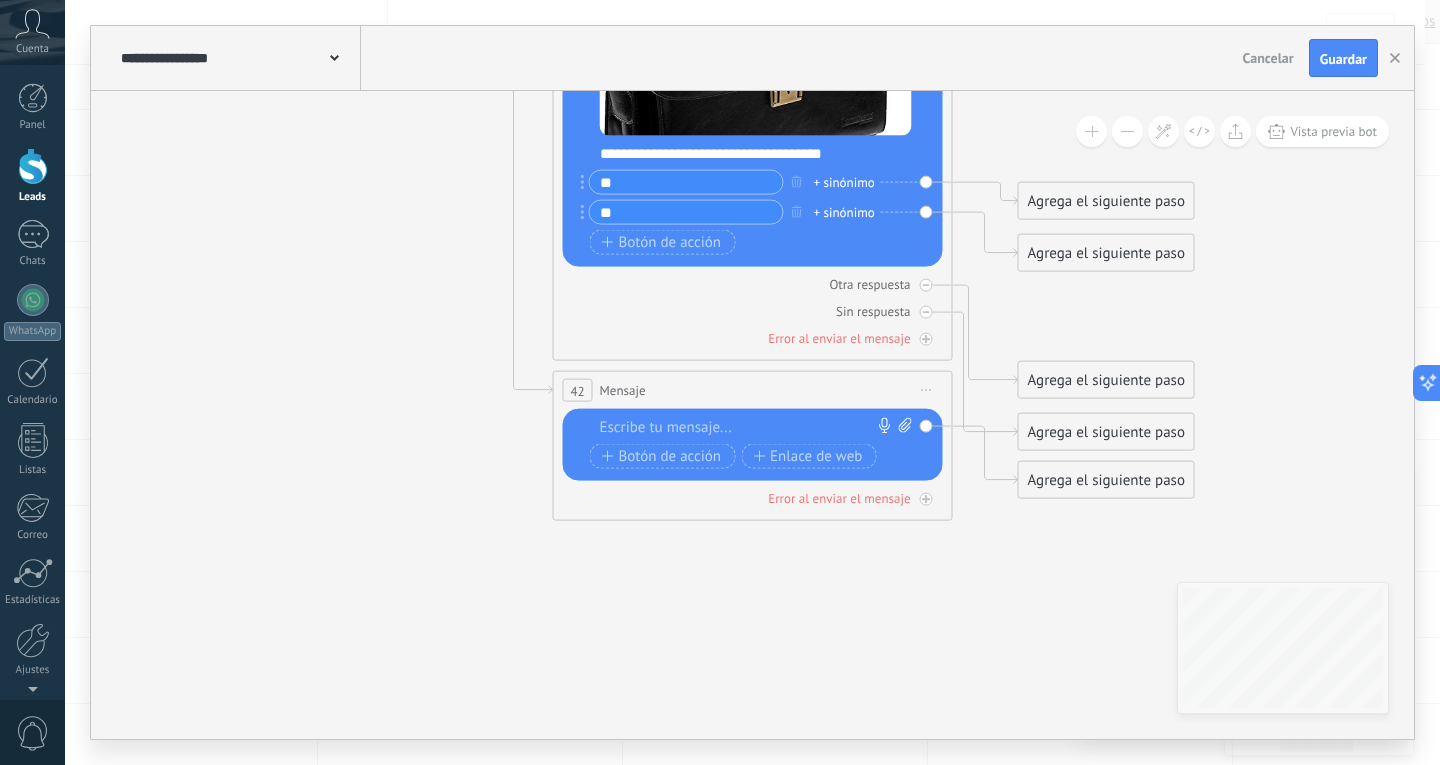 click at bounding box center (748, 428) 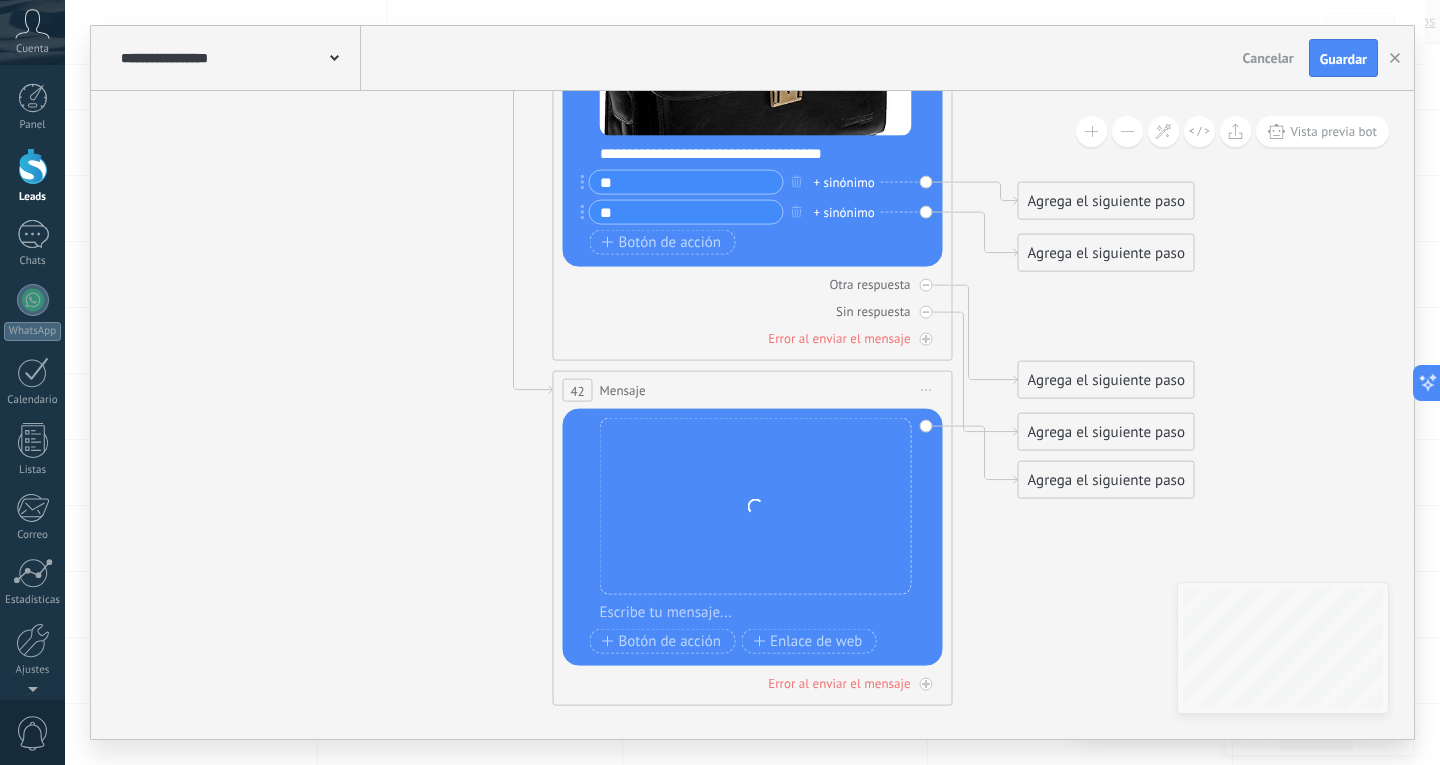 click at bounding box center [766, 613] 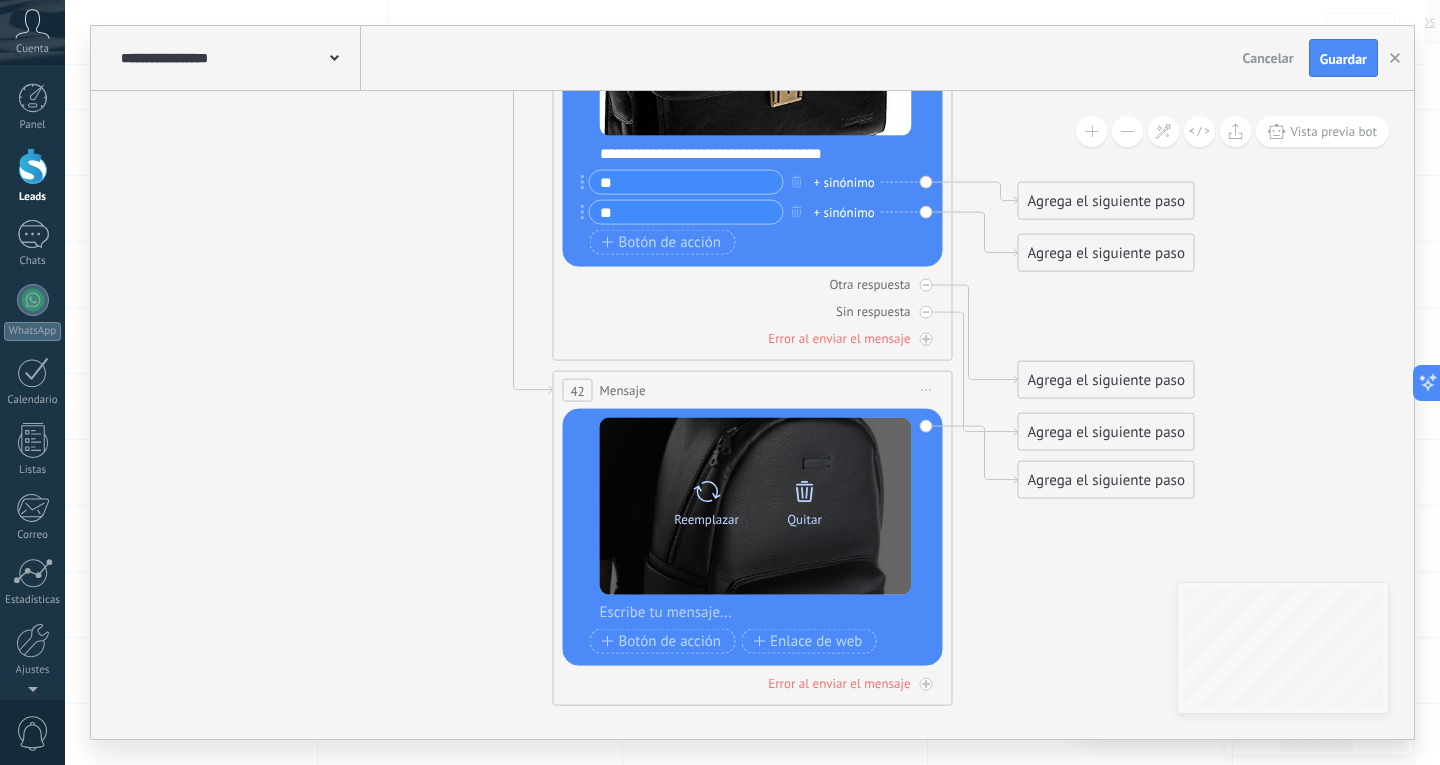 type 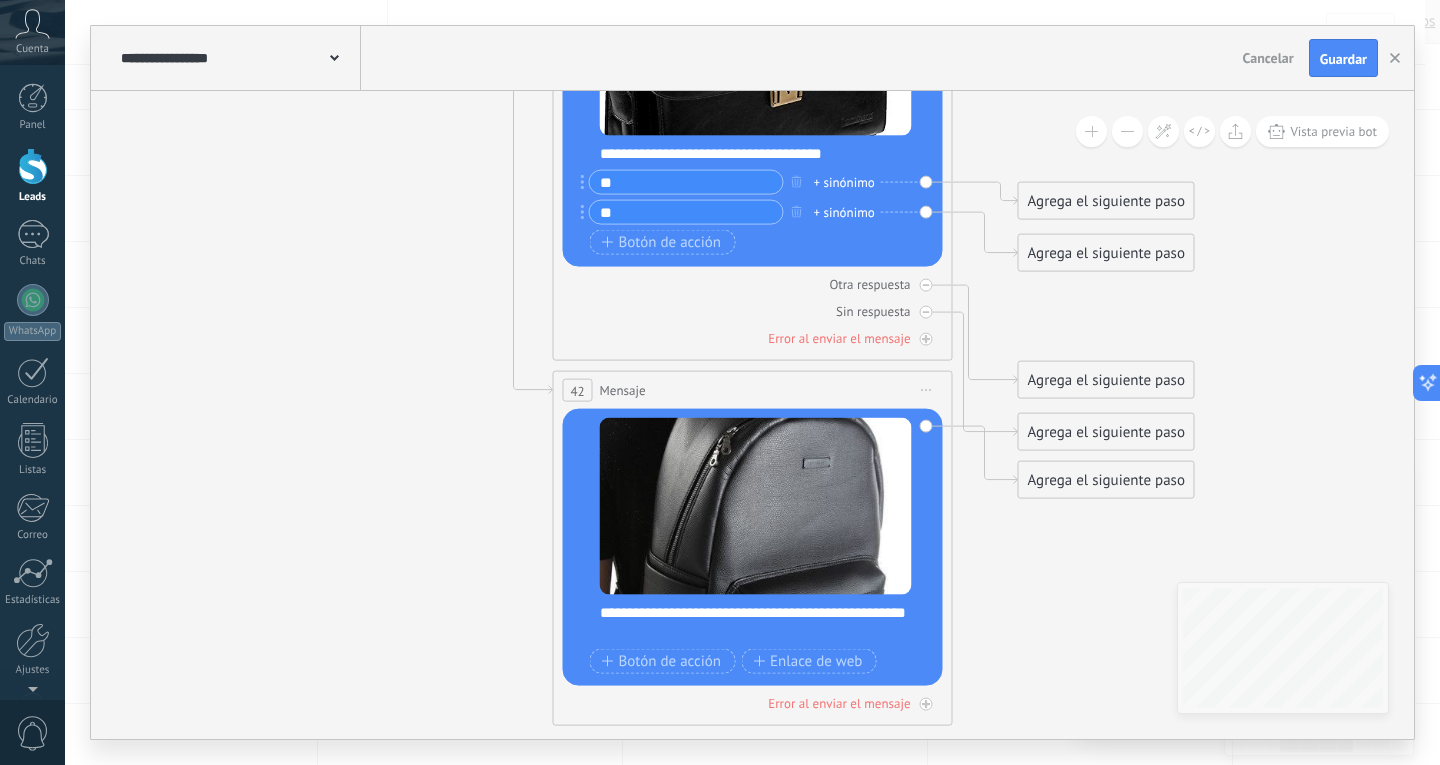 click on "**********" at bounding box center [766, 623] 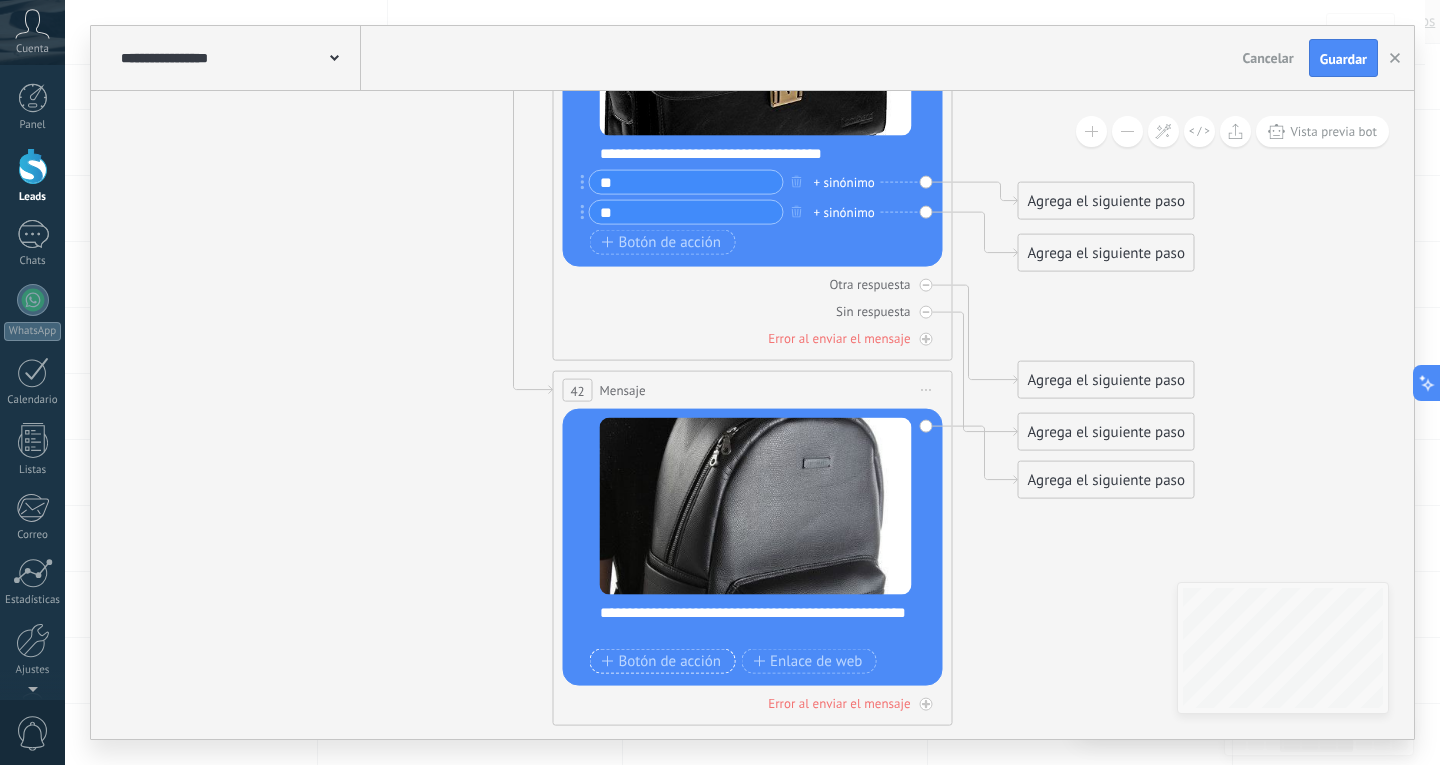 click on "Botón de acción" at bounding box center (662, 661) 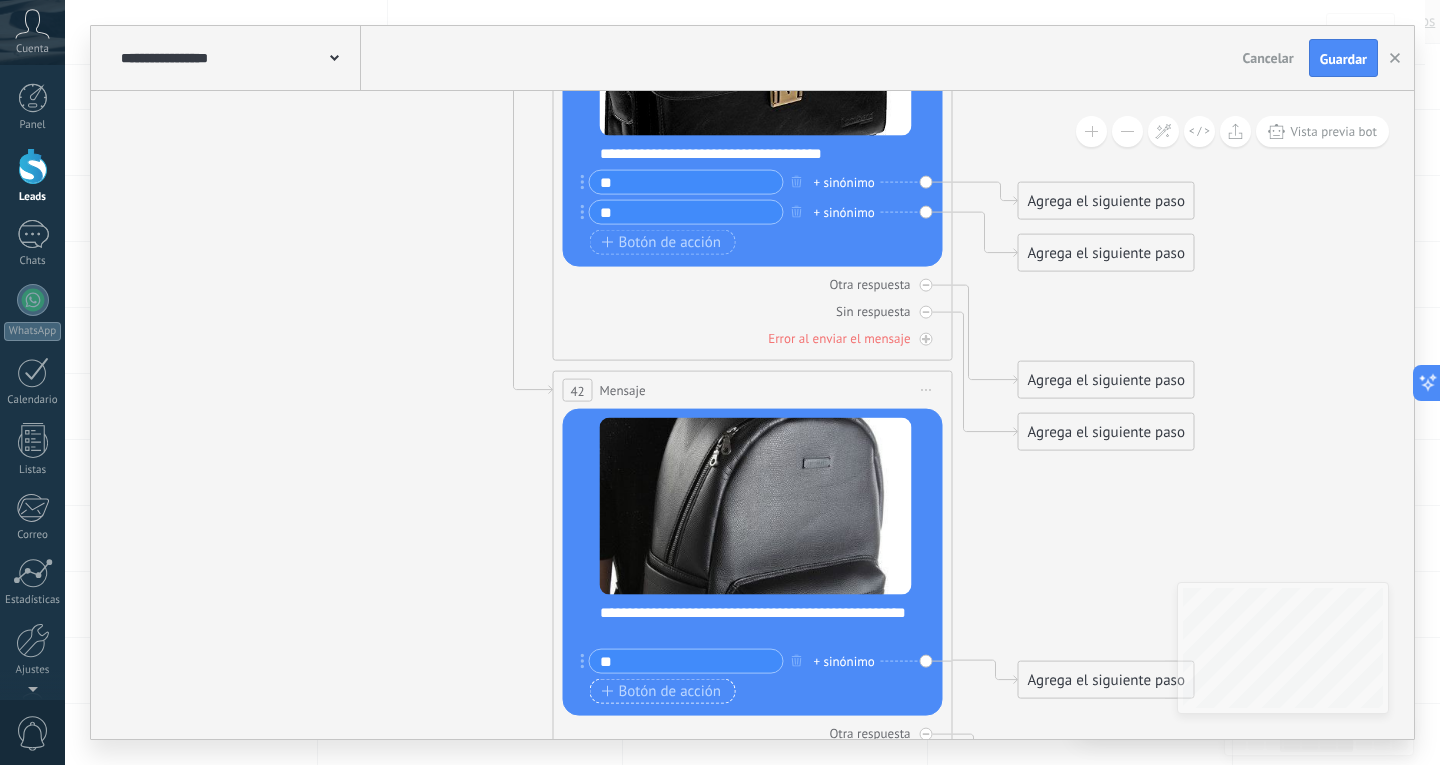 type on "**" 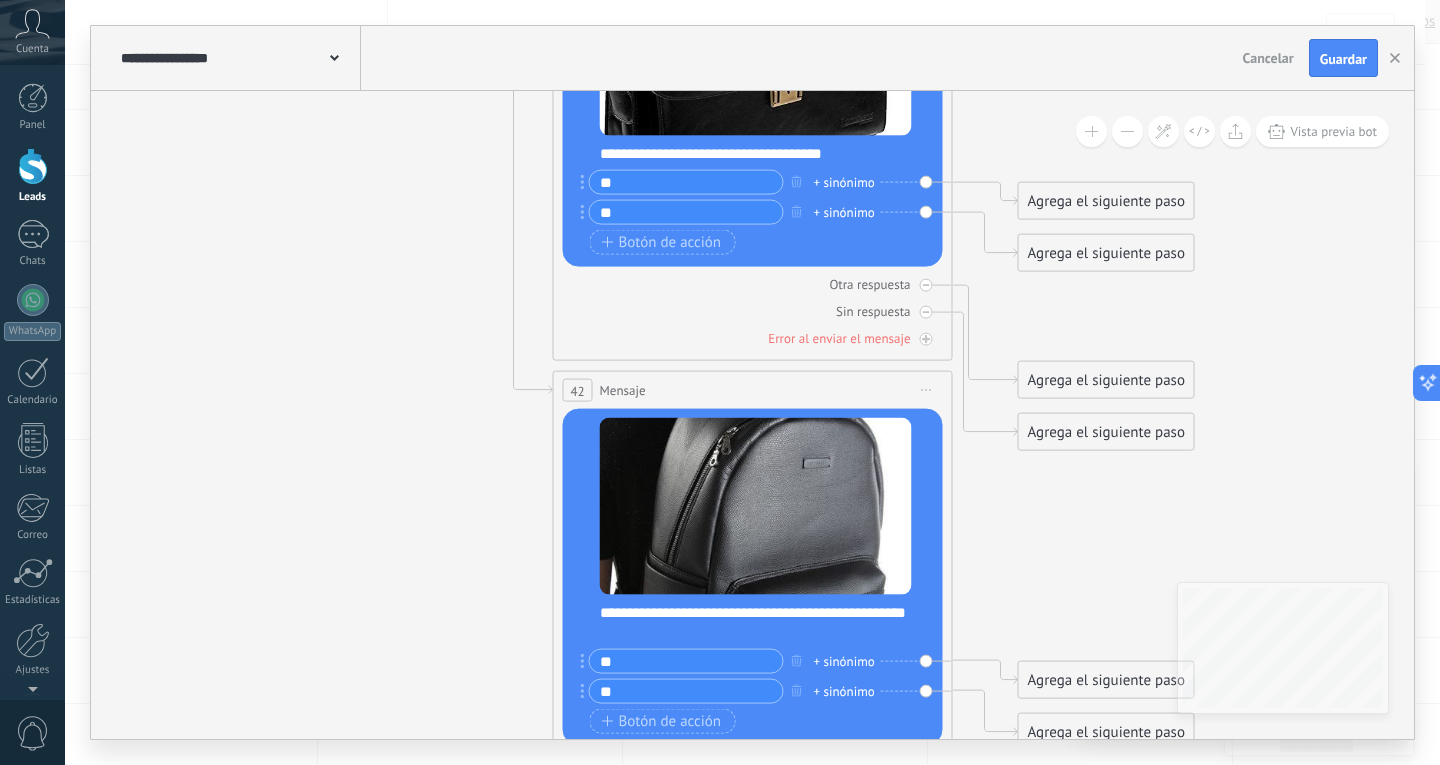 type on "**" 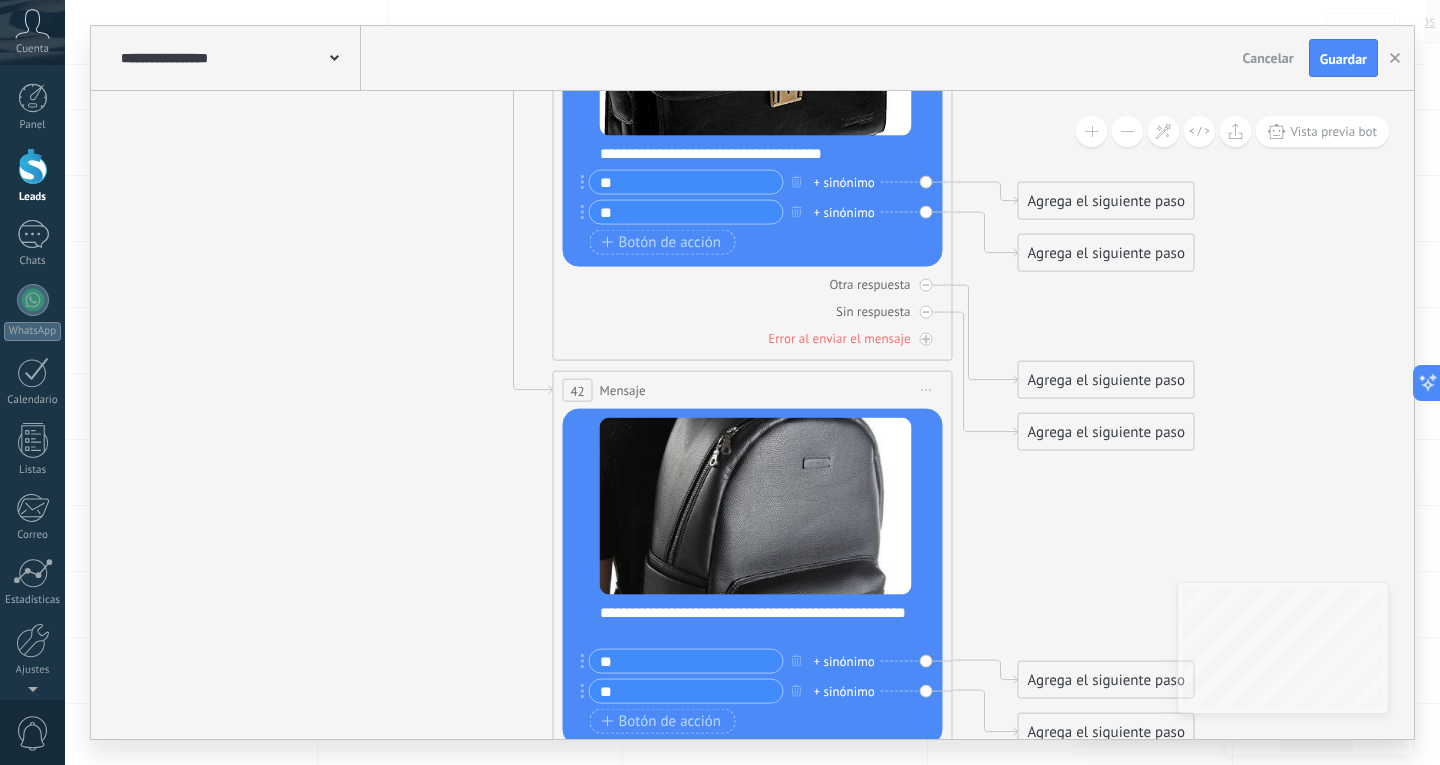 click 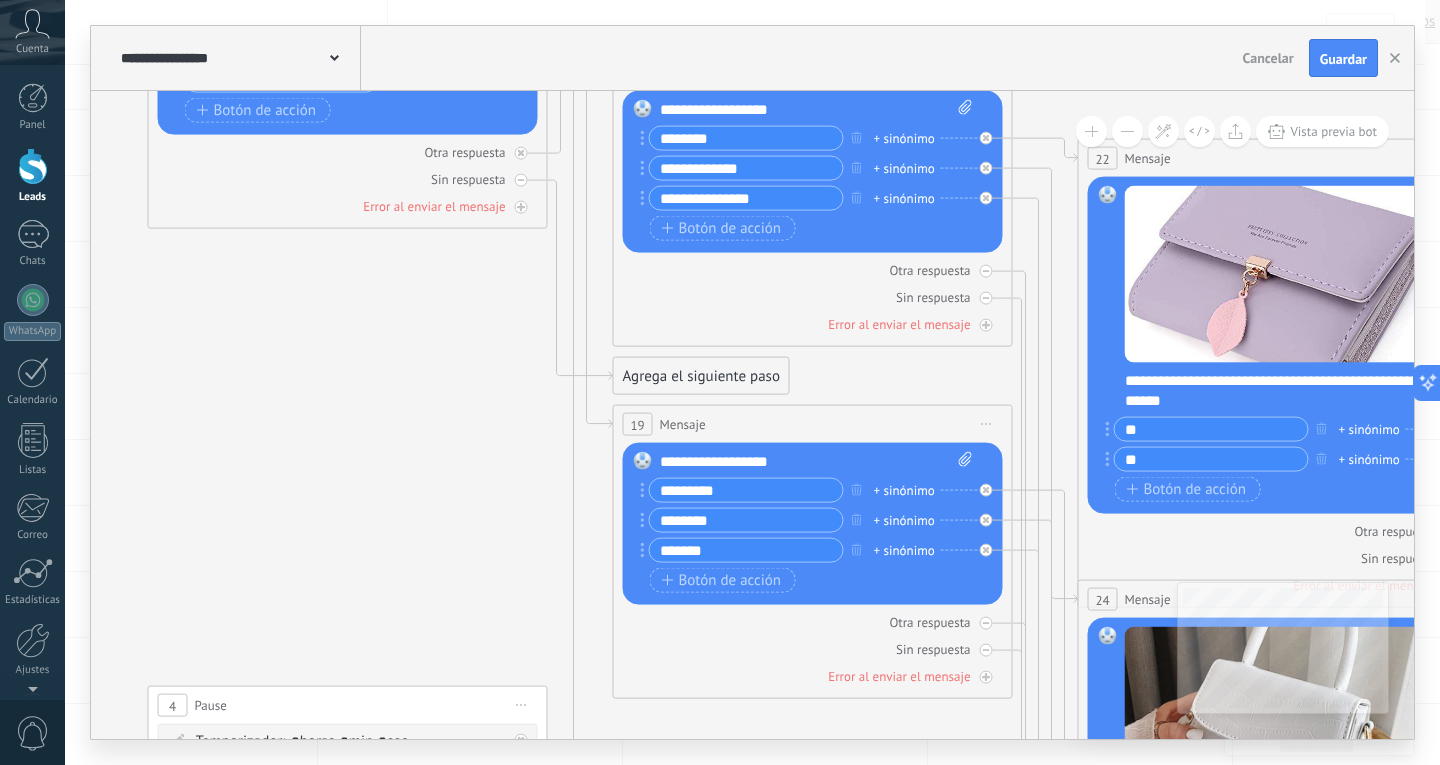 drag, startPoint x: 186, startPoint y: 491, endPoint x: 809, endPoint y: 800, distance: 695.4207 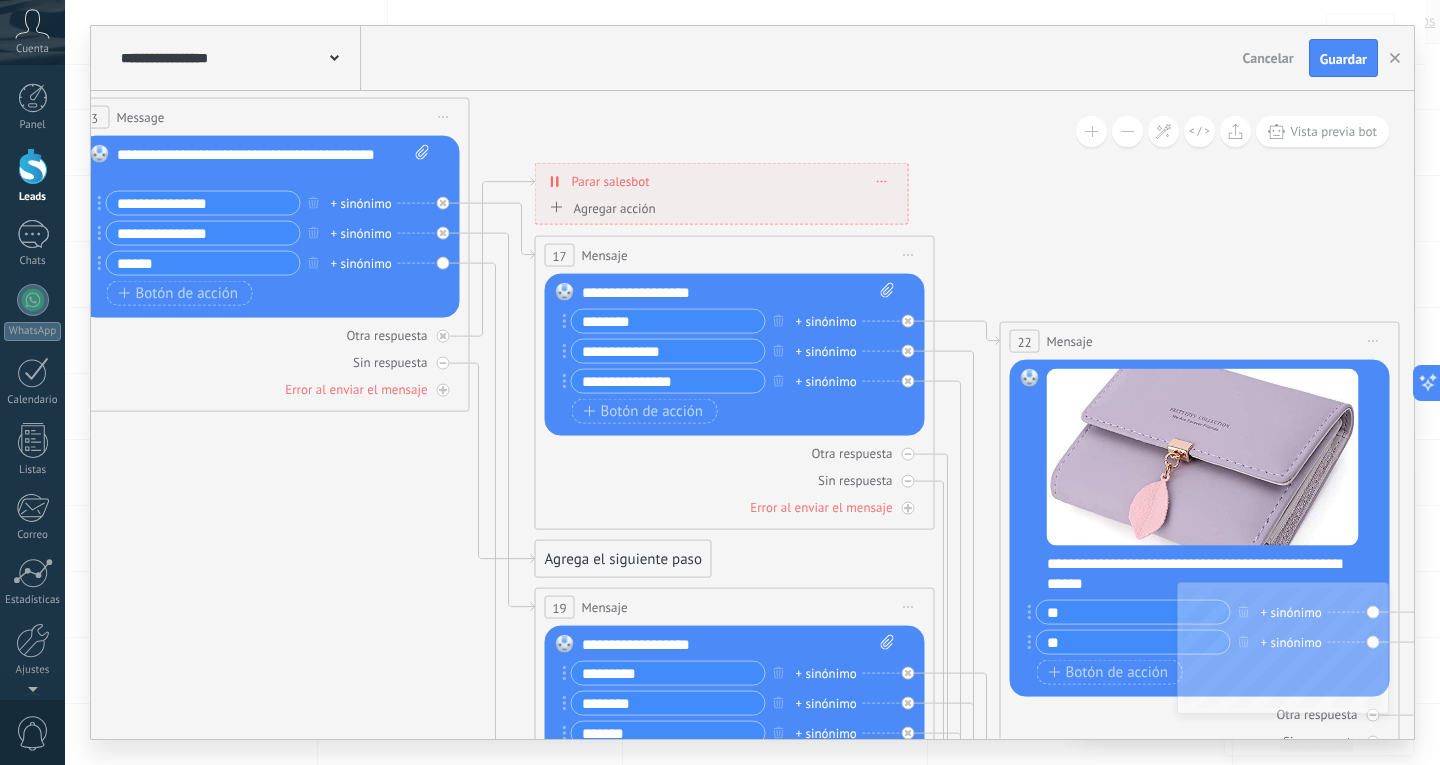 drag, startPoint x: 542, startPoint y: 524, endPoint x: 366, endPoint y: 621, distance: 200.96019 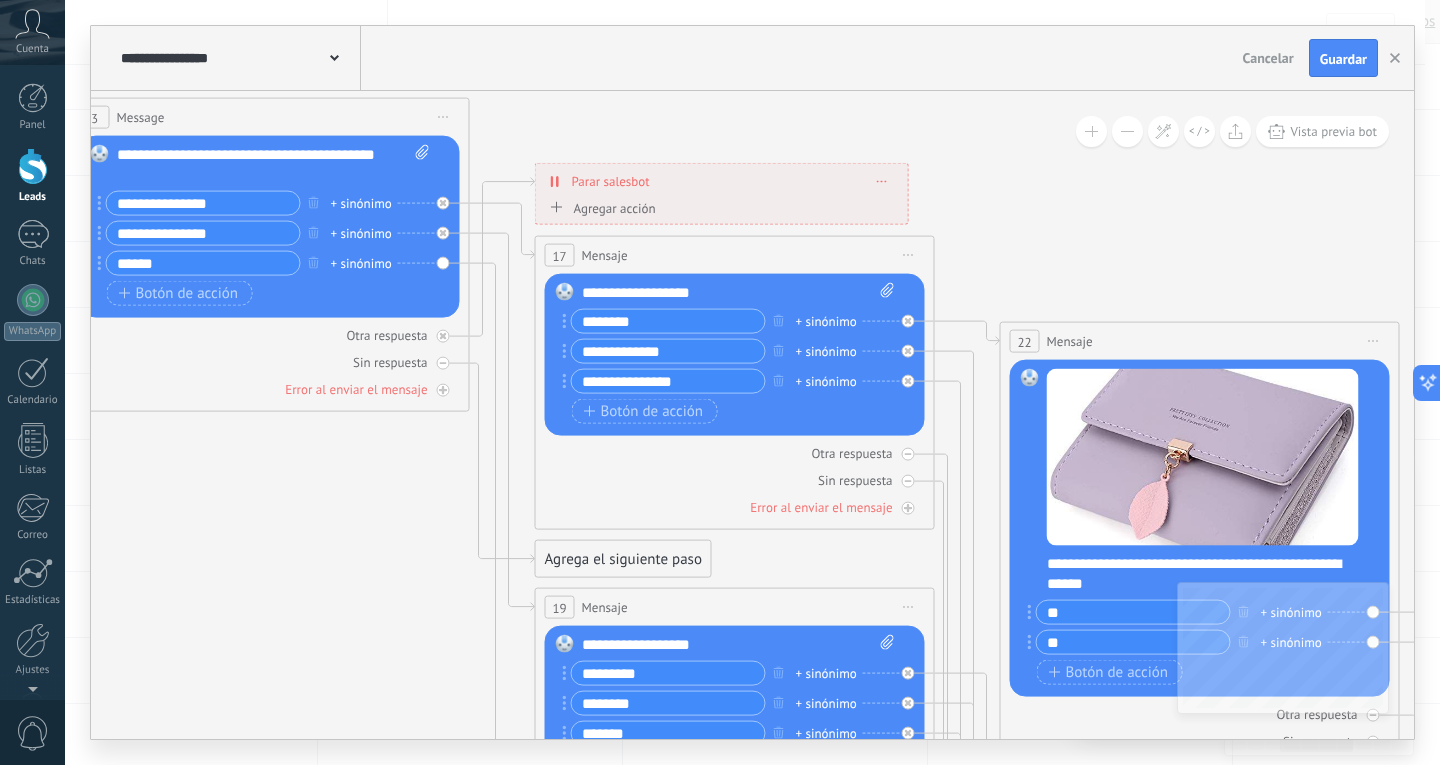click 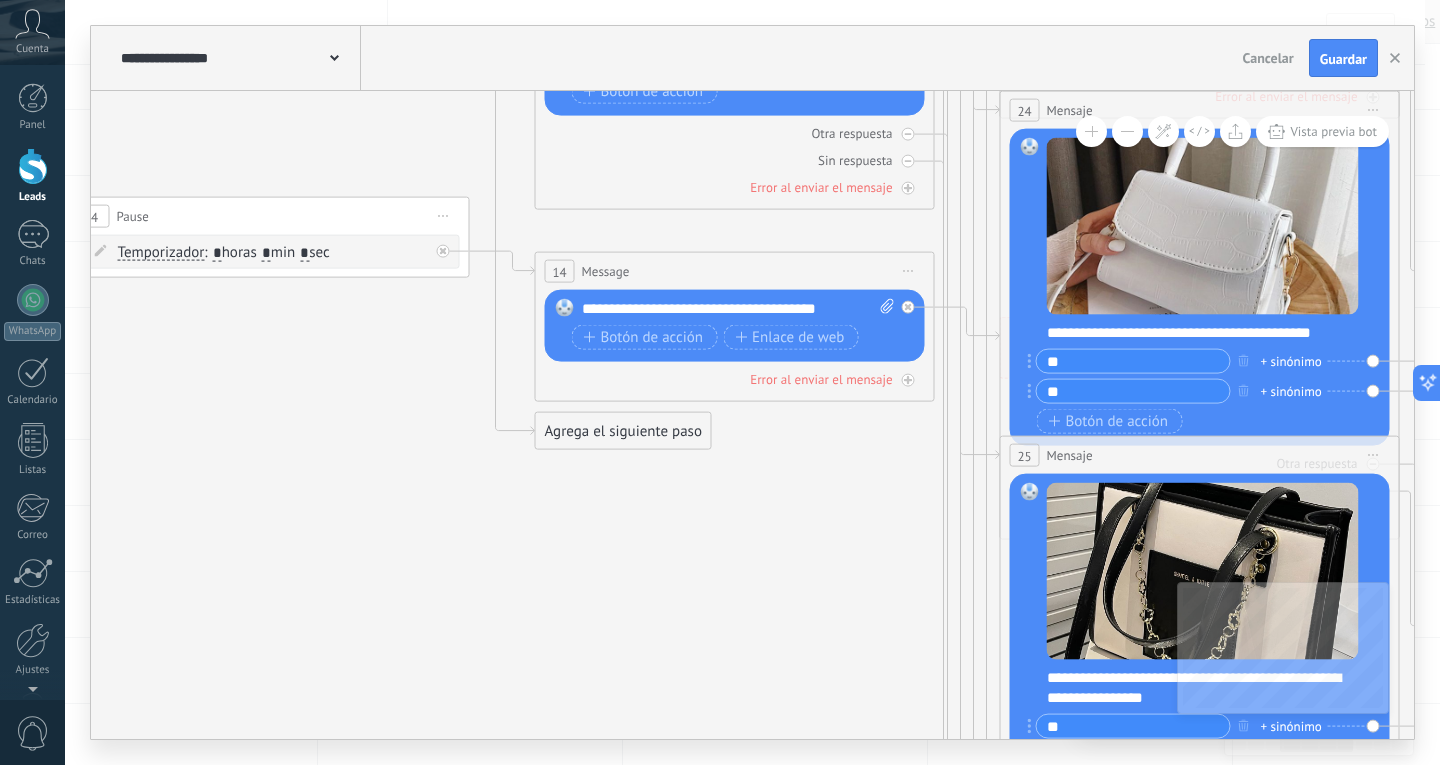 click on "Agrega el siguiente paso" at bounding box center [623, 431] 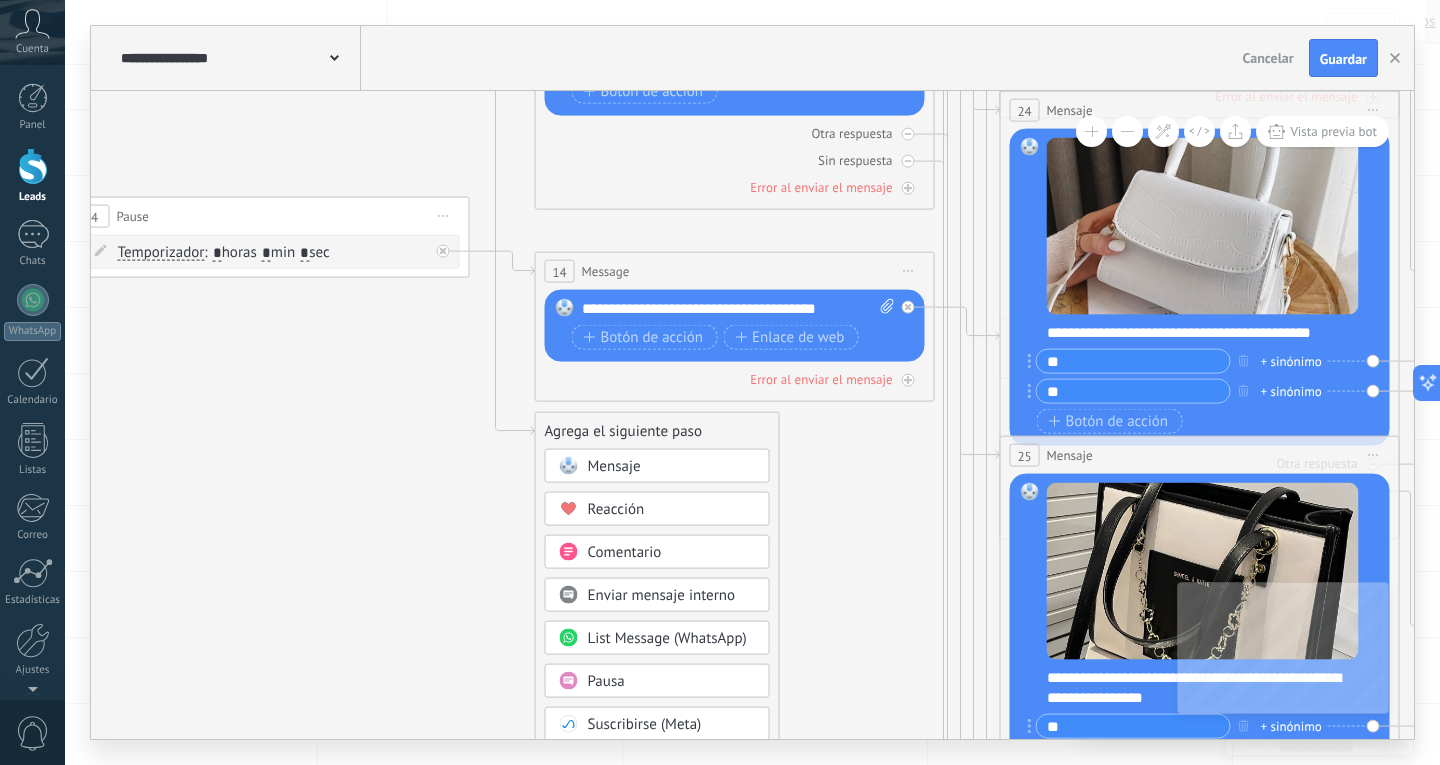 click on "Mensaje" at bounding box center [614, 466] 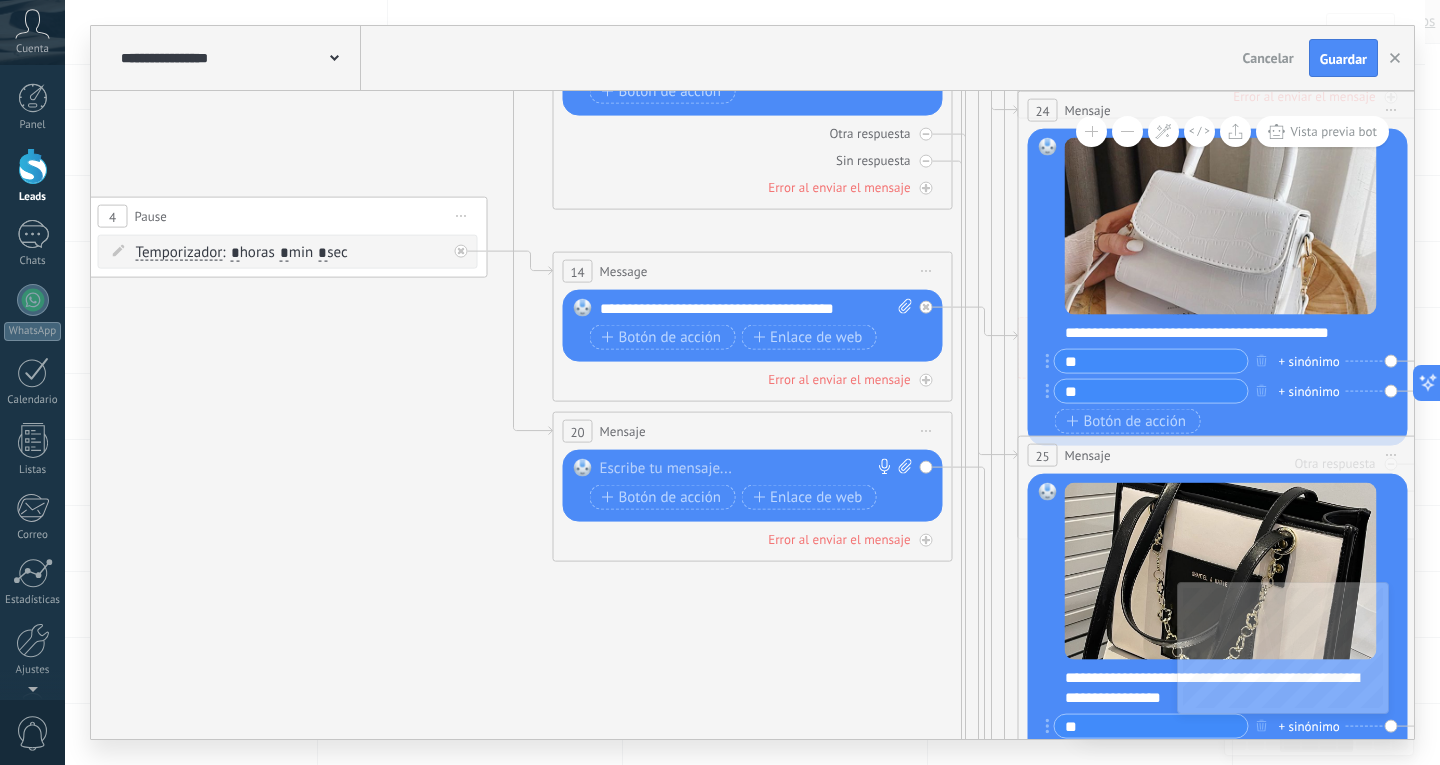 click on "Reemplazar
Quitar
Convertir a mensaje de voz
Arrastre la imagen aquí para adjuntarla.
Añadir imagen
Subir
Arrastrar y soltar
Archivo no encontrado
Escribe tu mensaje..." at bounding box center (753, 486) 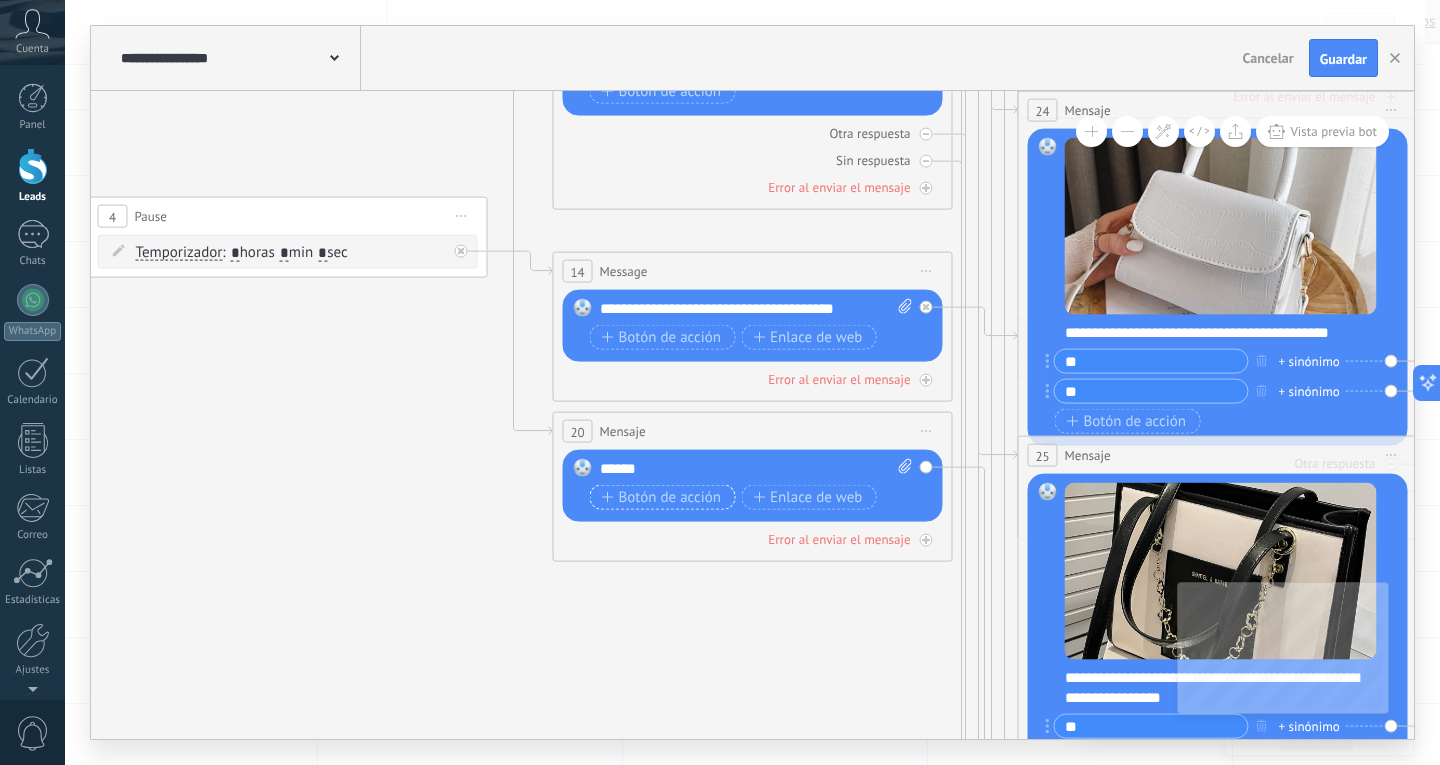 click on "Botón de acción" at bounding box center [662, 497] 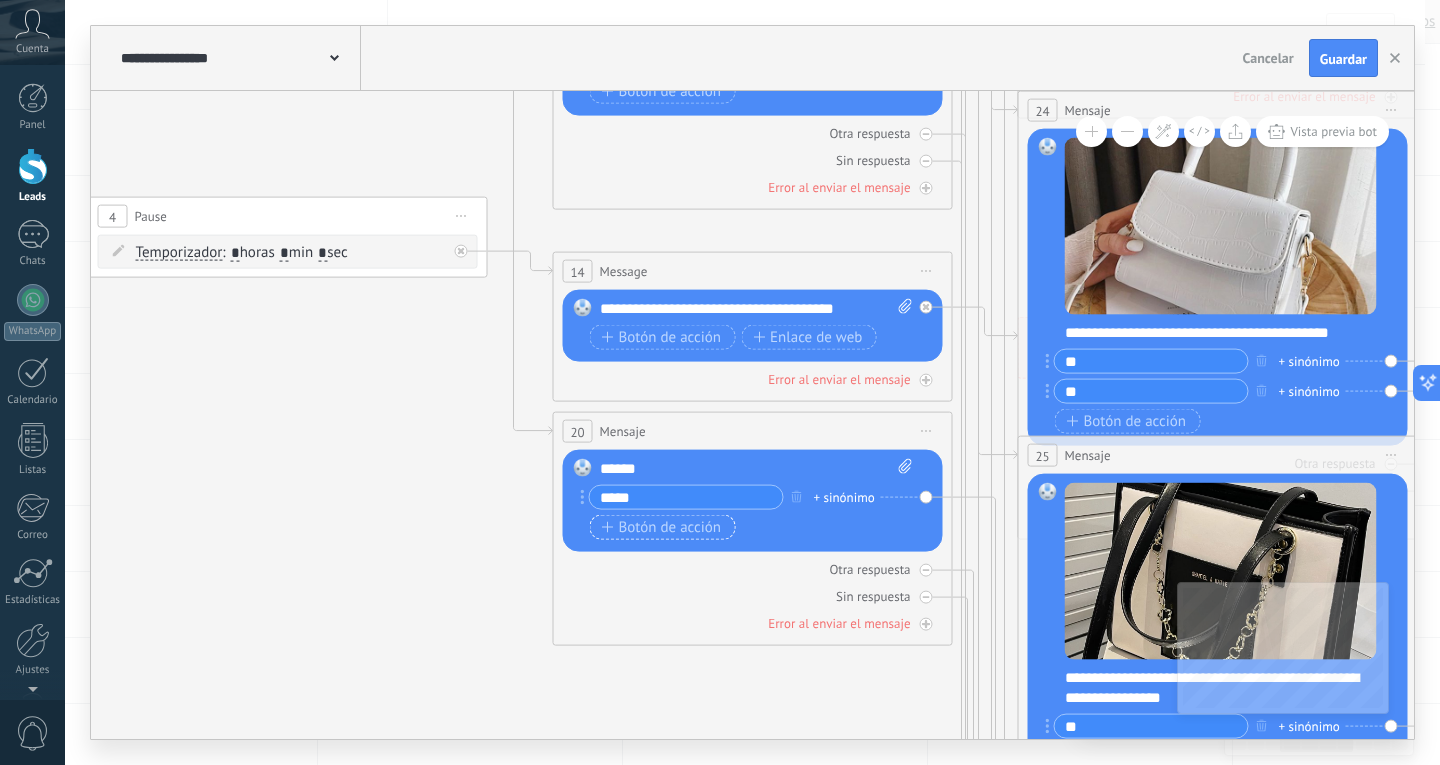 type on "*****" 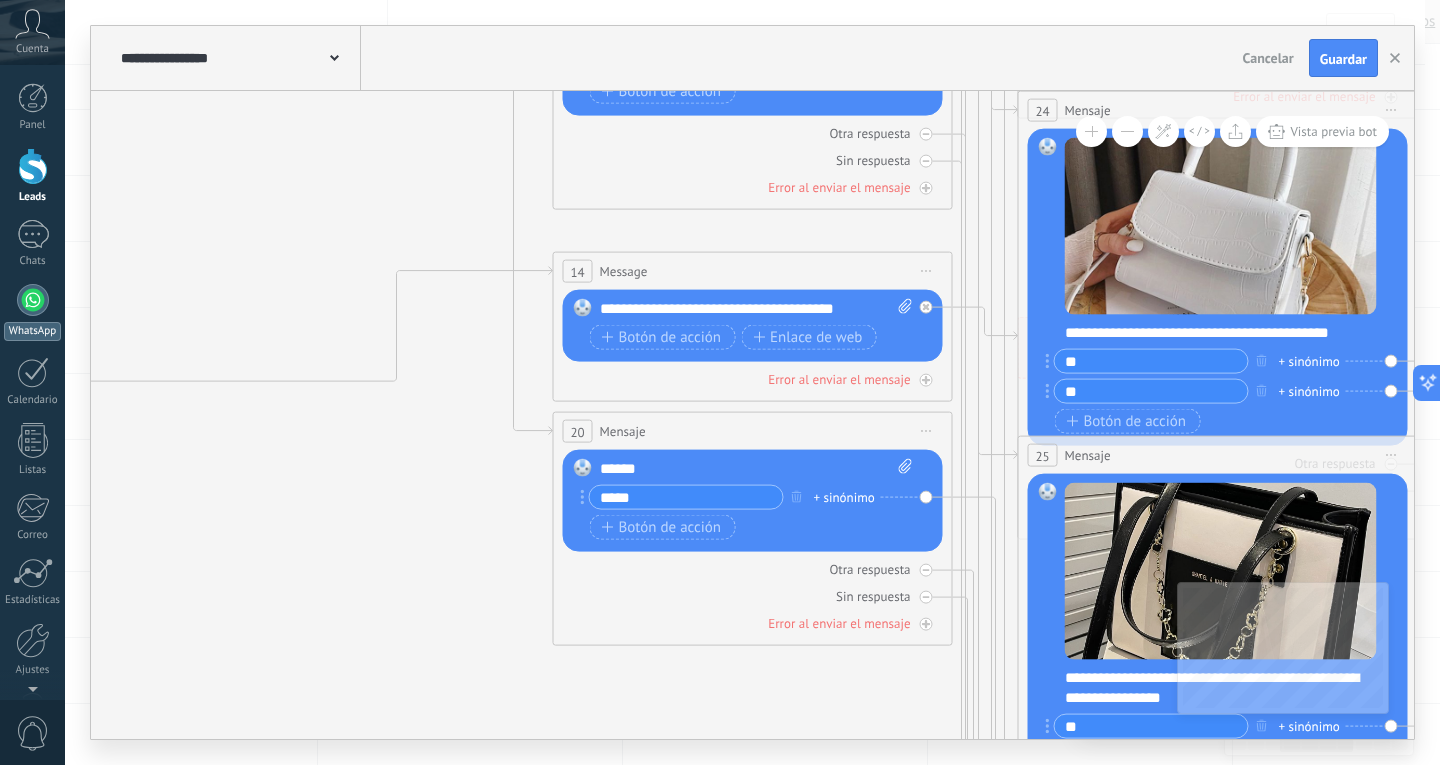 drag, startPoint x: 422, startPoint y: 210, endPoint x: 9, endPoint y: 328, distance: 429.5265 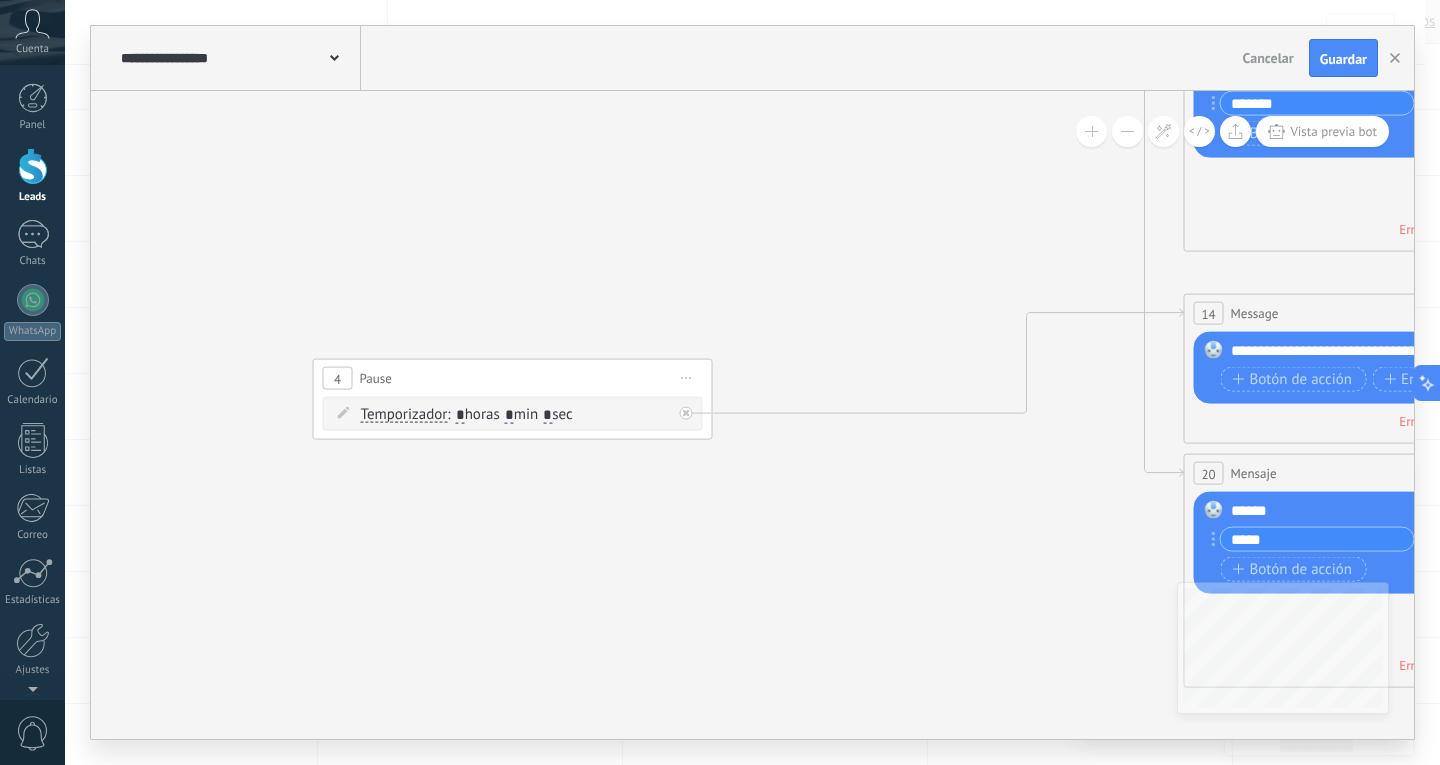 drag, startPoint x: 200, startPoint y: 454, endPoint x: 831, endPoint y: 496, distance: 632.39624 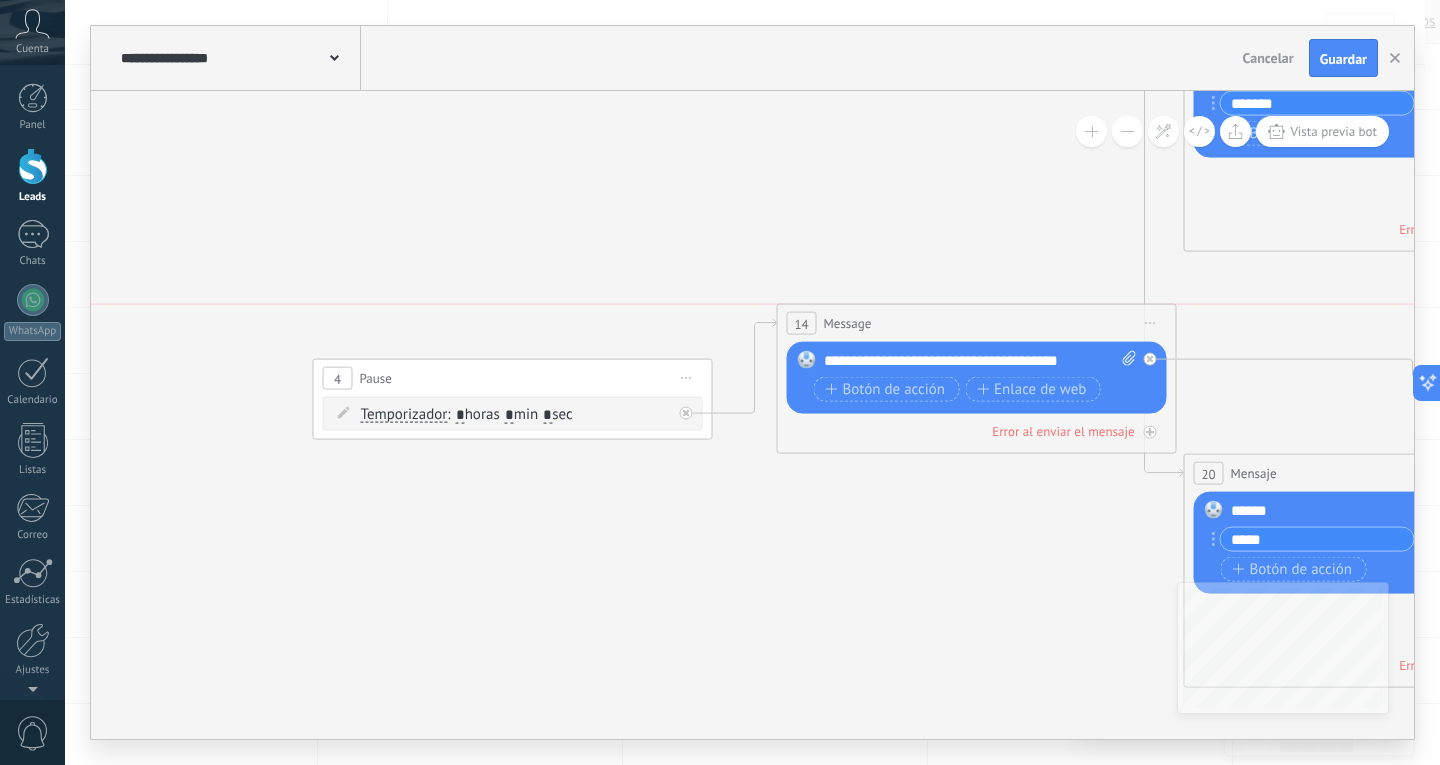 drag, startPoint x: 1324, startPoint y: 306, endPoint x: 917, endPoint y: 318, distance: 407.17688 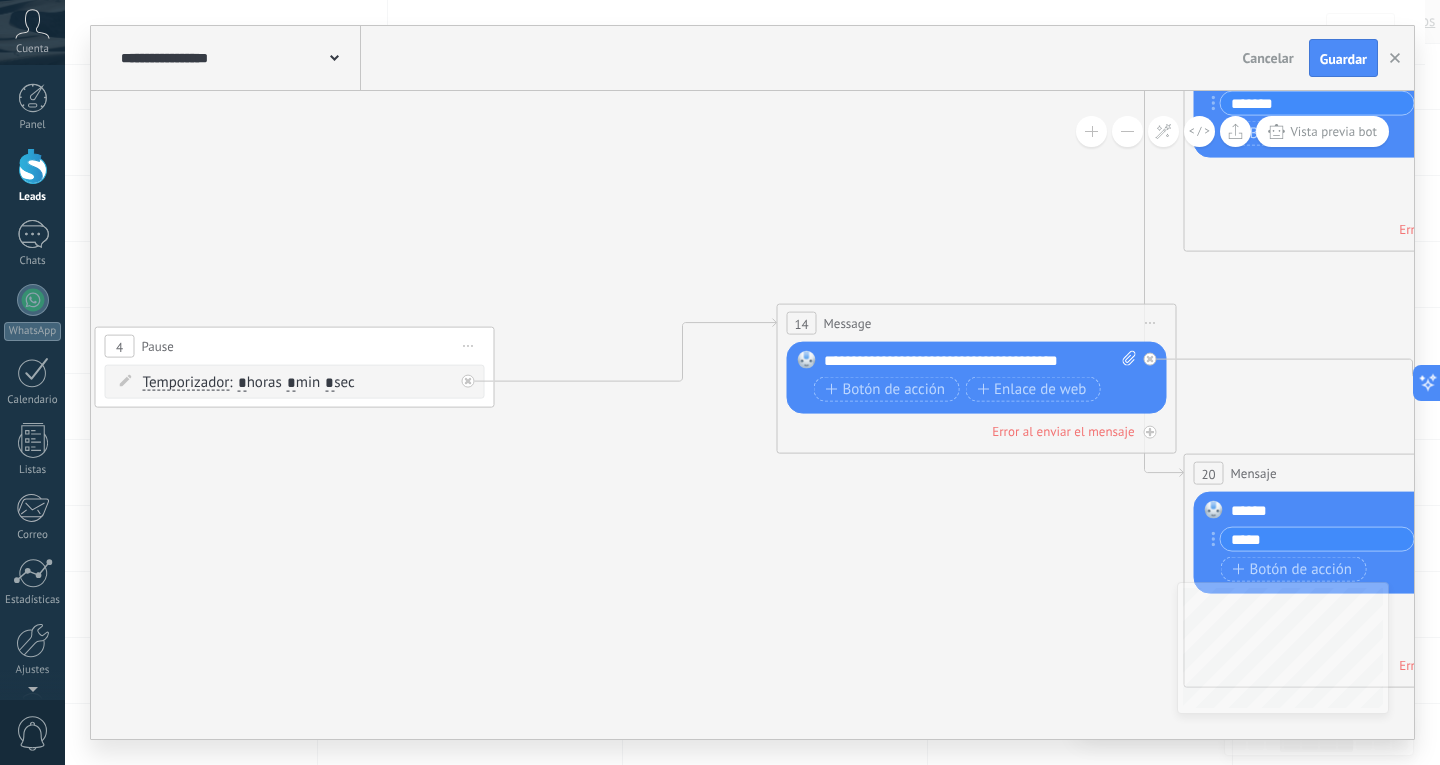 drag, startPoint x: 625, startPoint y: 383, endPoint x: 407, endPoint y: 351, distance: 220.3361 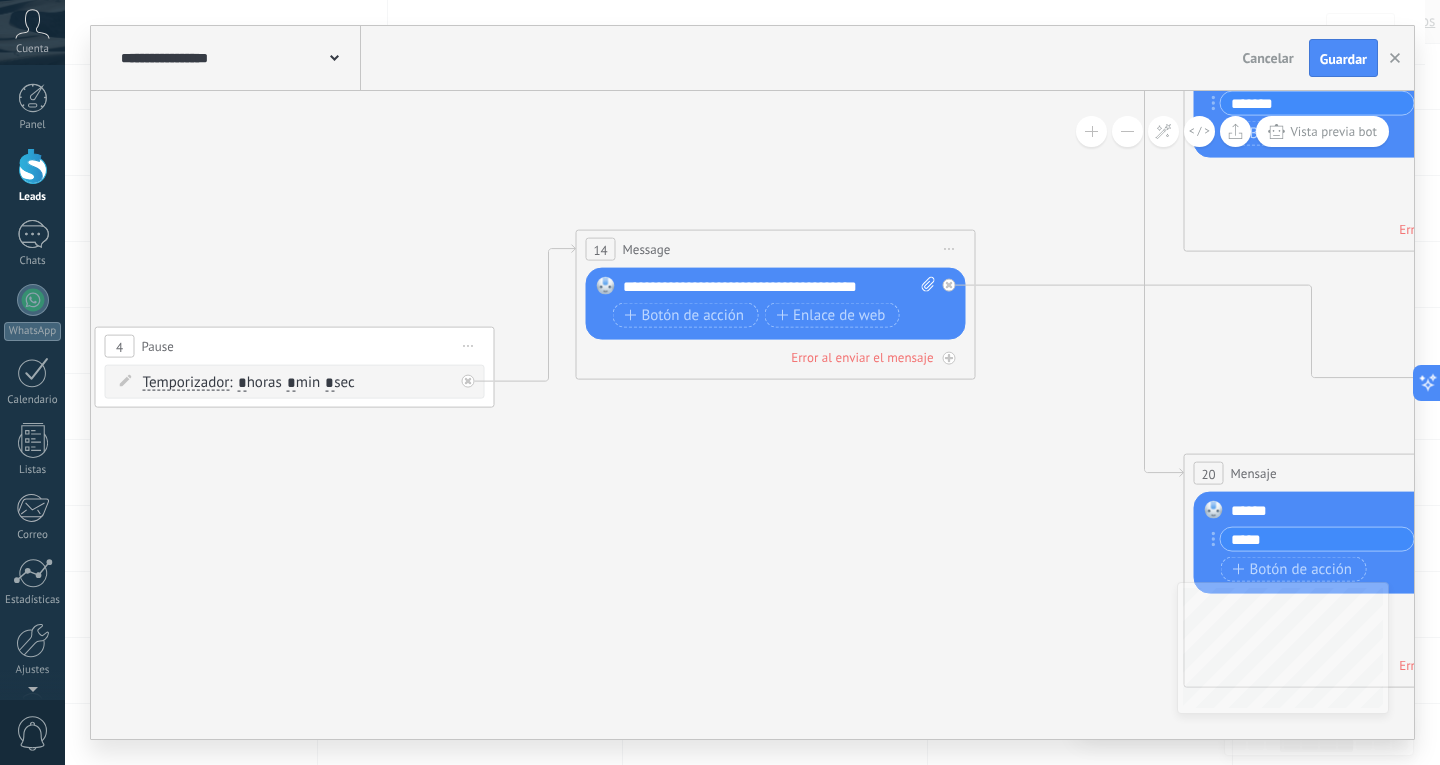 drag, startPoint x: 976, startPoint y: 323, endPoint x: 775, endPoint y: 249, distance: 214.18916 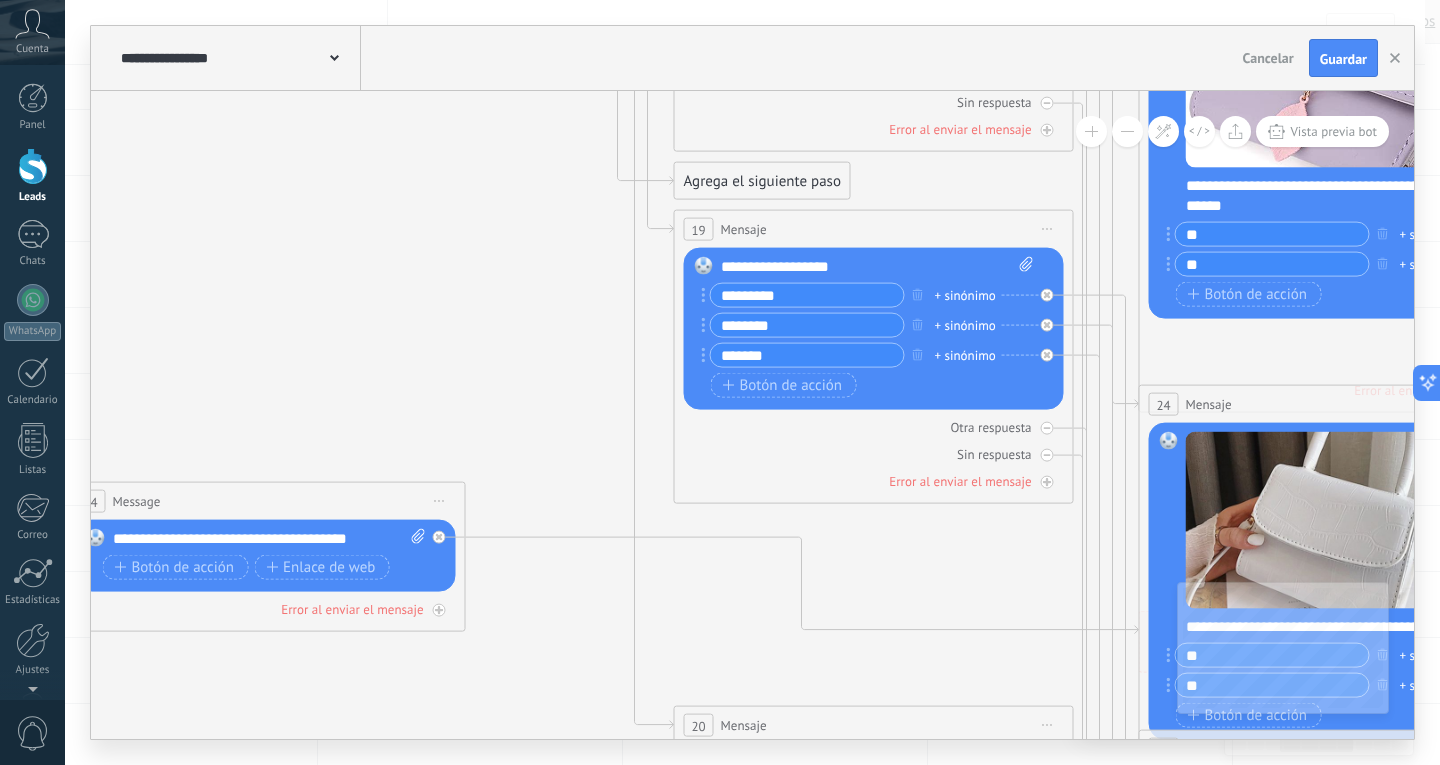 drag, startPoint x: 914, startPoint y: 148, endPoint x: 112, endPoint y: 405, distance: 842.1716 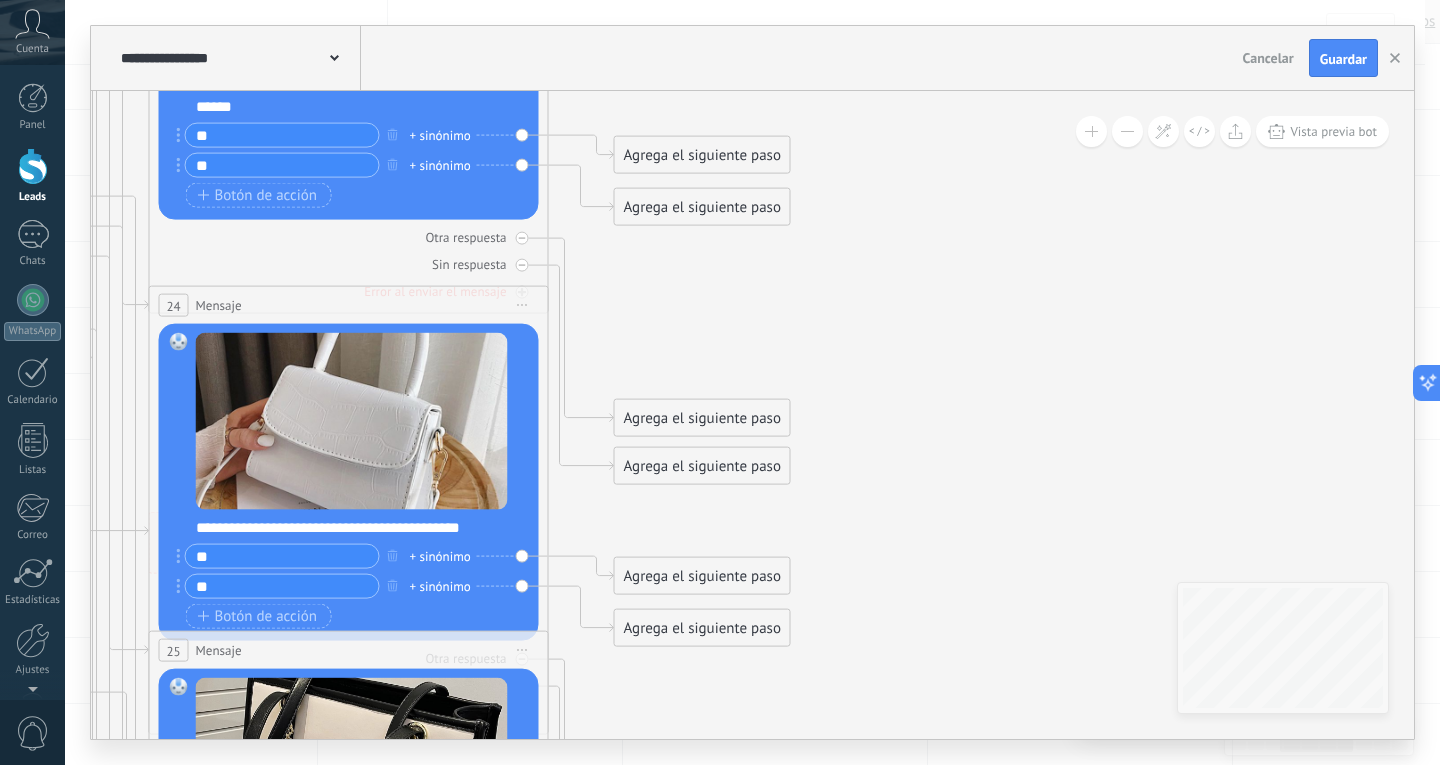 drag, startPoint x: 1336, startPoint y: 178, endPoint x: 636, endPoint y: 10, distance: 719.87775 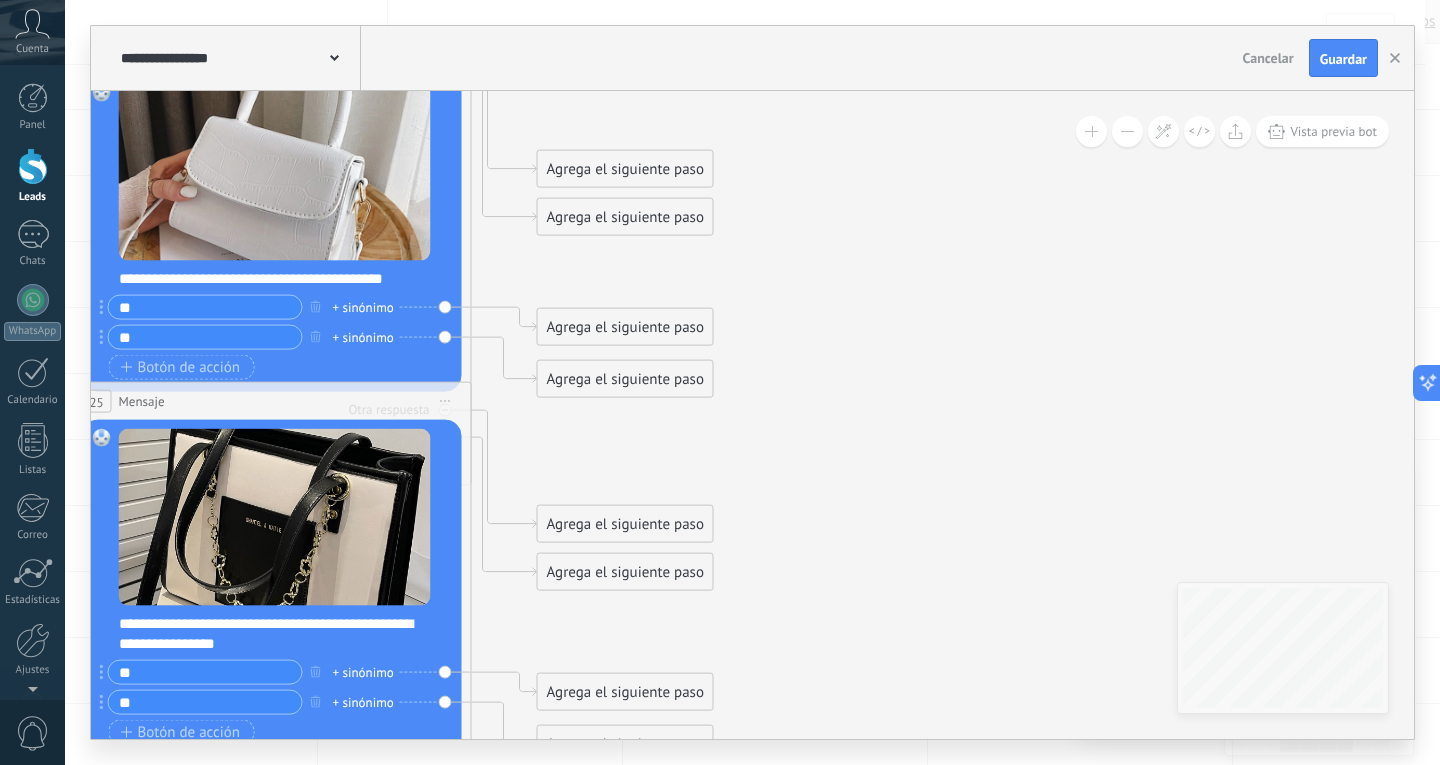 drag, startPoint x: 1003, startPoint y: 380, endPoint x: 987, endPoint y: 23, distance: 357.35837 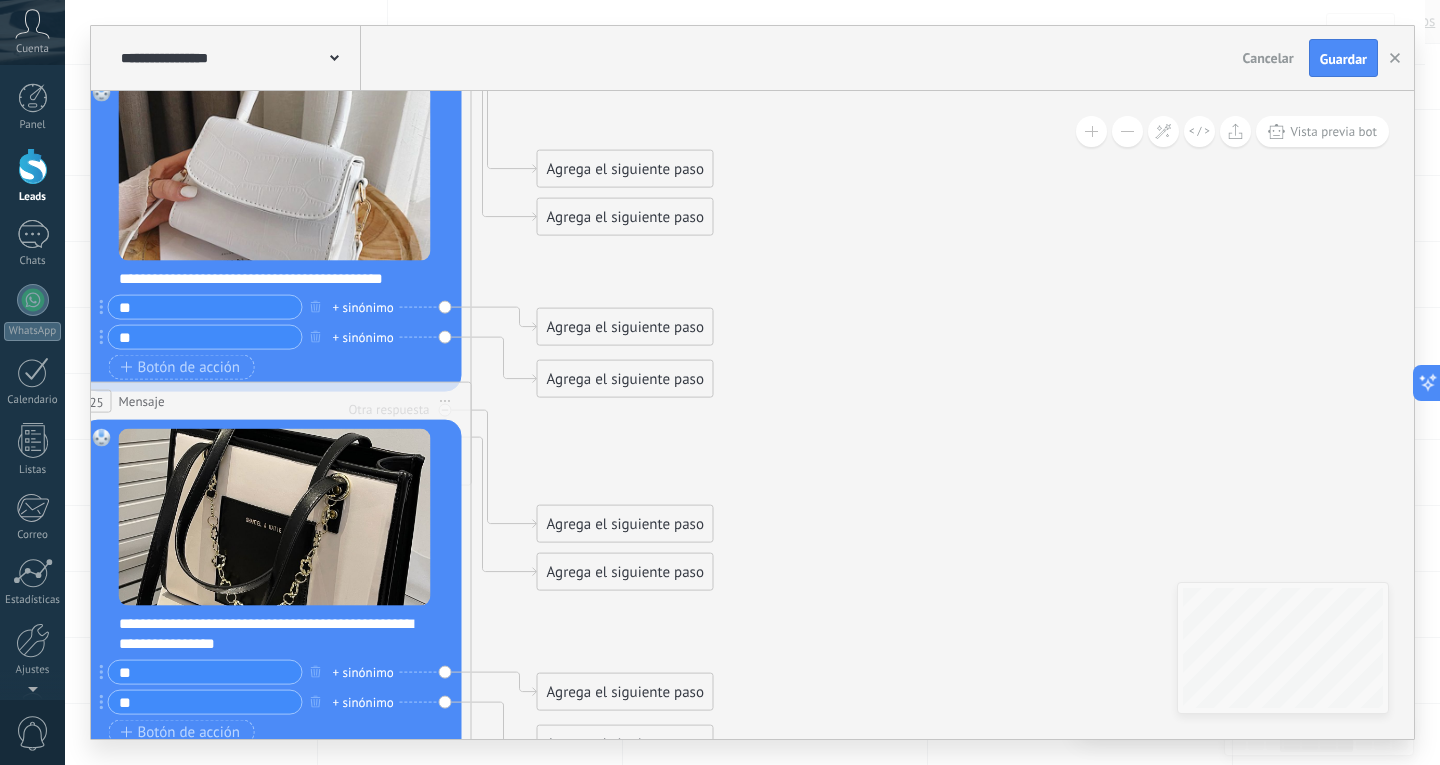 click on "**********" at bounding box center (752, 382) 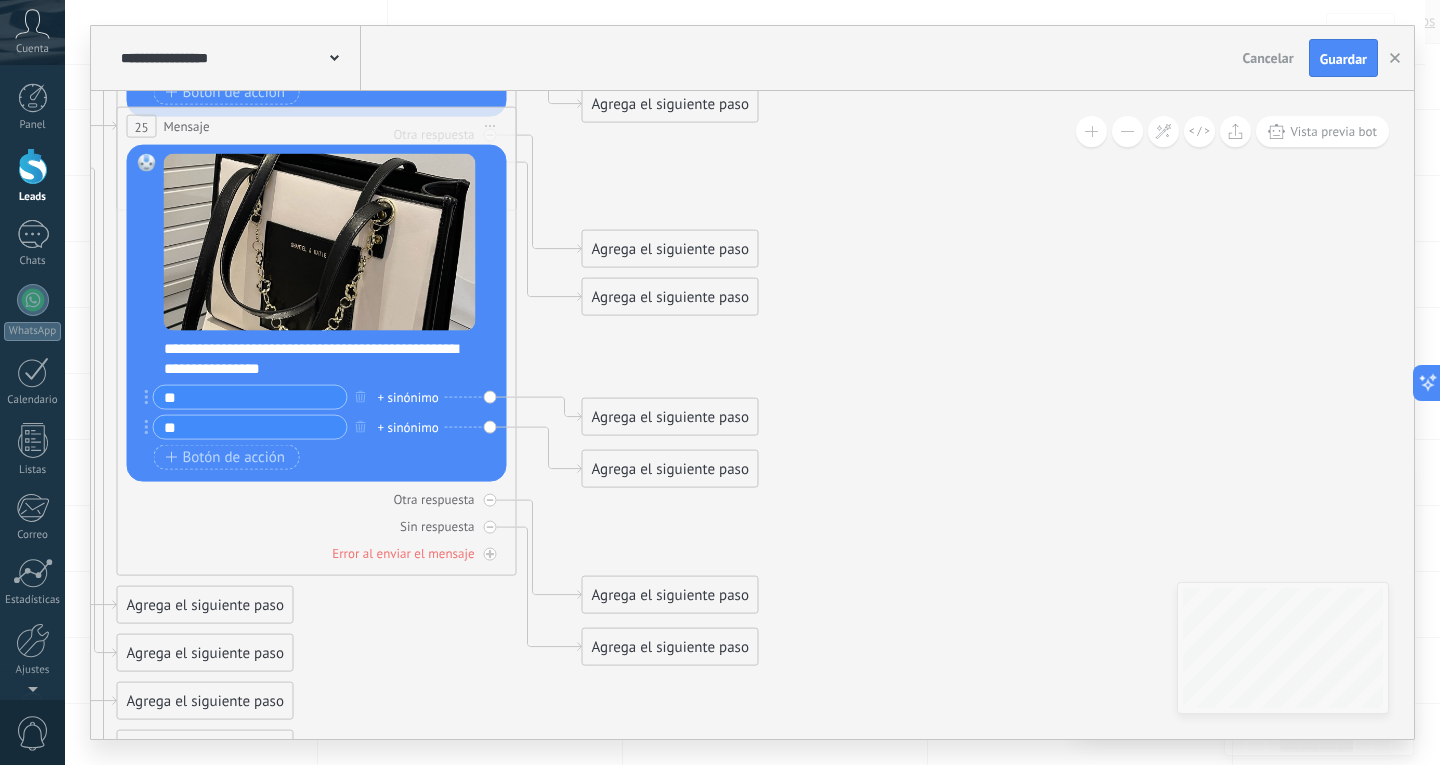 drag, startPoint x: 1030, startPoint y: 508, endPoint x: 1035, endPoint y: 373, distance: 135.09256 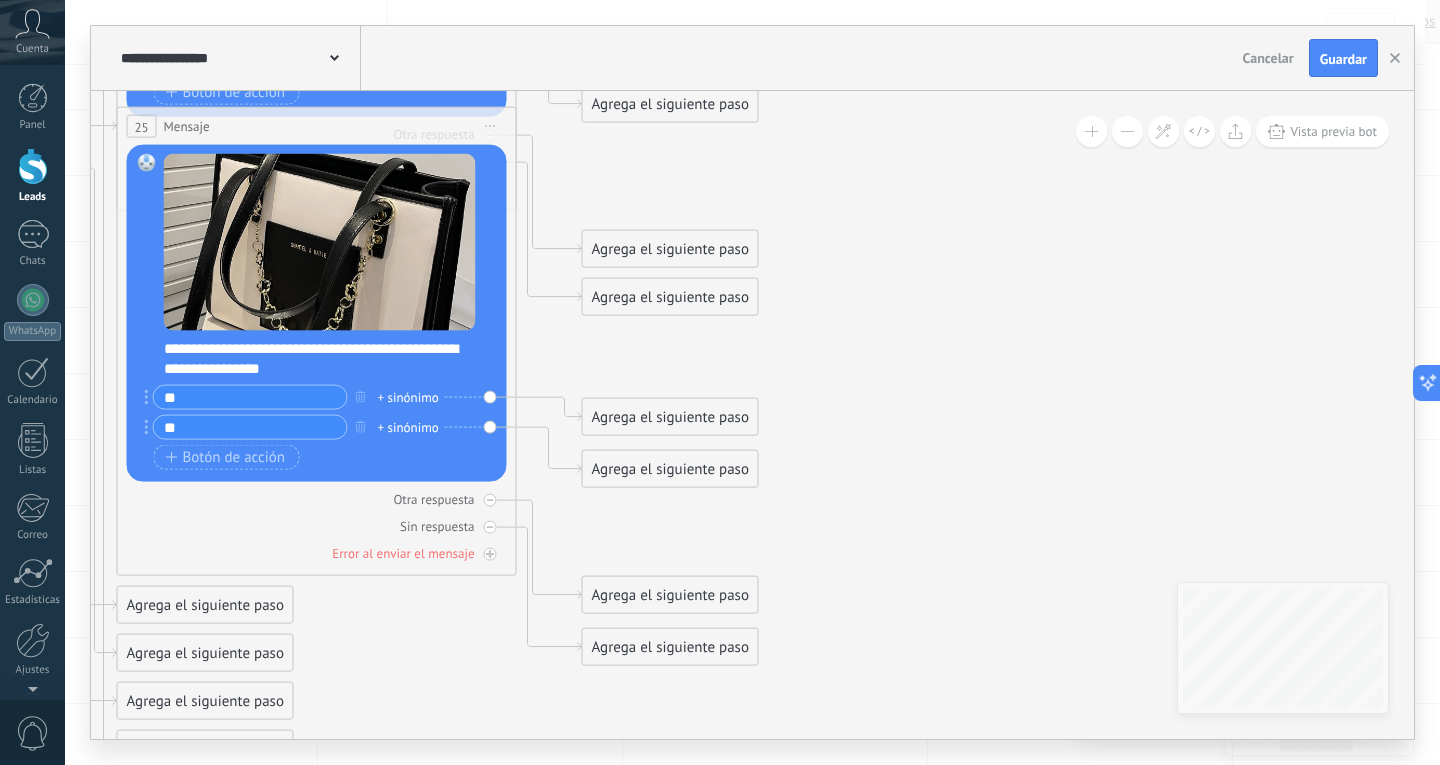 click 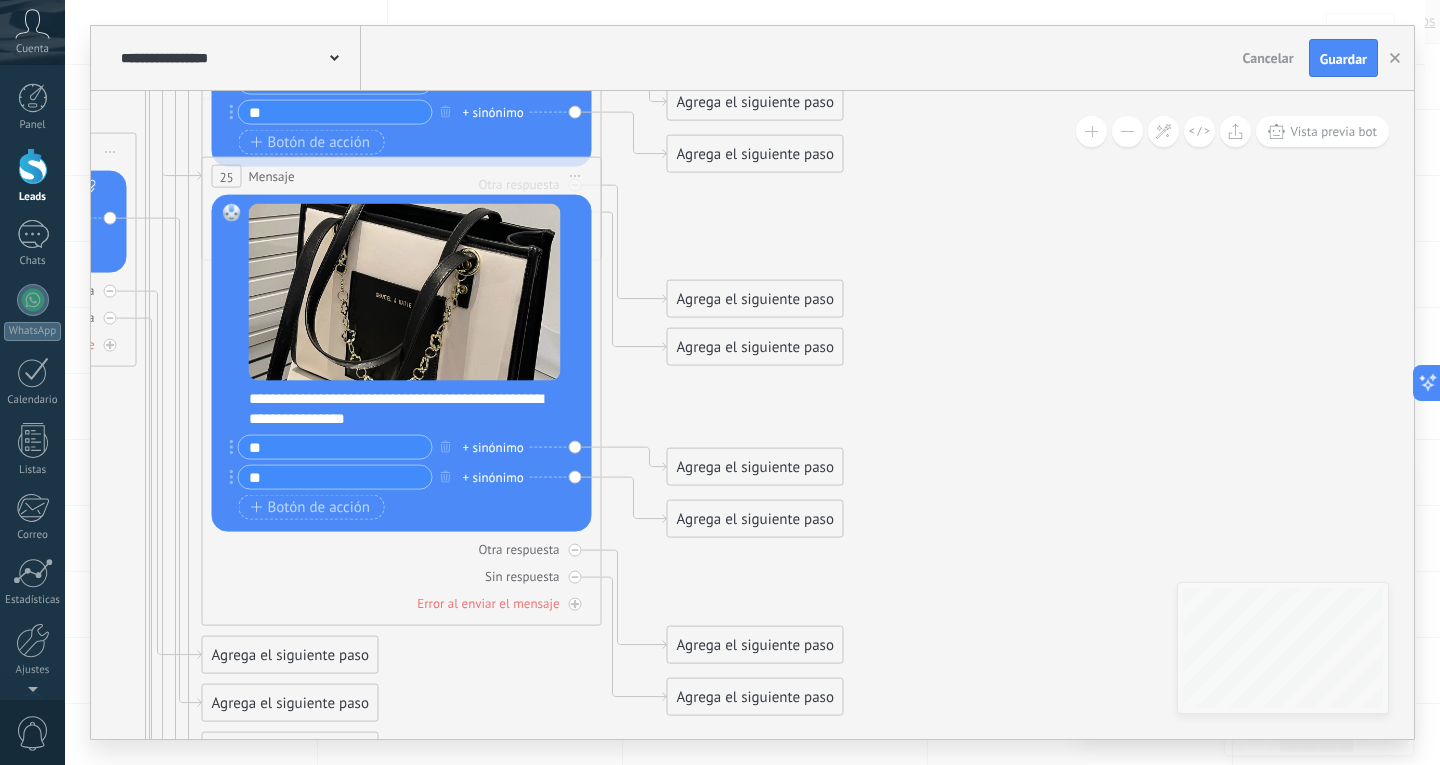 drag, startPoint x: 1031, startPoint y: 378, endPoint x: 1106, endPoint y: 429, distance: 90.697296 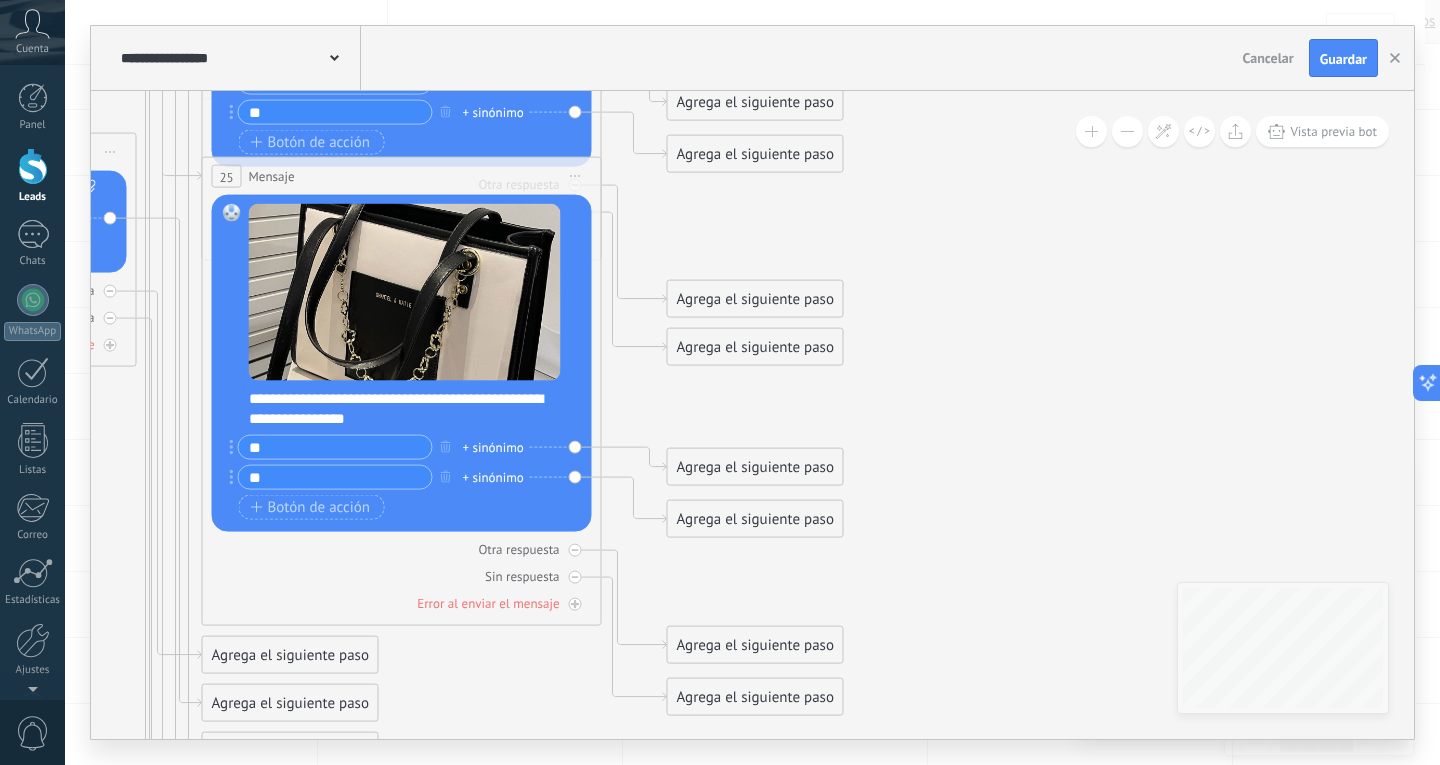 click 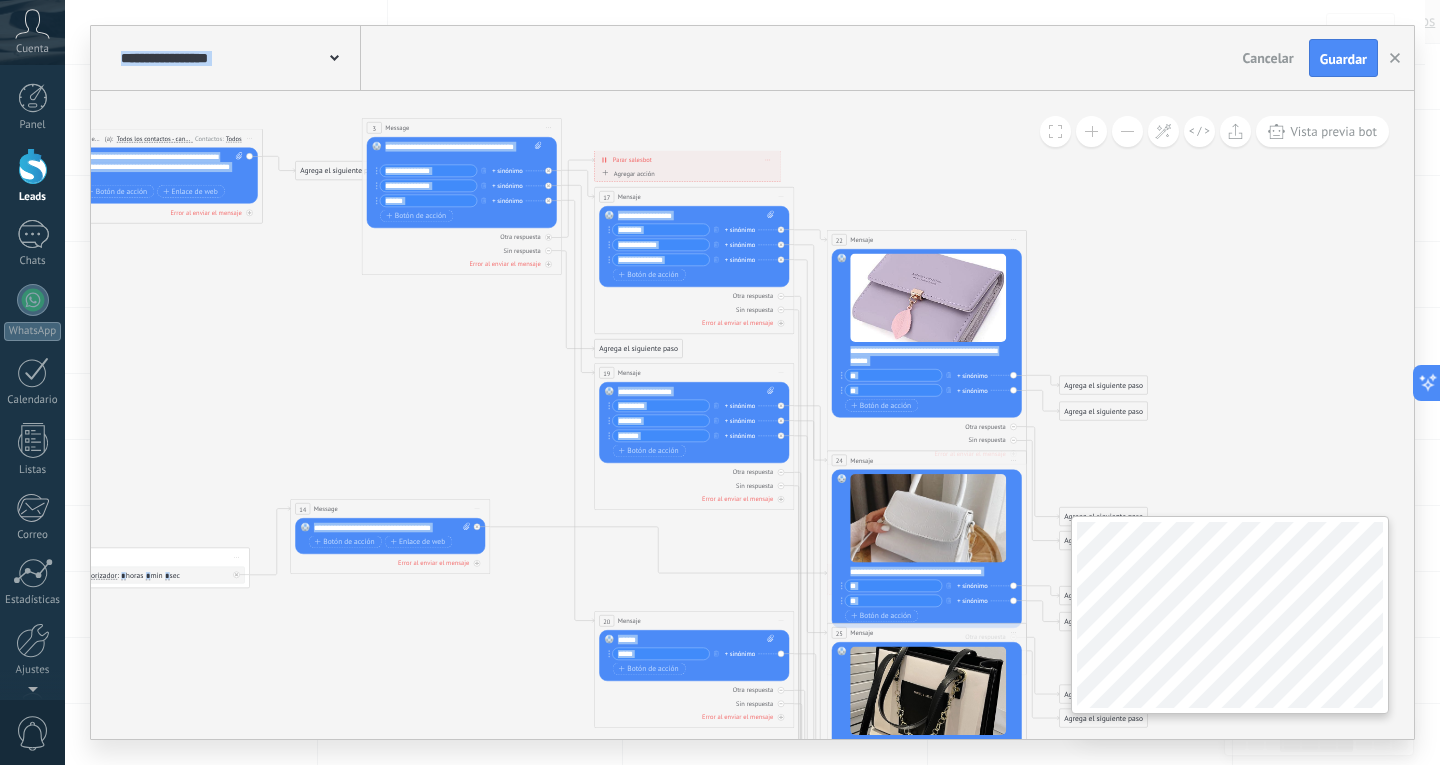 click on "**********" at bounding box center [752, 415] 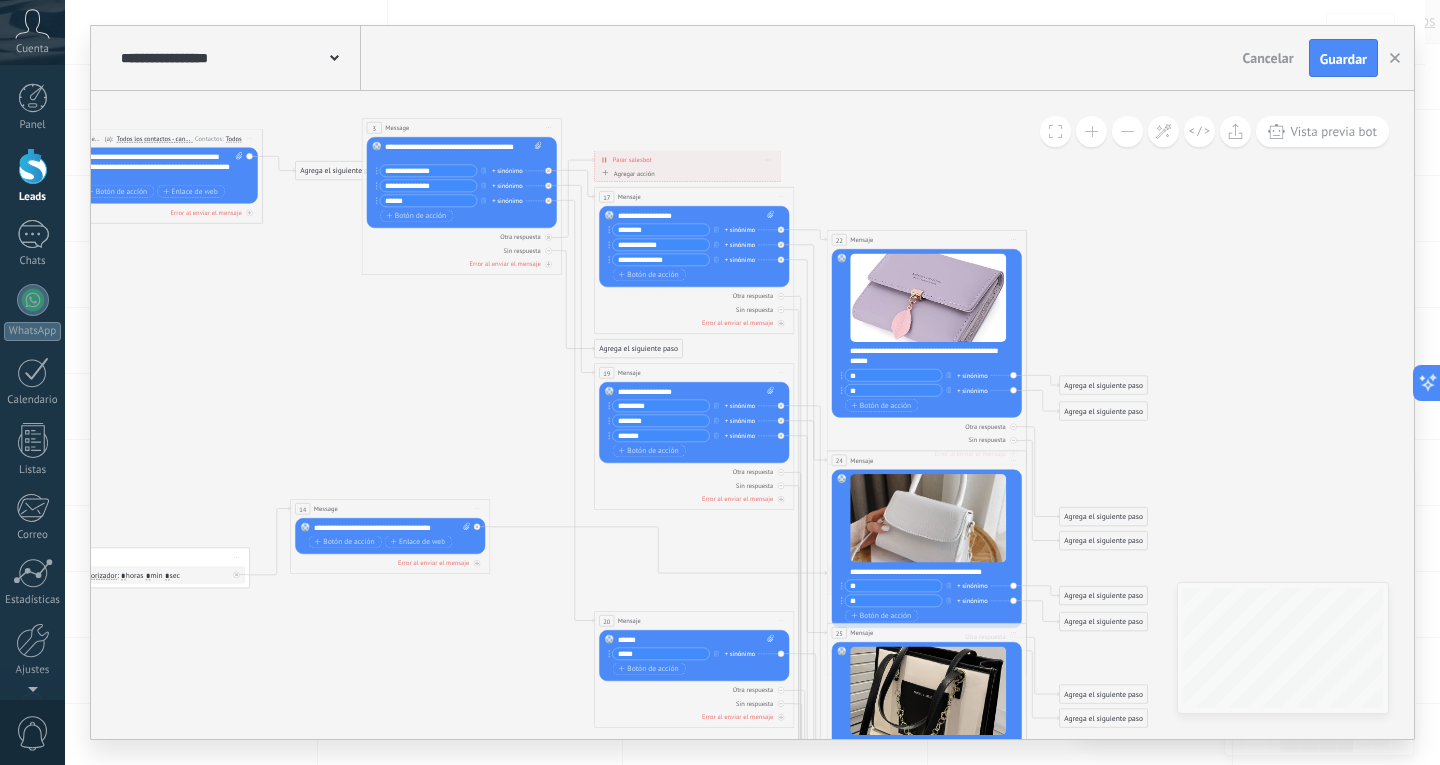 click 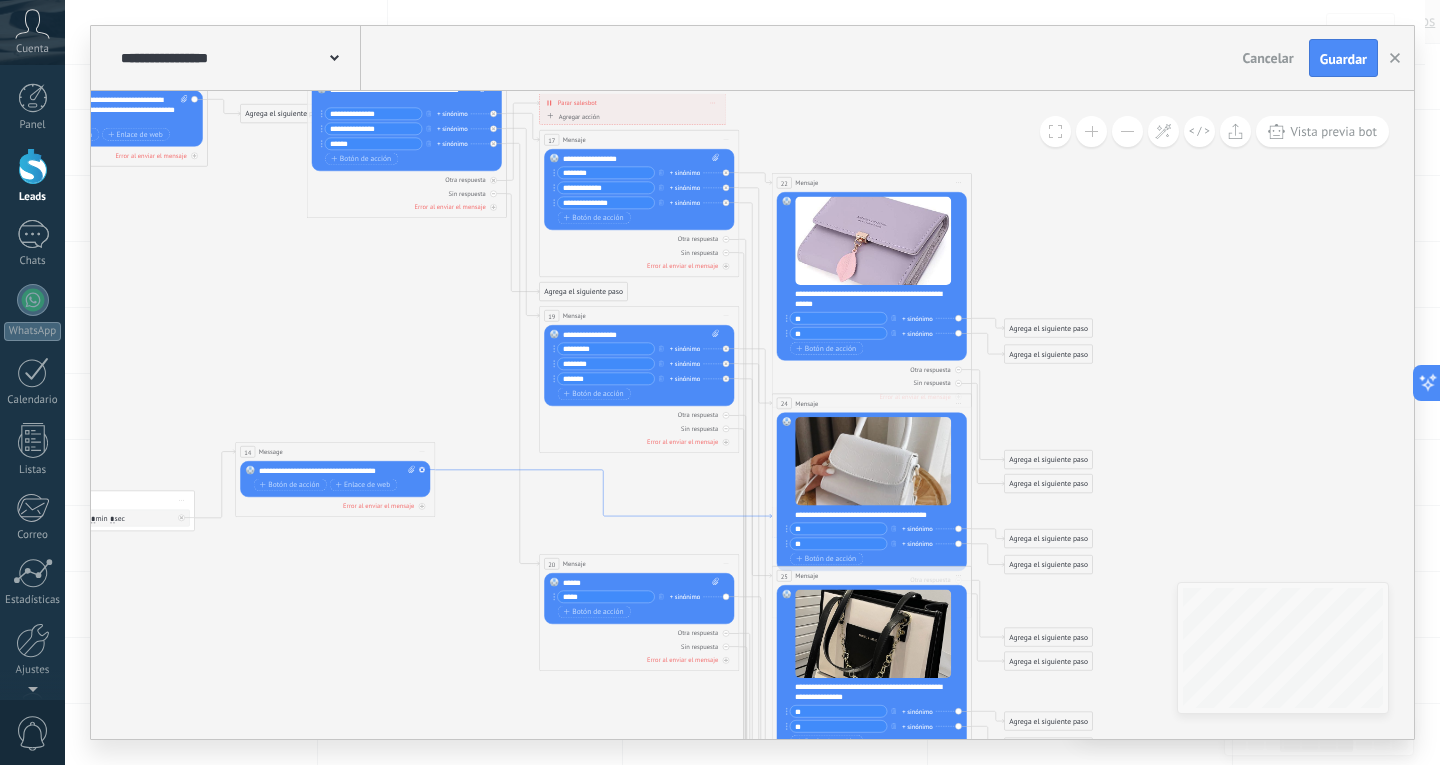 drag, startPoint x: 759, startPoint y: 573, endPoint x: 728, endPoint y: 480, distance: 98.03061 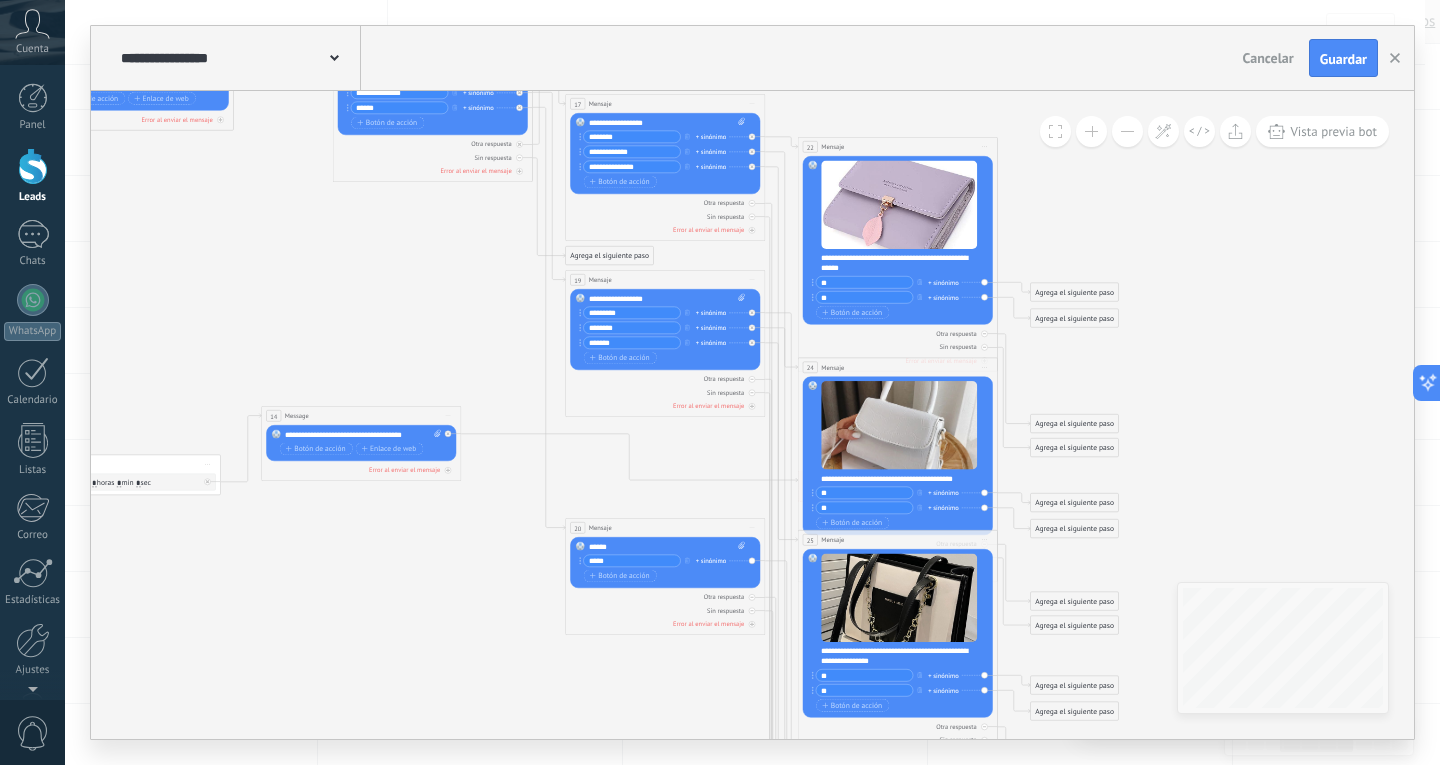 click on "**********" at bounding box center (363, 435) 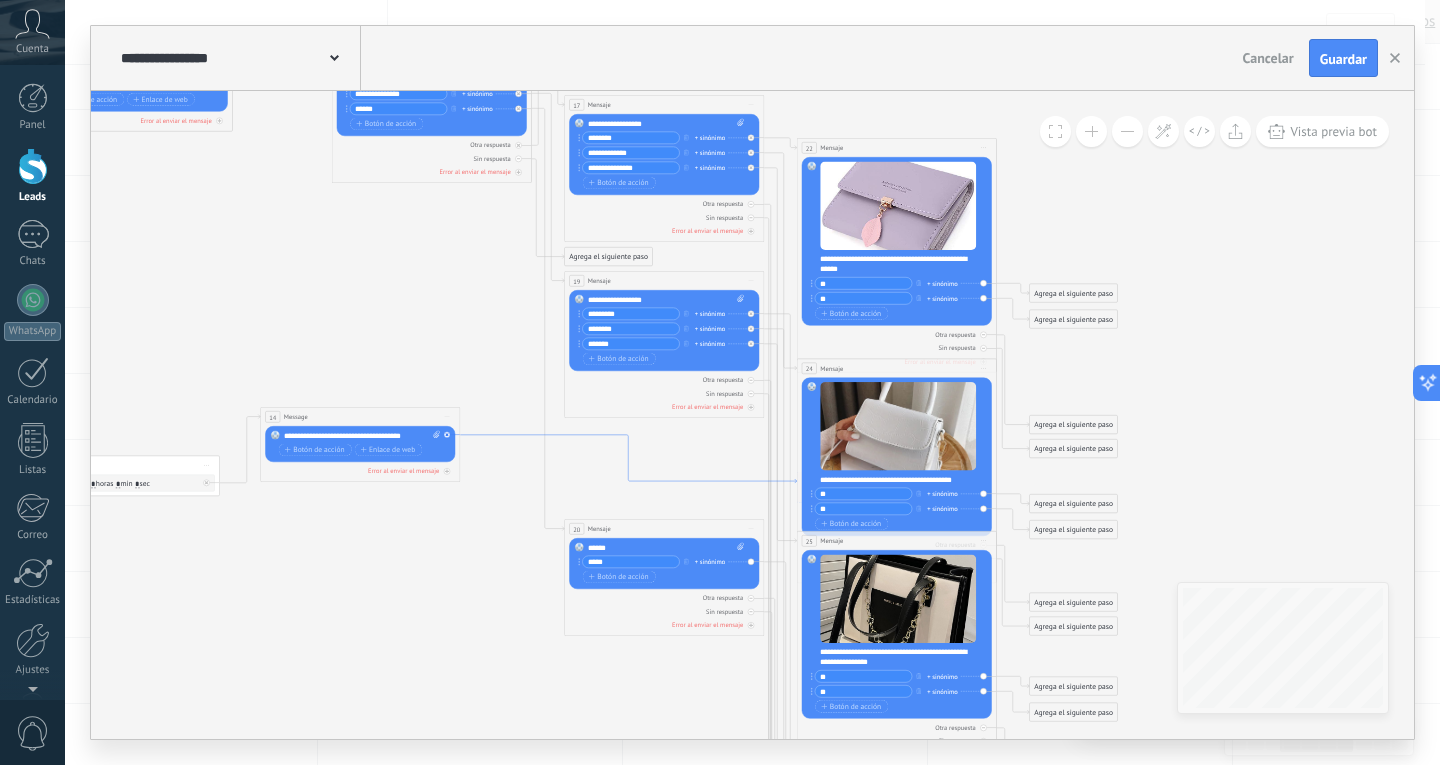click 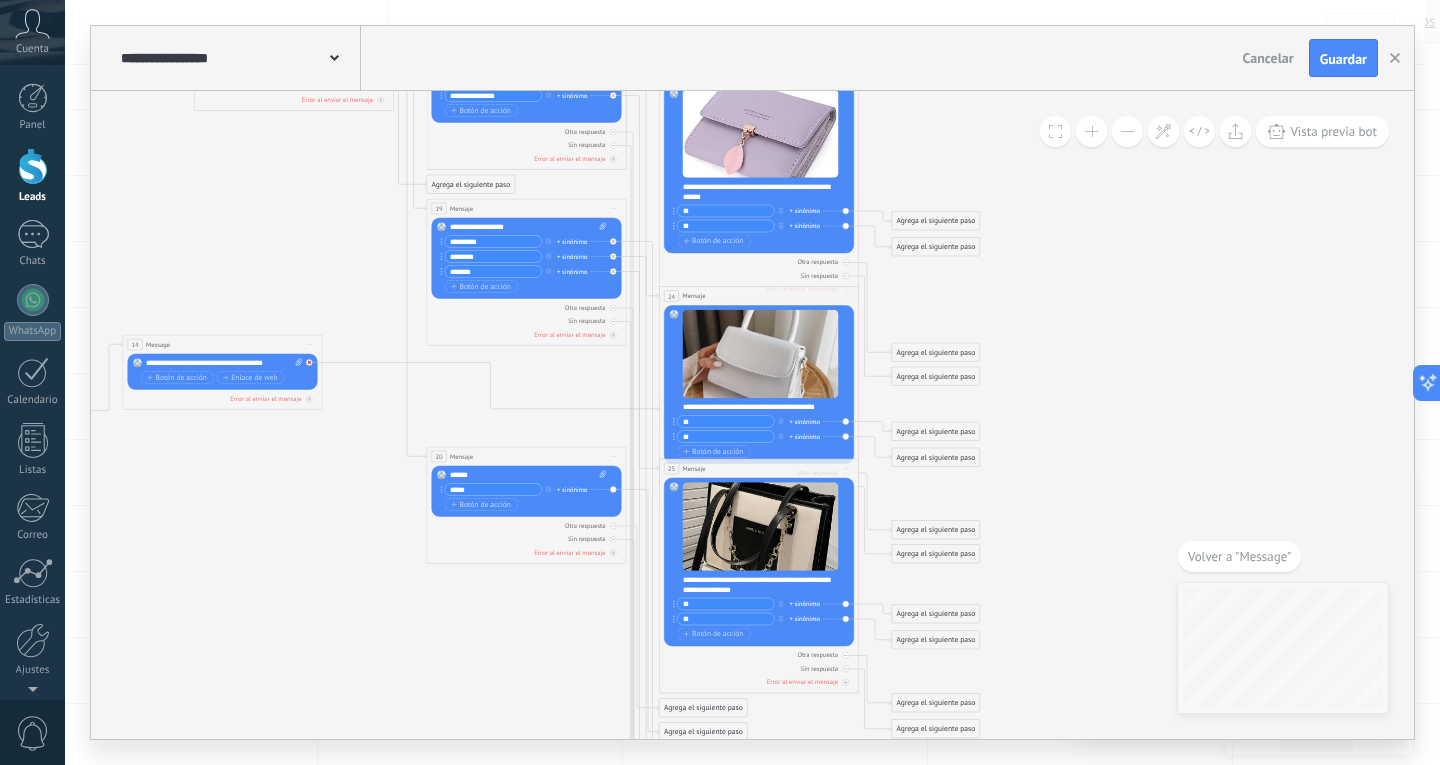 click at bounding box center [309, 362] 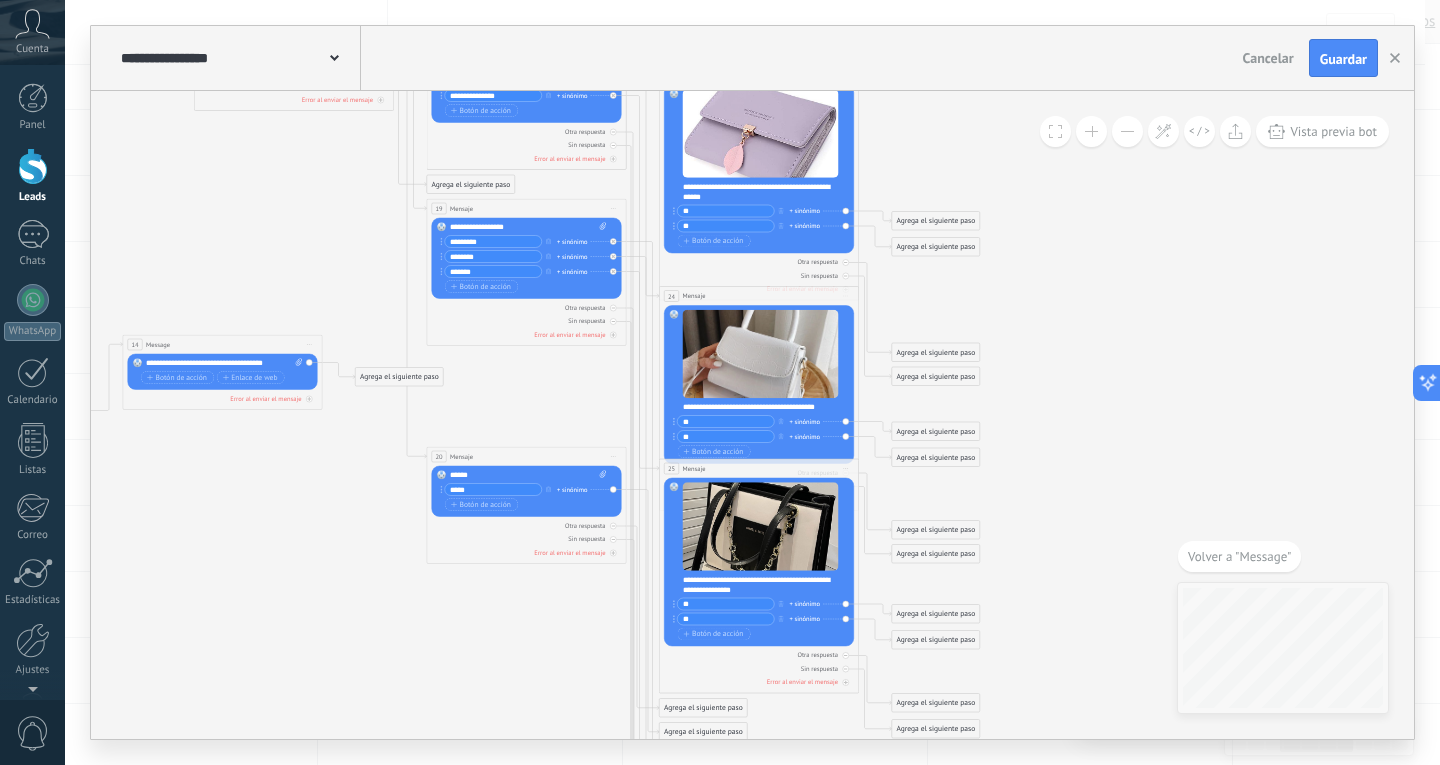 click 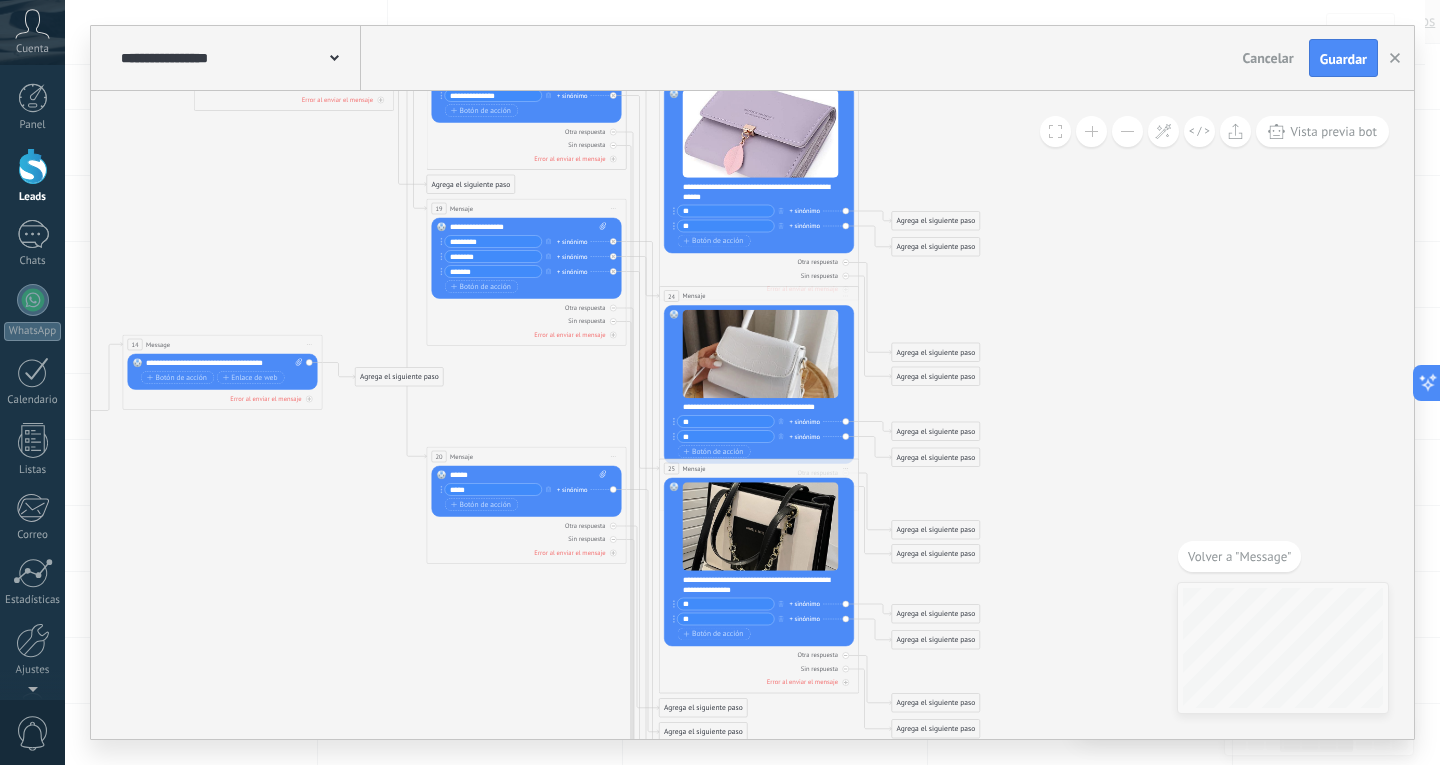 click 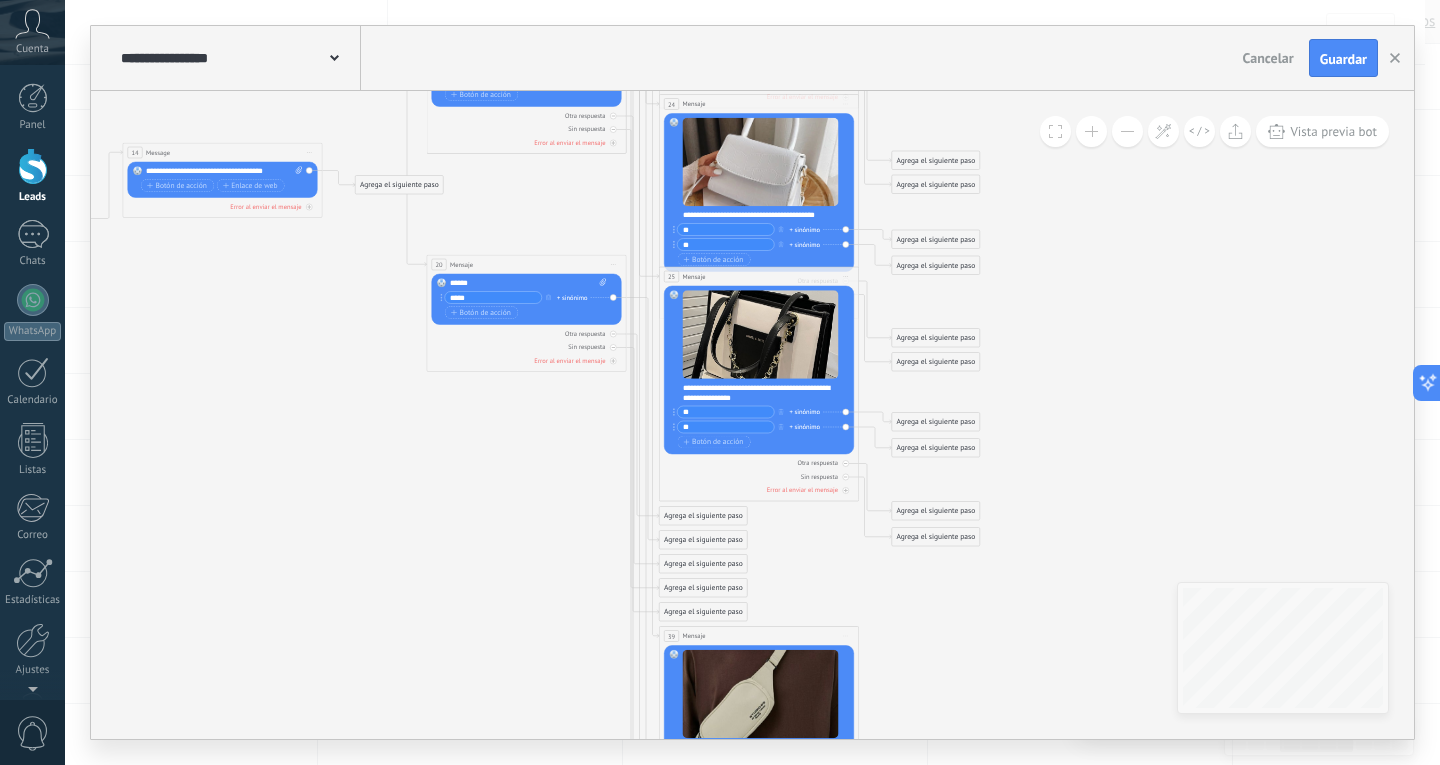 click on "Agrega el siguiente paso" at bounding box center [936, 422] 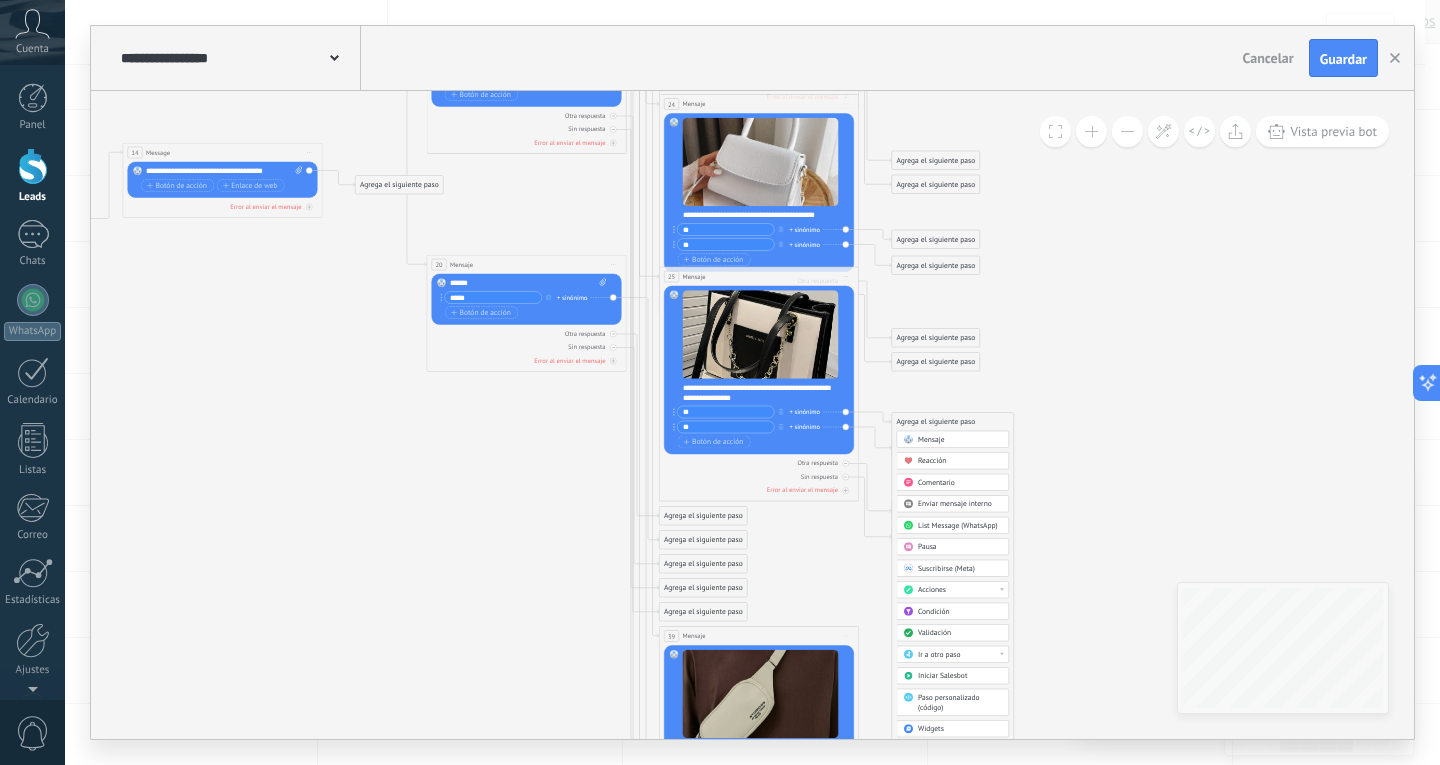 click on "Mensaje" at bounding box center (960, 440) 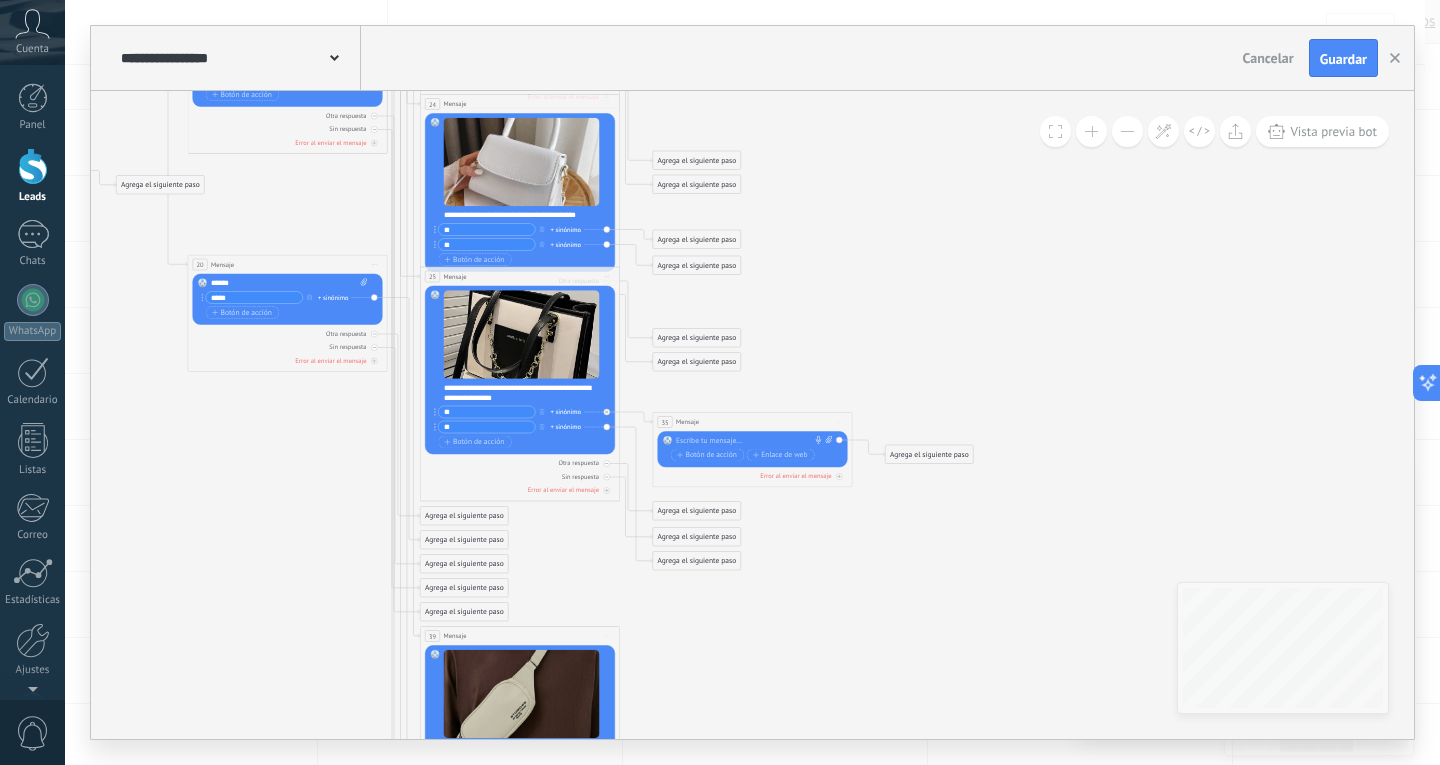 click at bounding box center [750, 441] 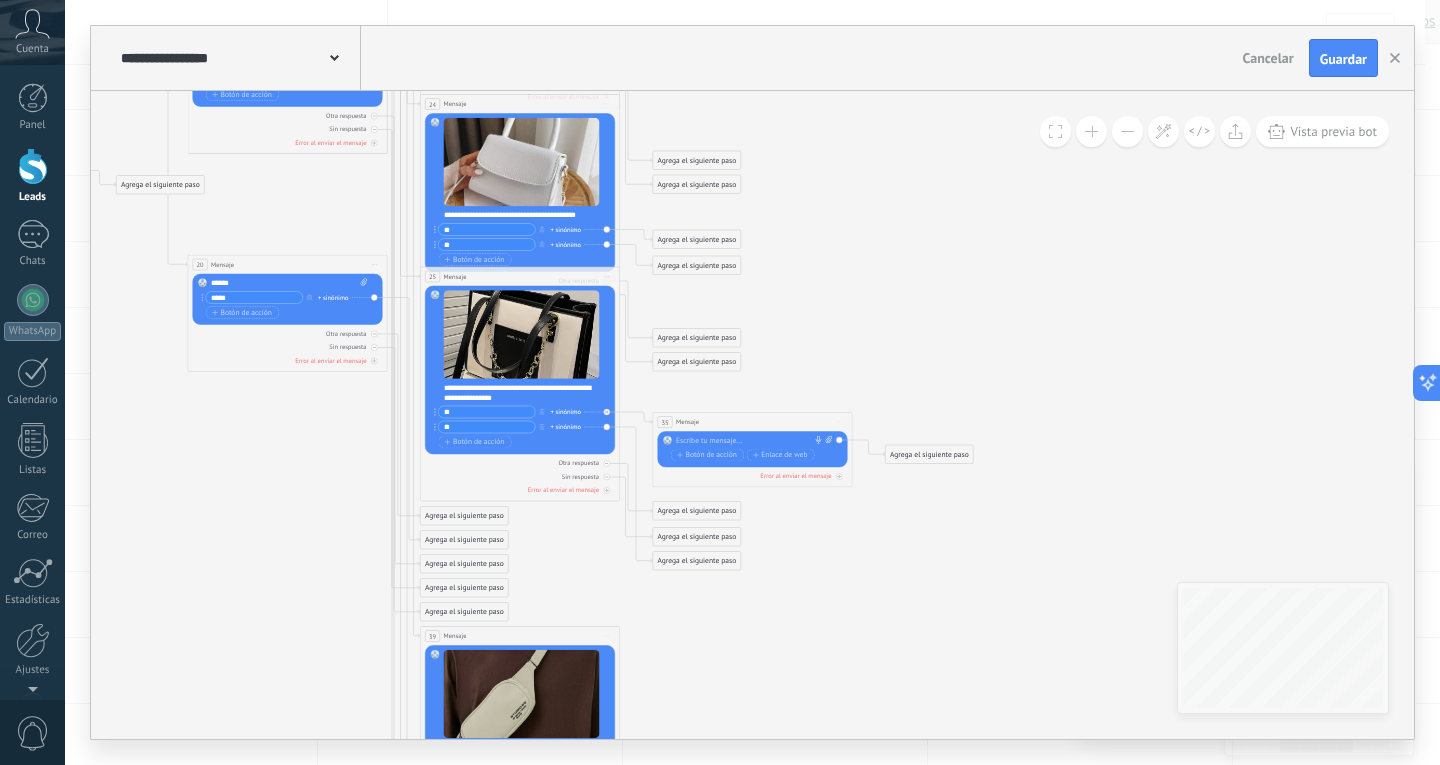type 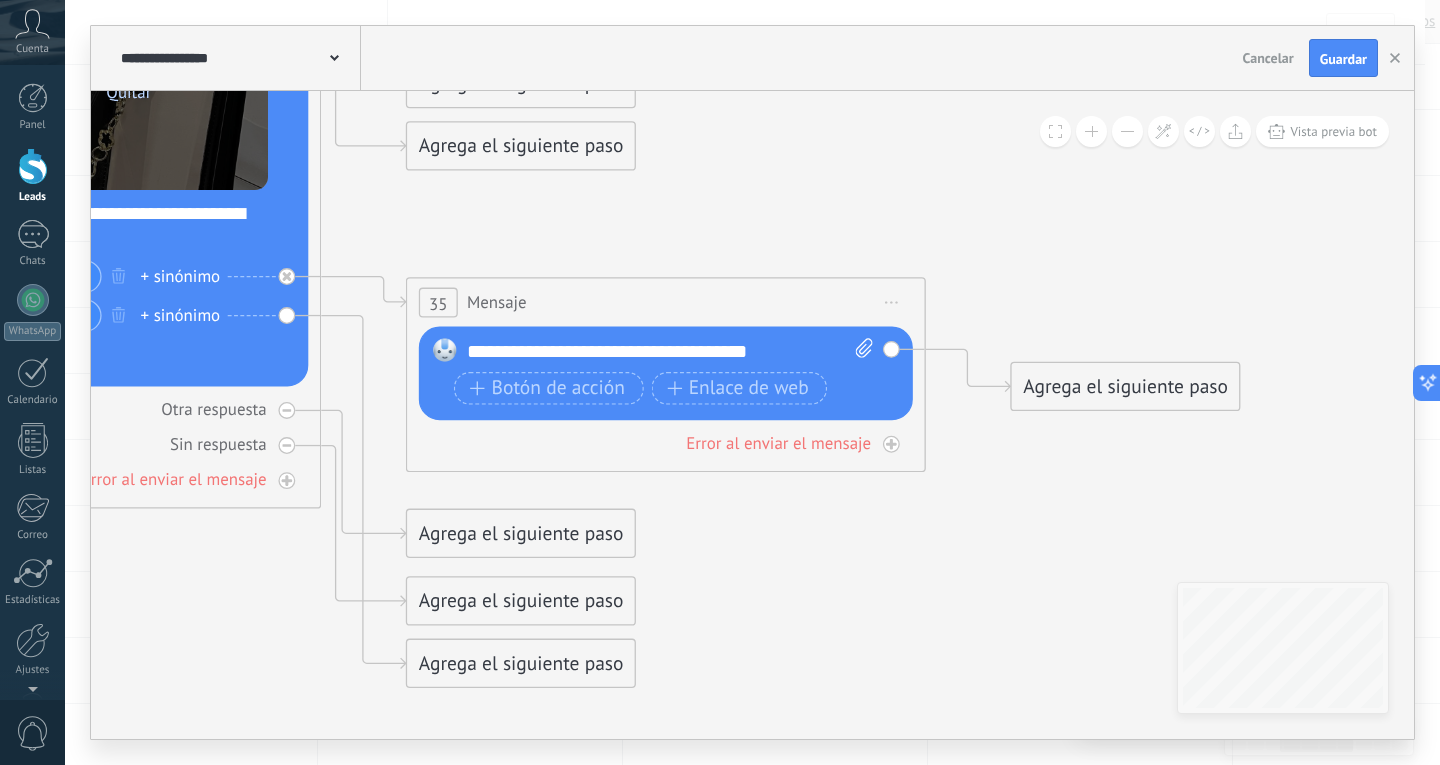 click on "Reemplazar
Quitar
Convertir a mensaje de voz" at bounding box center [65, 75] 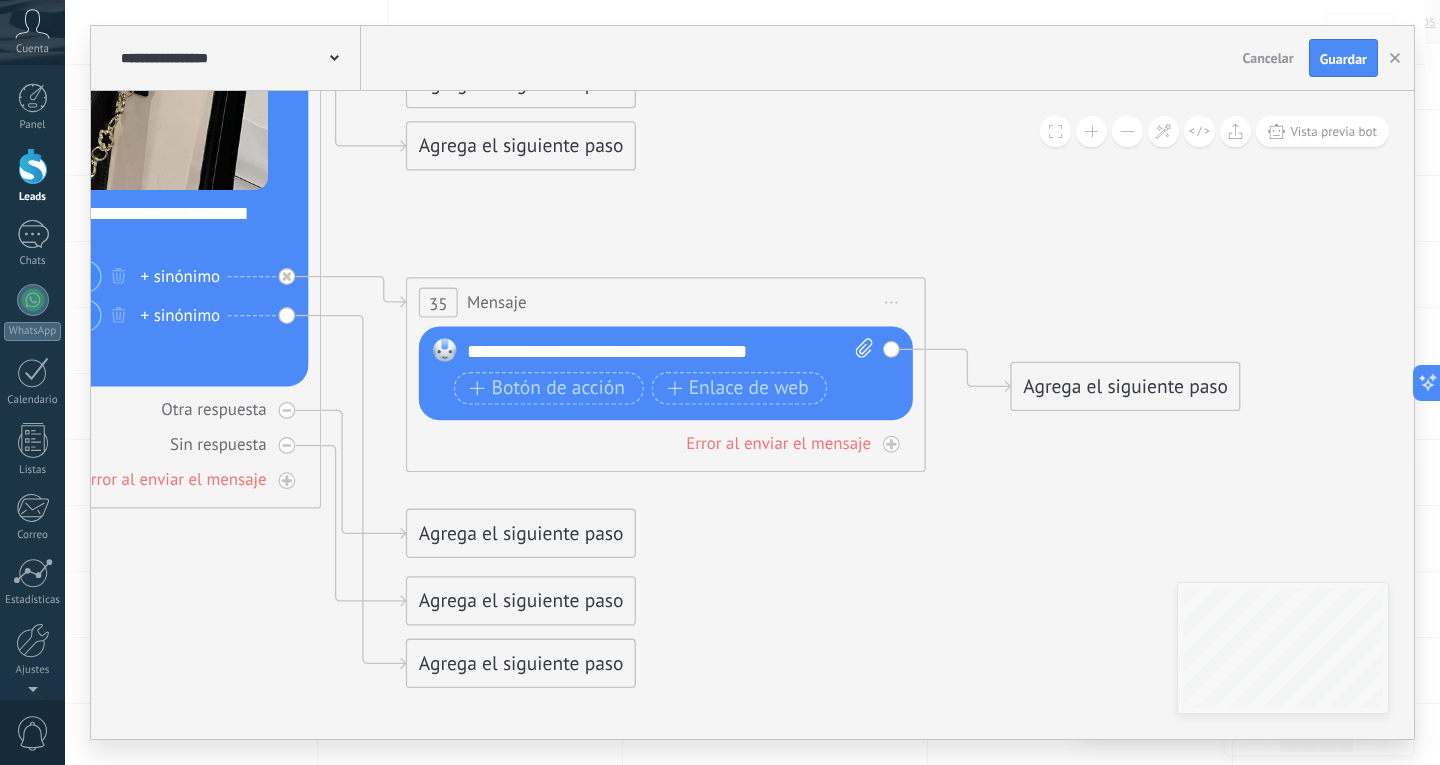 drag, startPoint x: 227, startPoint y: 156, endPoint x: 866, endPoint y: 154, distance: 639.0031 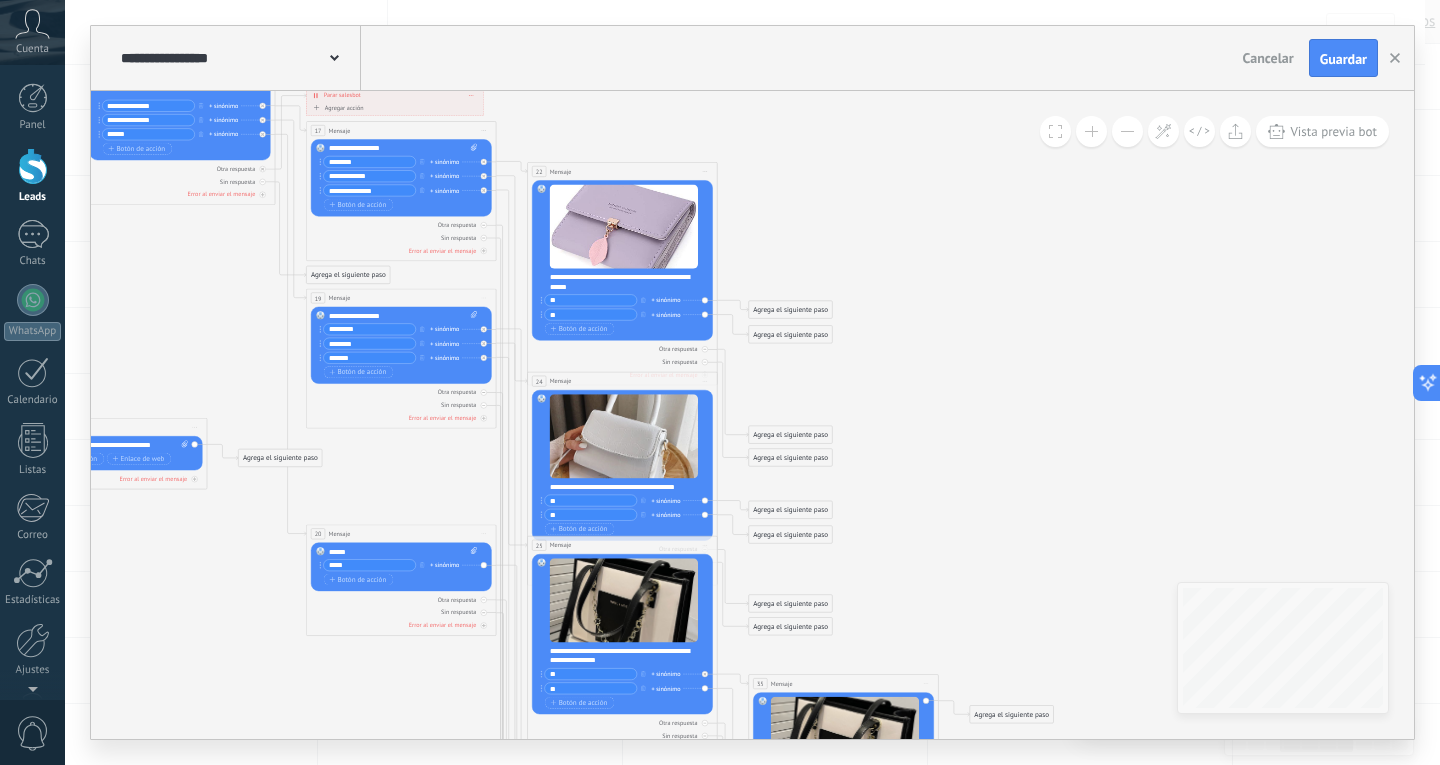 drag, startPoint x: 1057, startPoint y: 350, endPoint x: 1054, endPoint y: 642, distance: 292.0154 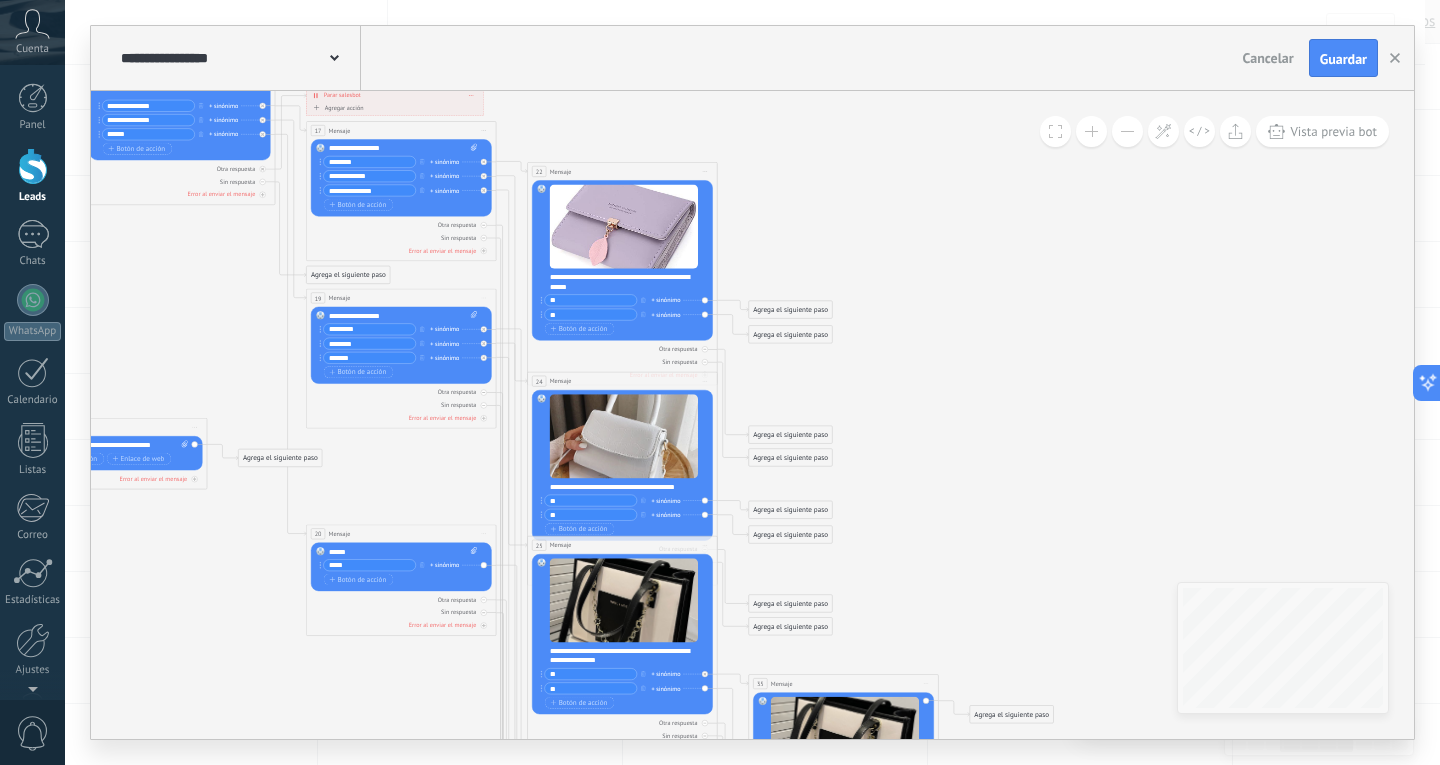 click on ".abccls-1,.abccls-2{fill-rule:evenodd}.abccls-2{fill:#fff} .abfcls-1{fill:none}.abfcls-2{fill:#fff} .abncls-1{isolation:isolate}.abncls-2{opacity:.06}.abncls-2,.abncls-3,.abncls-6{mix-blend-mode:multiply}.abncls-3{opacity:.15}.abncls-4,.abncls-8{fill:#fff}.abncls-5{fill:url(#abnlinear-gradient)}.abncls-6{opacity:.04}.abncls-7{fill:url(#abnlinear-gradient-2)}.abncls-8{fill-rule:evenodd} .abqst0{fill:#ffa200} .abwcls-1{fill:#252525} .cls-1{isolation:isolate} .acicls-1{fill:none} .aclcls-1{fill:#232323} .acnst0{display:none} .addcls-1,.addcls-2{fill:none;stroke-miterlimit:10}.addcls-1{stroke:#dfe0e5}.addcls-2{stroke:#a1a7ab} .adecls-1,.adecls-2{fill:none;stroke-miterlimit:10}.adecls-1{stroke:#dfe0e5}.adecls-2{stroke:#a1a7ab} .adqcls-1{fill:#8591a5;fill-rule:evenodd} .aeccls-1{fill:#5c9f37} .aeecls-1{fill:#f86161} .aejcls-1{fill:#8591a5;fill-rule:evenodd} .aekcls-1{fill-rule:evenodd} .aelcls-1{fill-rule:evenodd;fill:currentColor} .aemcls-1{fill-rule:evenodd;fill:currentColor} .aercls-2{fill:#24bc8c}" at bounding box center [720, 282] 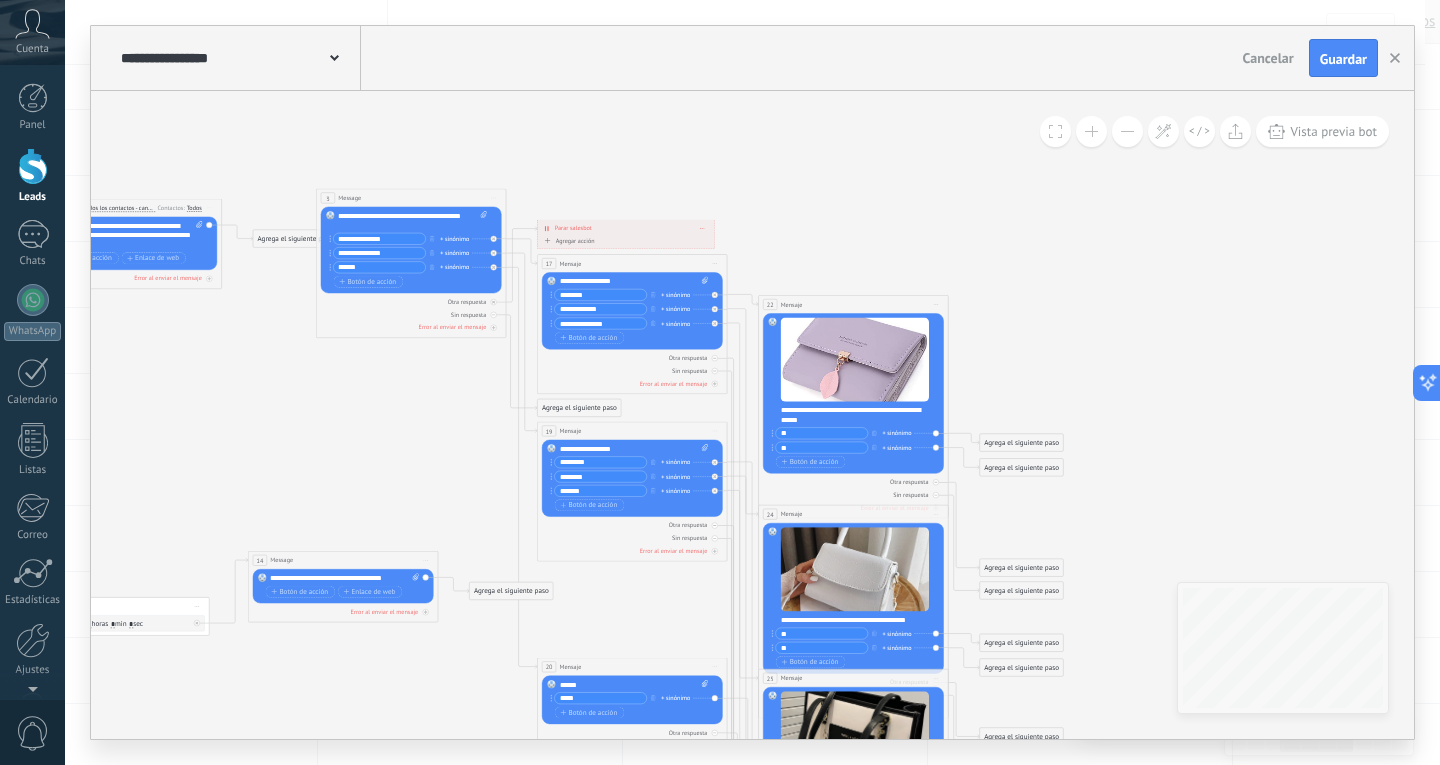drag, startPoint x: 968, startPoint y: 420, endPoint x: 1199, endPoint y: 557, distance: 268.57028 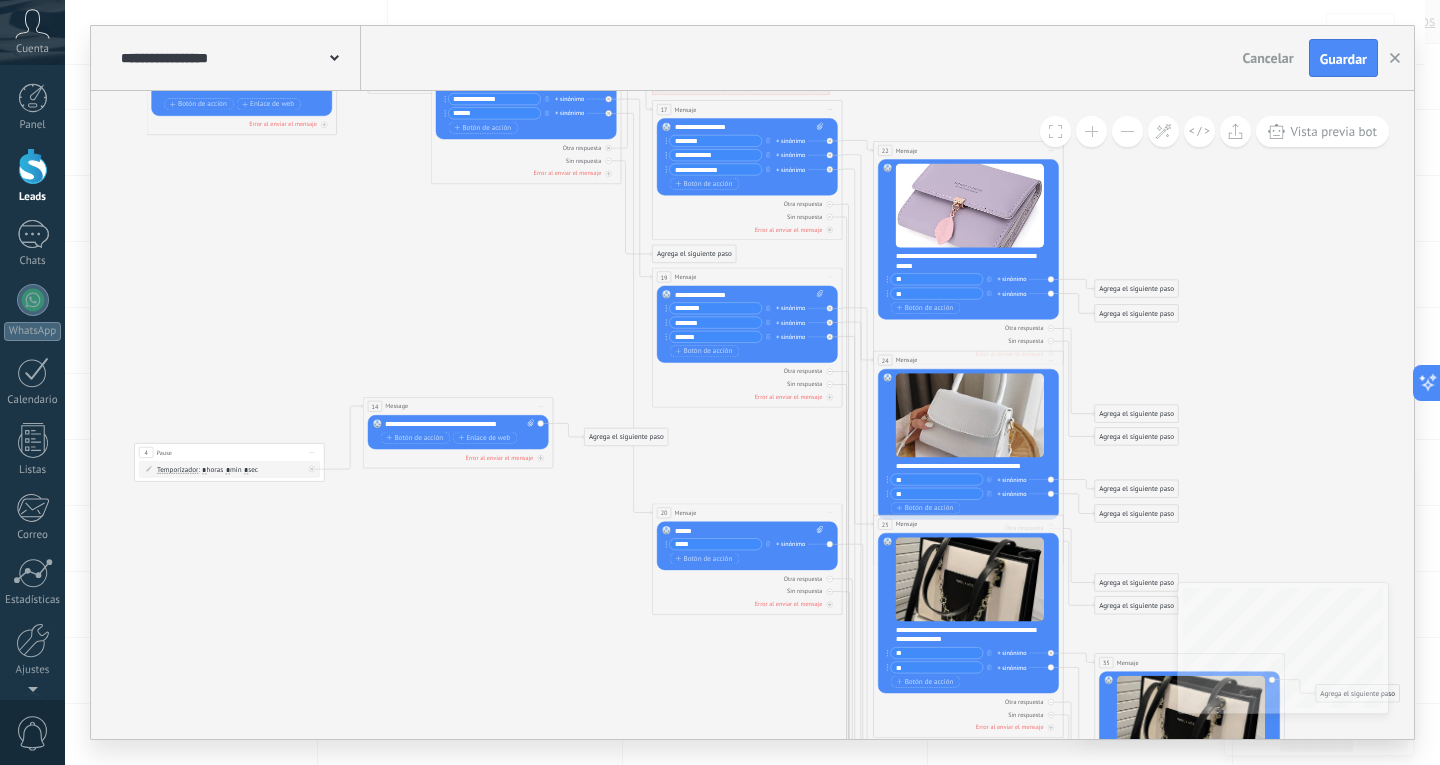 drag, startPoint x: 1107, startPoint y: 372, endPoint x: 1217, endPoint y: 196, distance: 207.54759 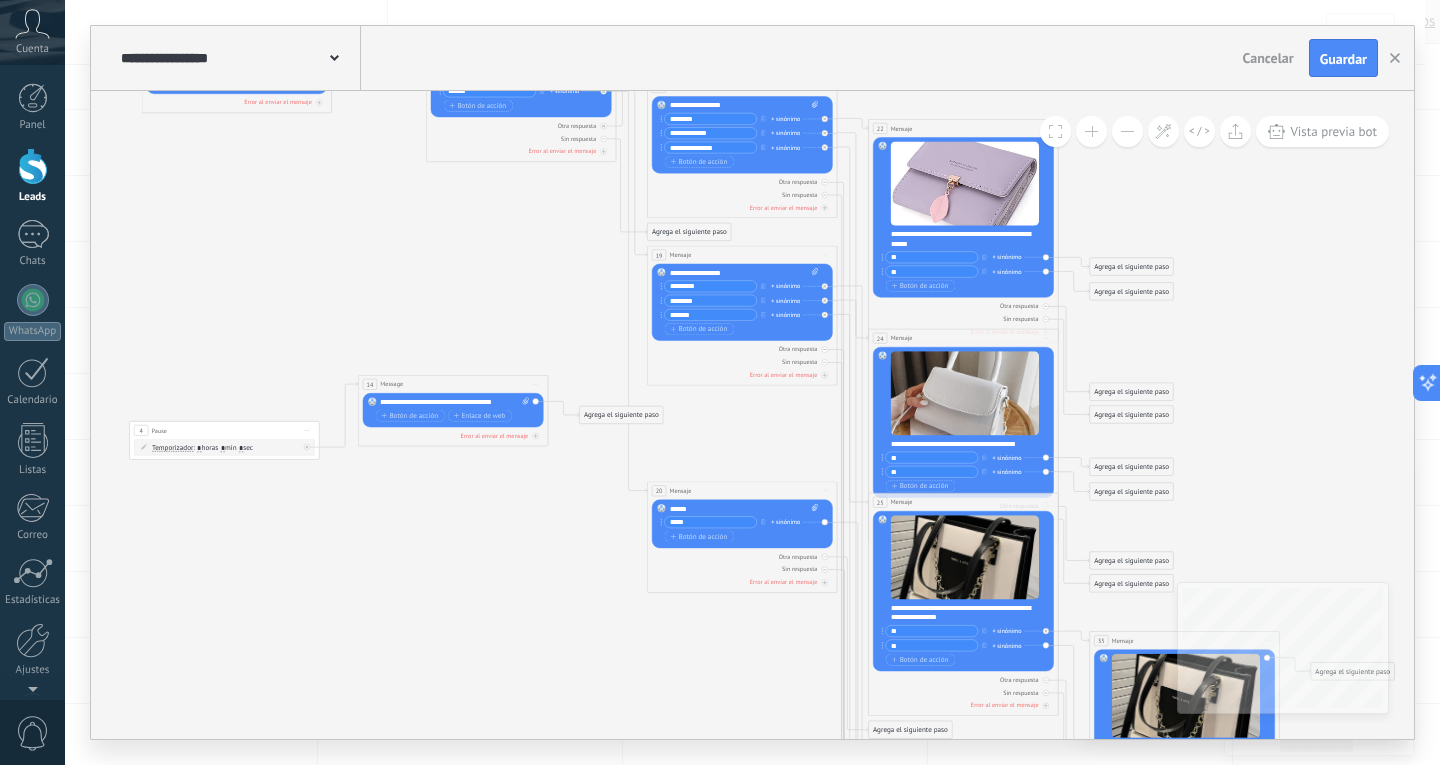 click on "Reemplazar
Quitar
Convertir a mensaje de voz
Arrastre la imagen aquí para adjuntarla.
Añadir imagen
Subir
Arrastrar y soltar
Archivo no encontrado
Escribe tu mensaje..." at bounding box center (453, 410) 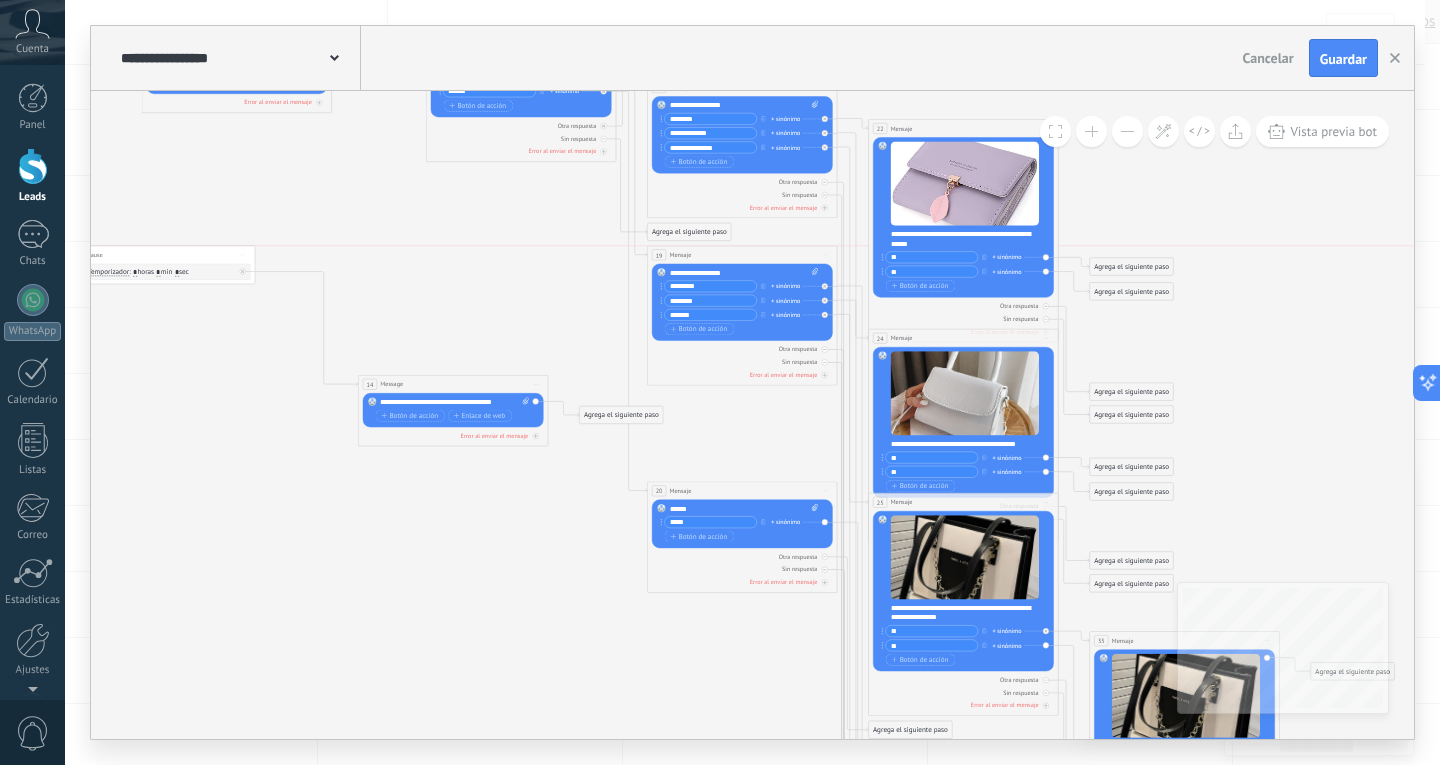 drag, startPoint x: 290, startPoint y: 431, endPoint x: 226, endPoint y: 260, distance: 182.58423 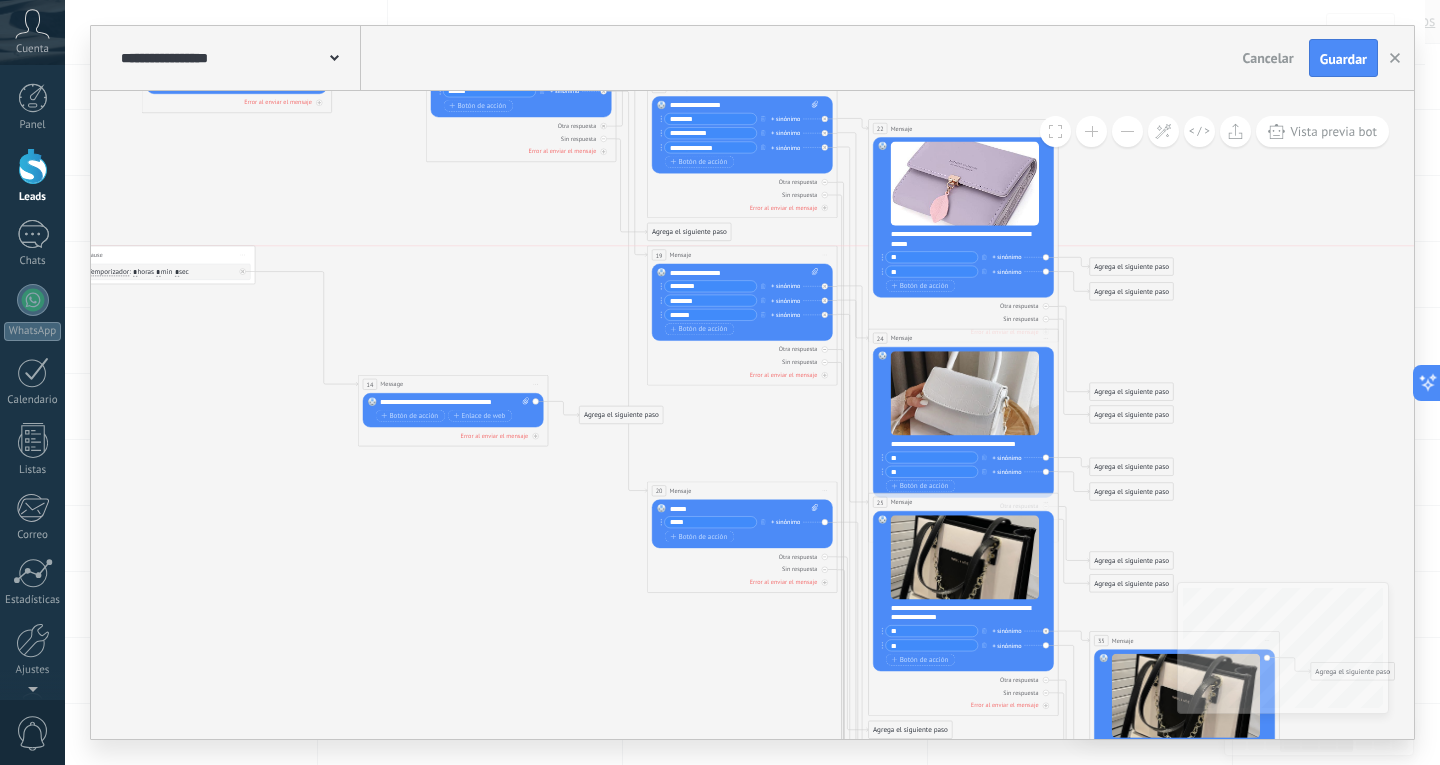 click on "4
Pause
*****
Iniciar vista previa aquí
Cambiar nombre
Duplicar
Borrar" at bounding box center (160, 255) 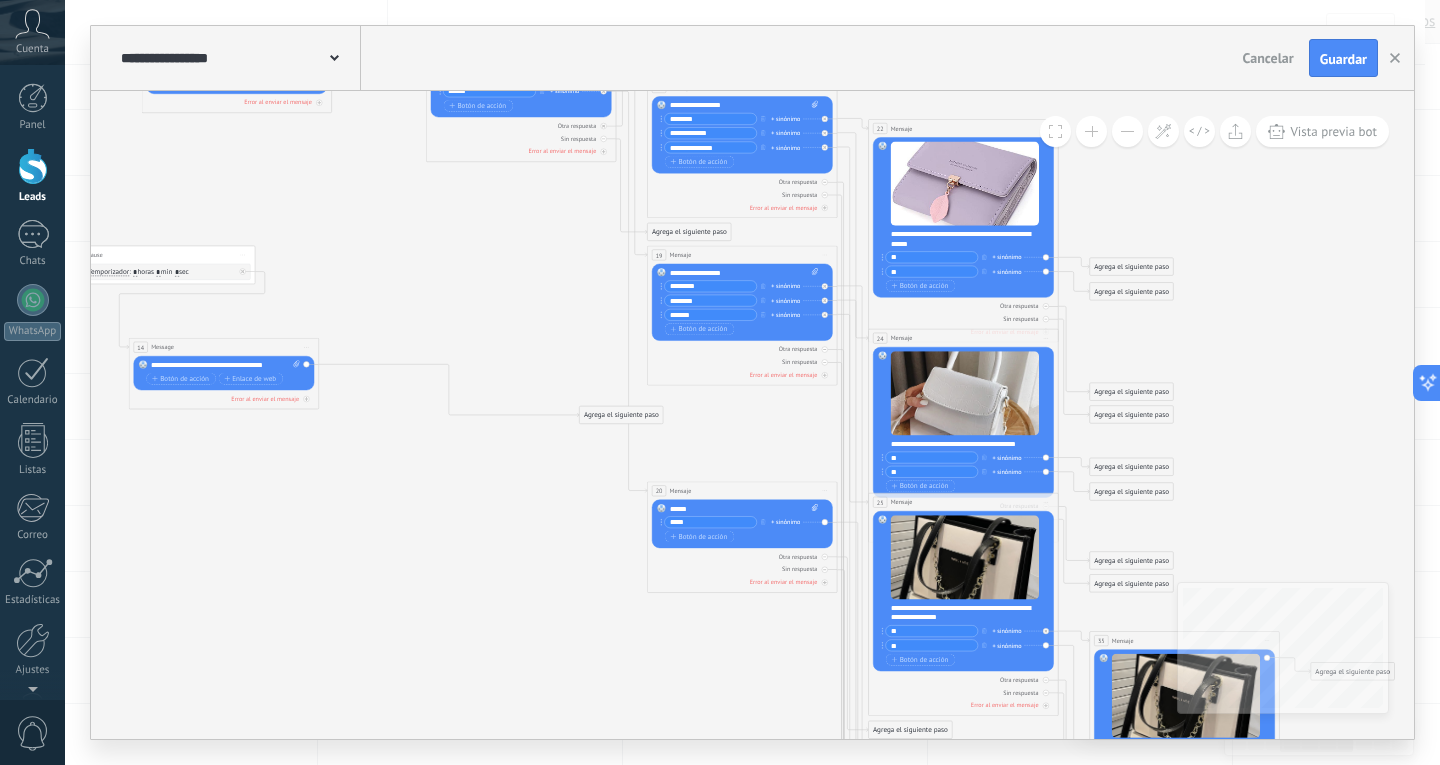 drag, startPoint x: 511, startPoint y: 382, endPoint x: 282, endPoint y: 345, distance: 231.96982 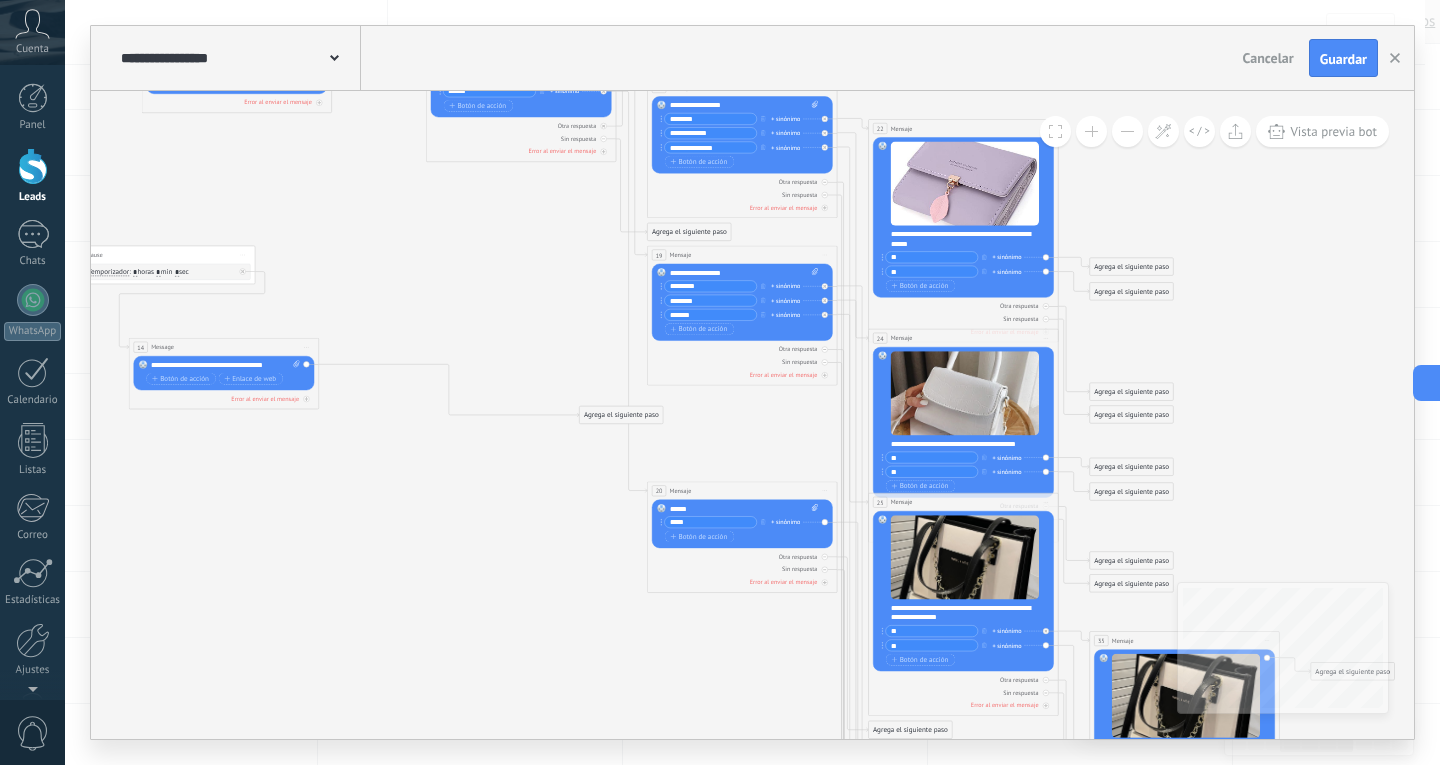click on "Reemplazar
Quitar
Convertir a mensaje de voz
Arrastre la imagen aquí para adjuntarla.
Añadir imagen
Subir
Arrastrar y soltar
Archivo no encontrado
Escribe tu mensaje..." at bounding box center (224, 373) 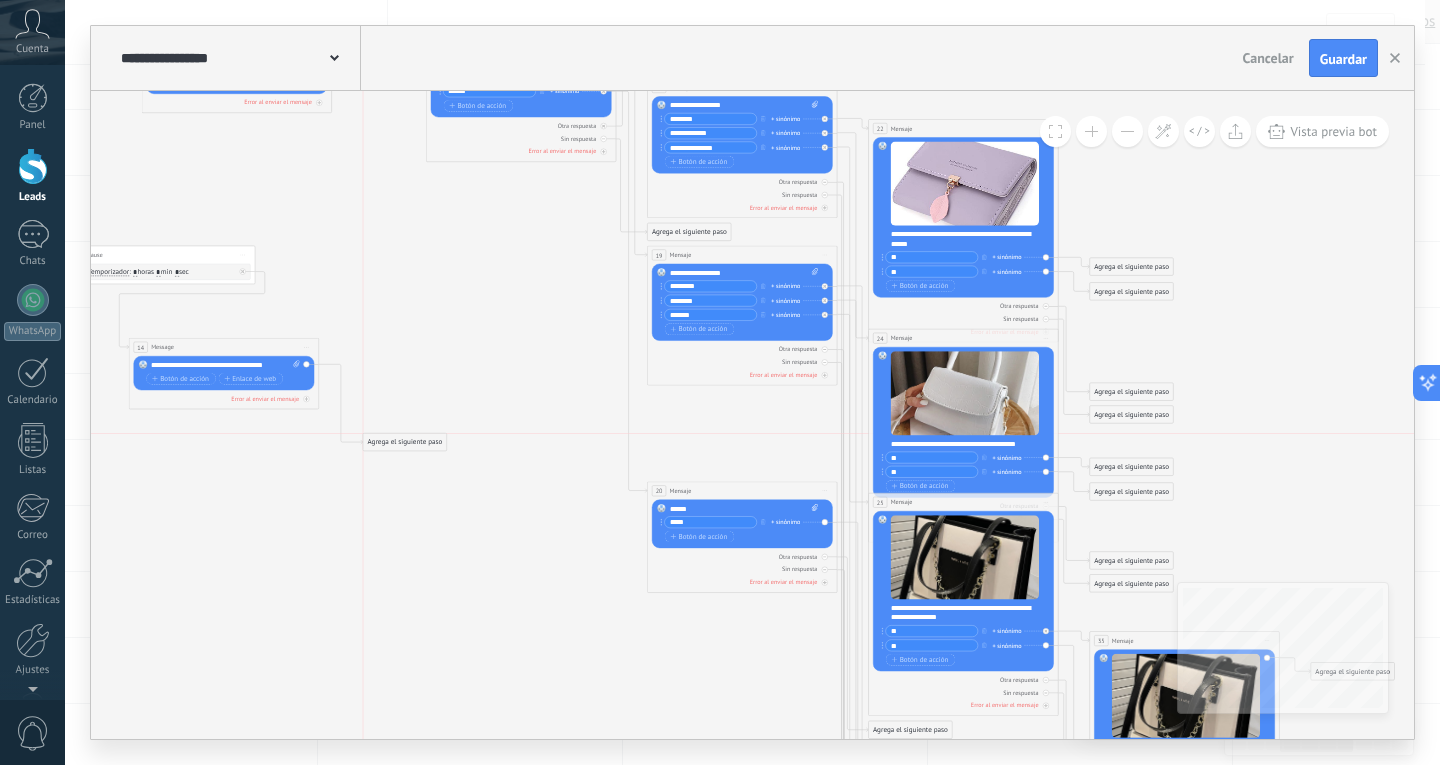 drag, startPoint x: 603, startPoint y: 415, endPoint x: 389, endPoint y: 446, distance: 216.23367 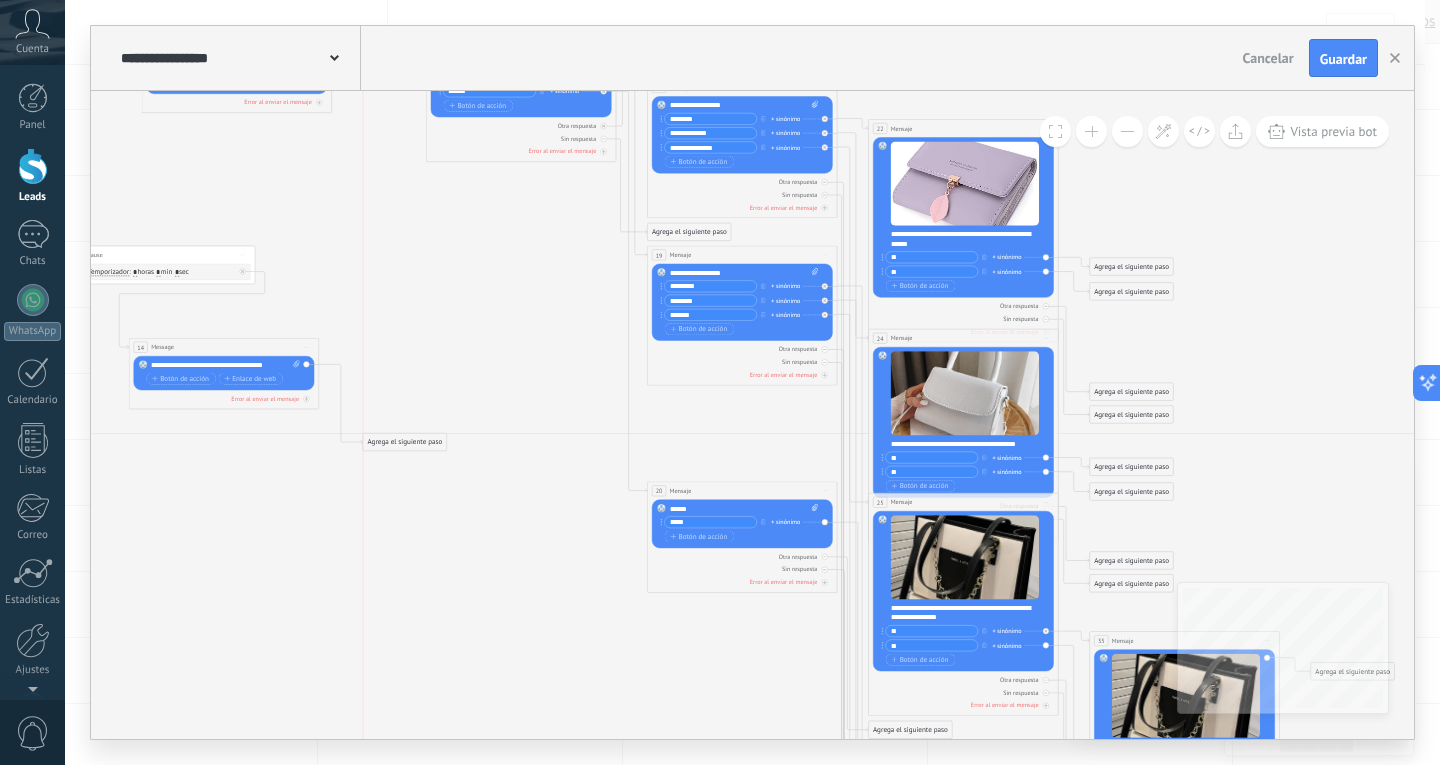 click on "Agrega el siguiente paso" at bounding box center (404, 442) 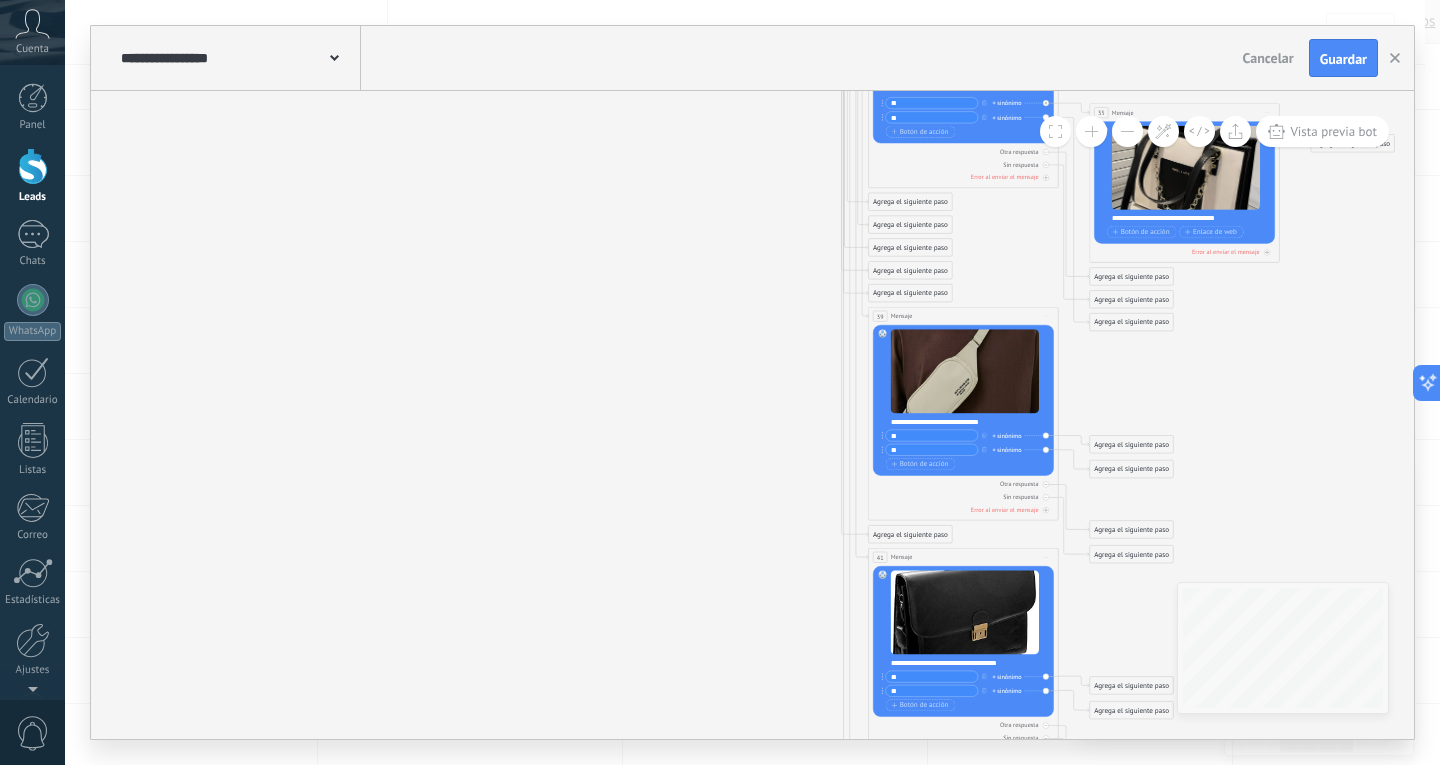 click 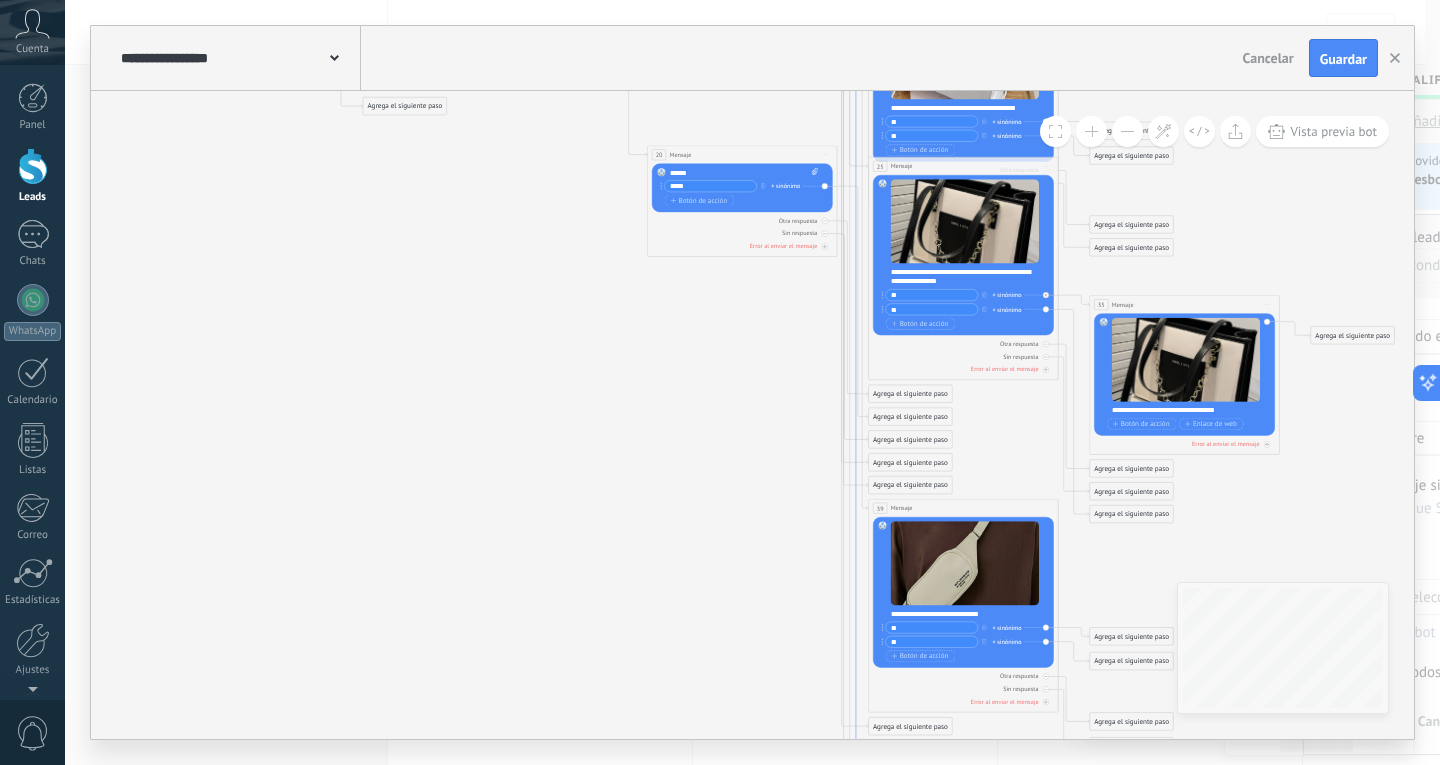 scroll, scrollTop: 100, scrollLeft: 0, axis: vertical 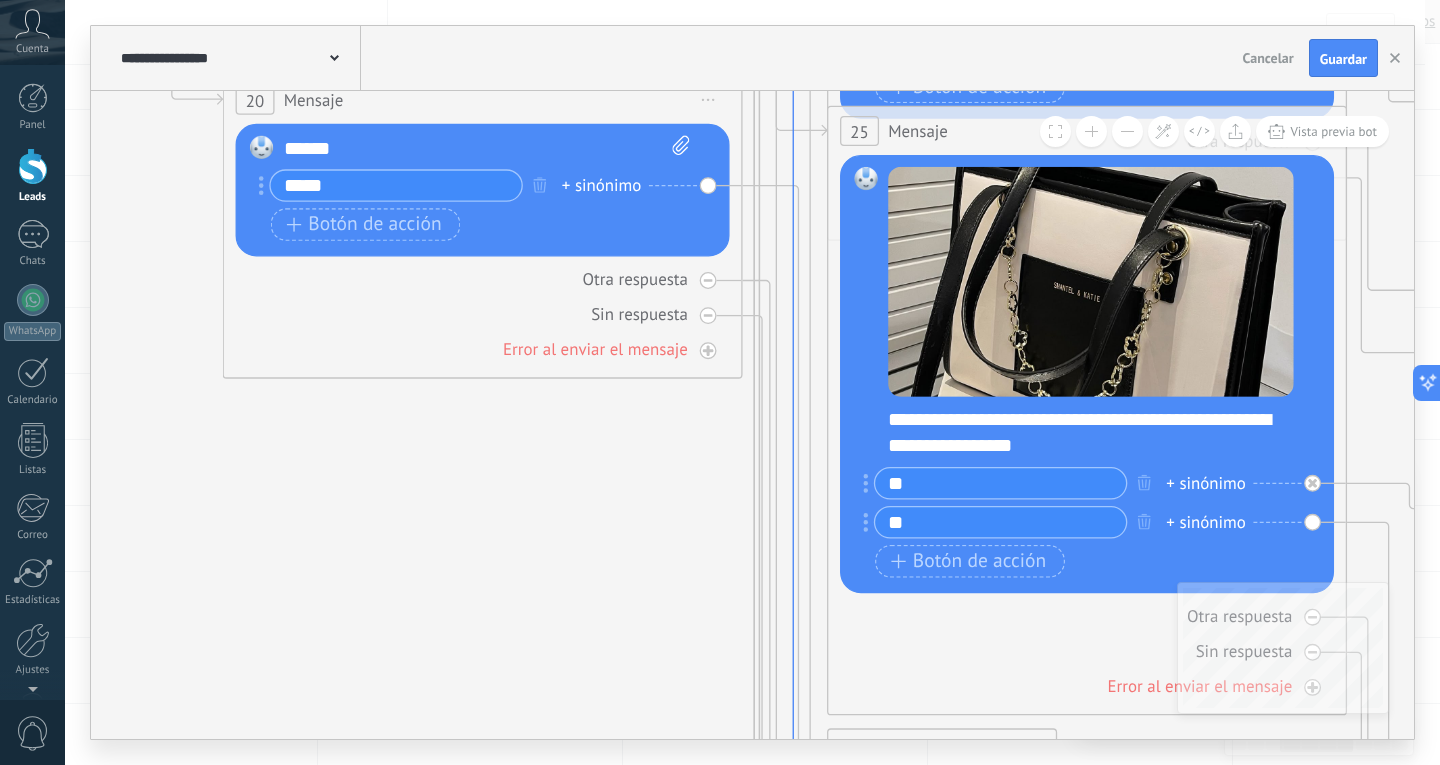drag, startPoint x: 809, startPoint y: 216, endPoint x: 791, endPoint y: 224, distance: 19.697716 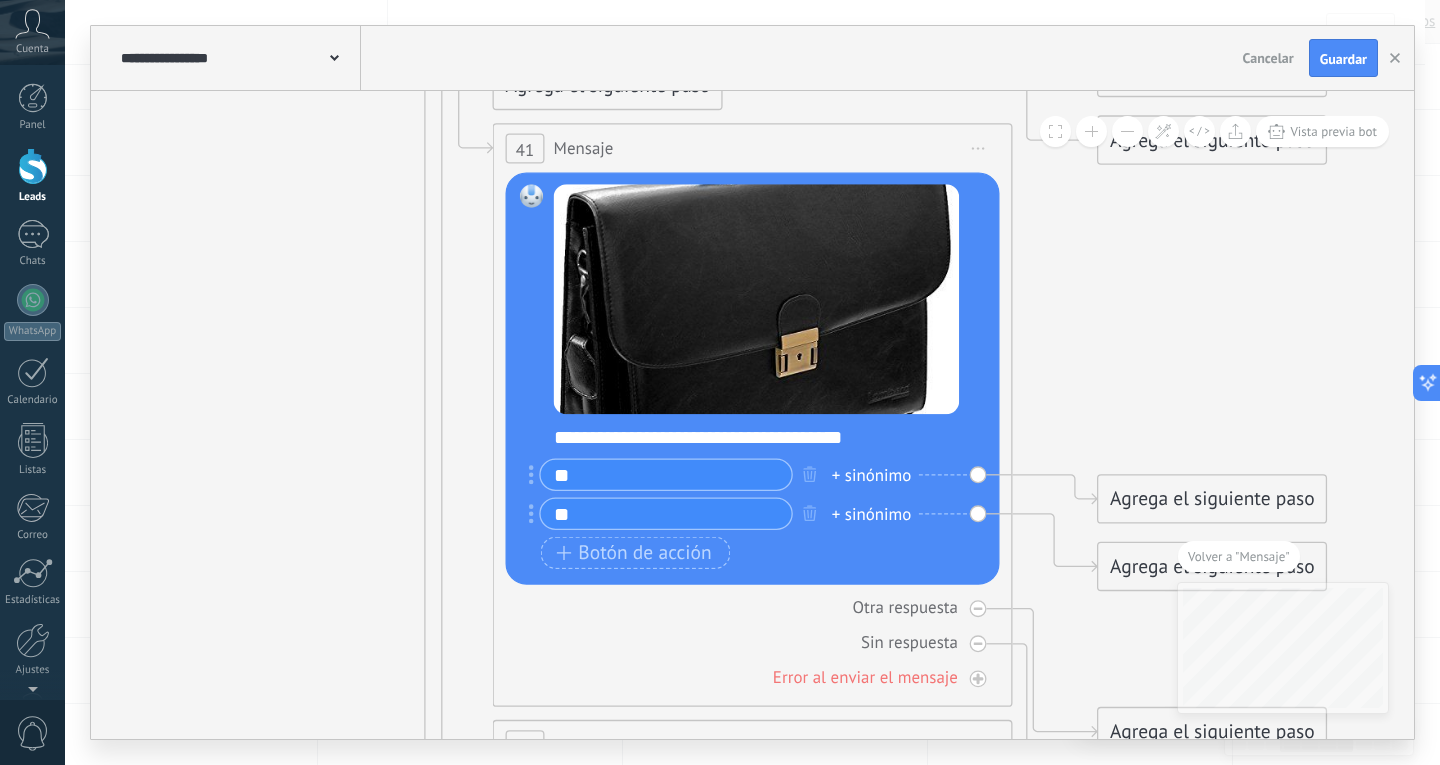 click 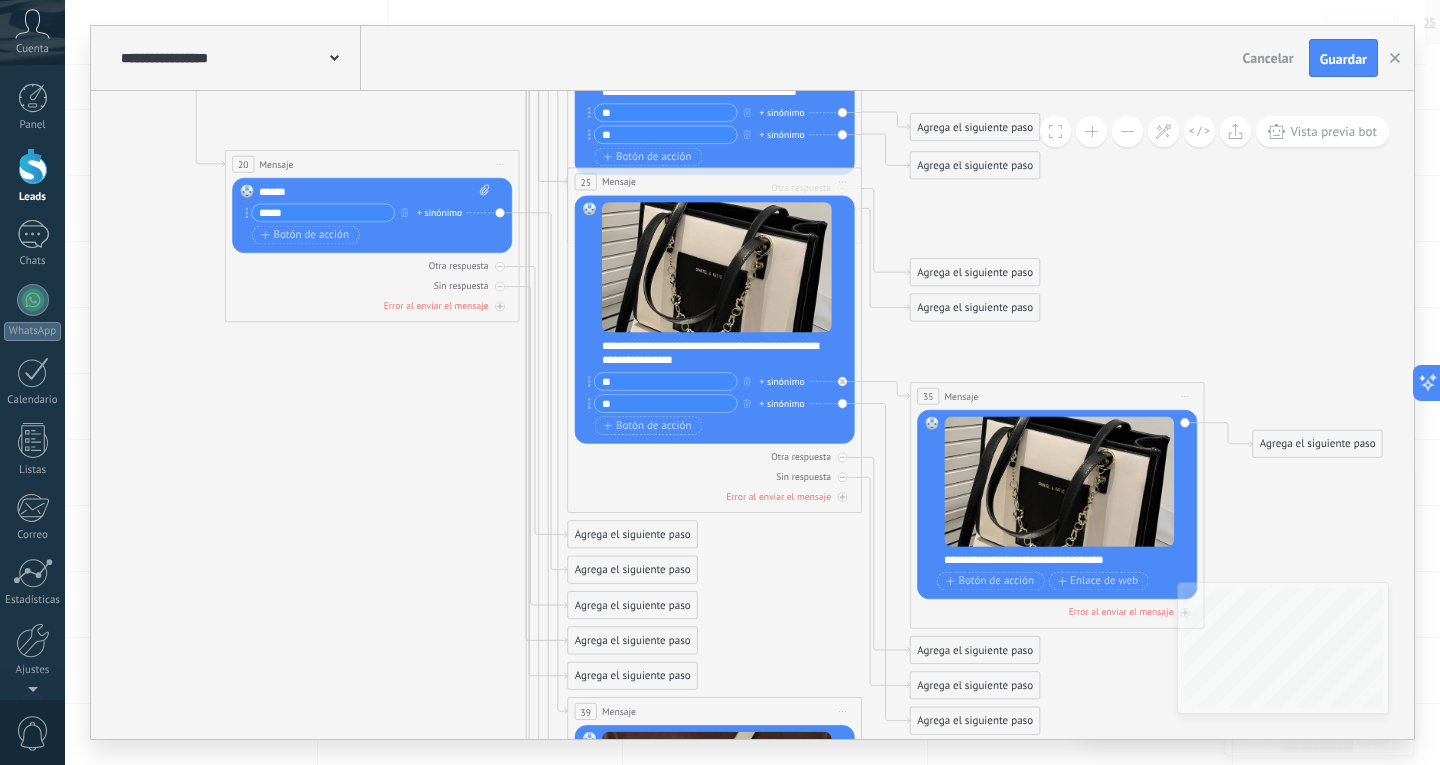 click on "Agrega el siguiente paso" at bounding box center (632, 570) 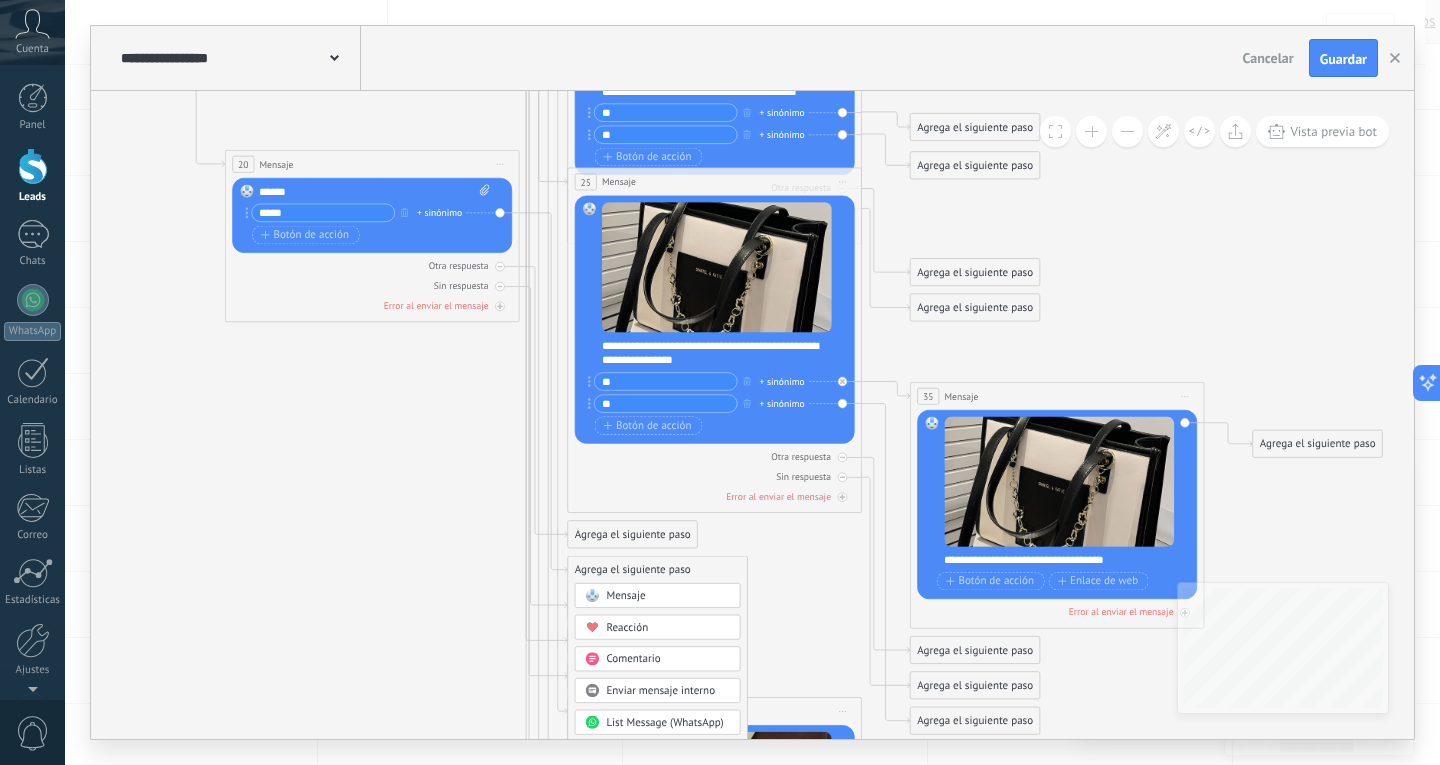 click on "Mensaje" at bounding box center [668, 596] 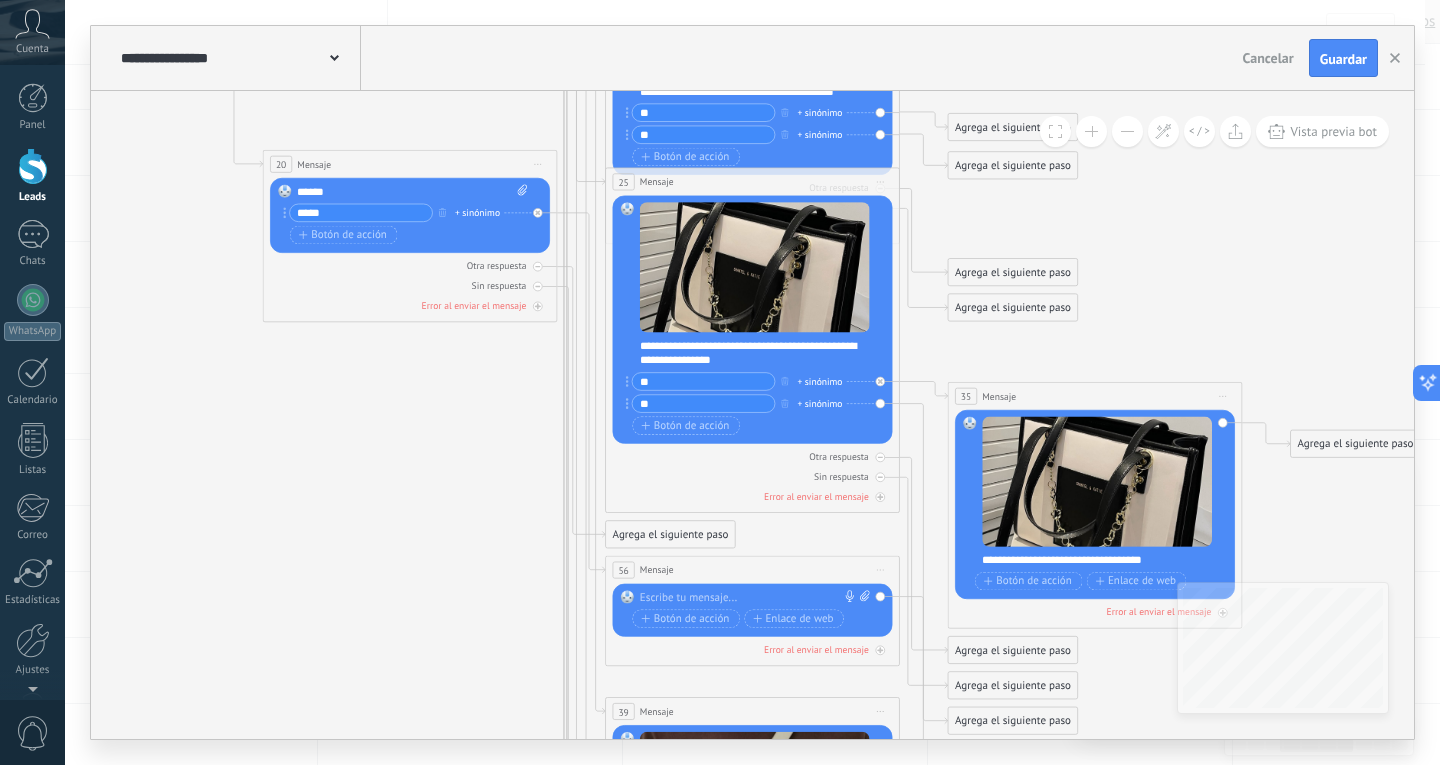 click at bounding box center [749, 597] 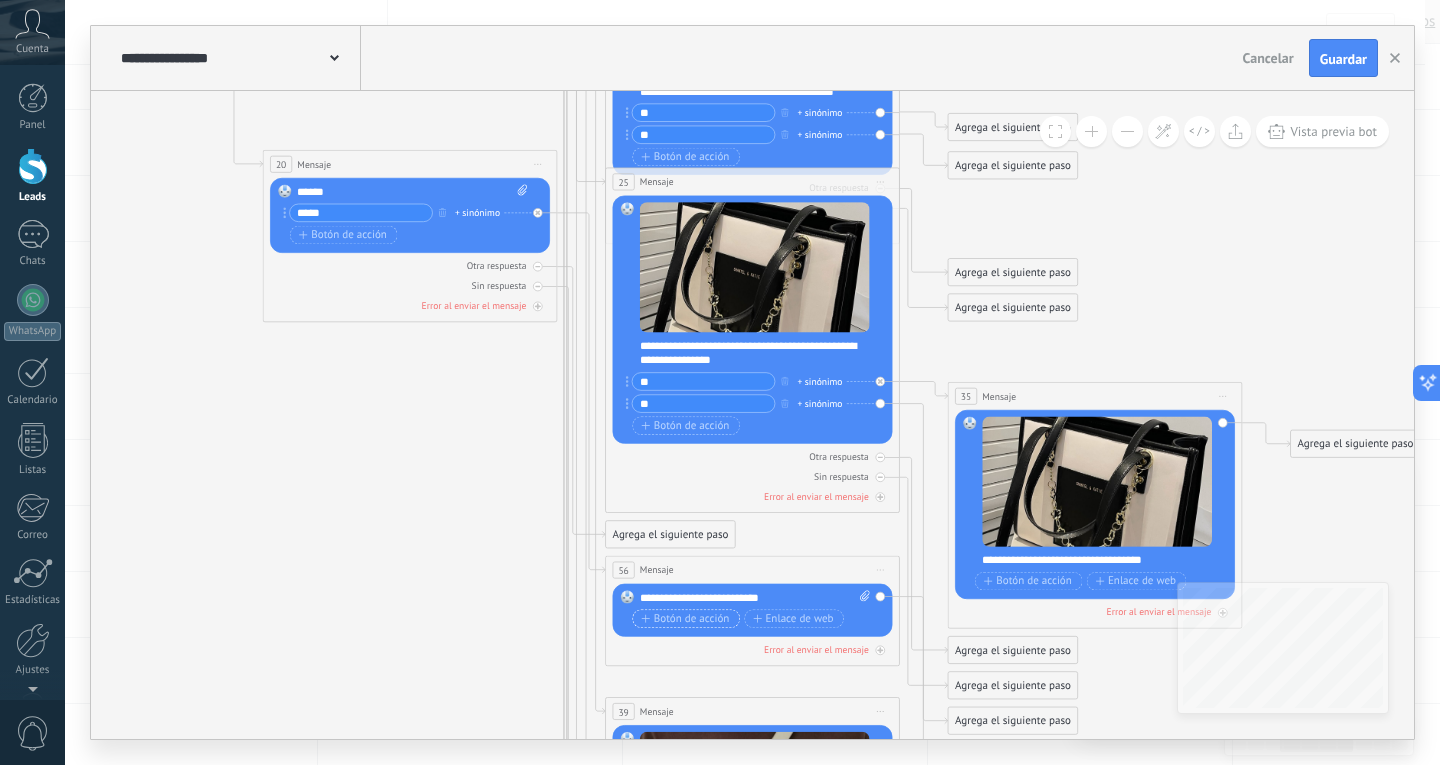 click on "Botón de acción" at bounding box center (685, 619) 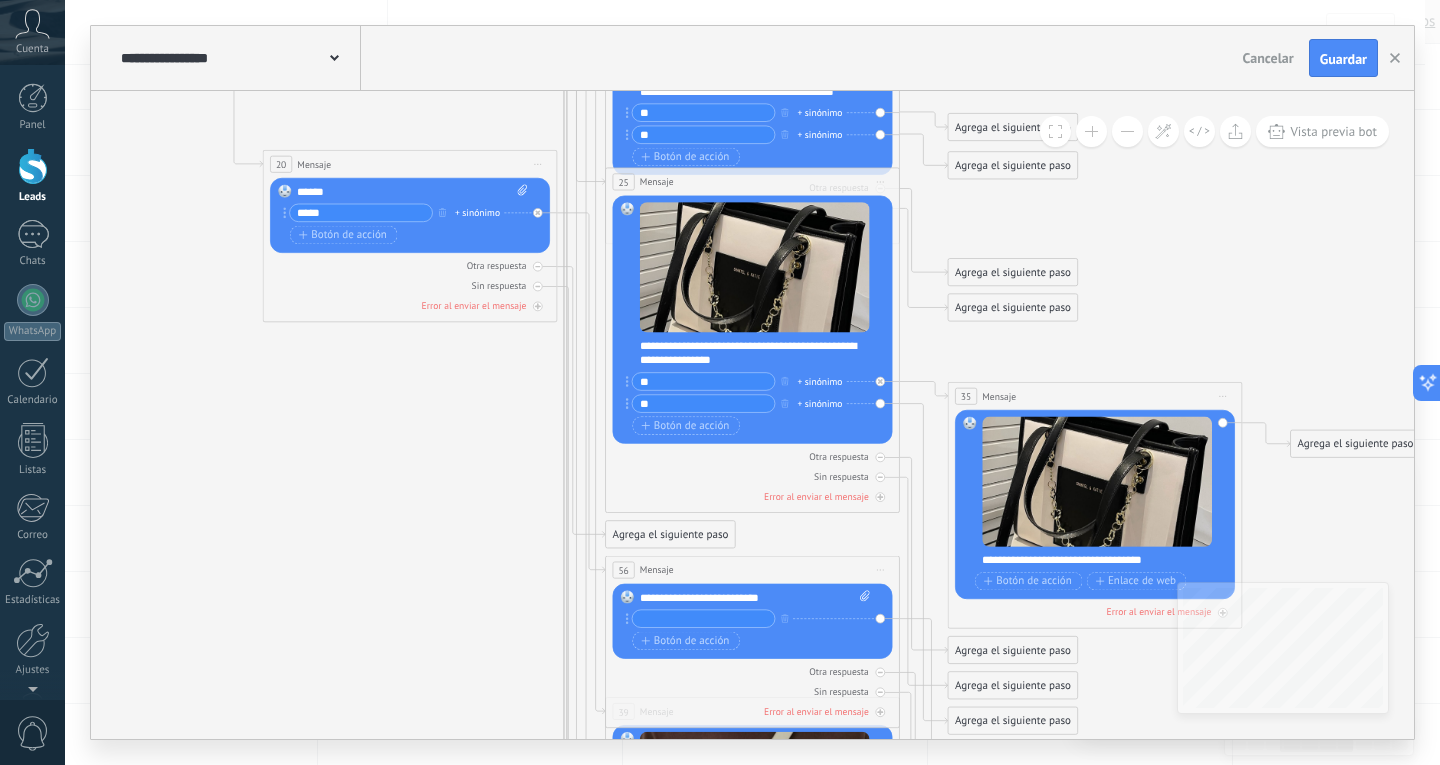 type on "*" 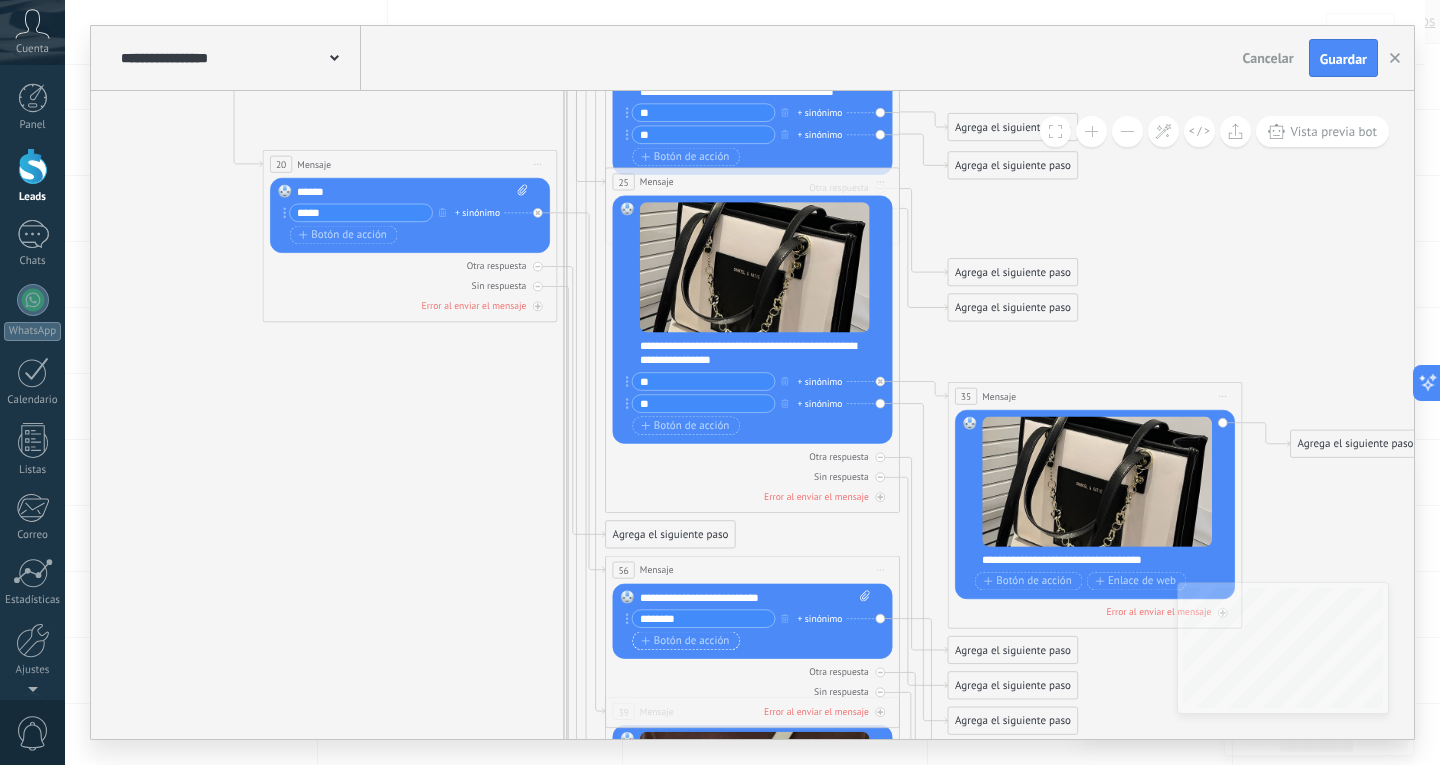 type on "********" 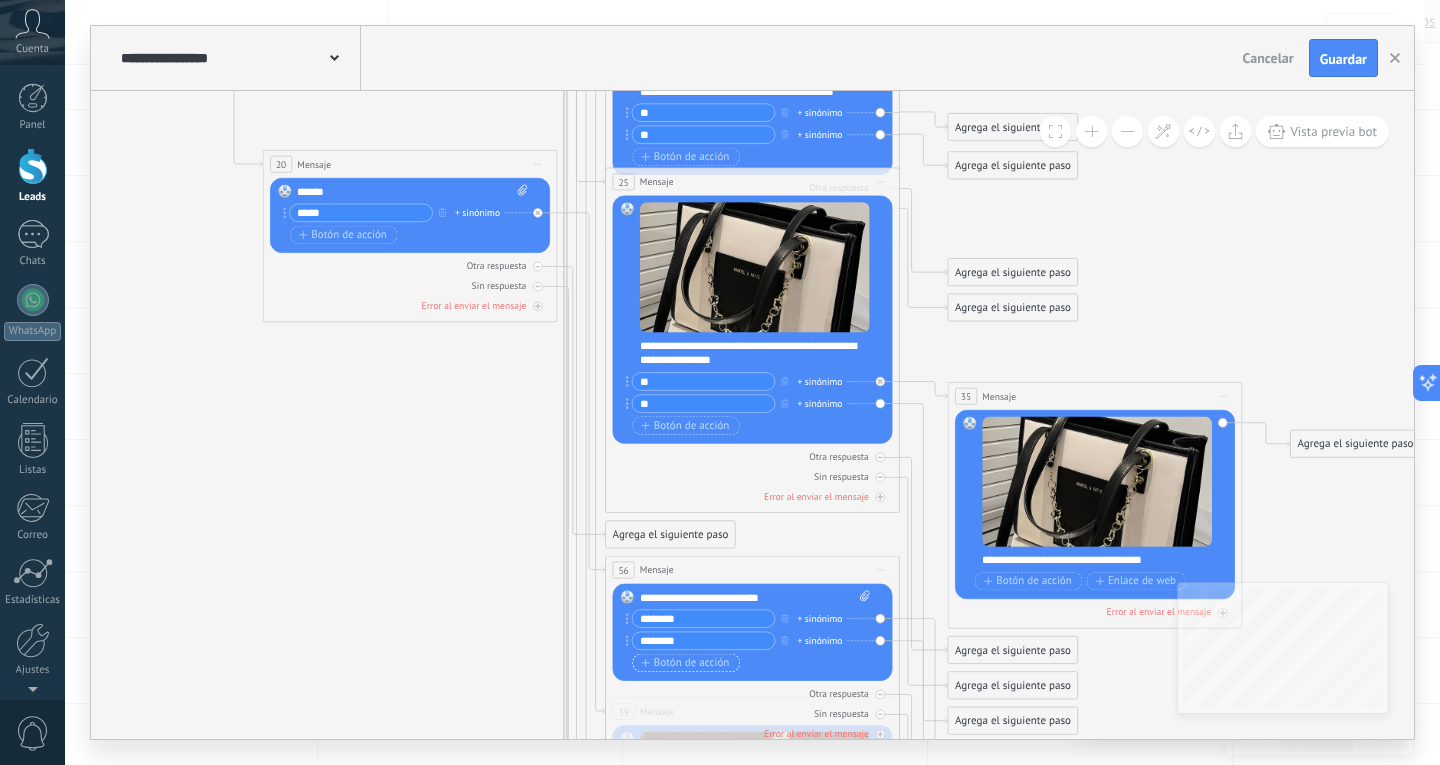type on "********" 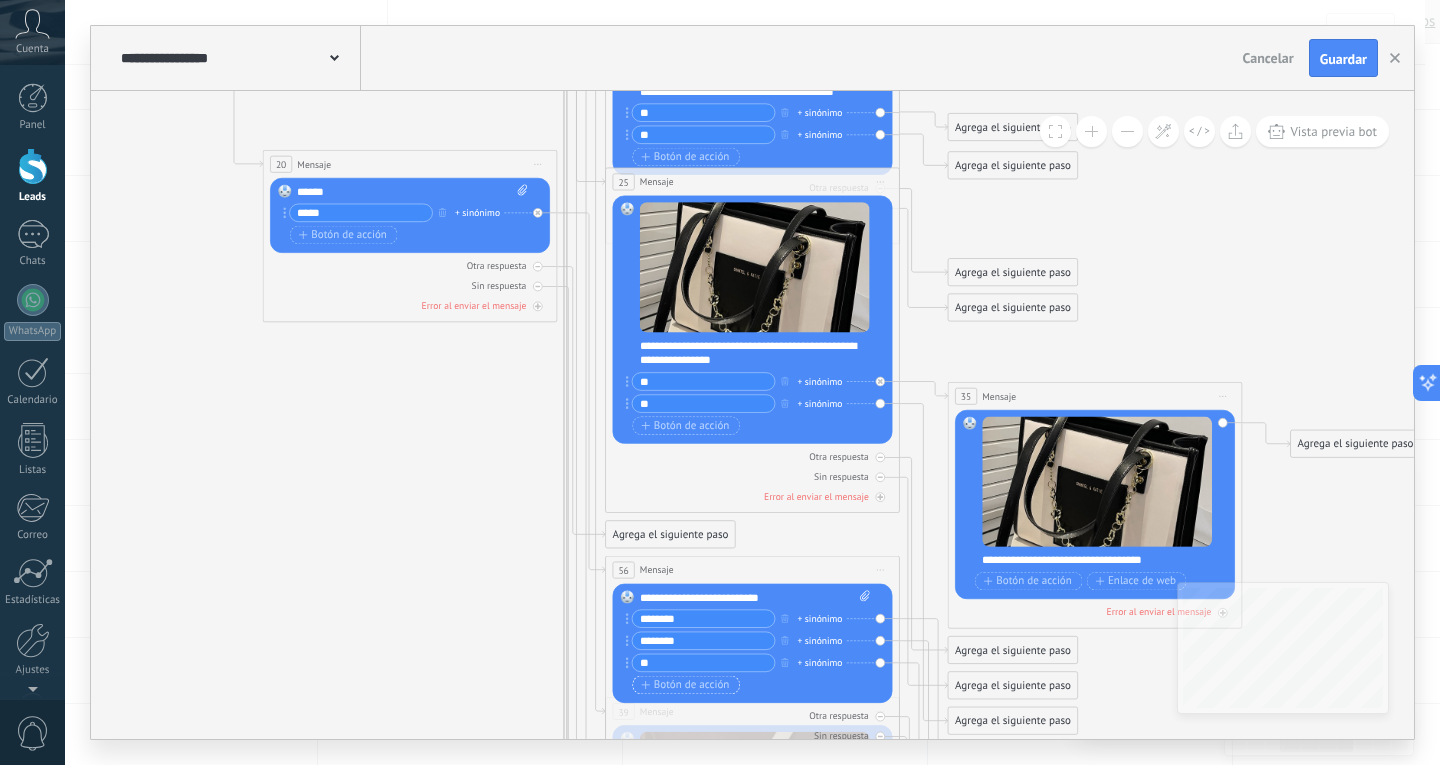 type on "*" 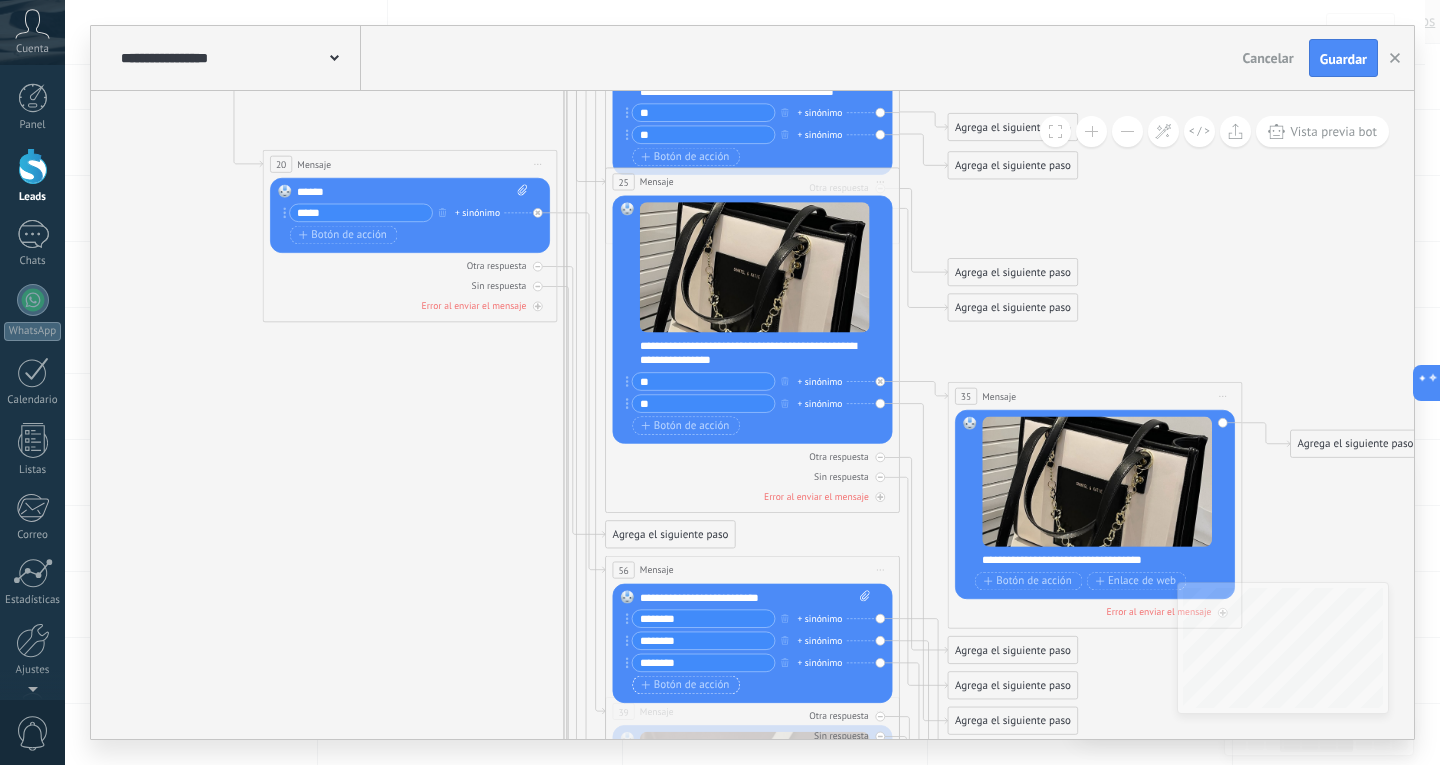 type on "********" 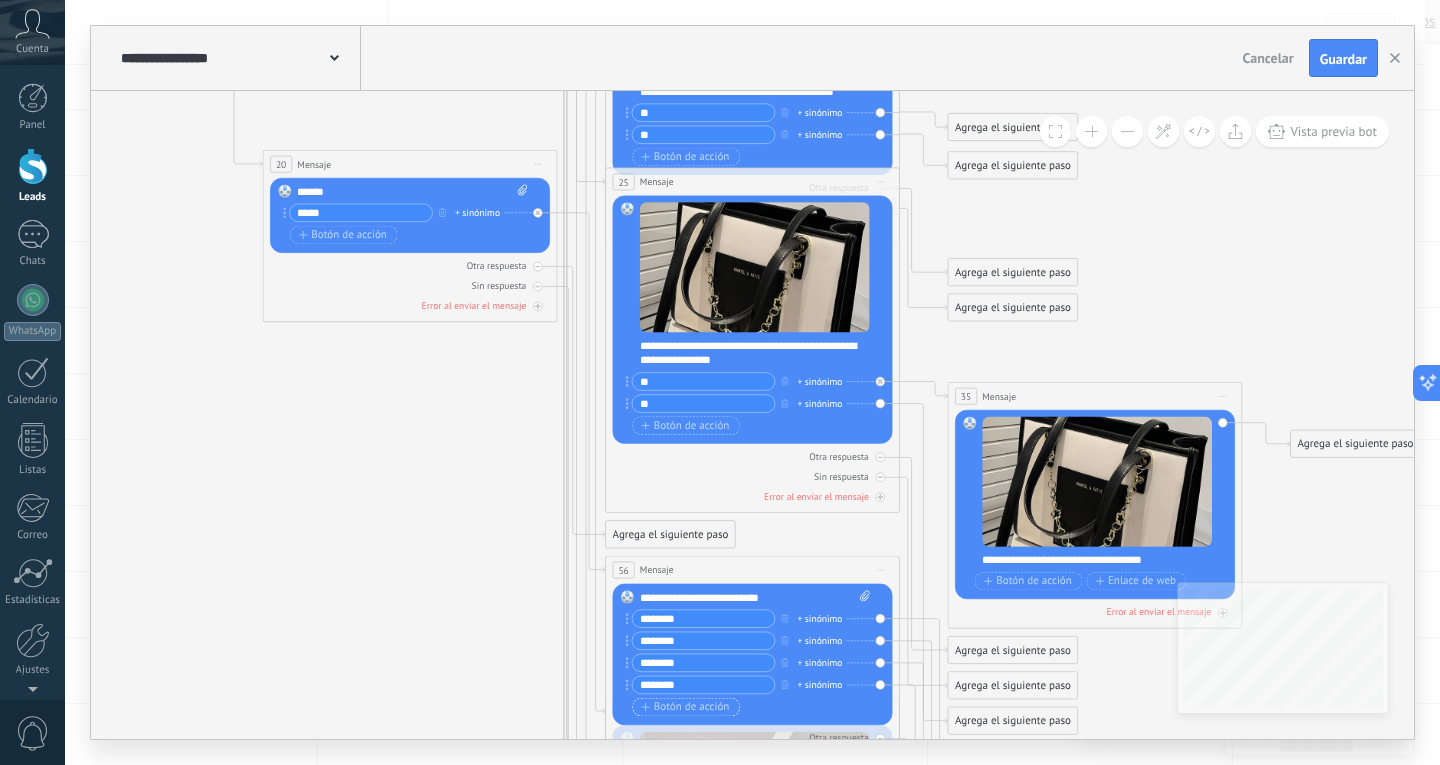 type on "********" 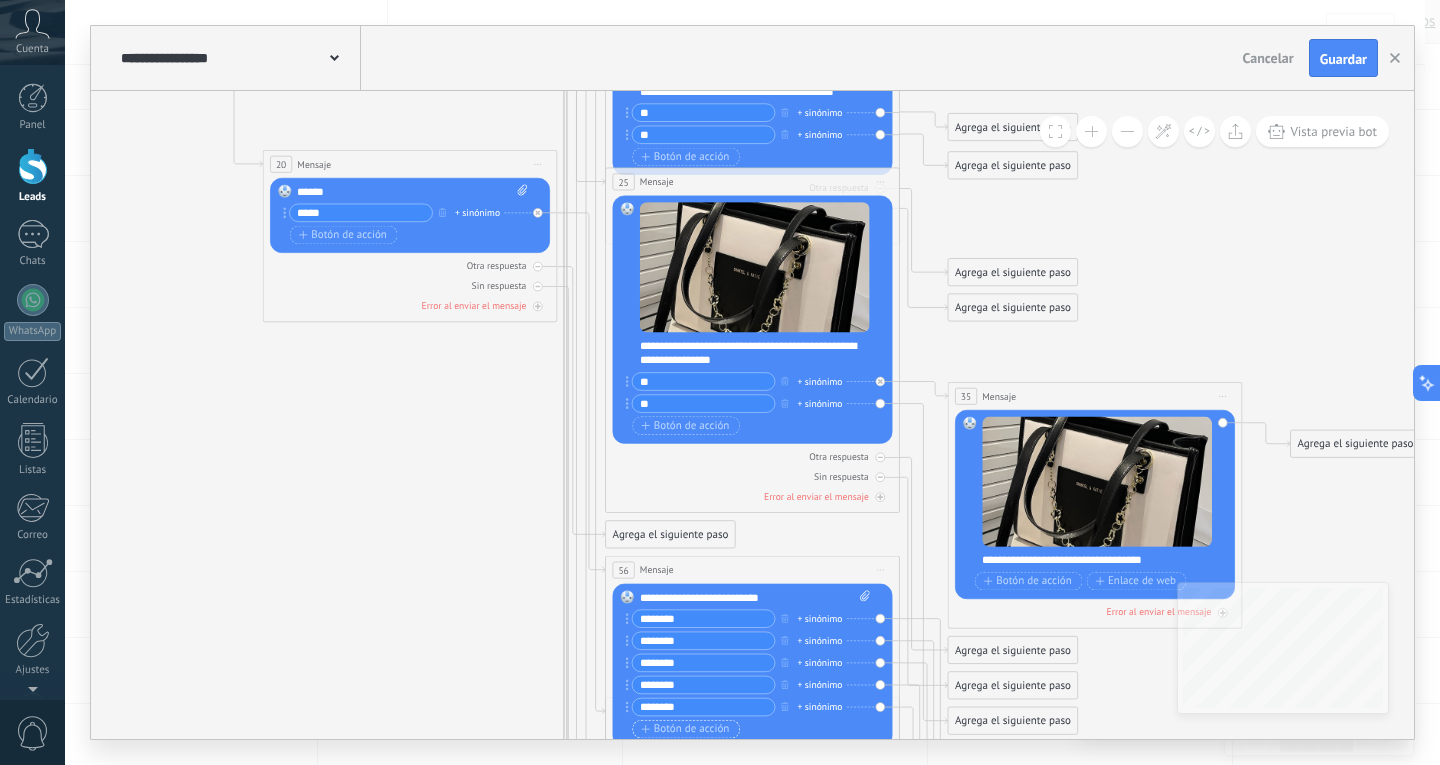 type on "********" 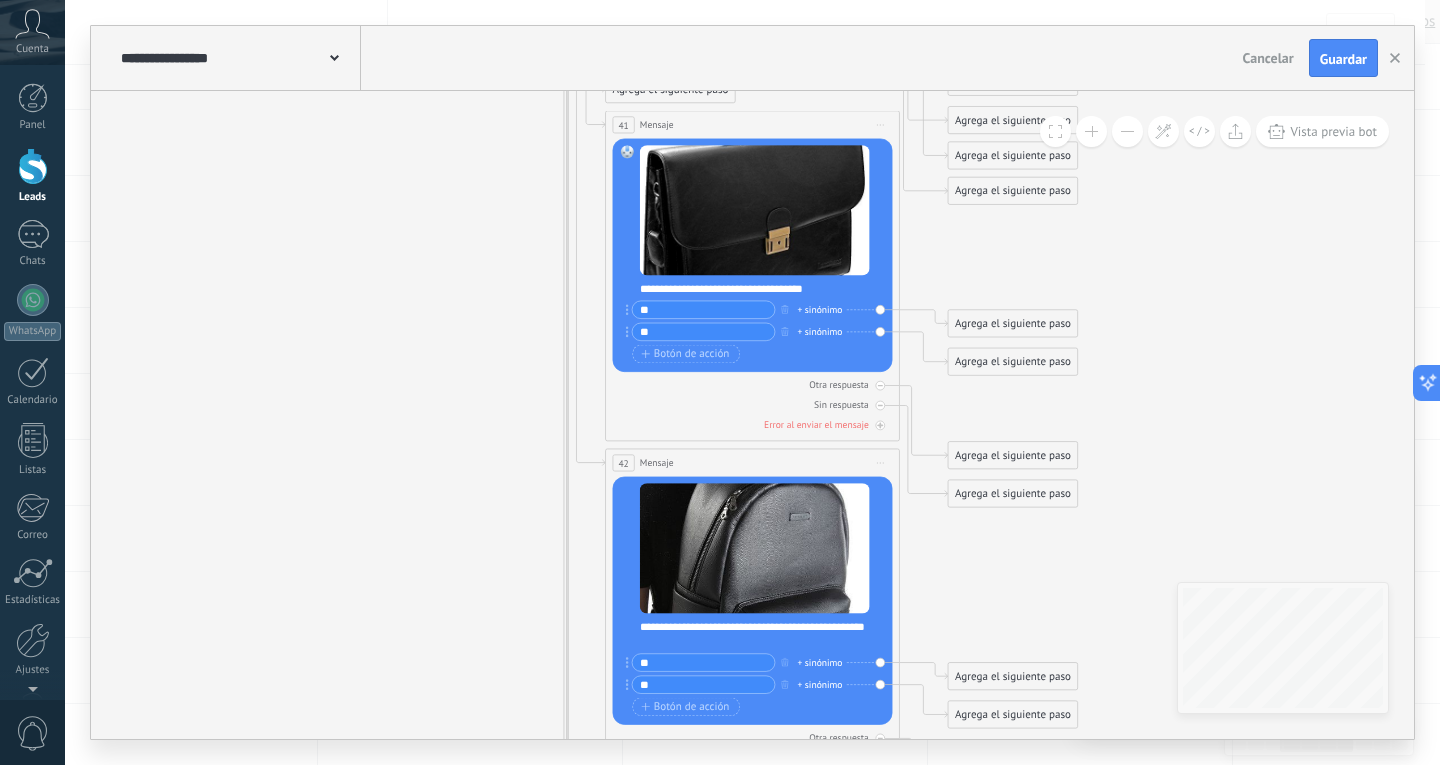 type on "********" 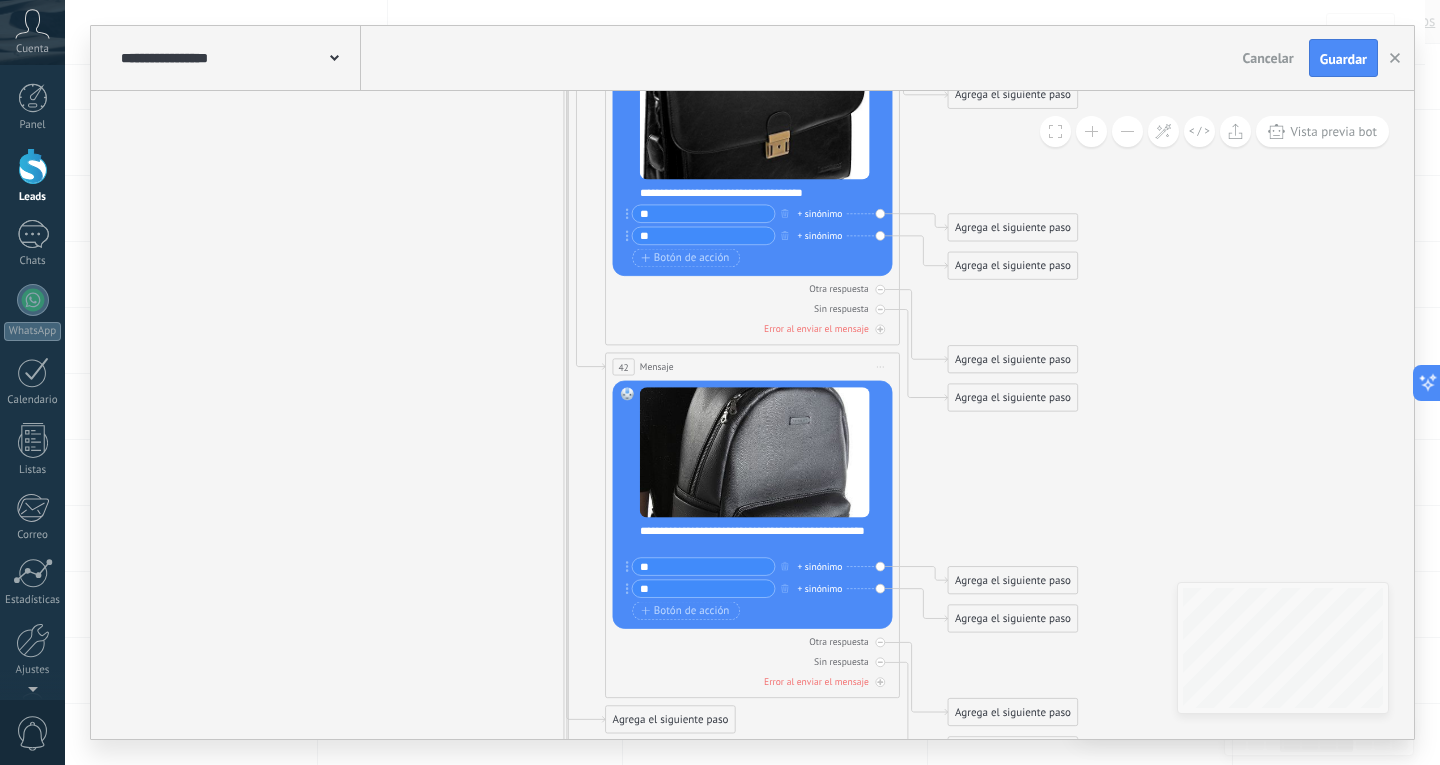 drag, startPoint x: 624, startPoint y: 421, endPoint x: 650, endPoint y: 549, distance: 130.61394 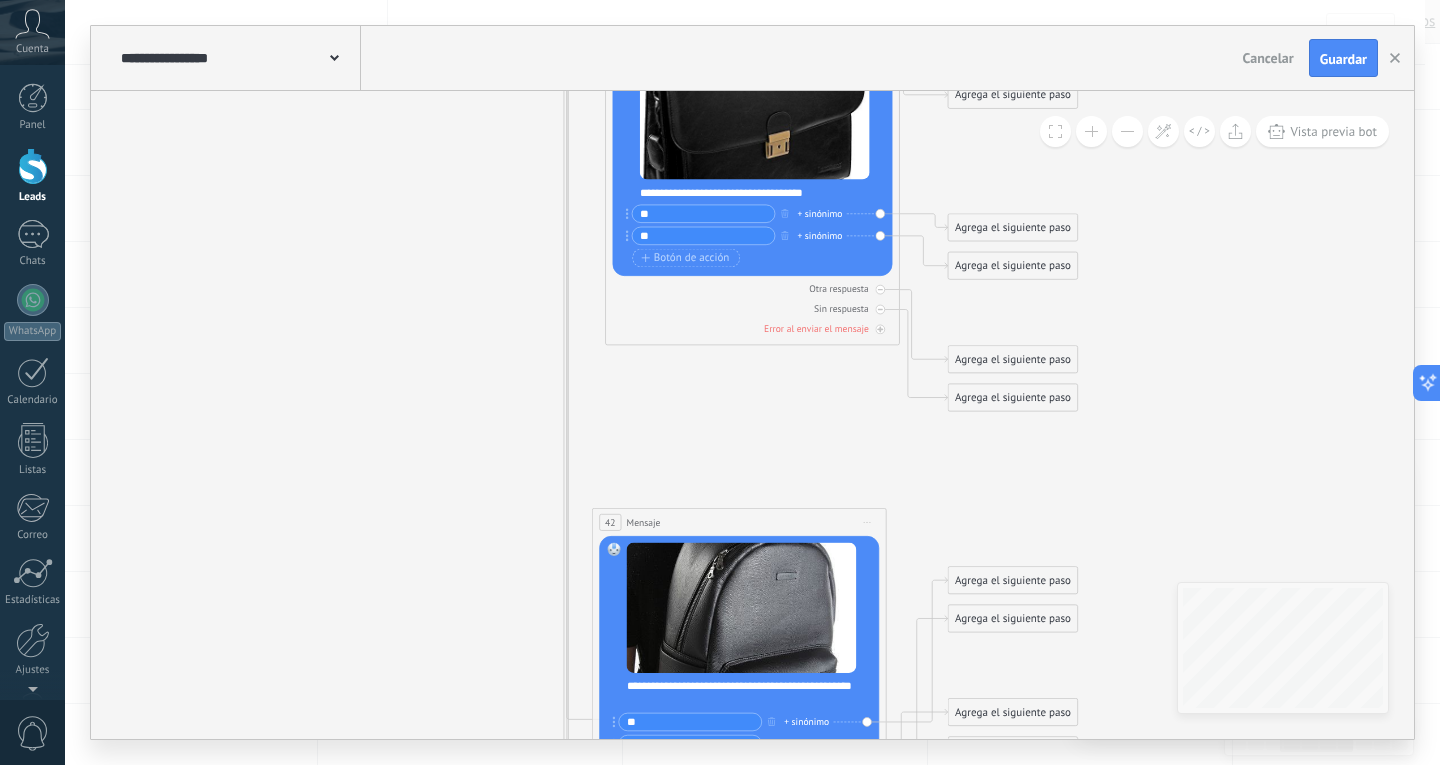 drag, startPoint x: 716, startPoint y: 357, endPoint x: 703, endPoint y: 513, distance: 156.54073 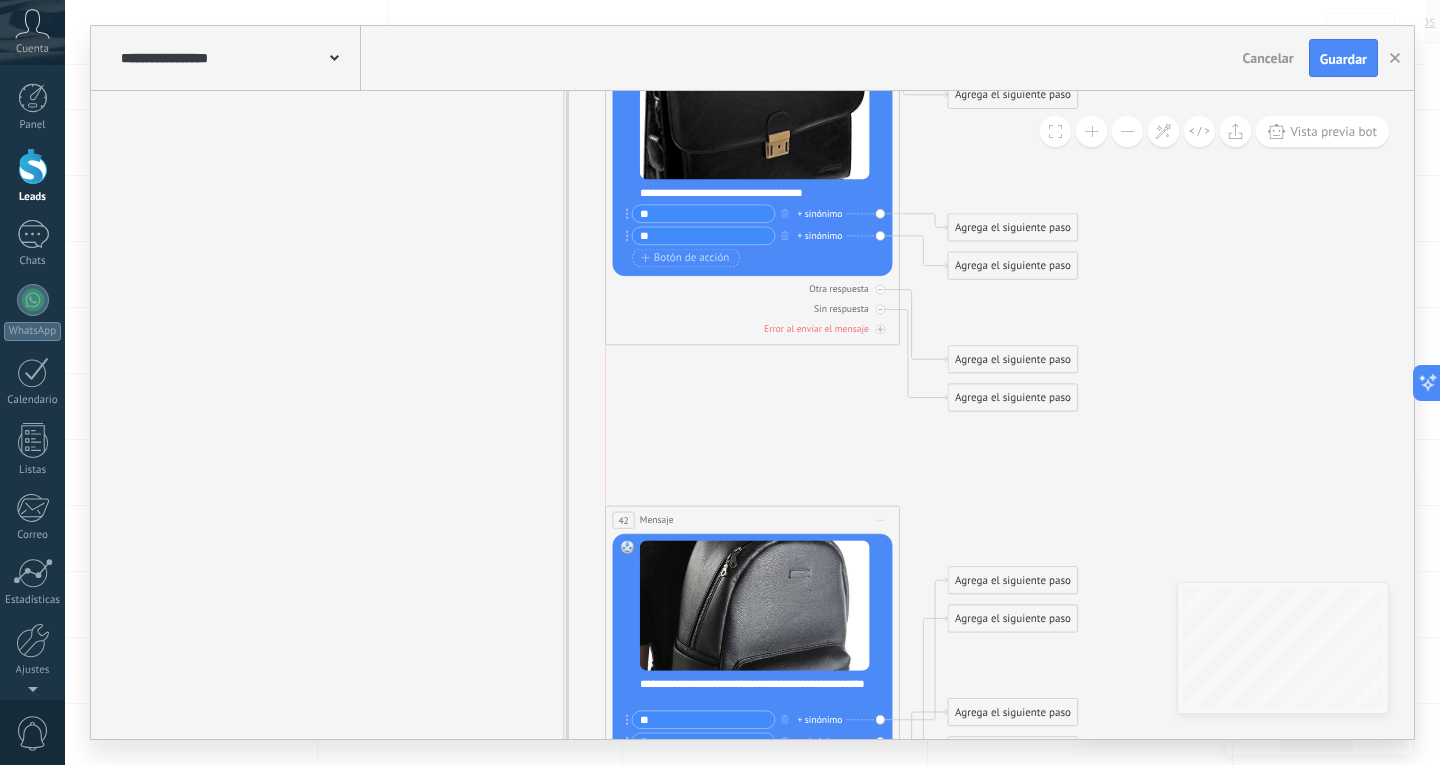 drag, startPoint x: 738, startPoint y: 520, endPoint x: 753, endPoint y: 518, distance: 15.132746 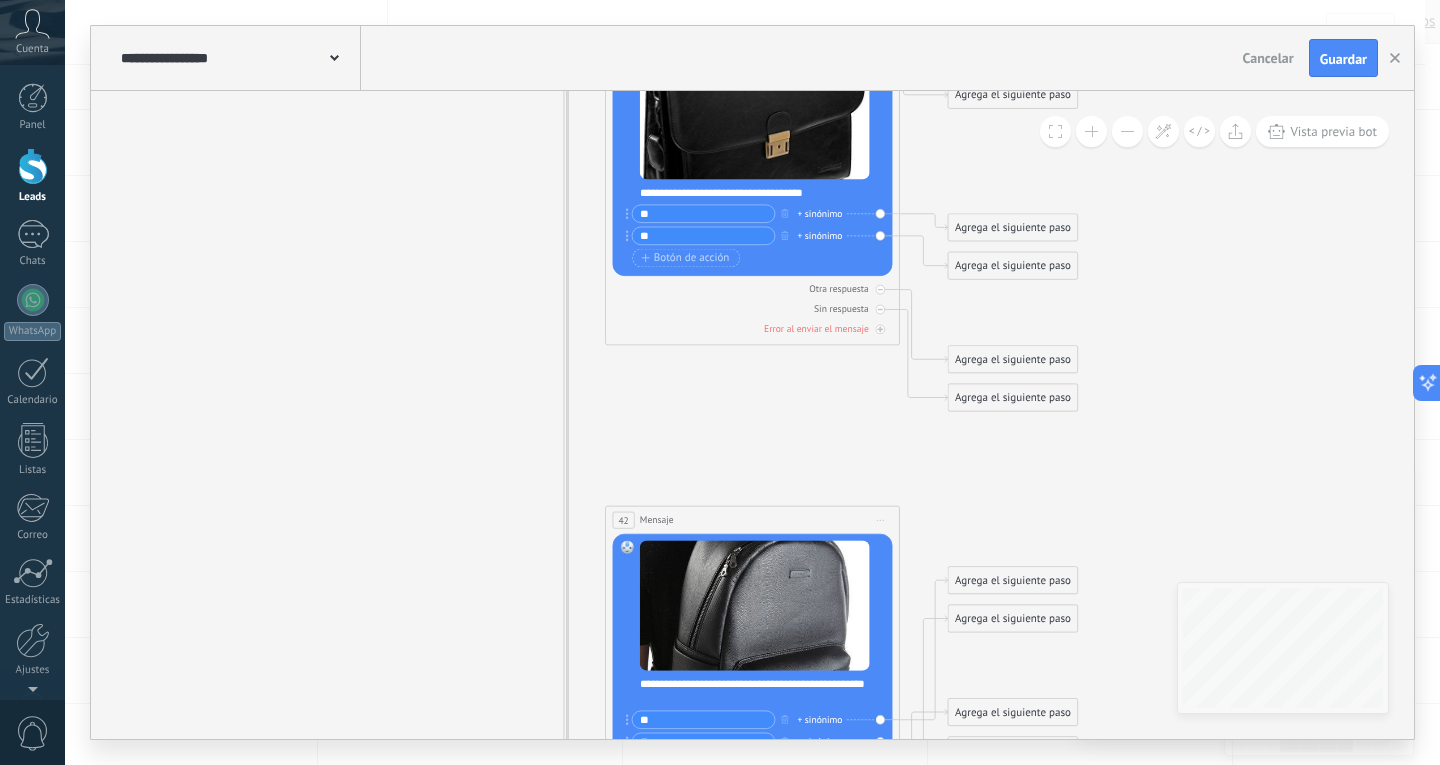 drag, startPoint x: 700, startPoint y: 306, endPoint x: 716, endPoint y: 341, distance: 38.483765 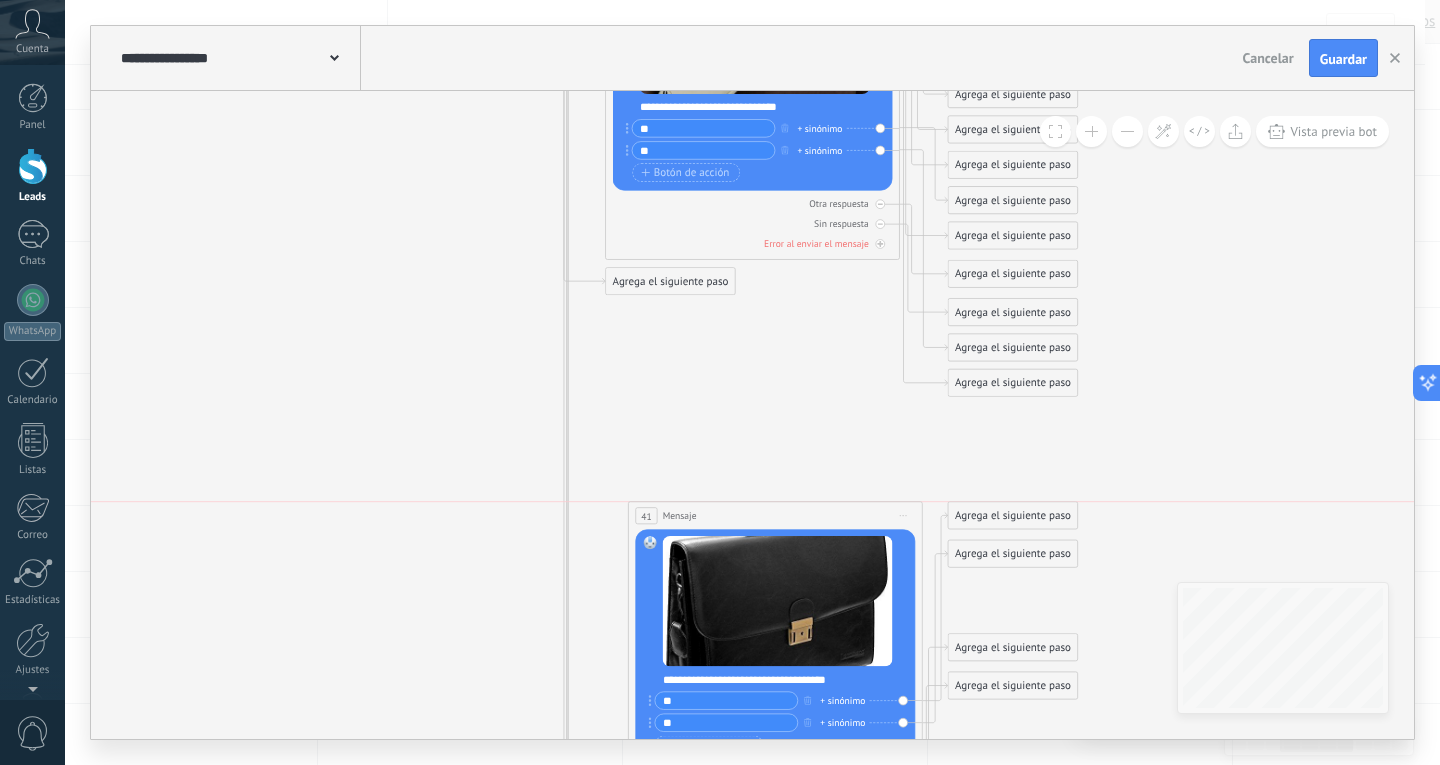 drag, startPoint x: 755, startPoint y: 316, endPoint x: 778, endPoint y: 511, distance: 196.35173 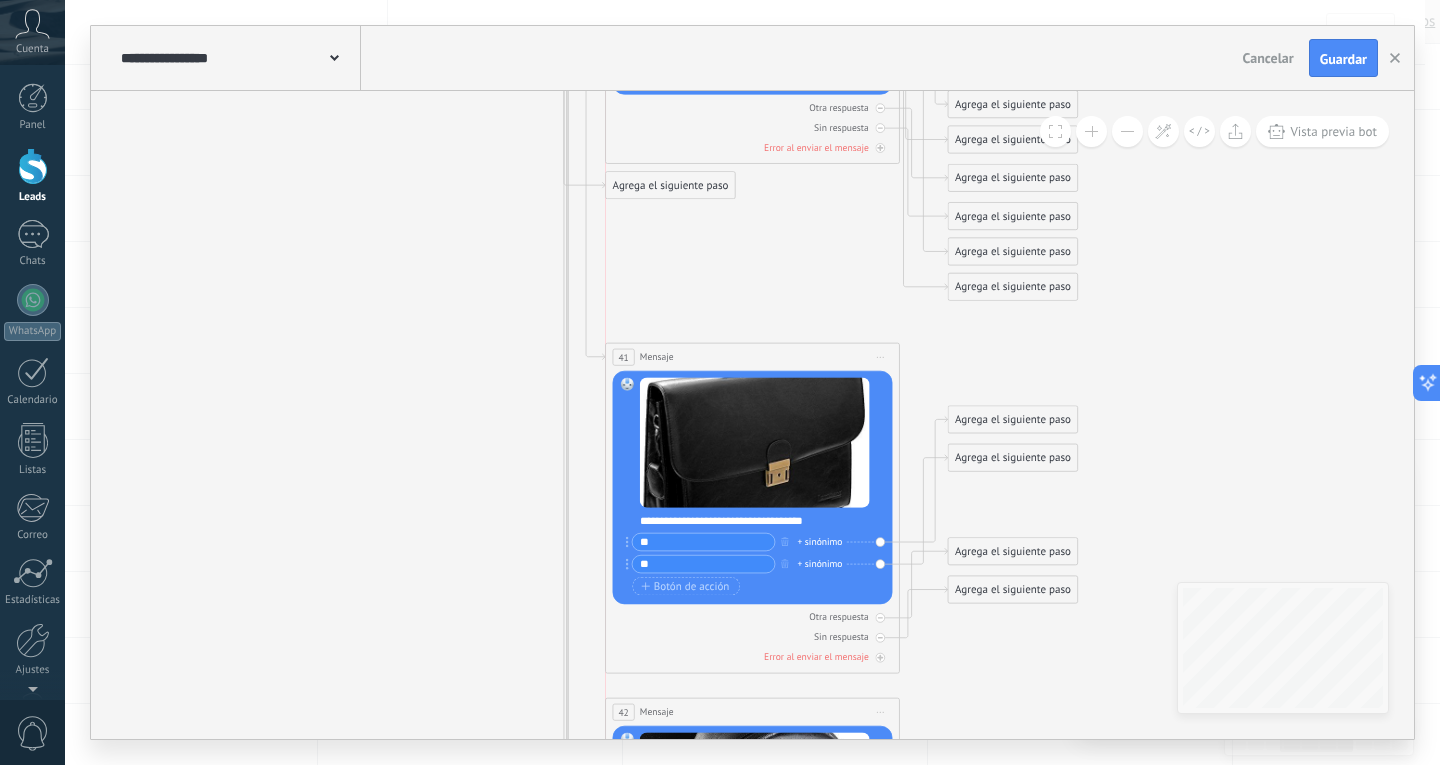 drag, startPoint x: 779, startPoint y: 414, endPoint x: 753, endPoint y: 352, distance: 67.23094 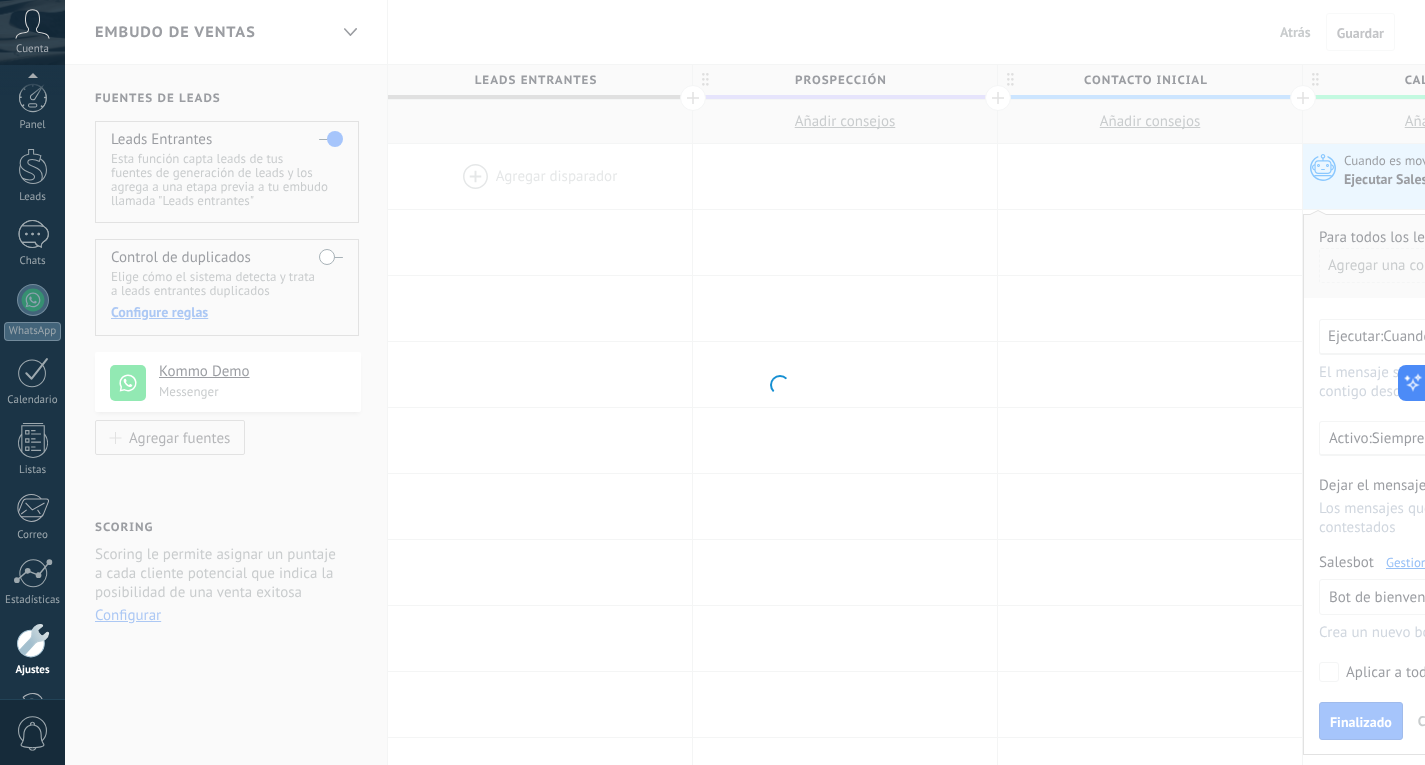 scroll, scrollTop: 0, scrollLeft: 0, axis: both 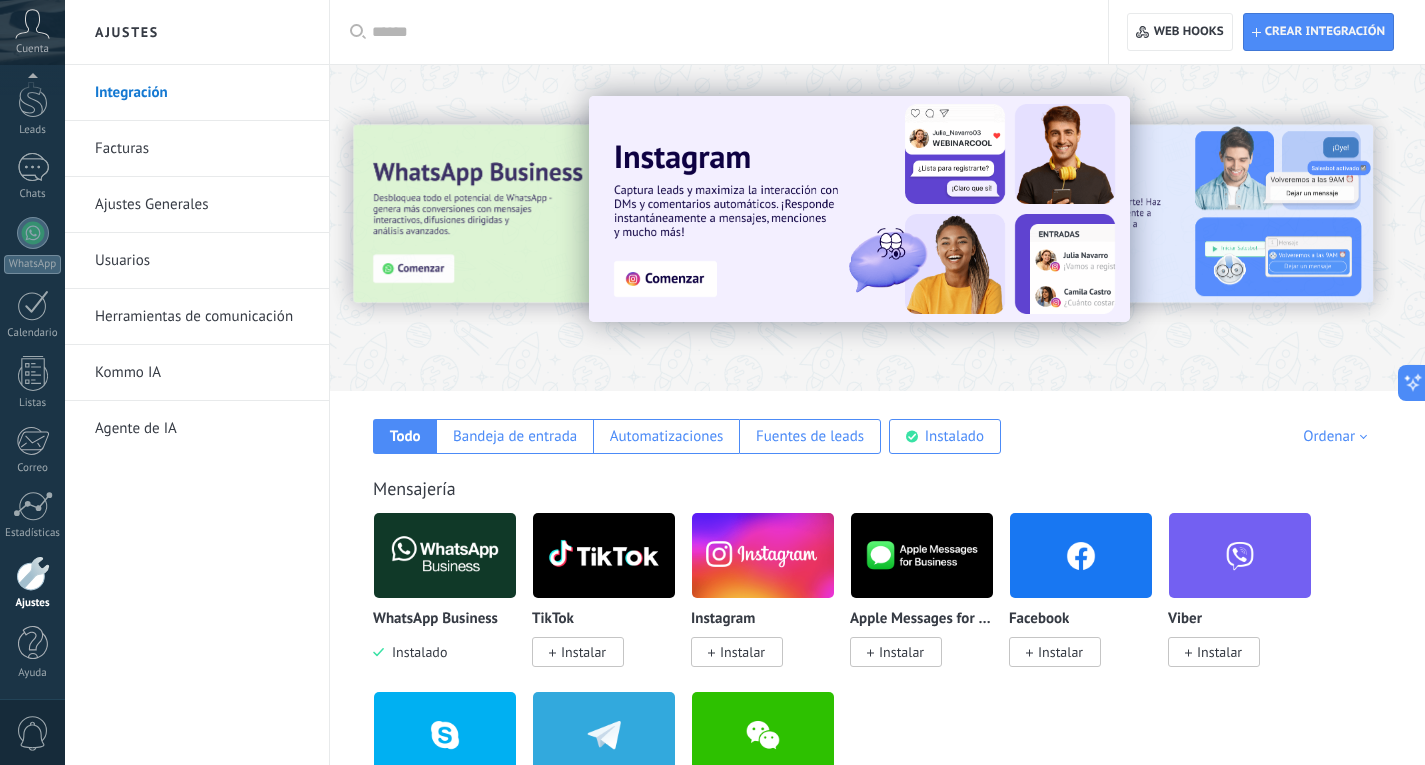 click on "Herramientas de comunicación" at bounding box center (202, 317) 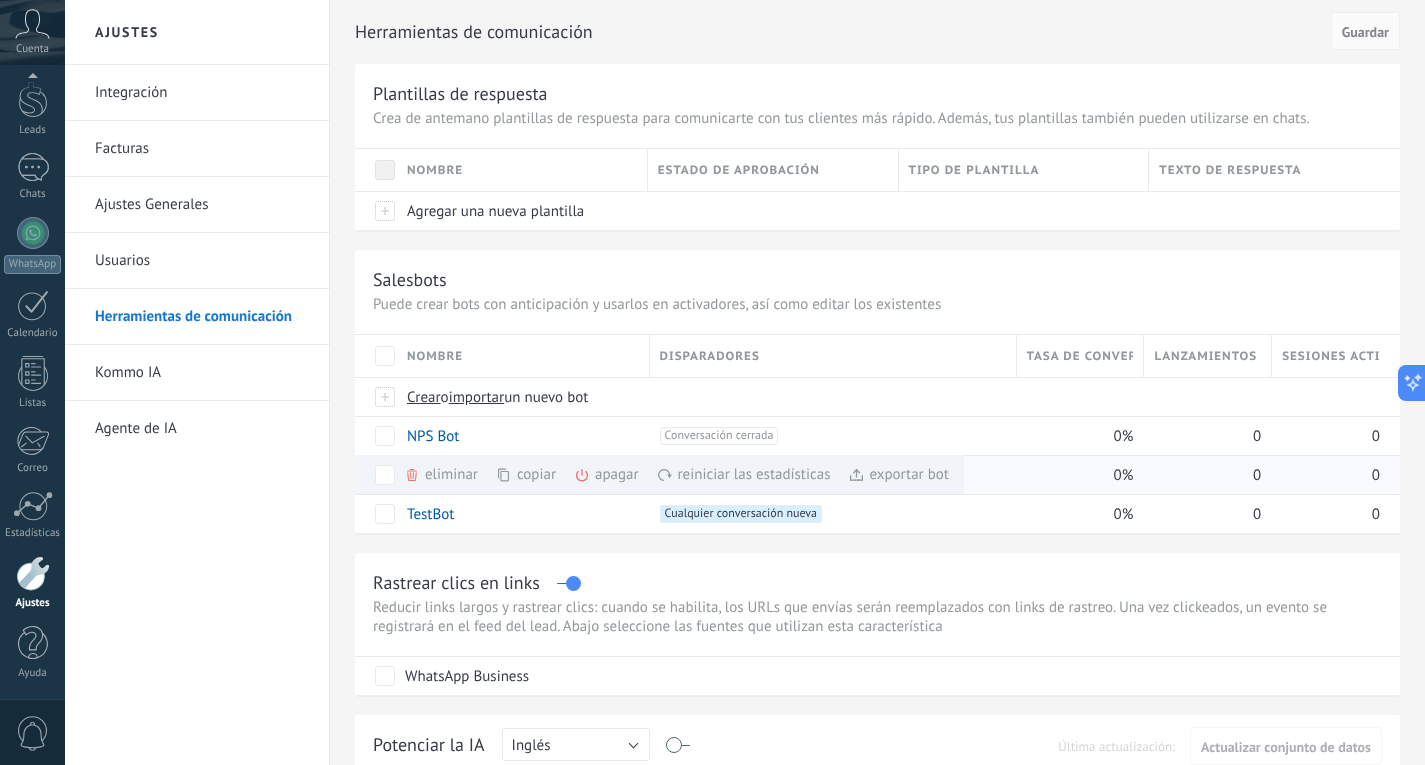 click on "apagar màs" at bounding box center (640, 474) 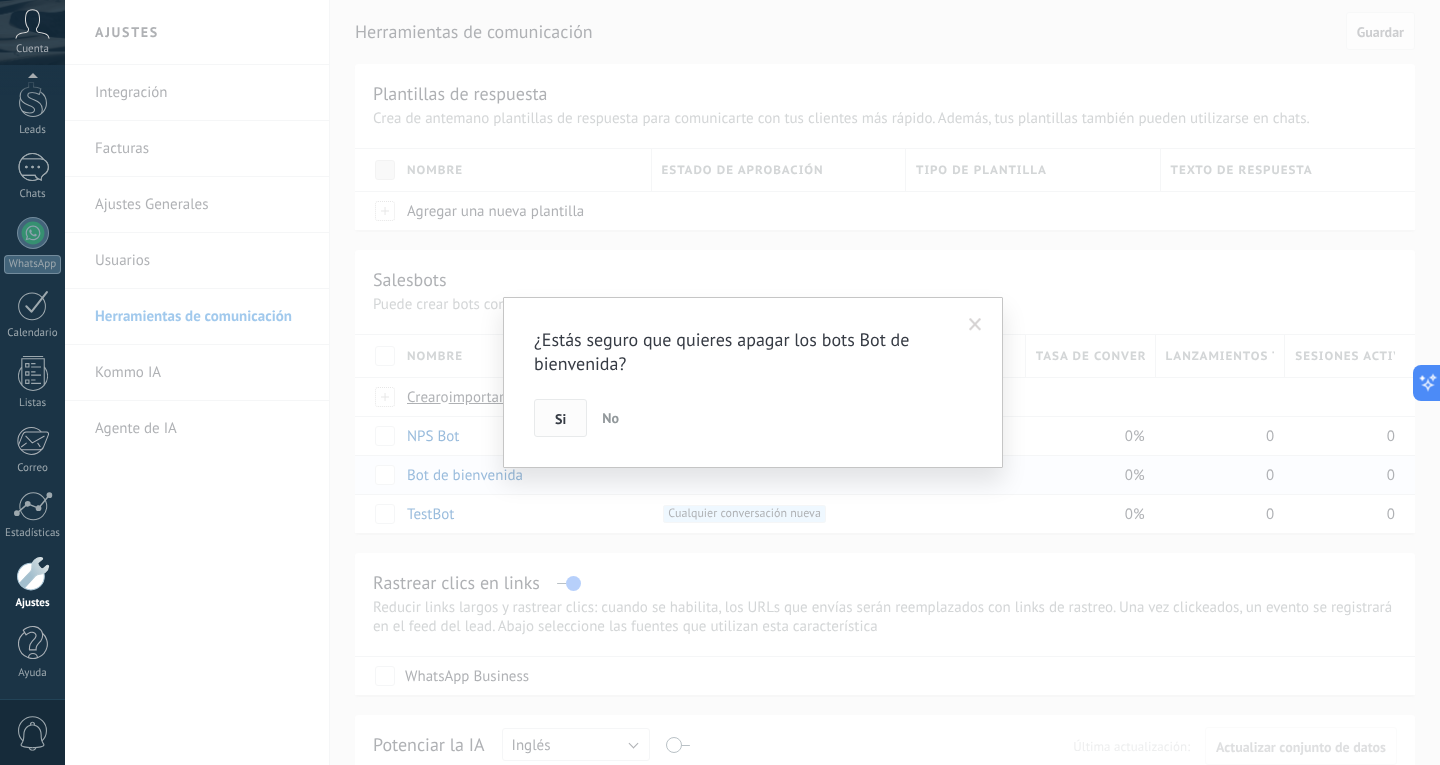 click on "Si" at bounding box center [560, 418] 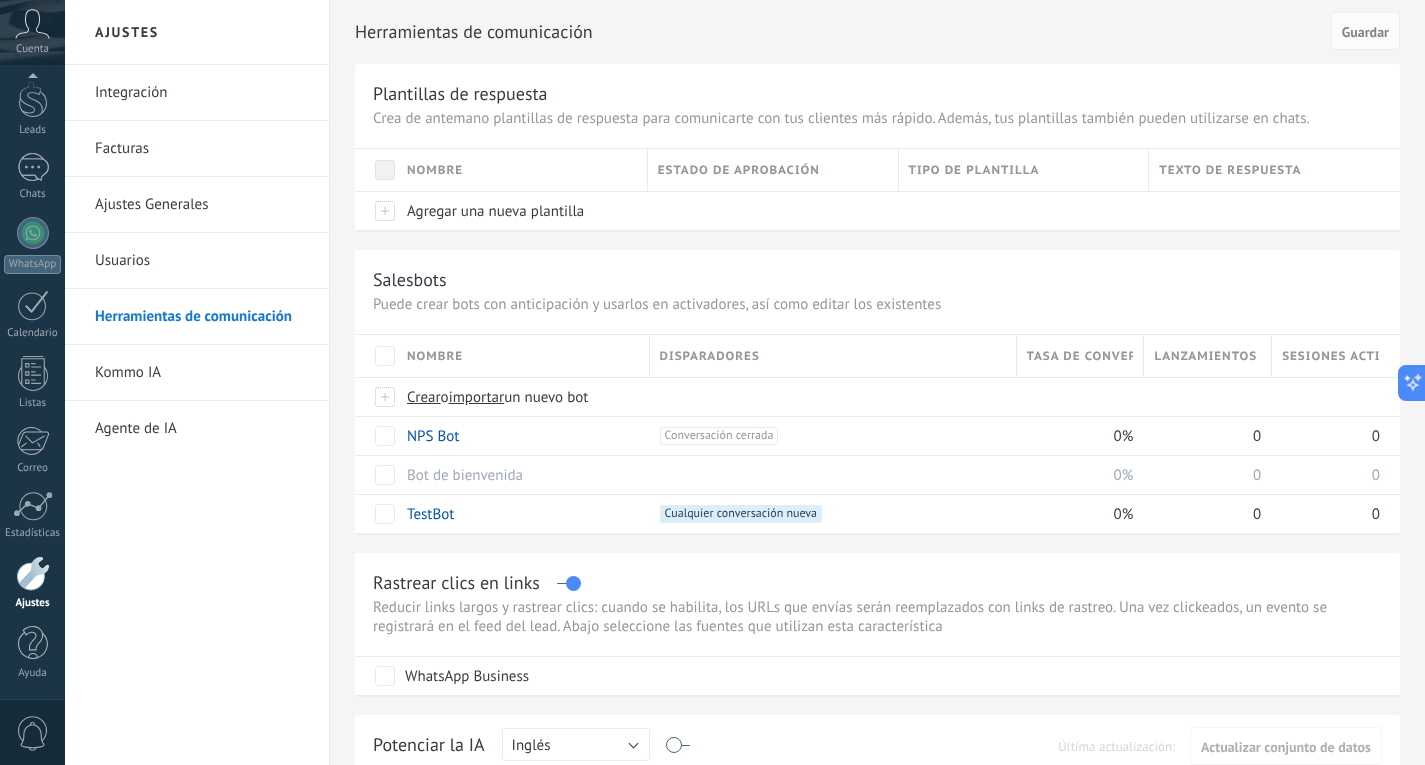 click on "Cuenta" at bounding box center [32, 32] 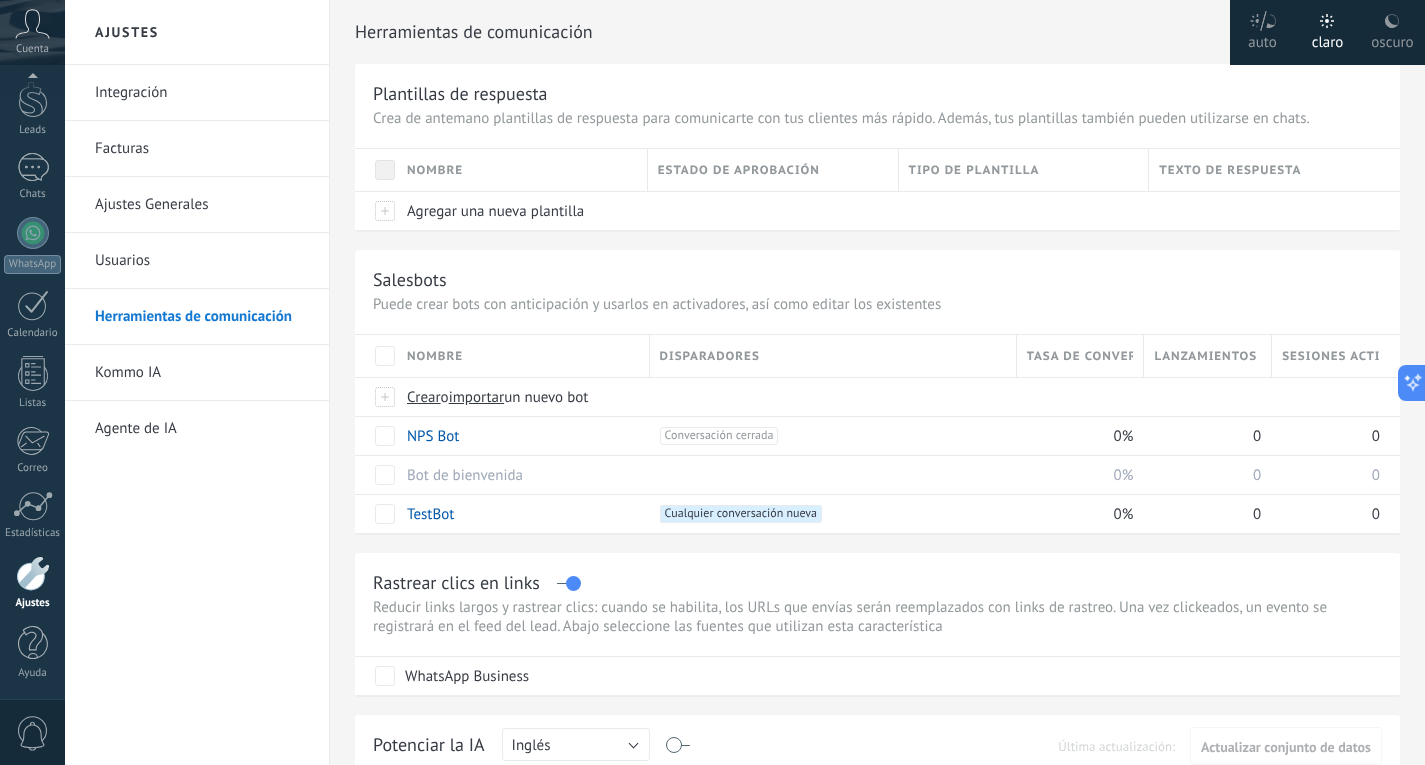 click 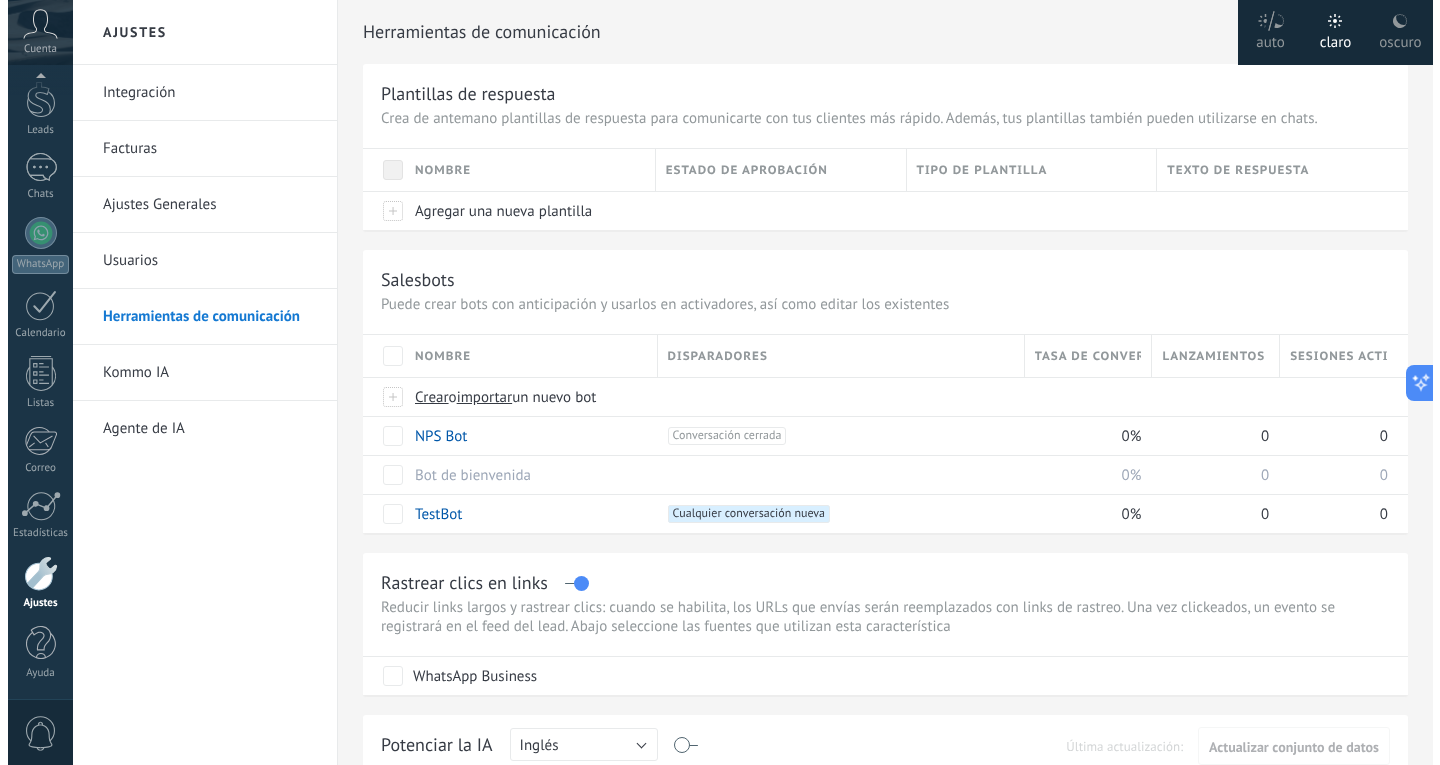 scroll, scrollTop: 67, scrollLeft: 0, axis: vertical 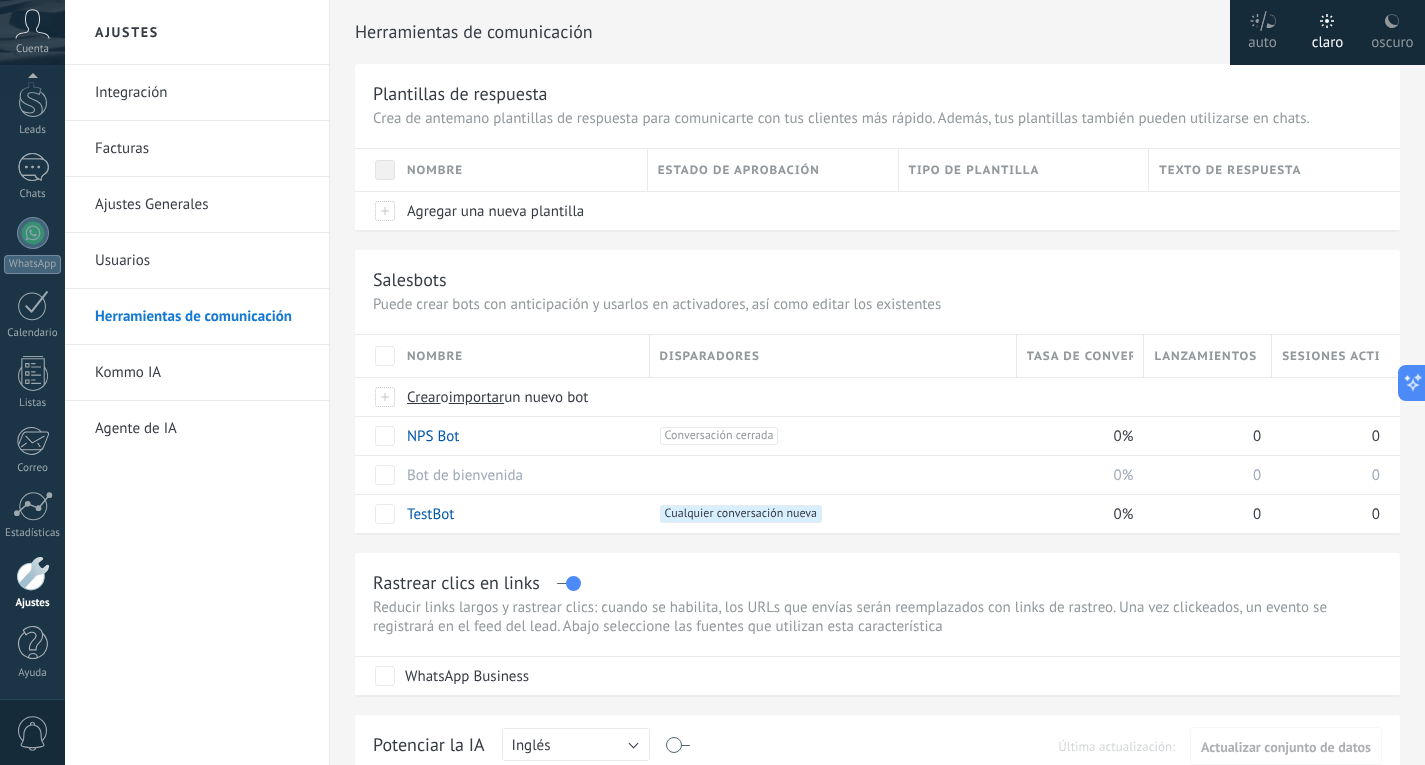 click 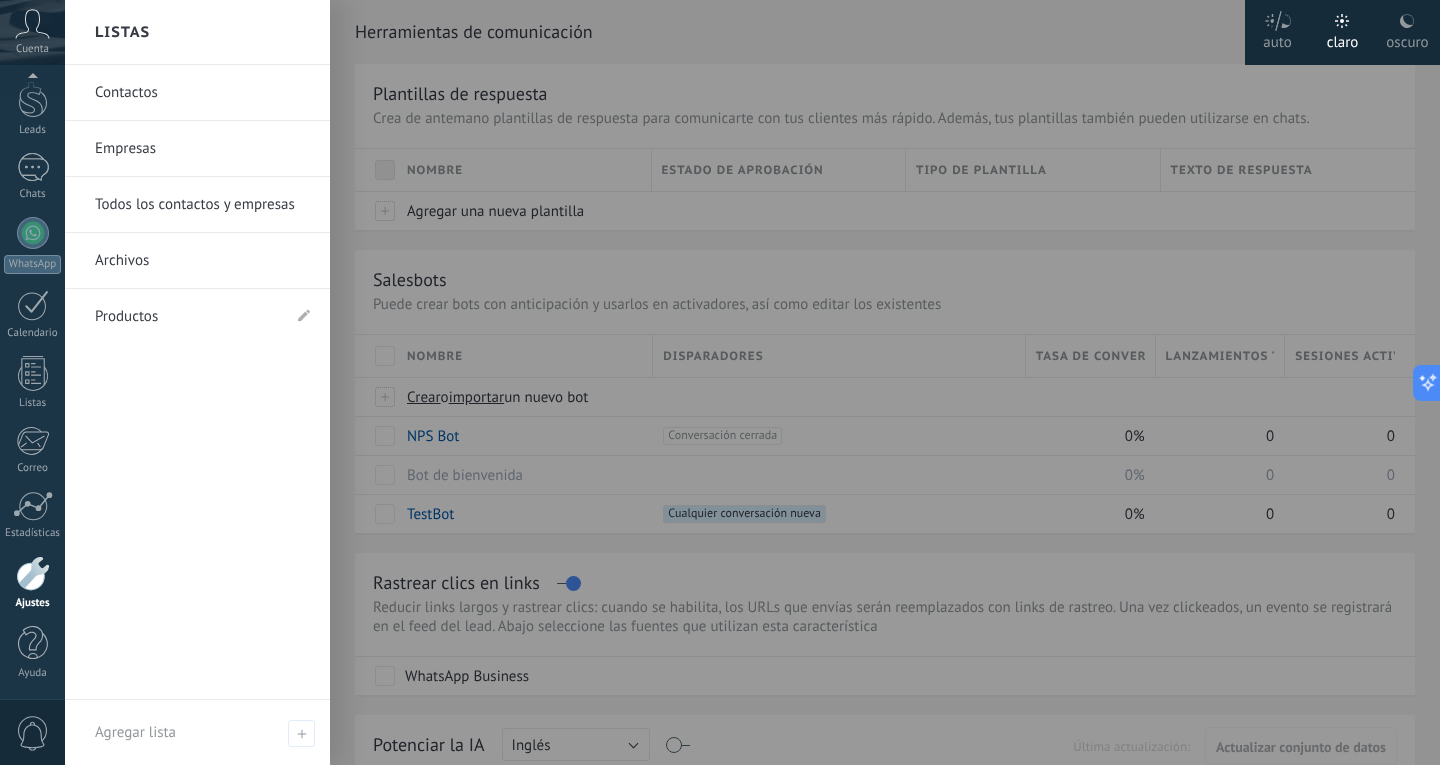 click on "0" at bounding box center [33, 733] 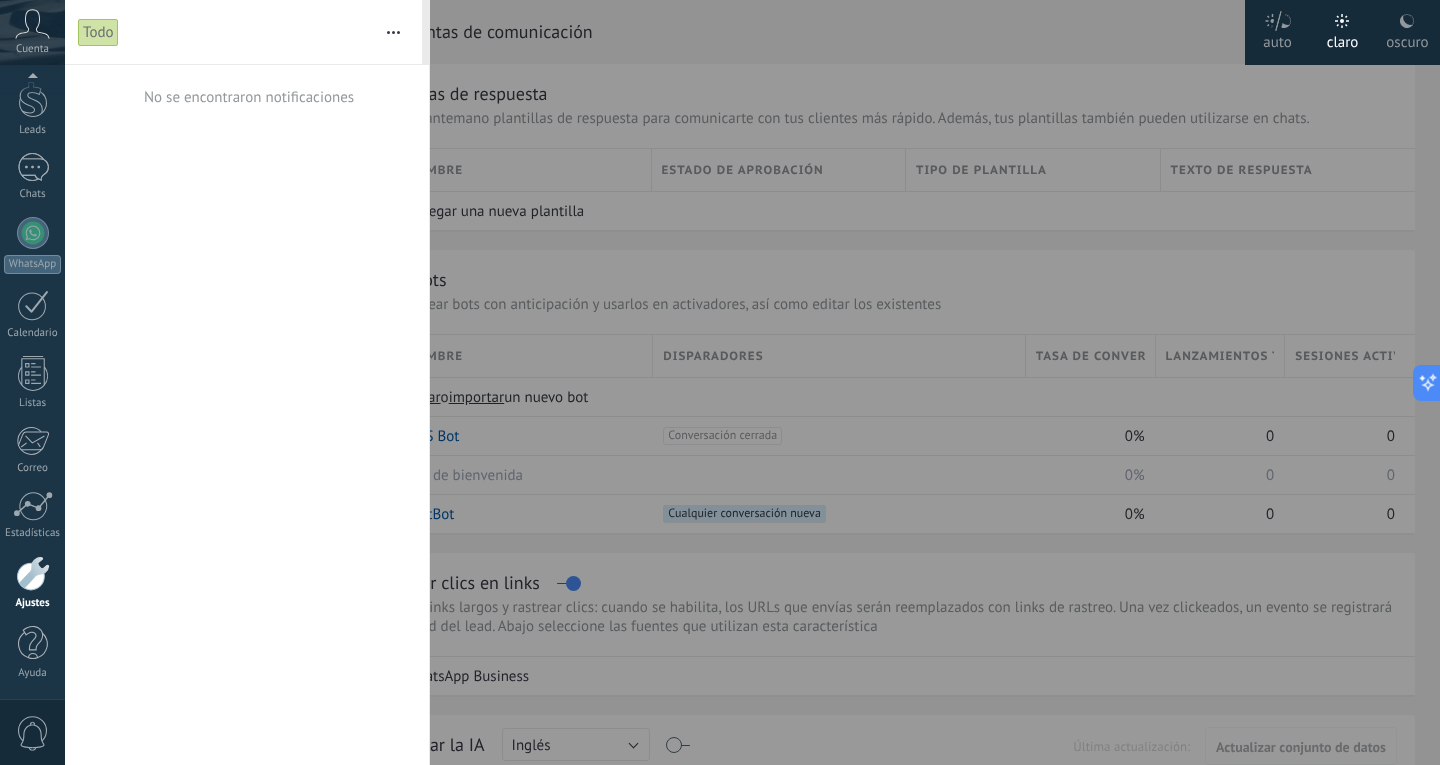 click at bounding box center (720, 382) 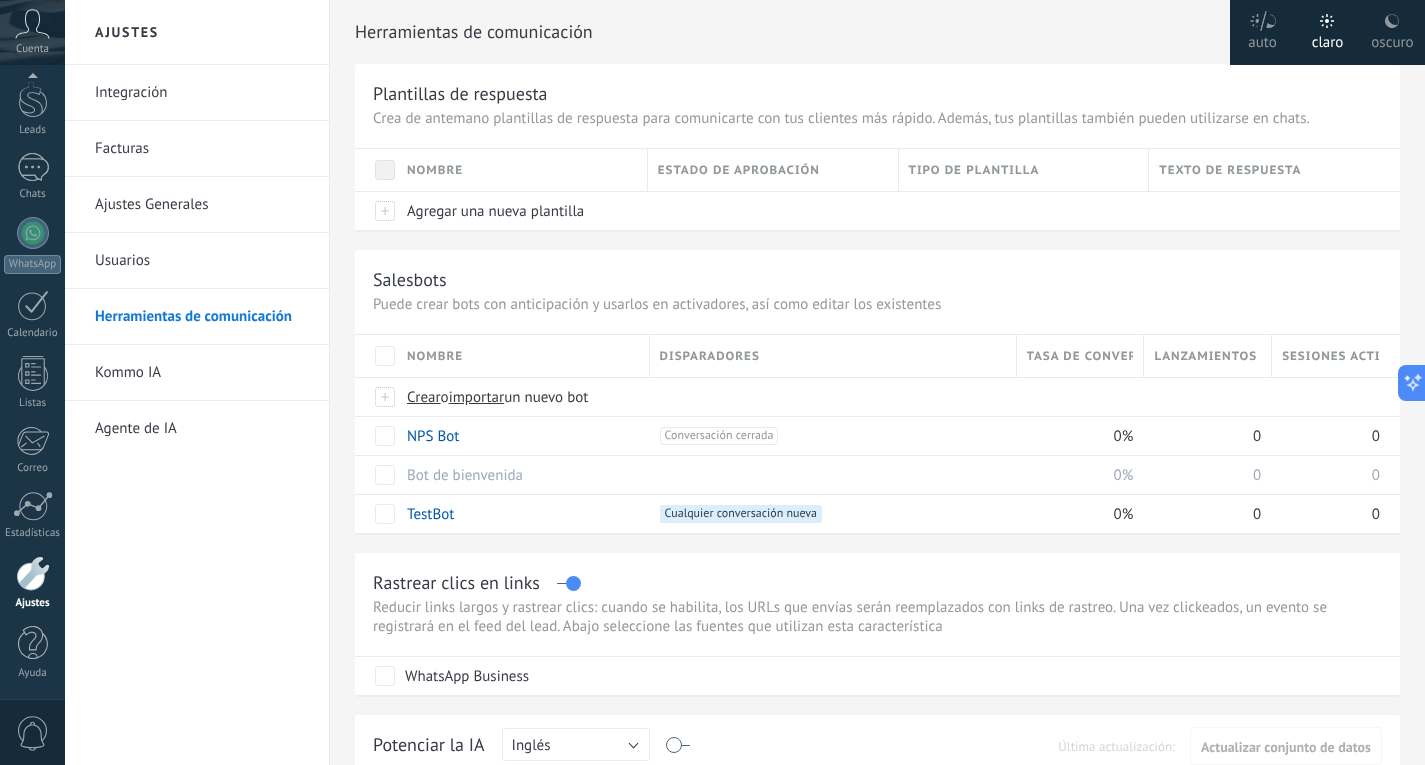 click on "0" at bounding box center (33, 733) 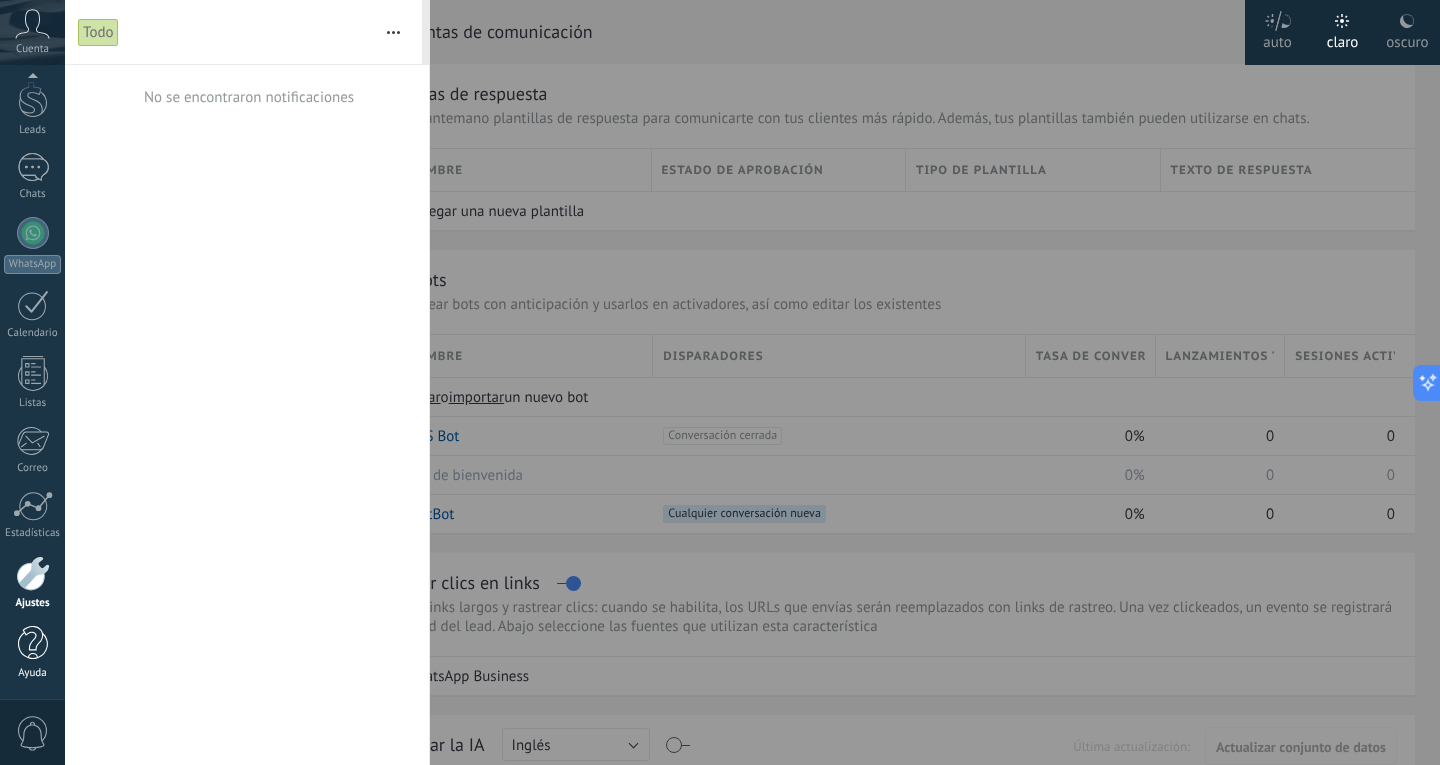 click on "Ayuda" at bounding box center [32, 653] 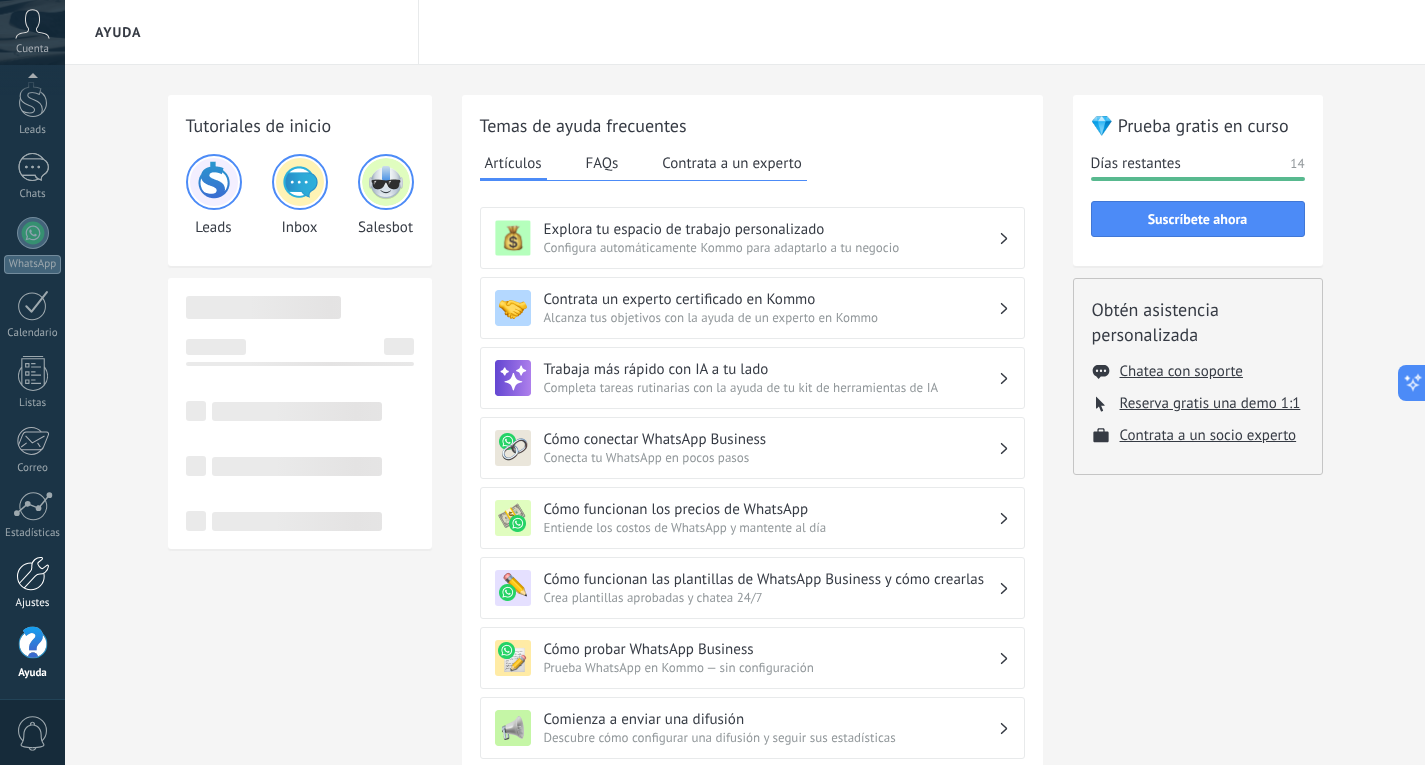 click at bounding box center (33, 573) 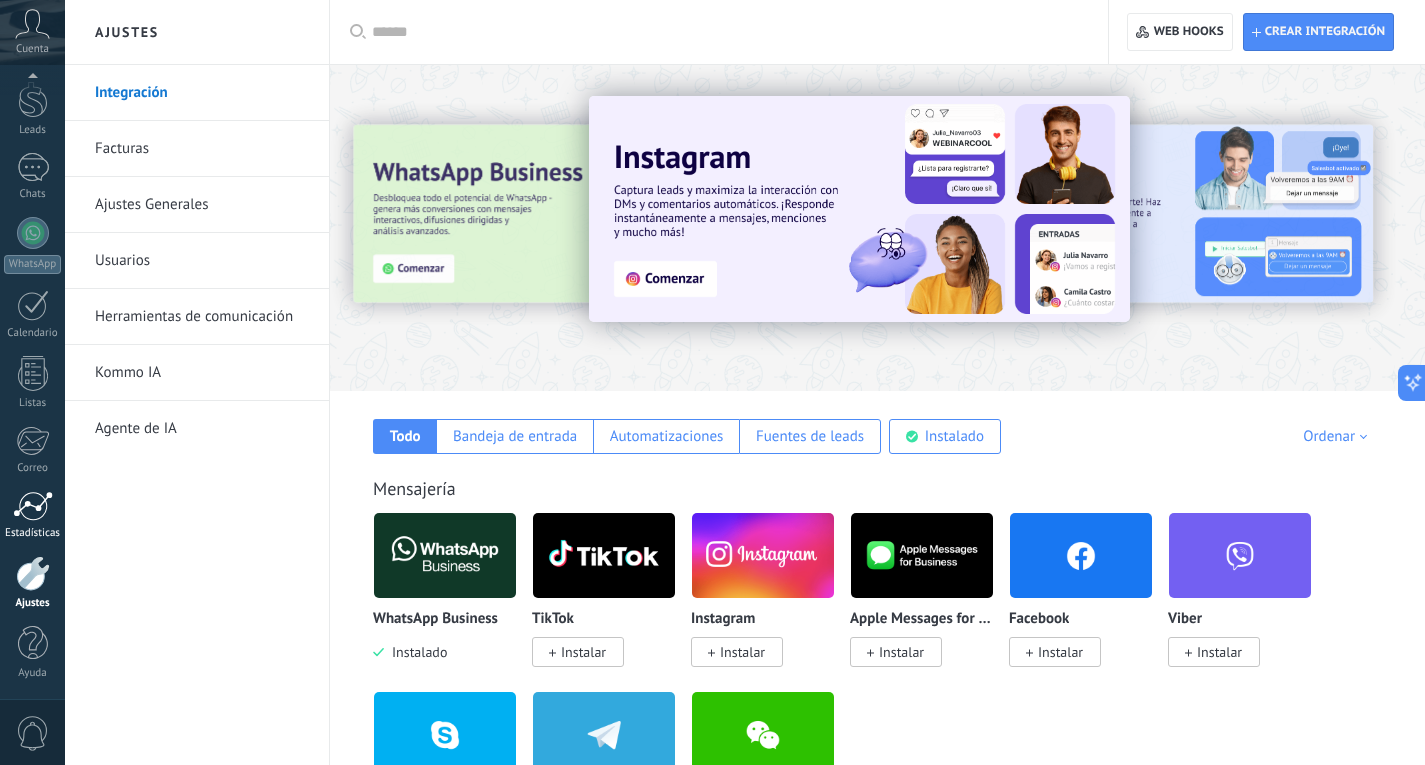 click at bounding box center (33, 506) 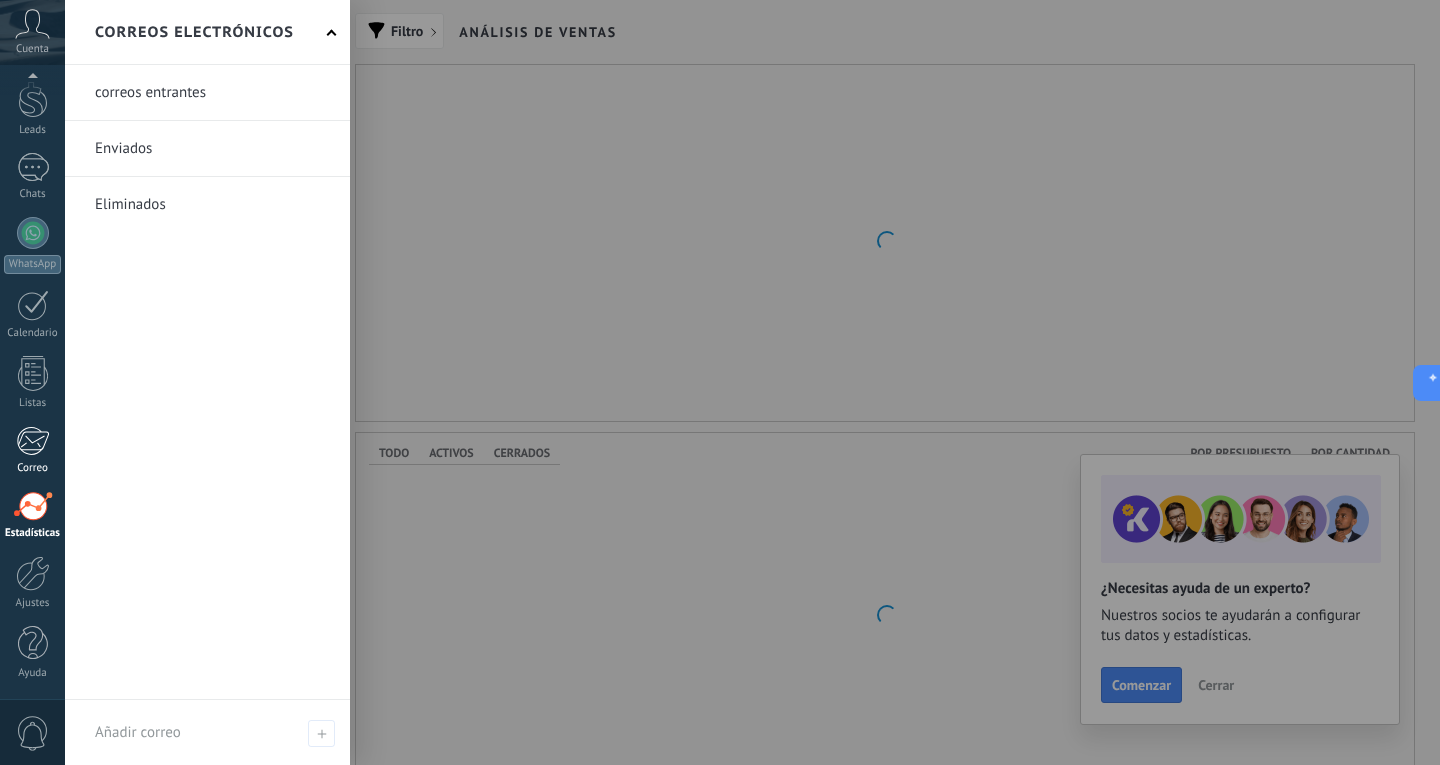 click at bounding box center [32, 441] 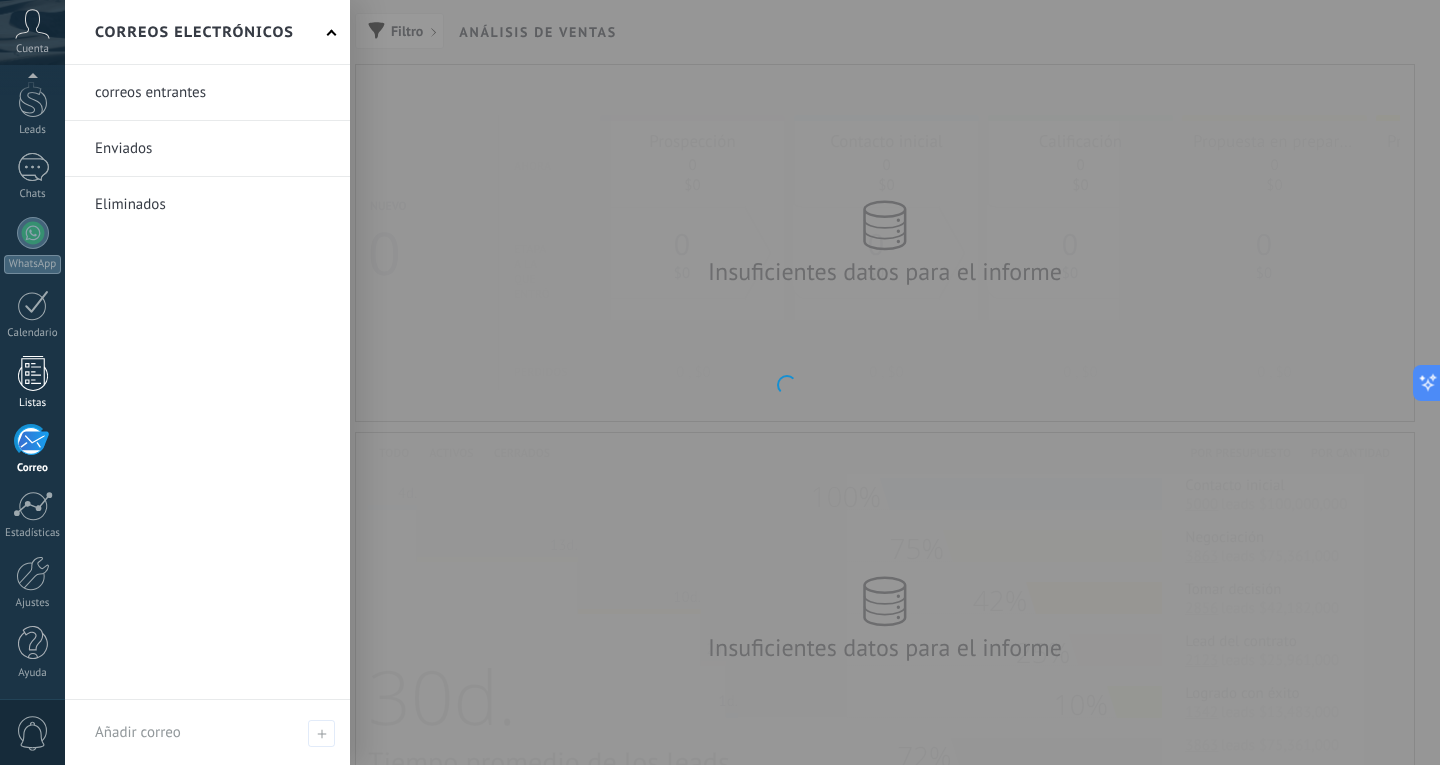 click at bounding box center [33, 373] 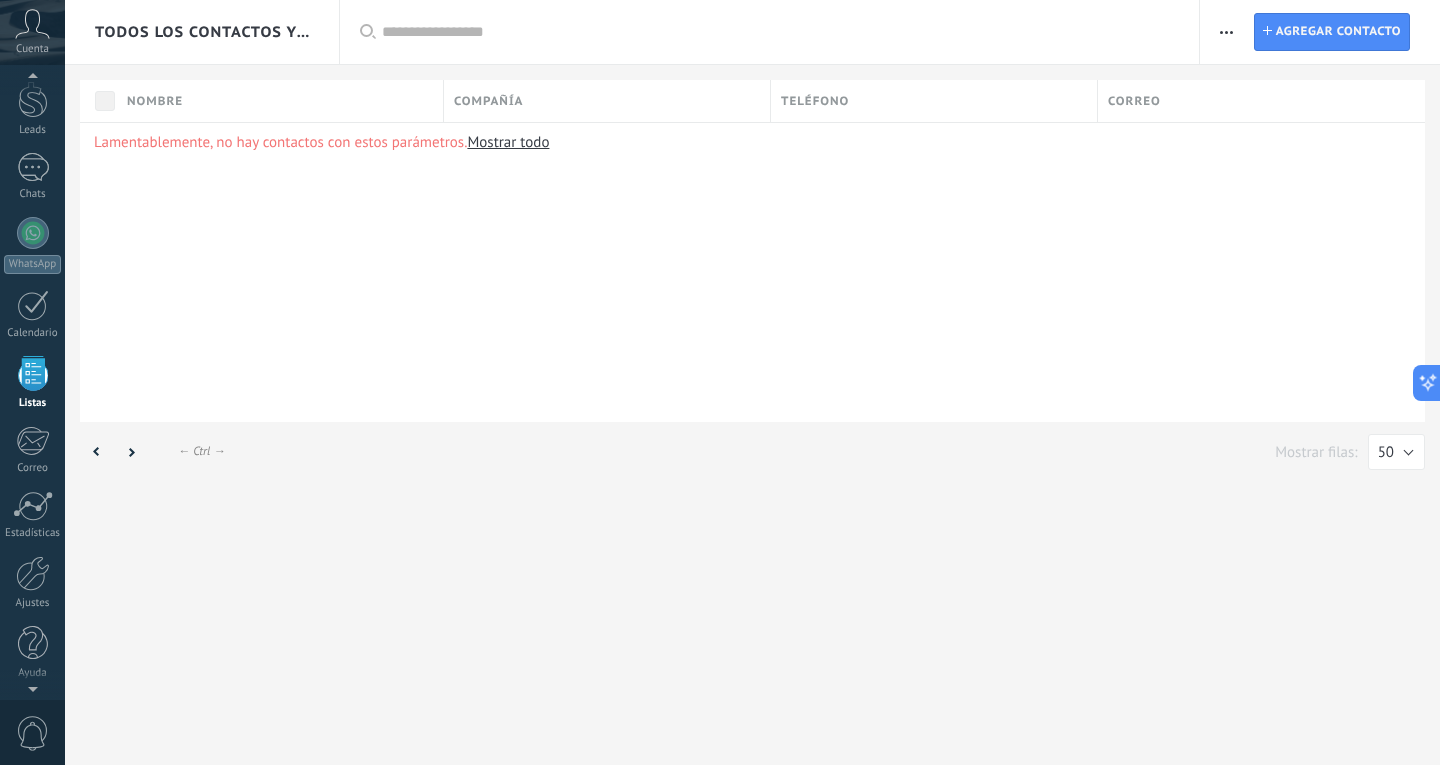 scroll, scrollTop: 52, scrollLeft: 0, axis: vertical 